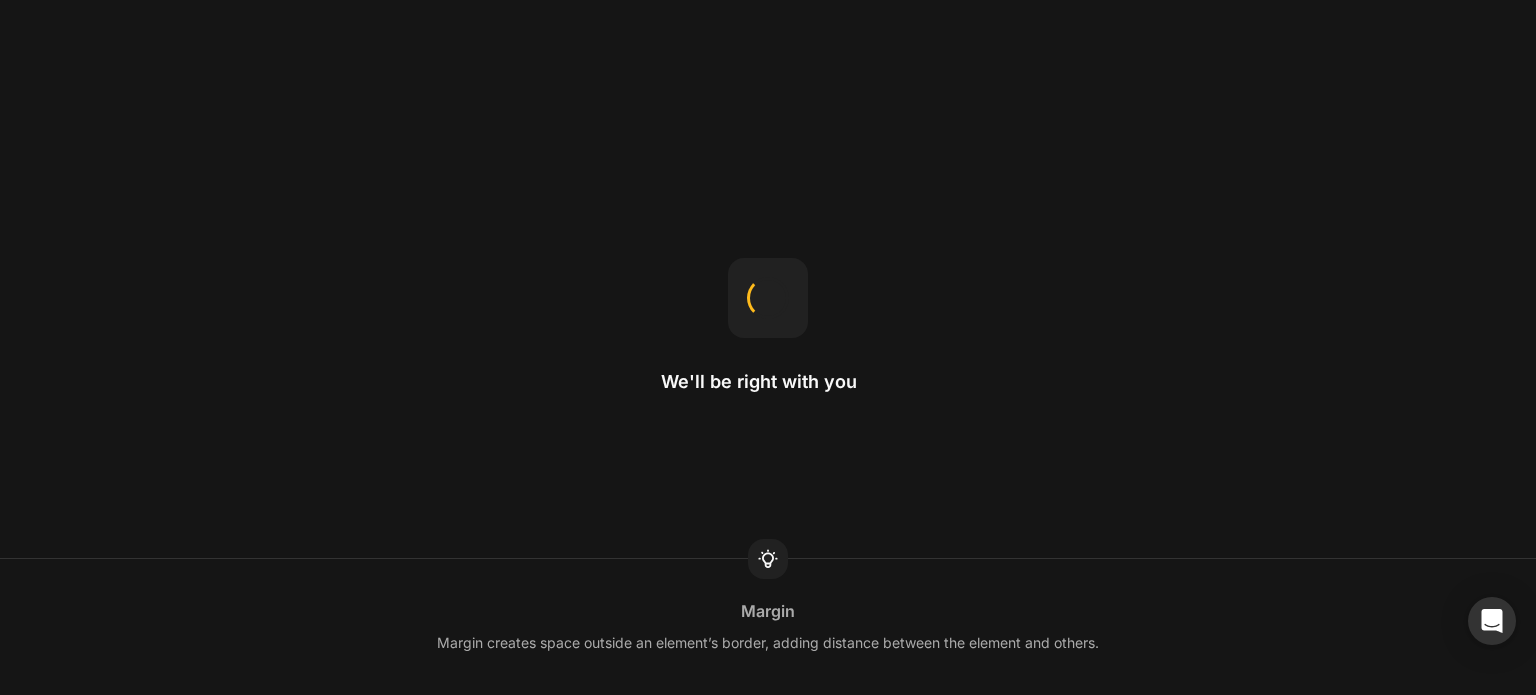 scroll, scrollTop: 0, scrollLeft: 0, axis: both 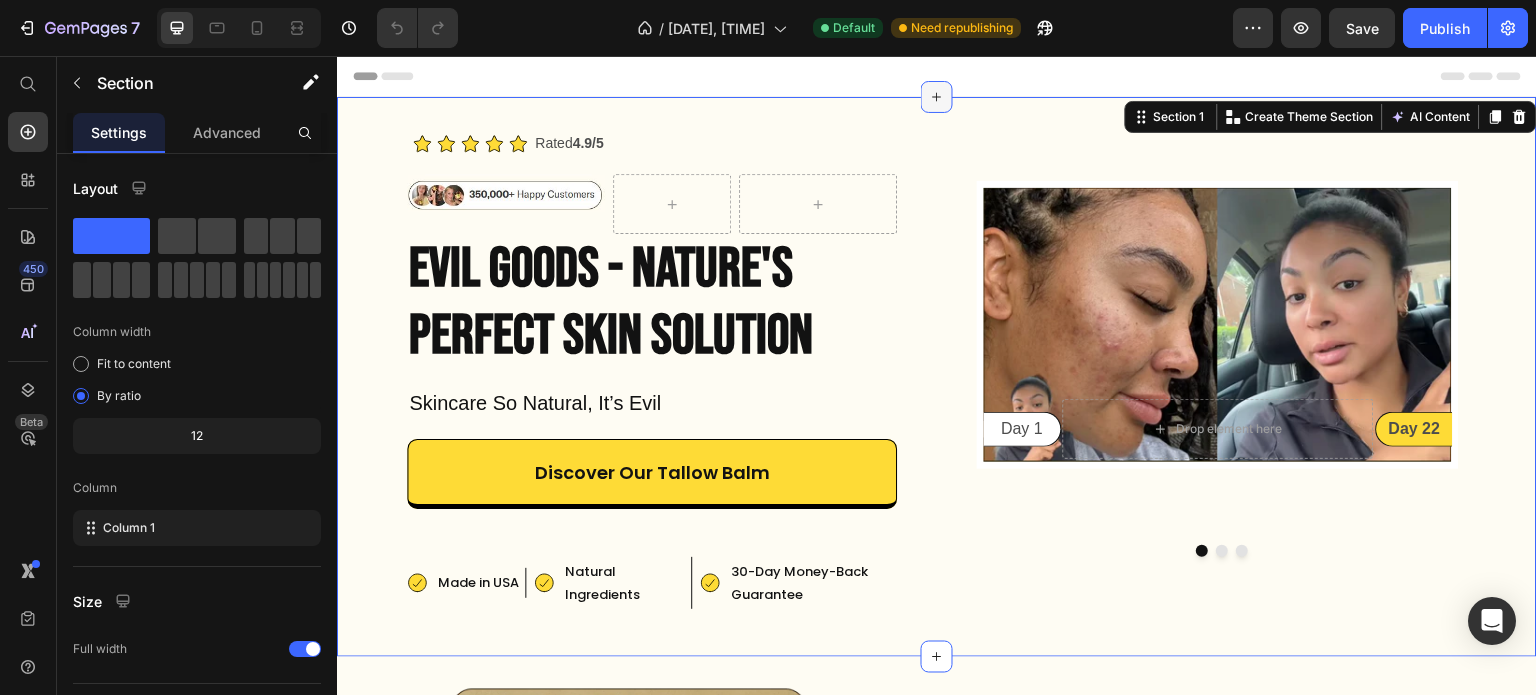 click 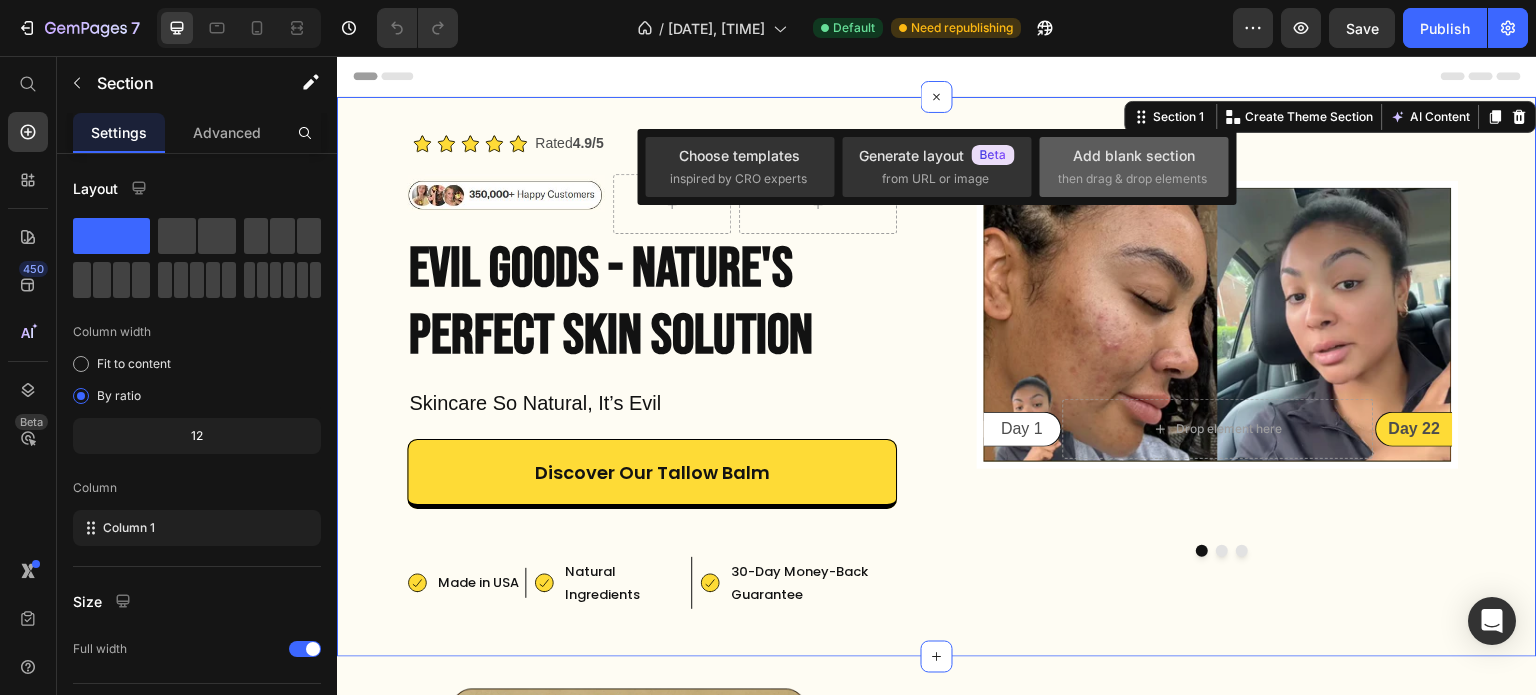 click on "then drag & drop elements" at bounding box center [1132, 179] 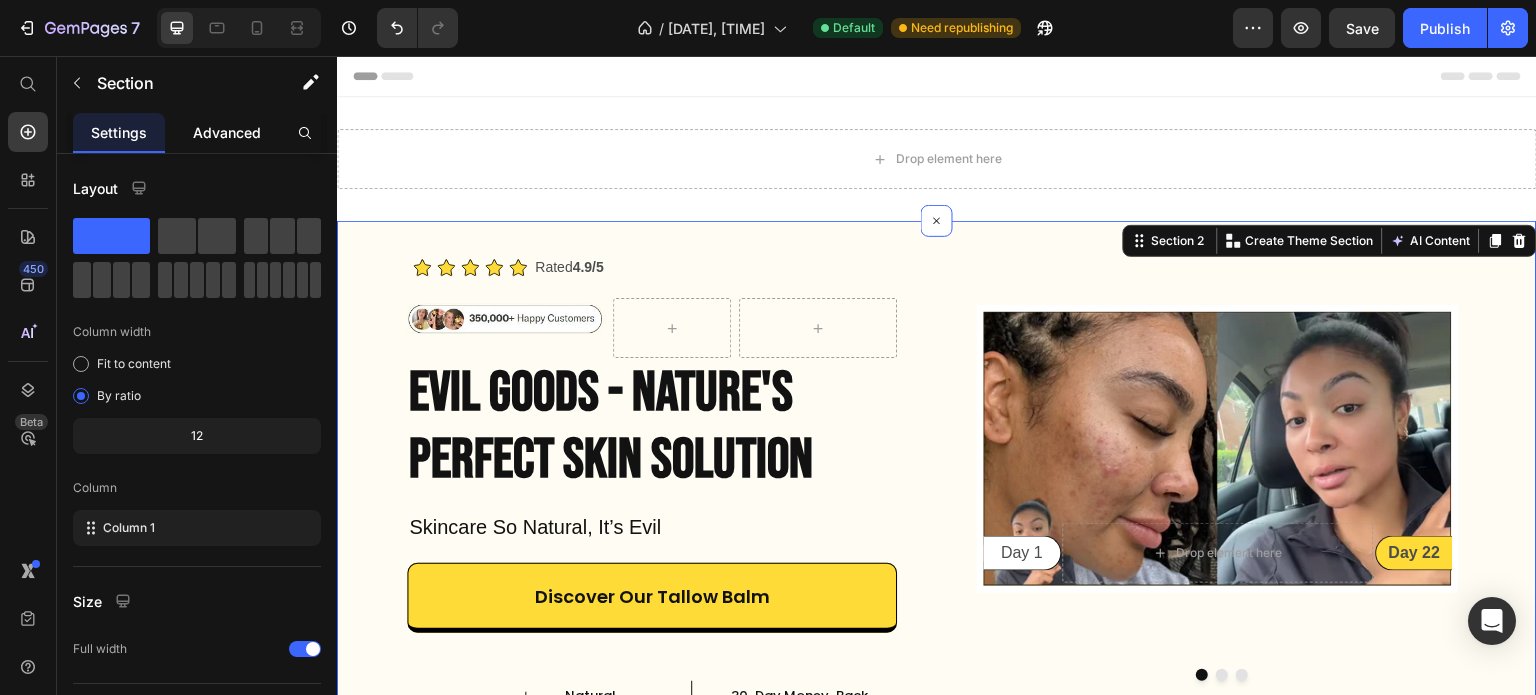 click on "Advanced" at bounding box center (227, 132) 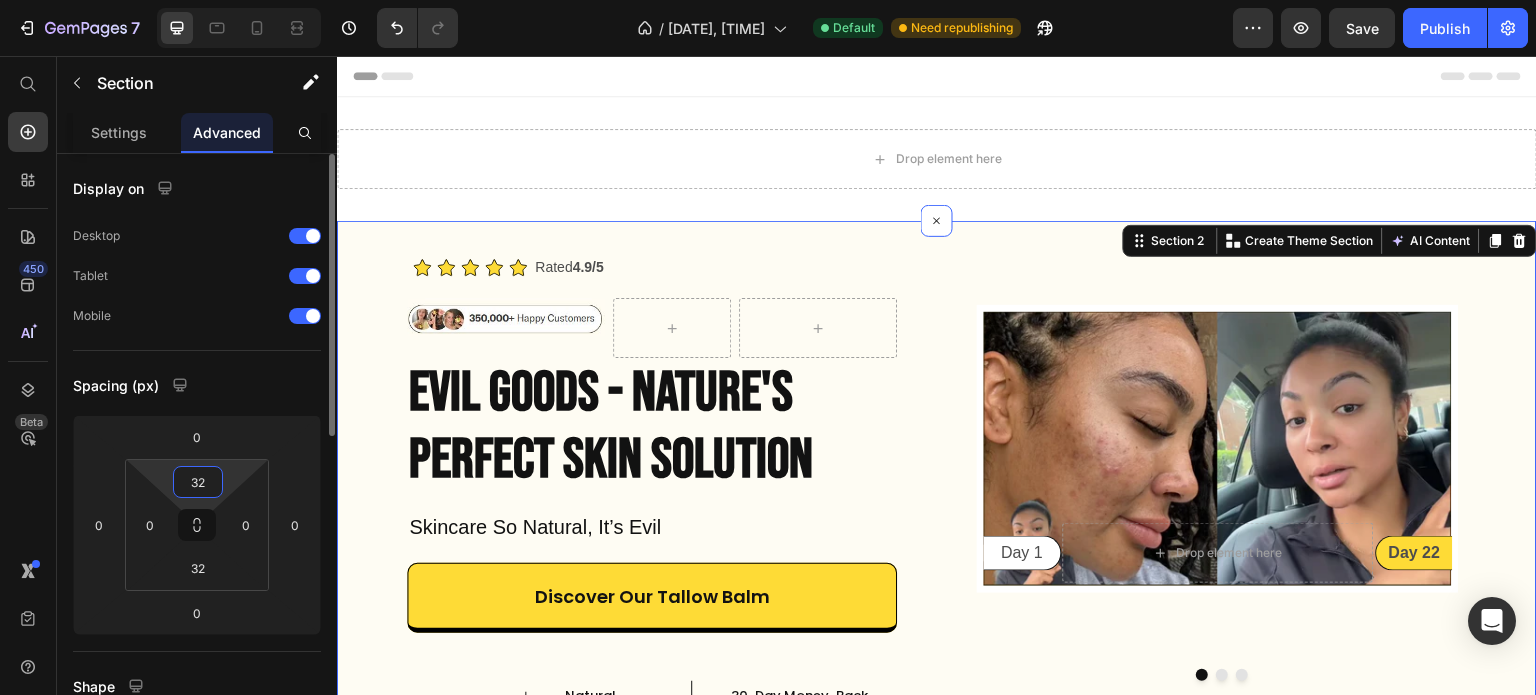 click on "32" at bounding box center [198, 482] 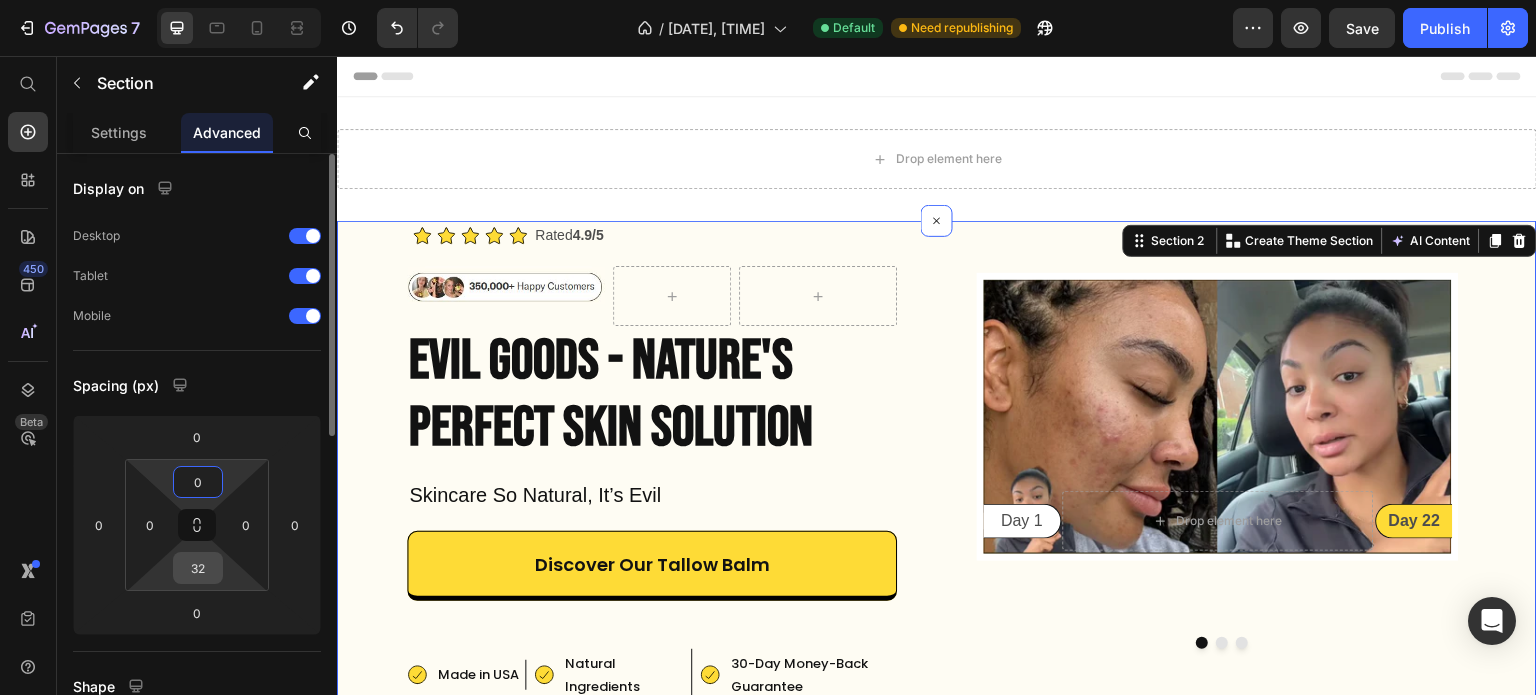 type on "0" 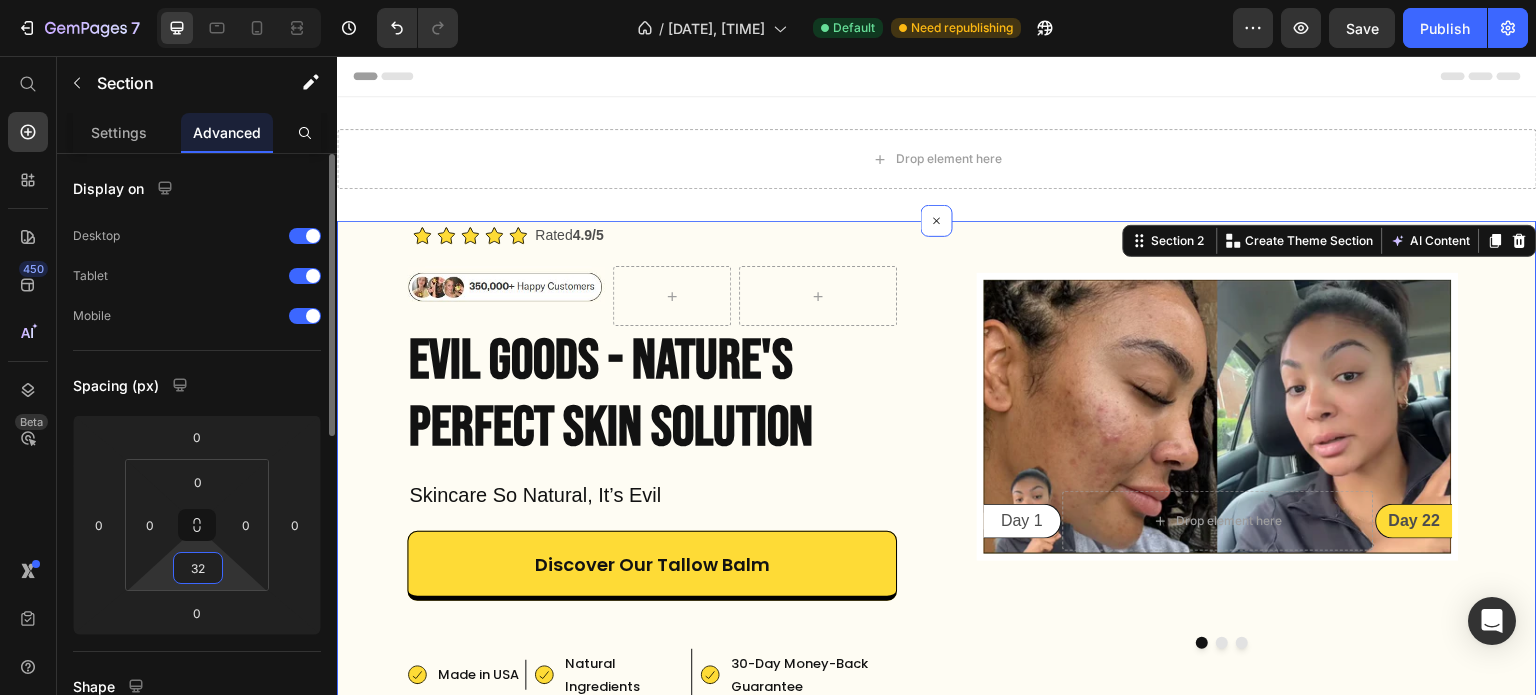 click on "32" at bounding box center [198, 568] 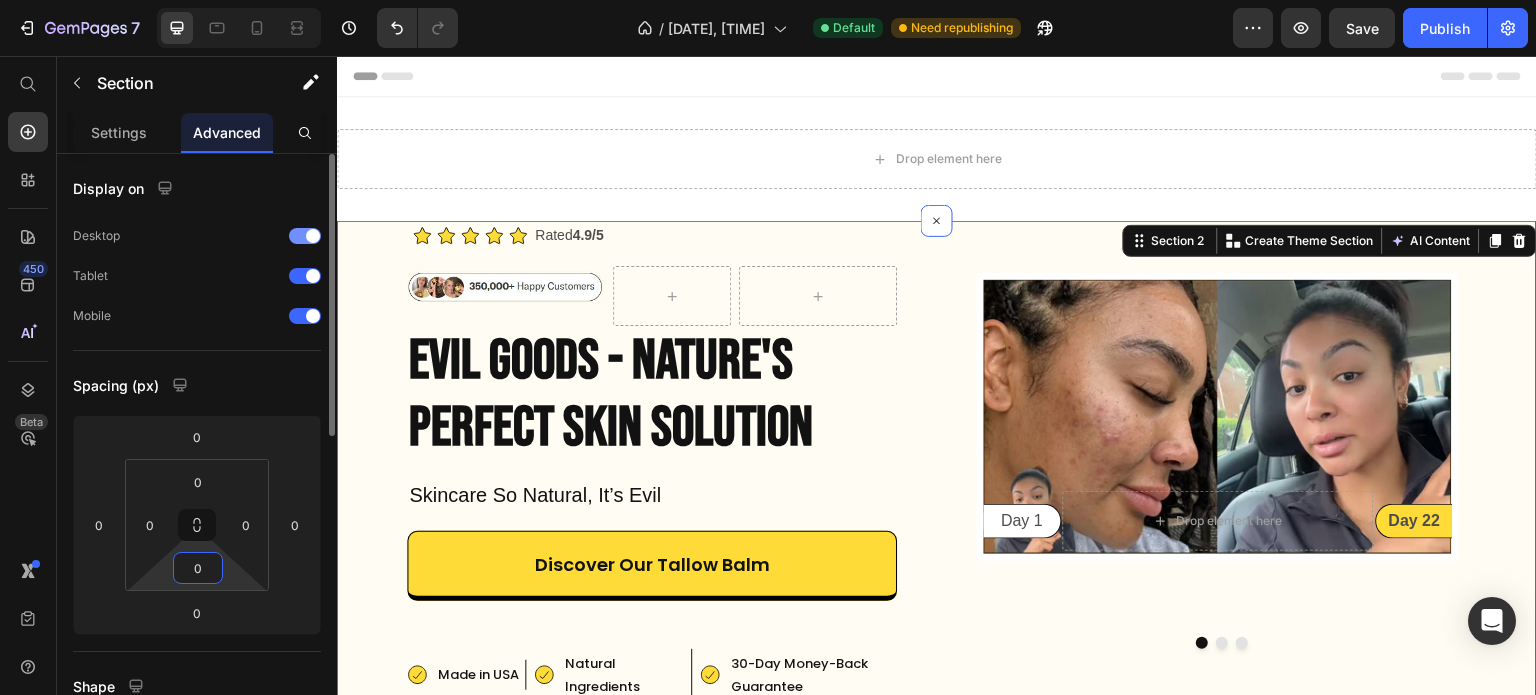 type on "0" 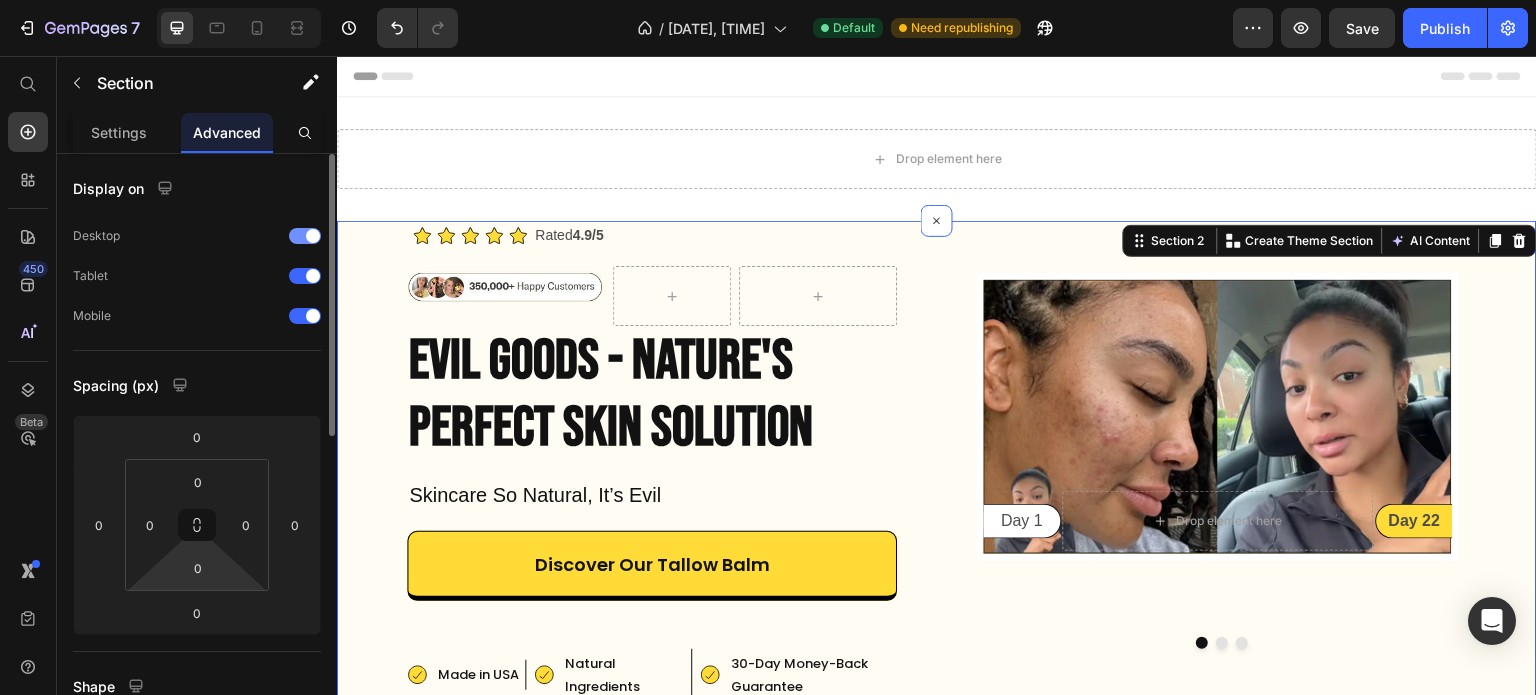 click at bounding box center (220, 236) 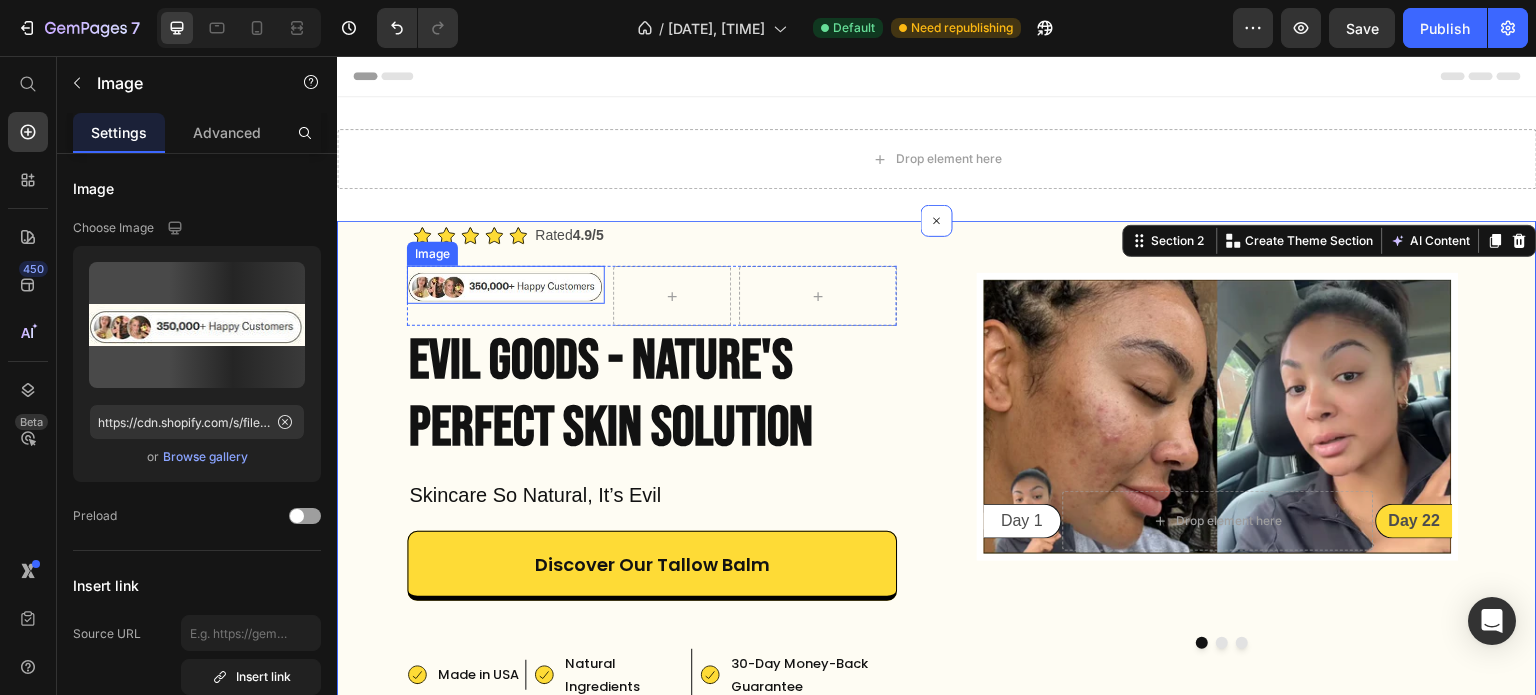 click at bounding box center [506, 284] 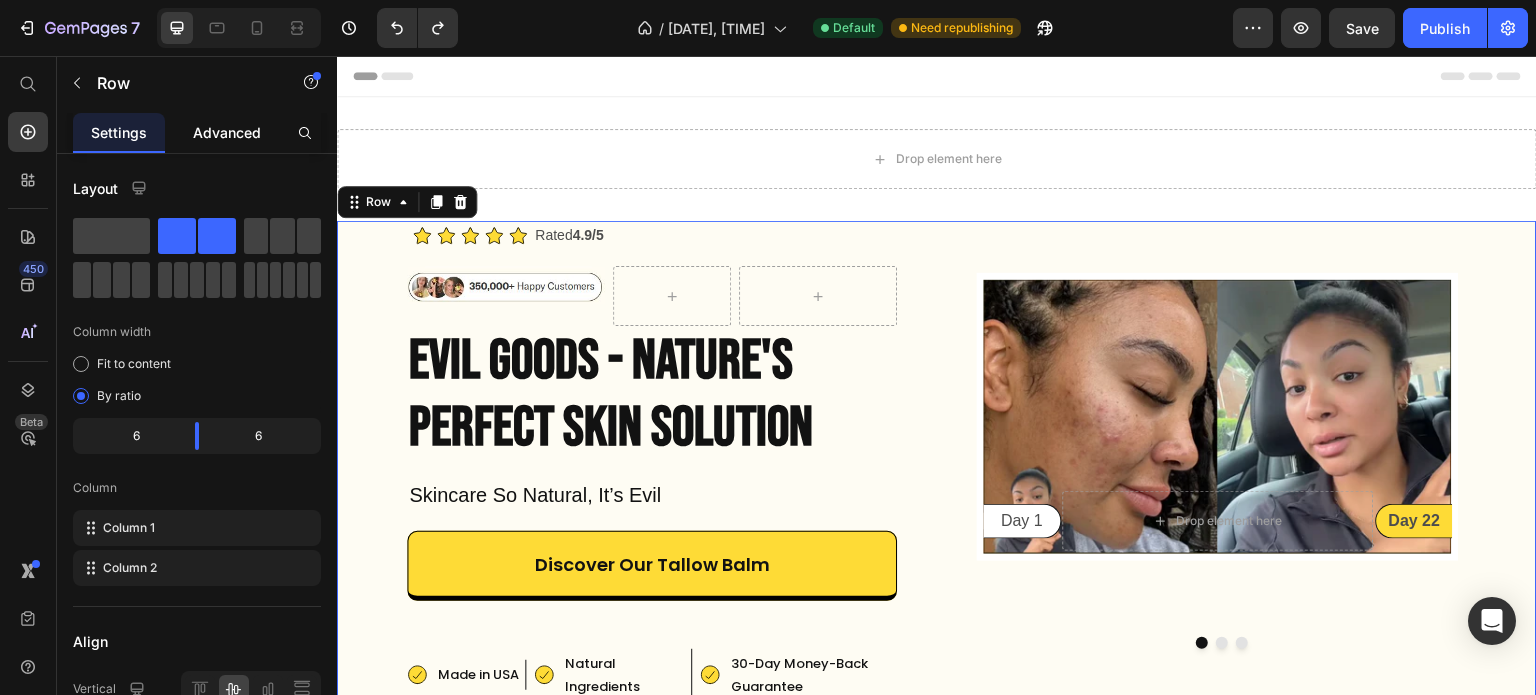 click on "Advanced" 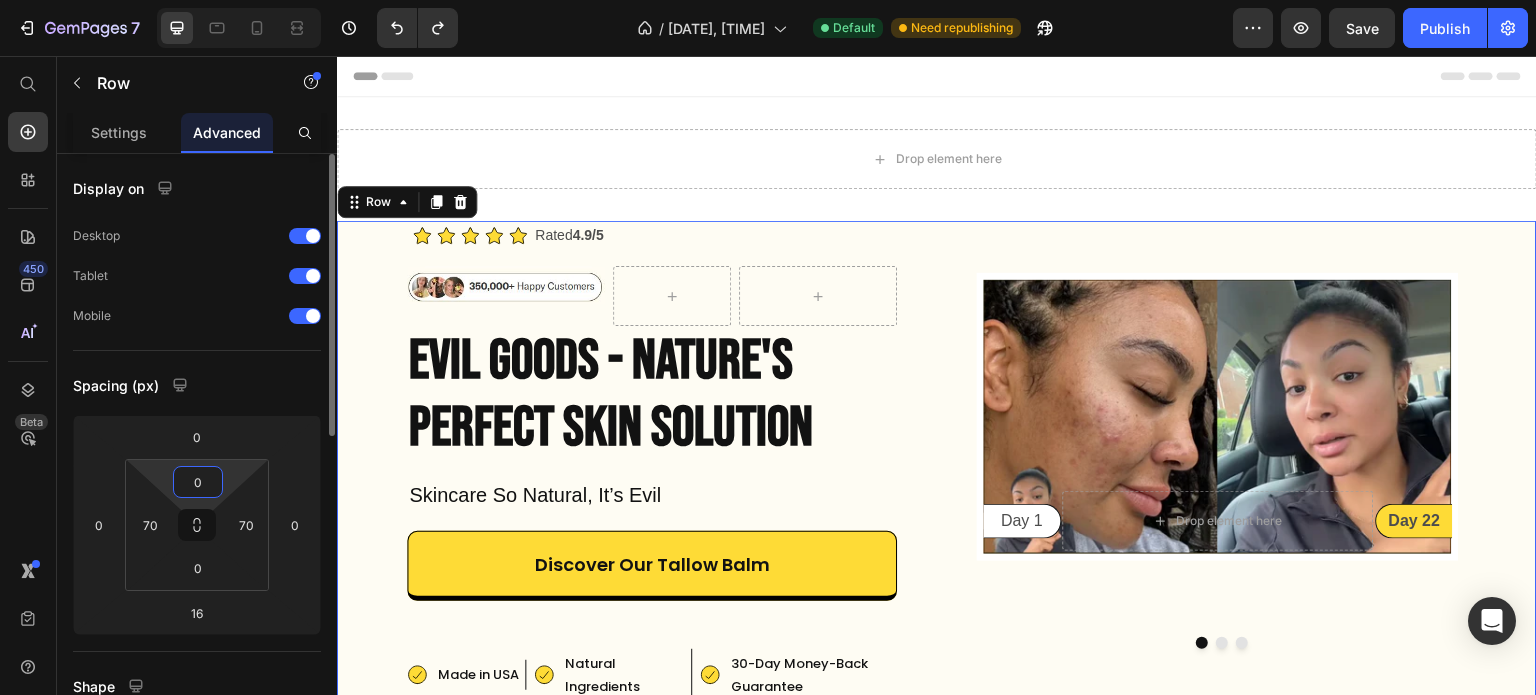 click on "0" at bounding box center [198, 482] 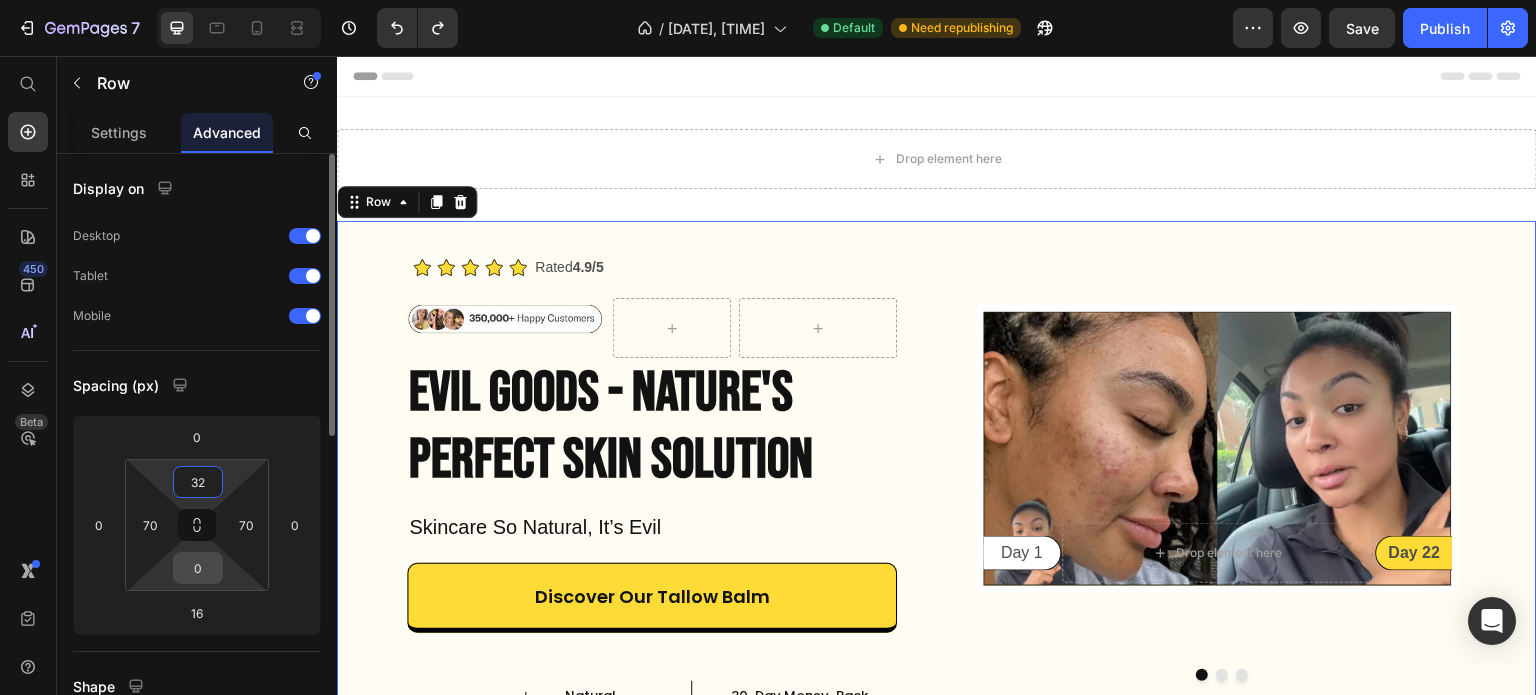 type on "32" 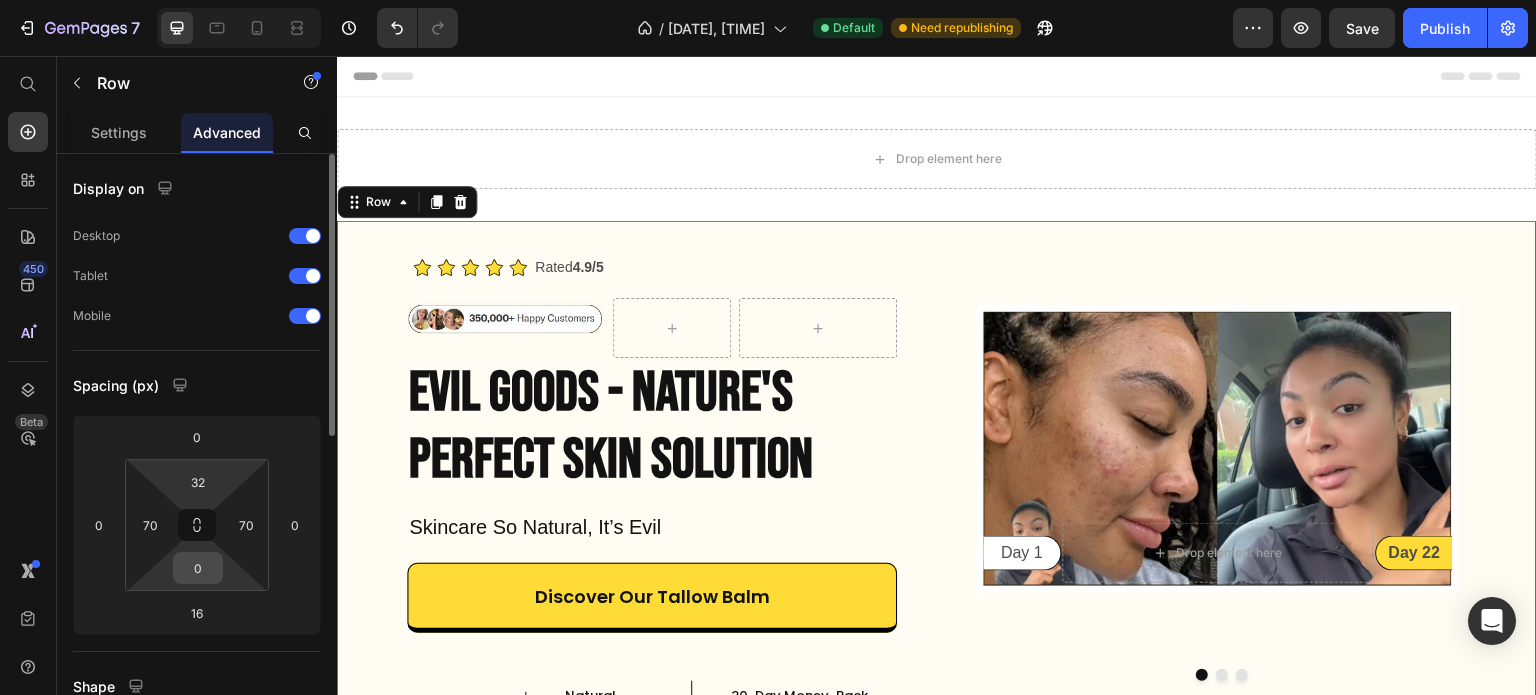 click on "0" at bounding box center [198, 568] 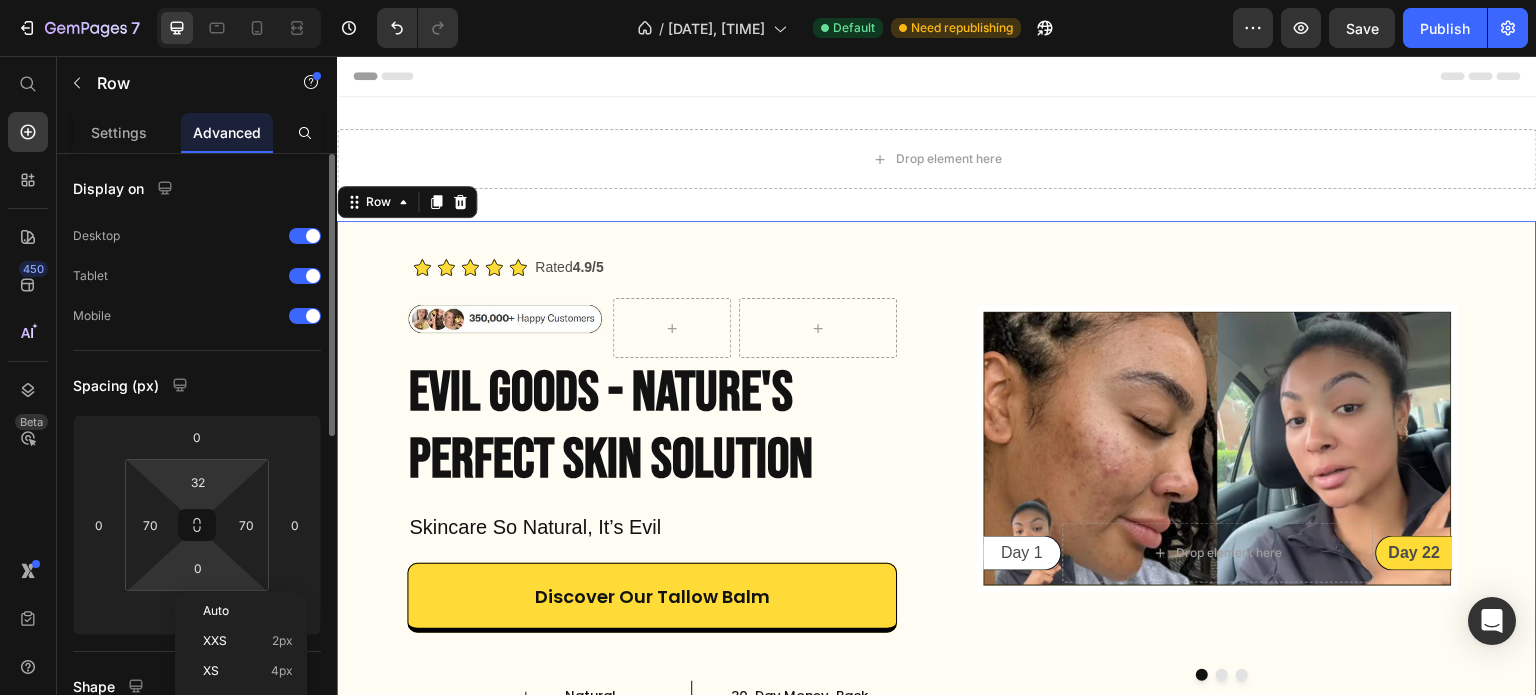 click on "[NUMBER] Version history / [PAGE_NAME] [DATE], [TIME] Default Need republishing Preview Save Publish [NUMBER] Beta Start with Sections Elements Hero Section Product Detail Brands Trusted Badges Guarantee Product Breakdown How to use Testimonials Compare Bundle FAQs Social Proof Brand Story Product List Collection Blog List Contact Sticky Add to Cart Custom Footer Browse Library [NUMBER] Layout Row Row Row Row Text Heading Text Block Button Button Button Button Sticky Back to top Media Image" at bounding box center [768, 0] 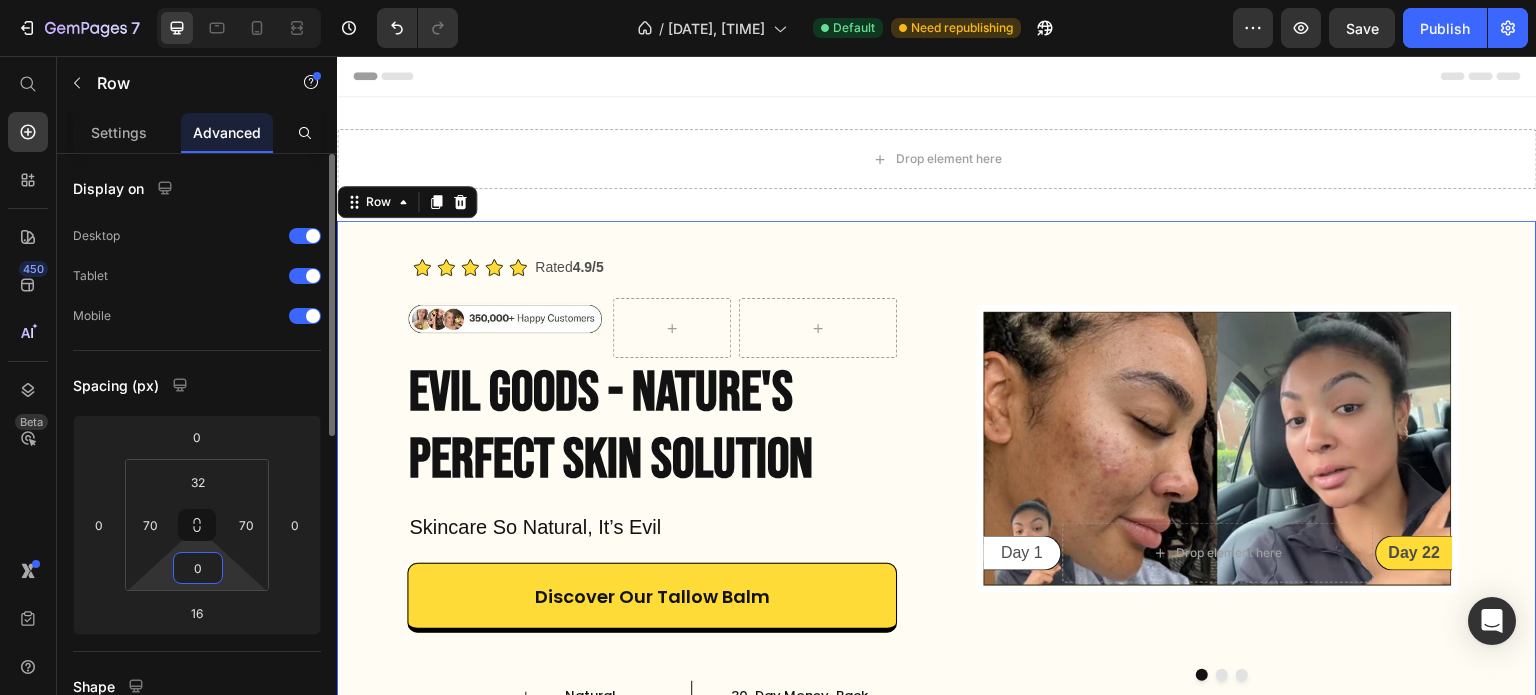click on "0" at bounding box center [198, 568] 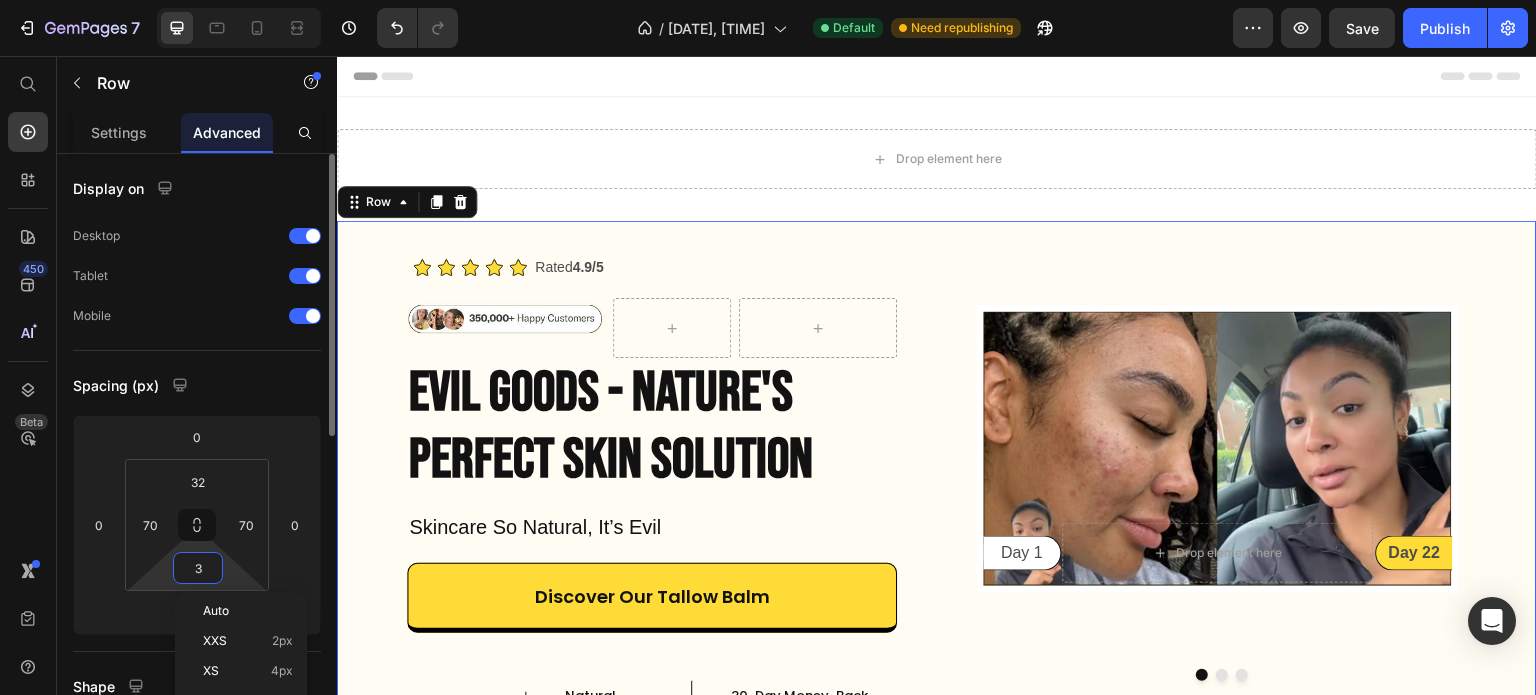 type on "32" 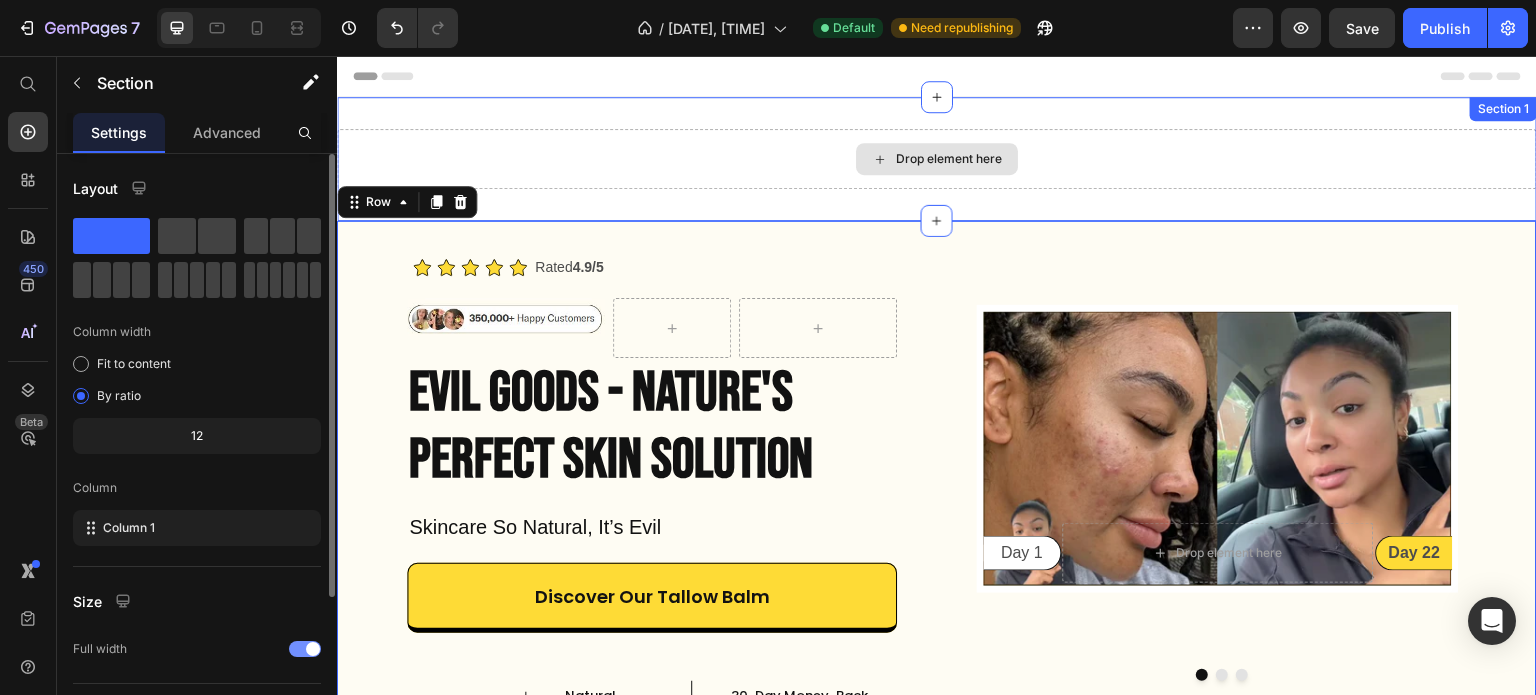 click on "Drop element here" at bounding box center [937, 159] 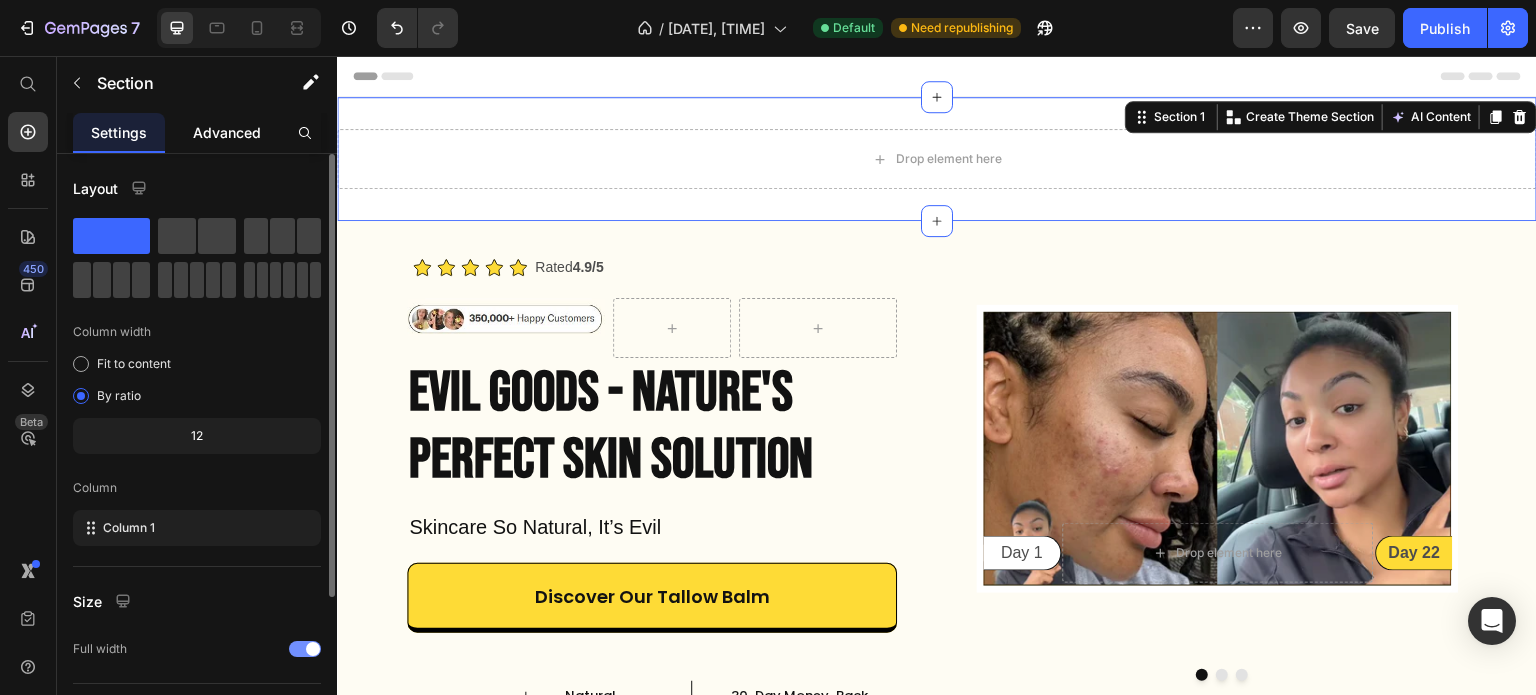 click on "Advanced" at bounding box center (227, 132) 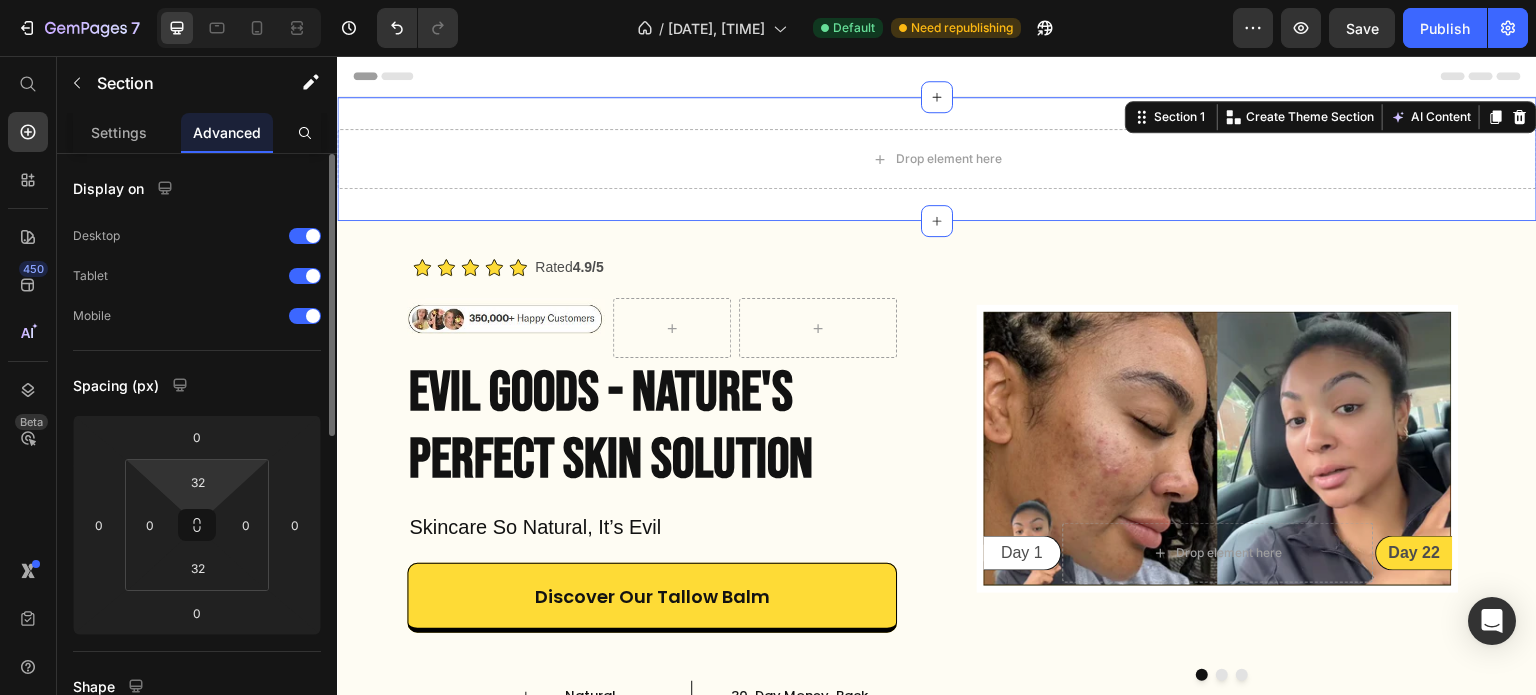 click on "32" at bounding box center [198, 482] 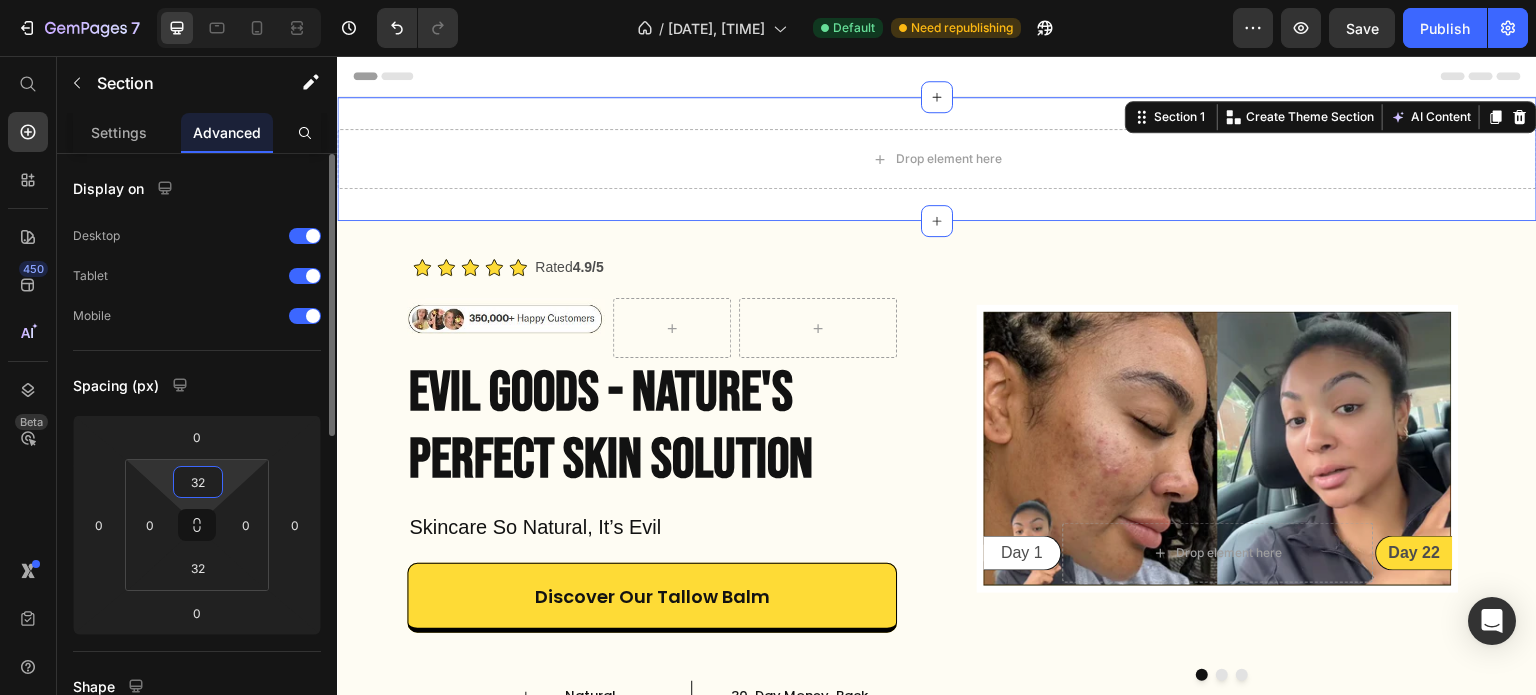 click on "32" at bounding box center (198, 482) 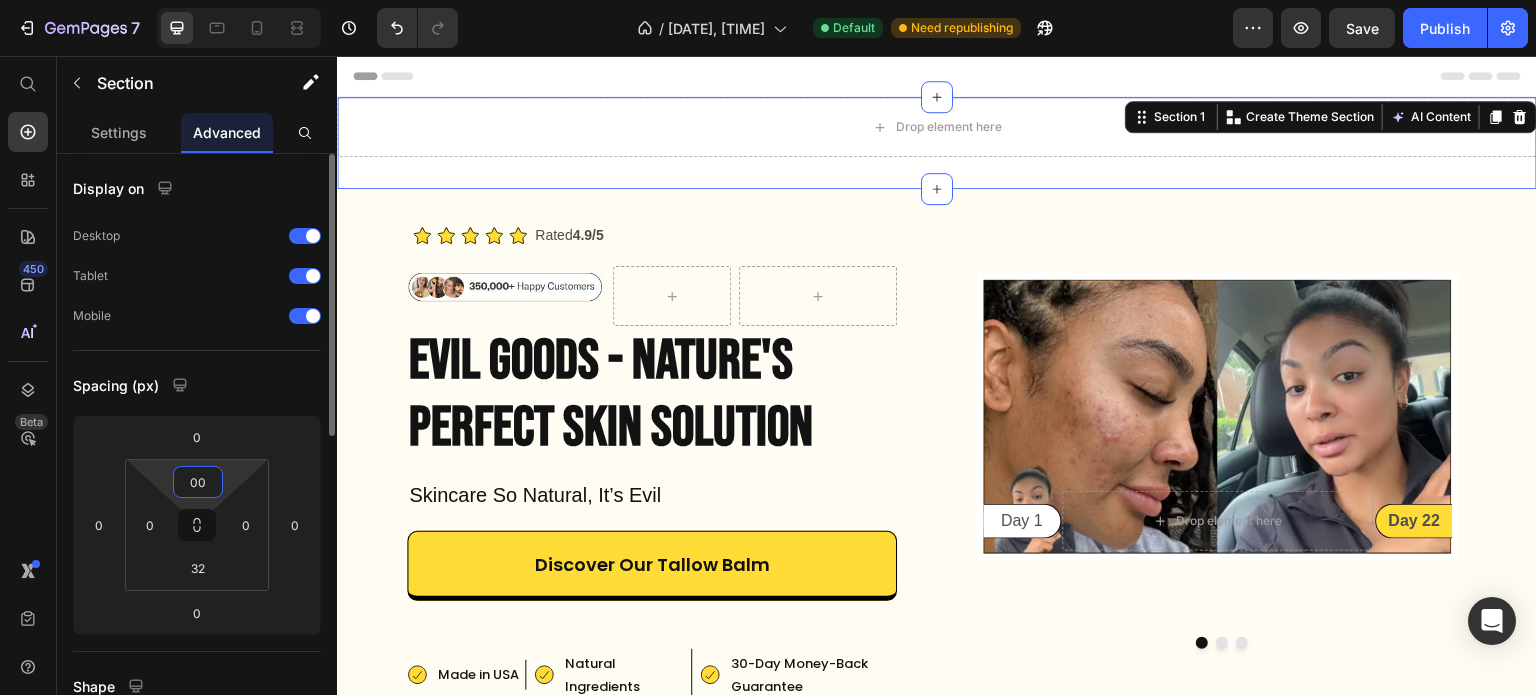 type on "0" 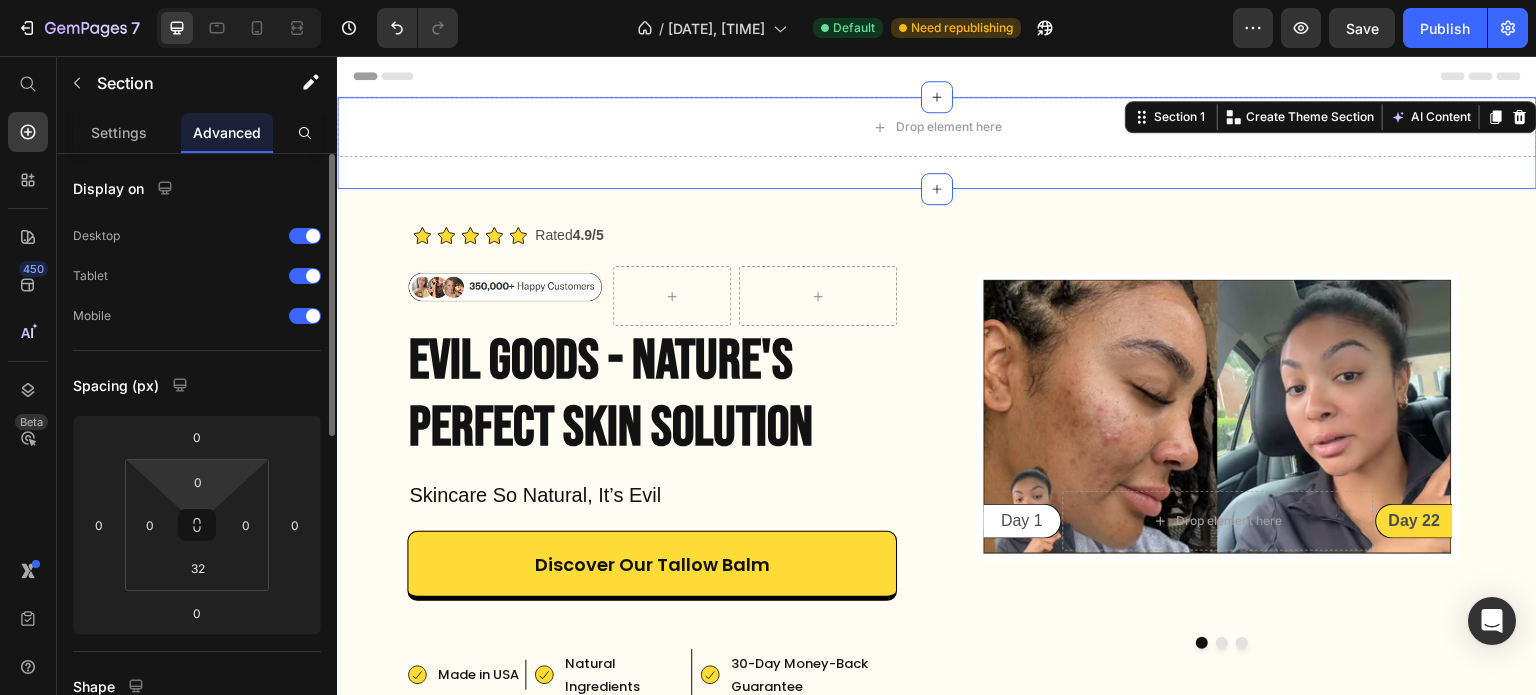 click on "Display on Desktop Tablet Mobile Spacing (px) 0 0 0 0 0 0 32 0 Shape Border Corner Shadow Position Opacity 100 % Animation Interaction Upgrade to Optimize plan  to unlock Interaction & other premium features. CSS class" at bounding box center [197, 739] 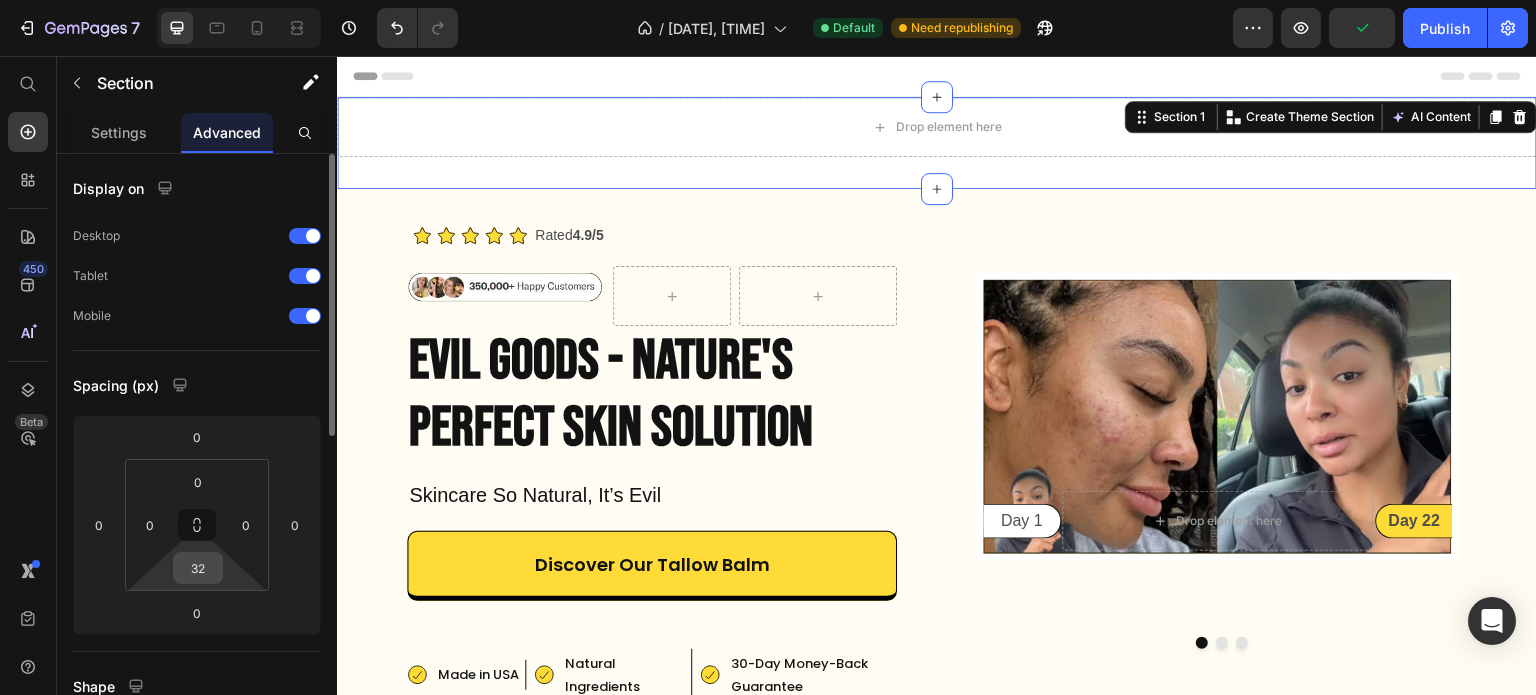 click on "32" at bounding box center [198, 568] 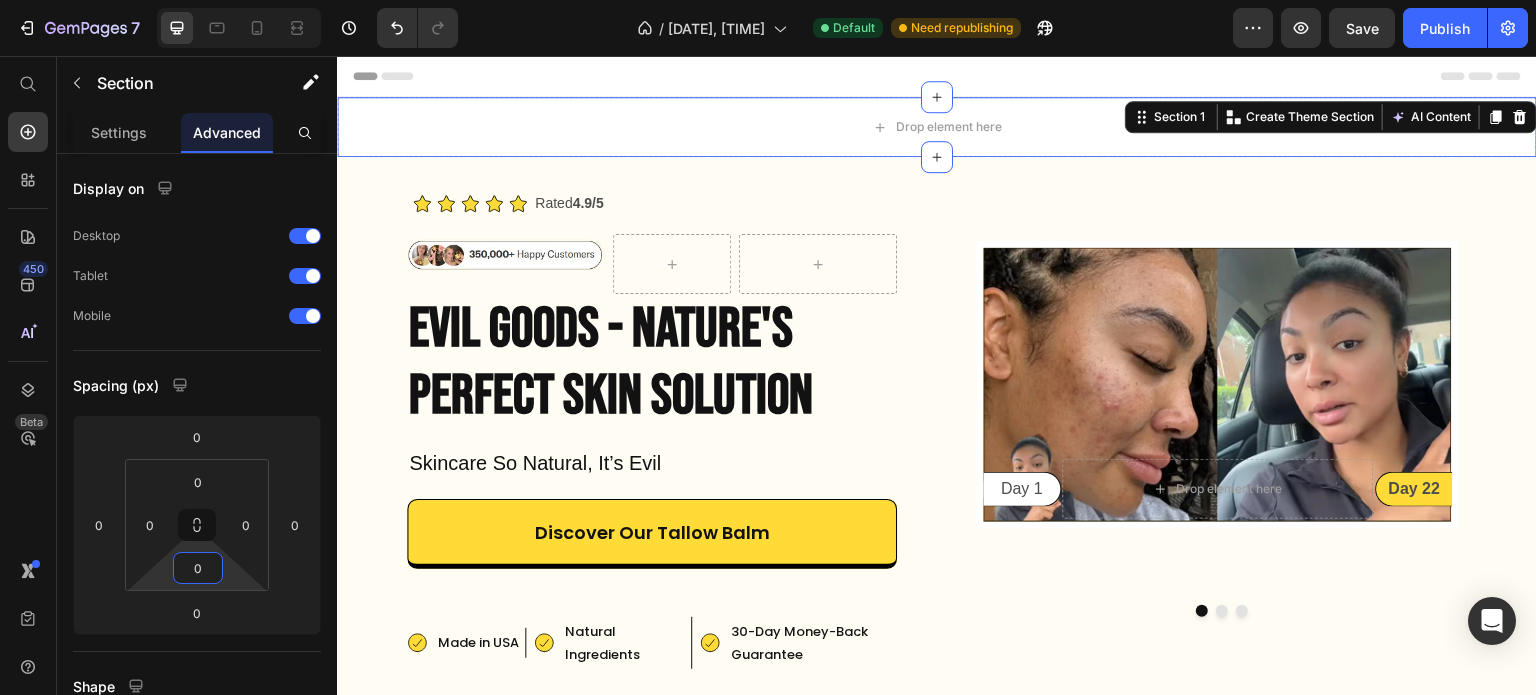 type on "0" 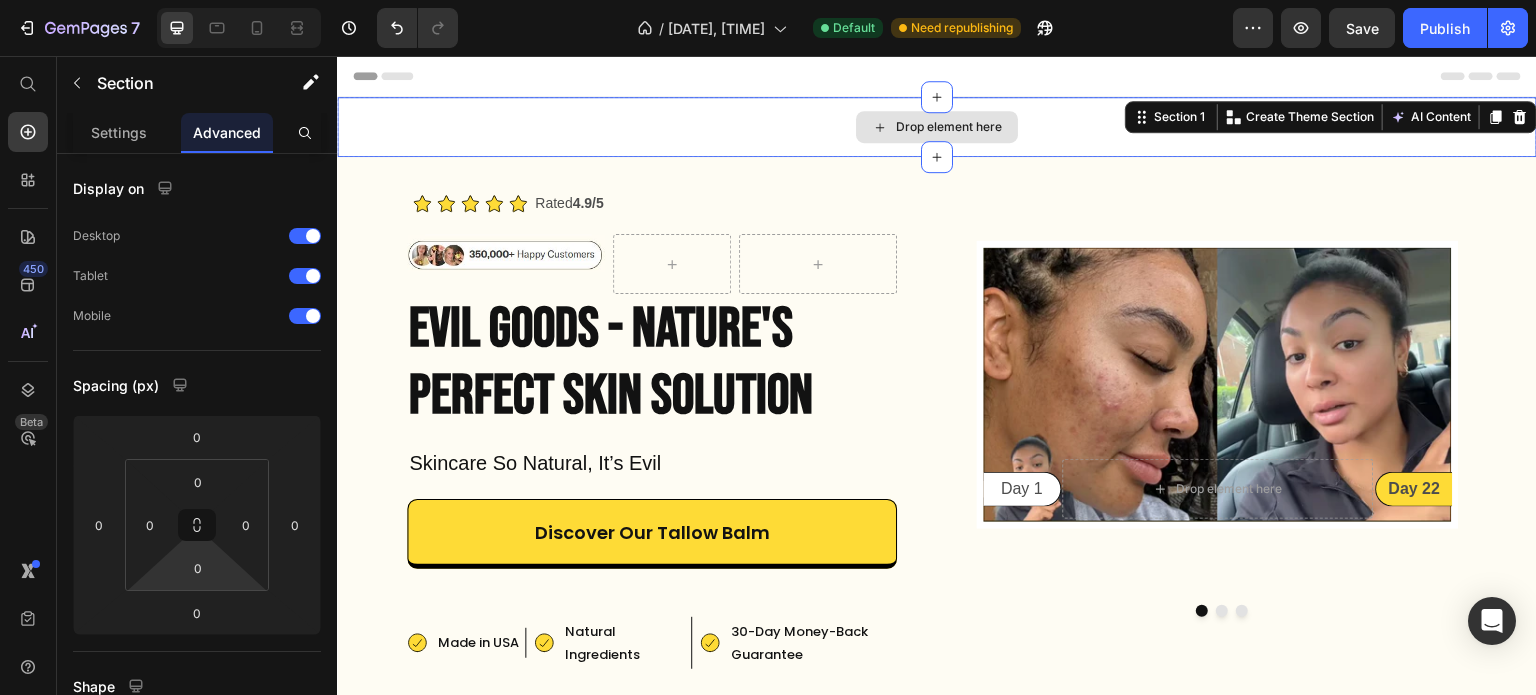 click on "Drop element here" at bounding box center [937, 127] 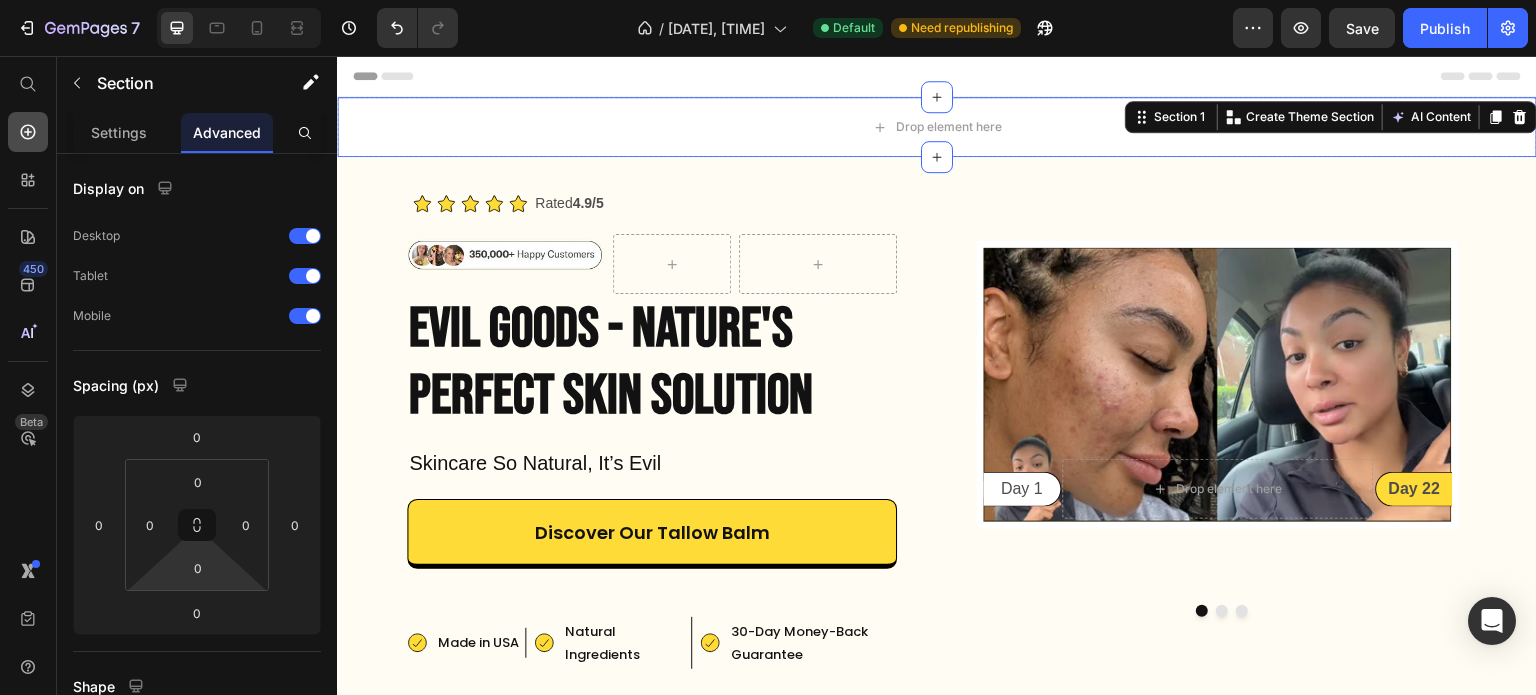 click 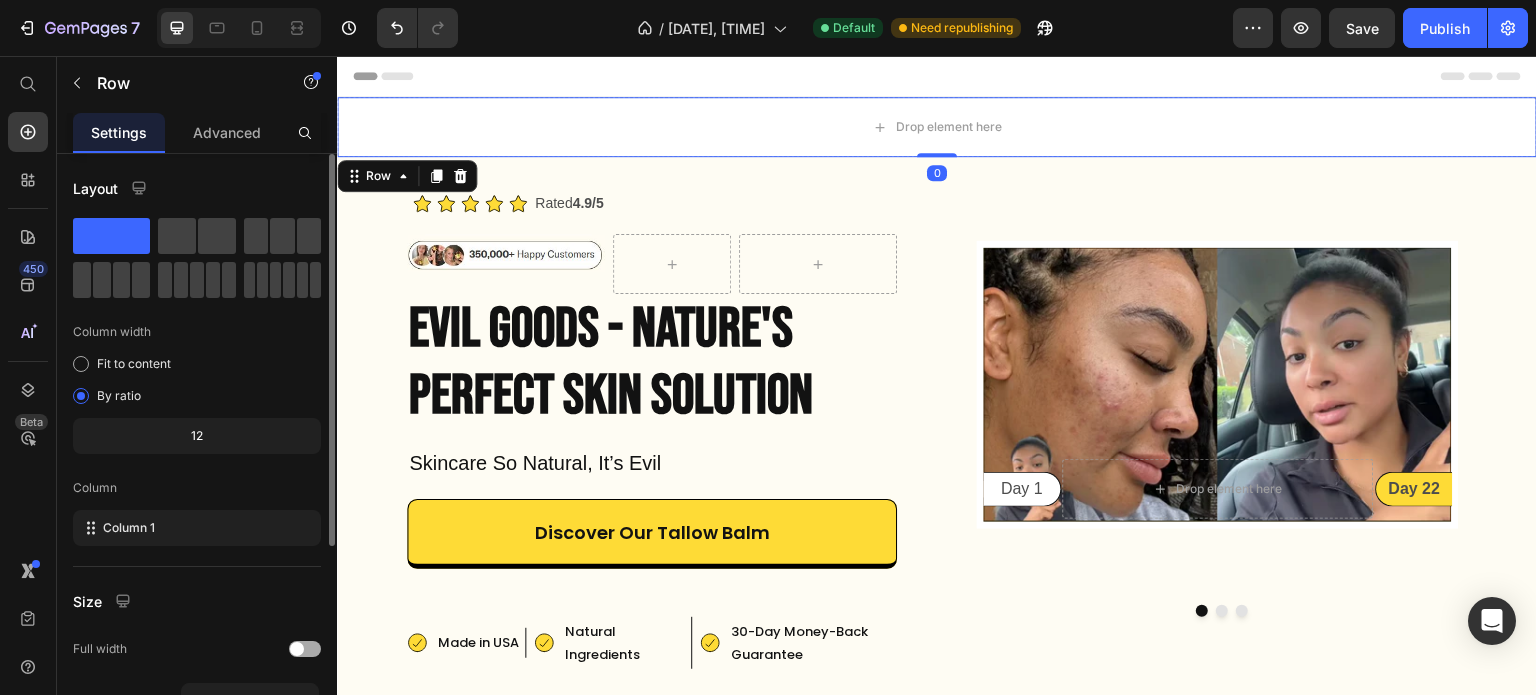 click at bounding box center (305, 649) 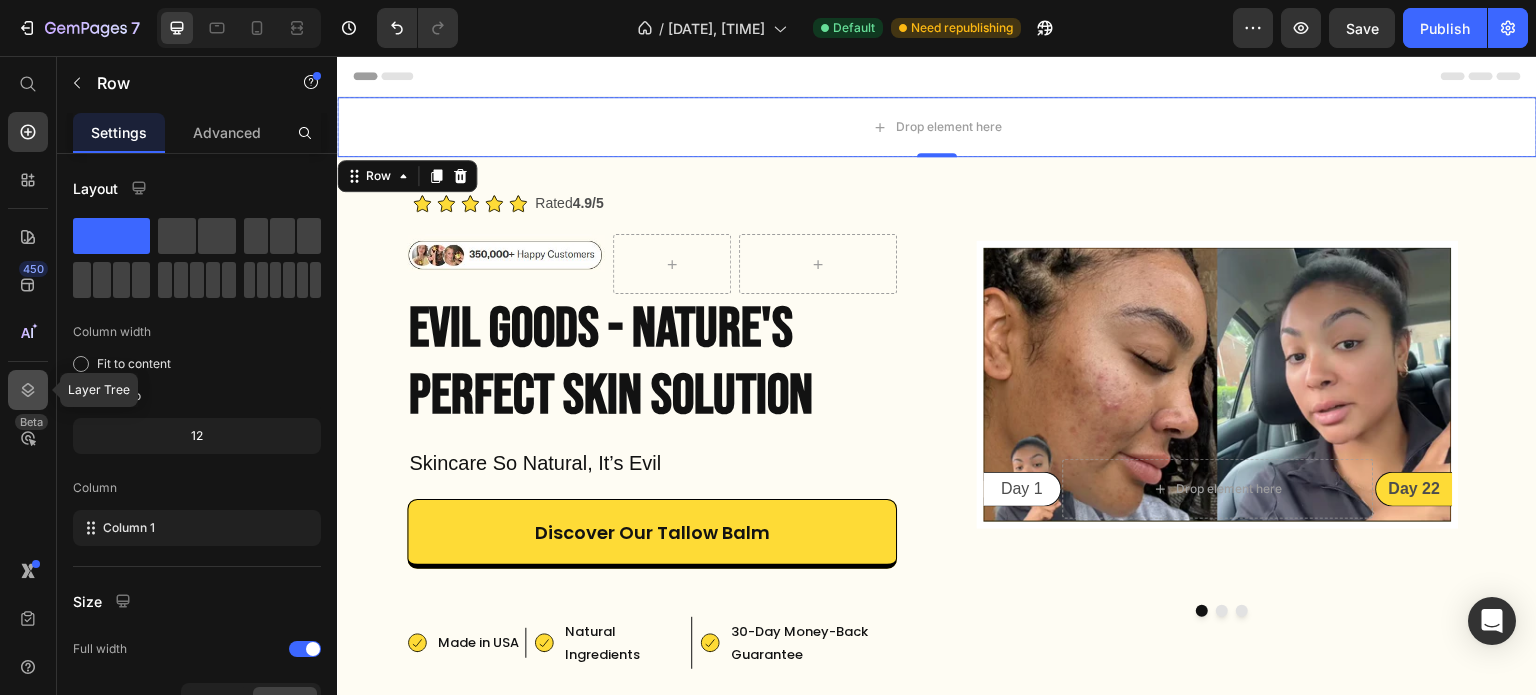 click 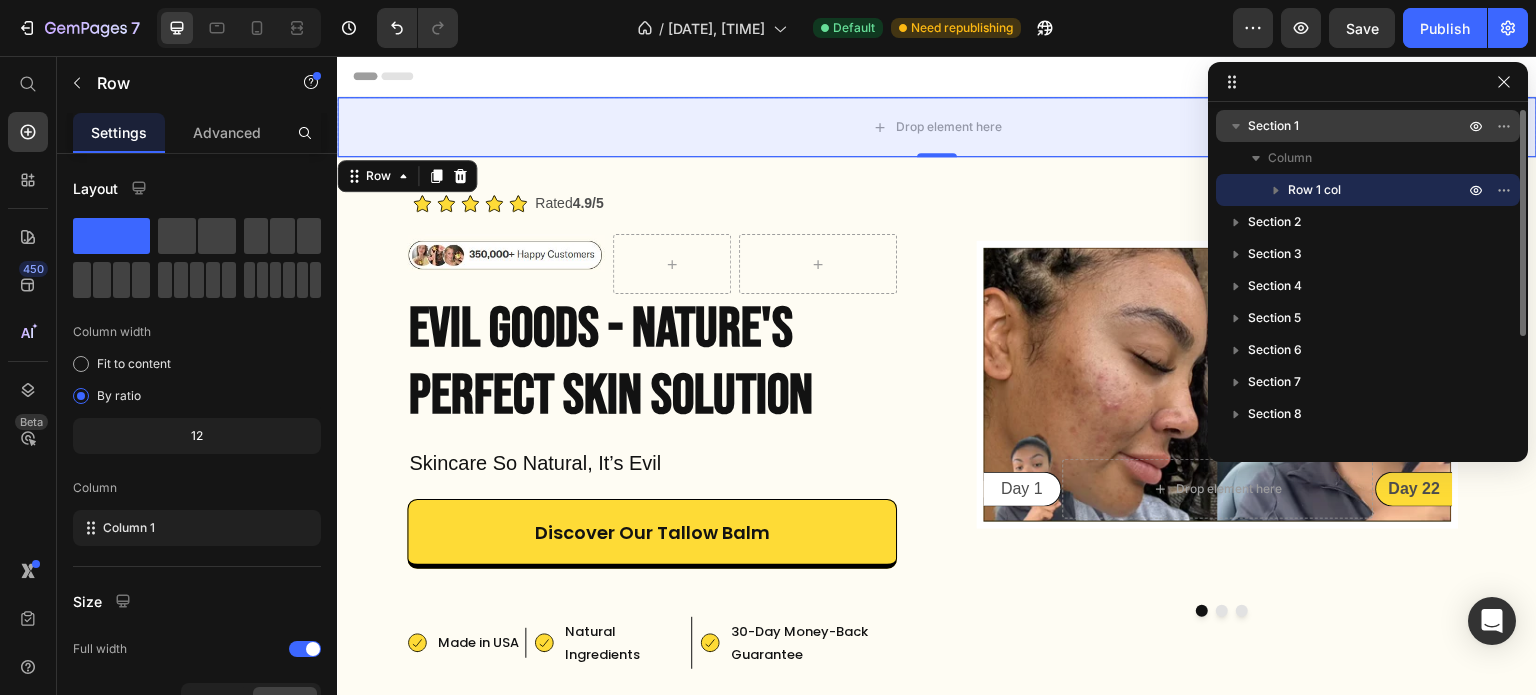 click on "Section 1" at bounding box center [1368, 126] 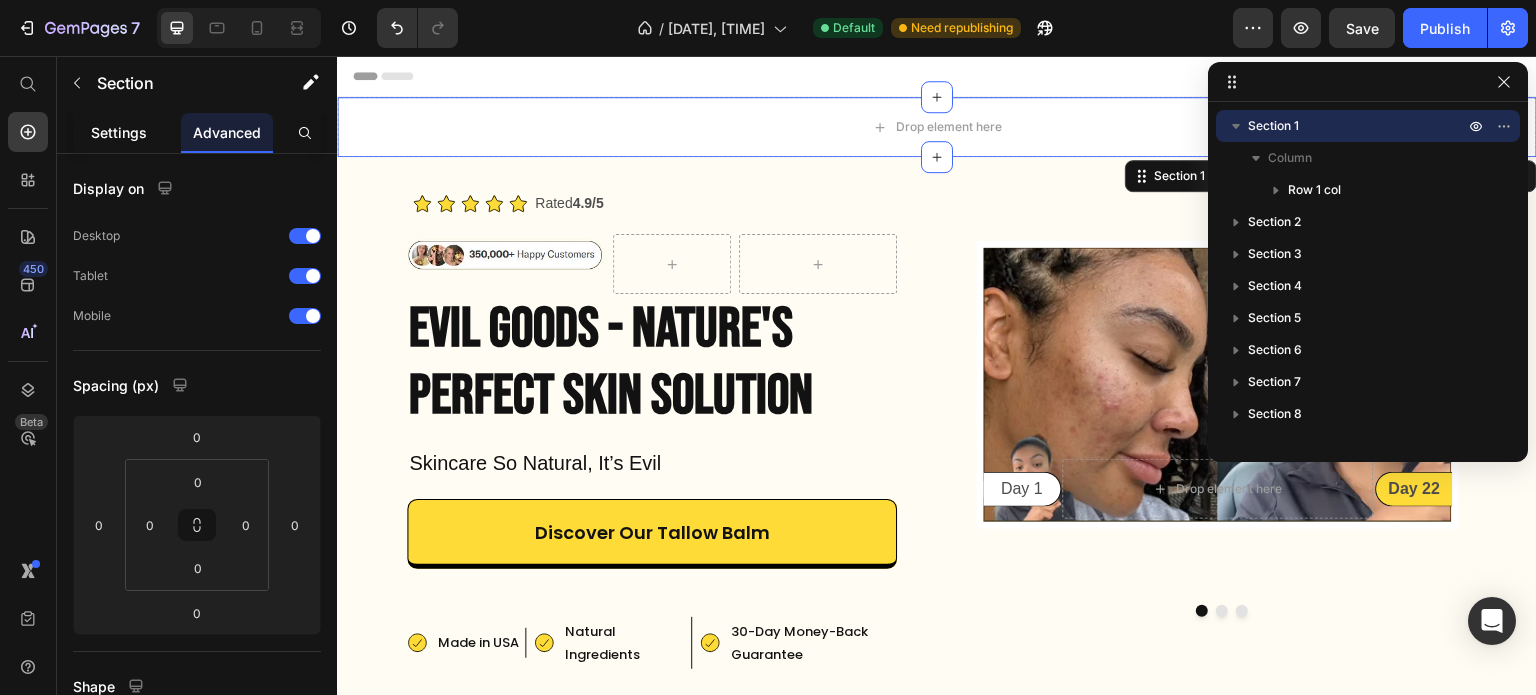 click on "Settings" at bounding box center (119, 132) 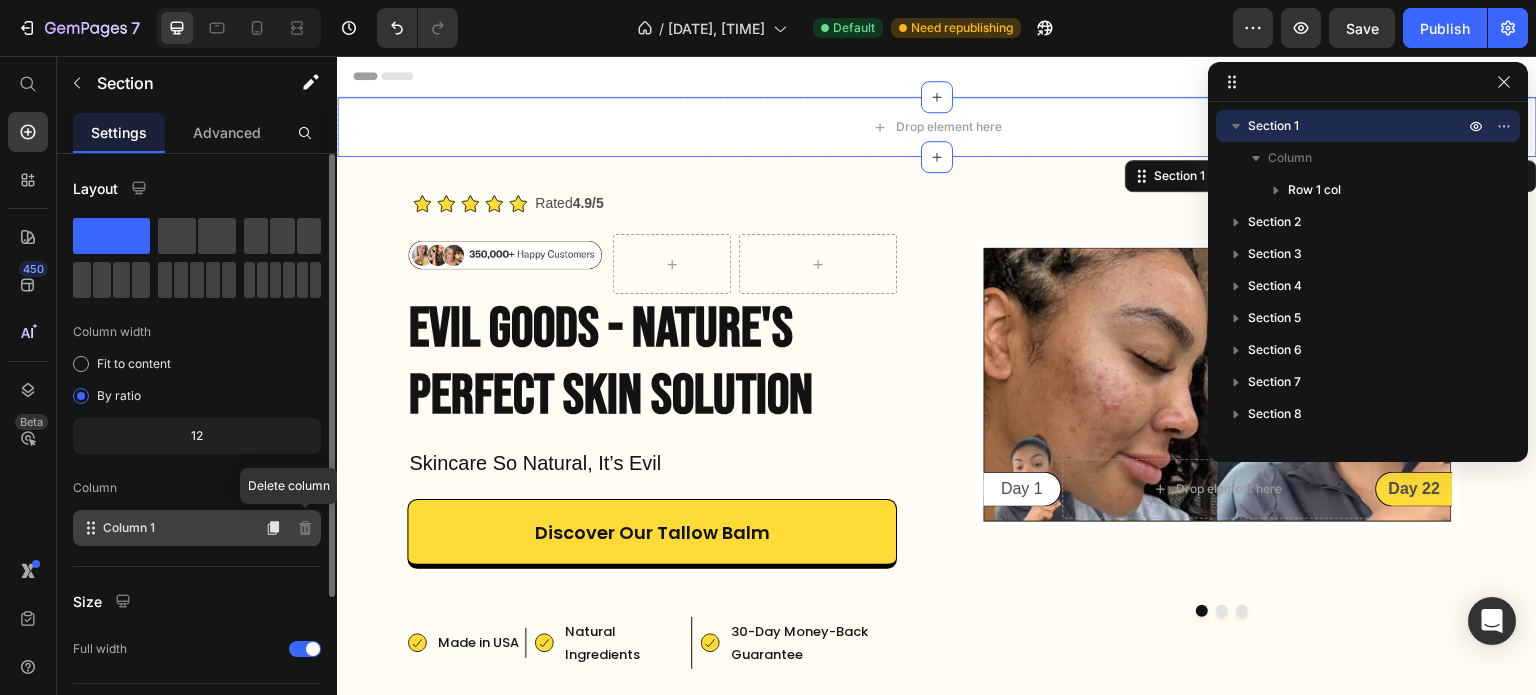 scroll, scrollTop: 208, scrollLeft: 0, axis: vertical 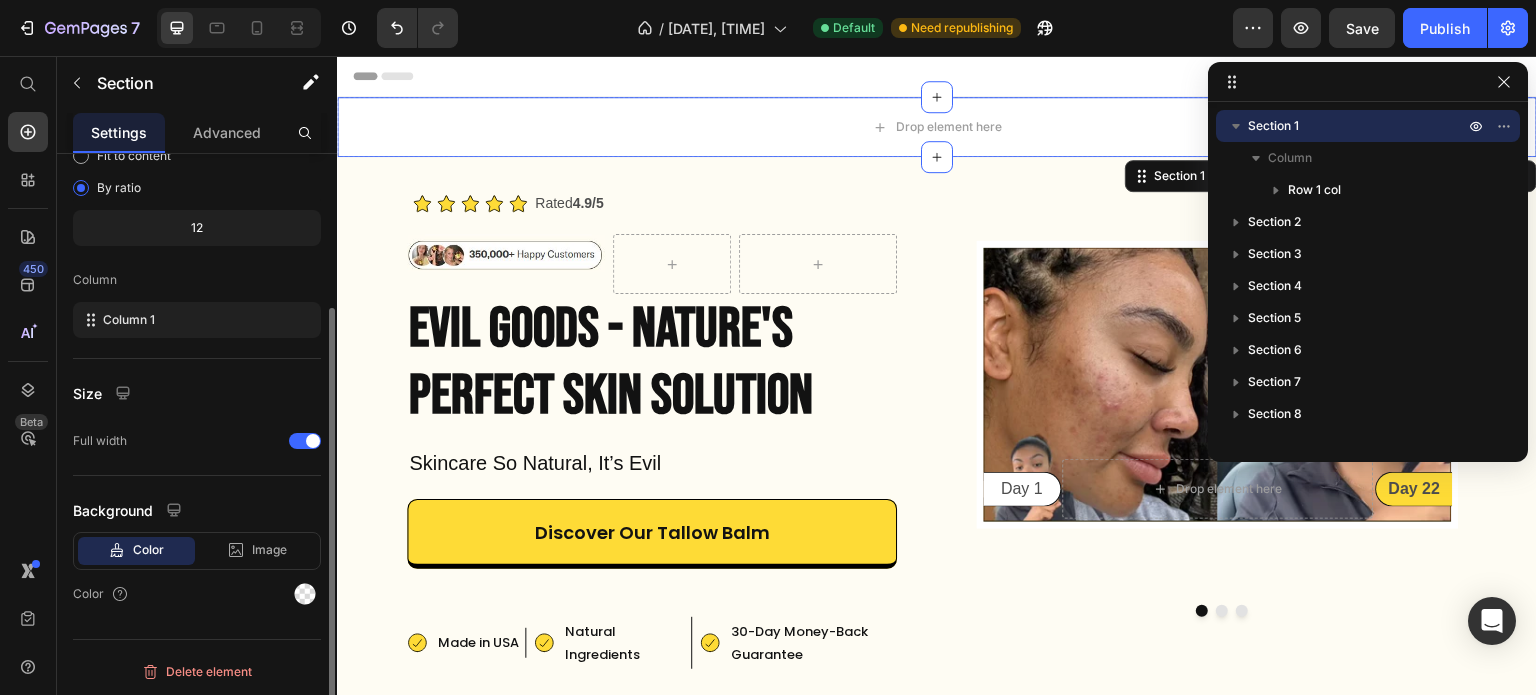 click on "Color Image Video  Color" 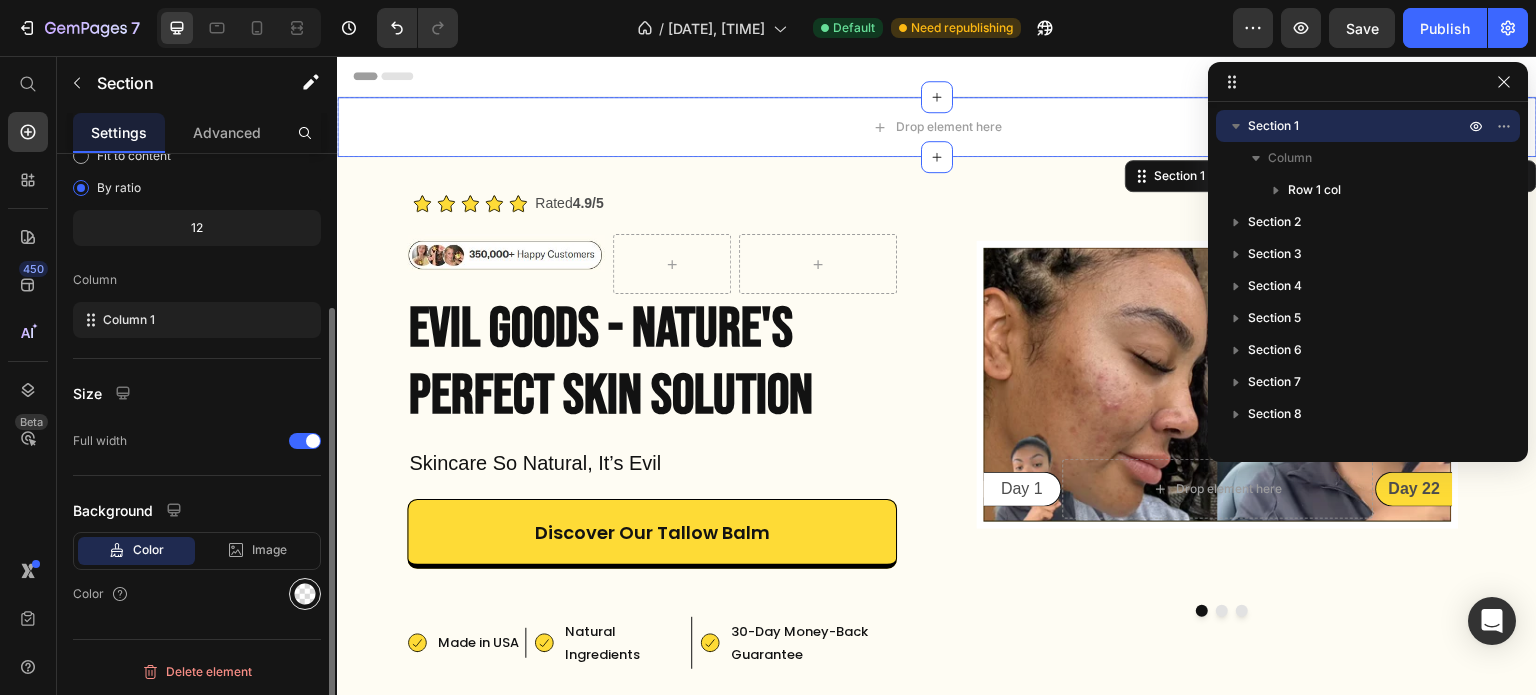 click at bounding box center (305, 594) 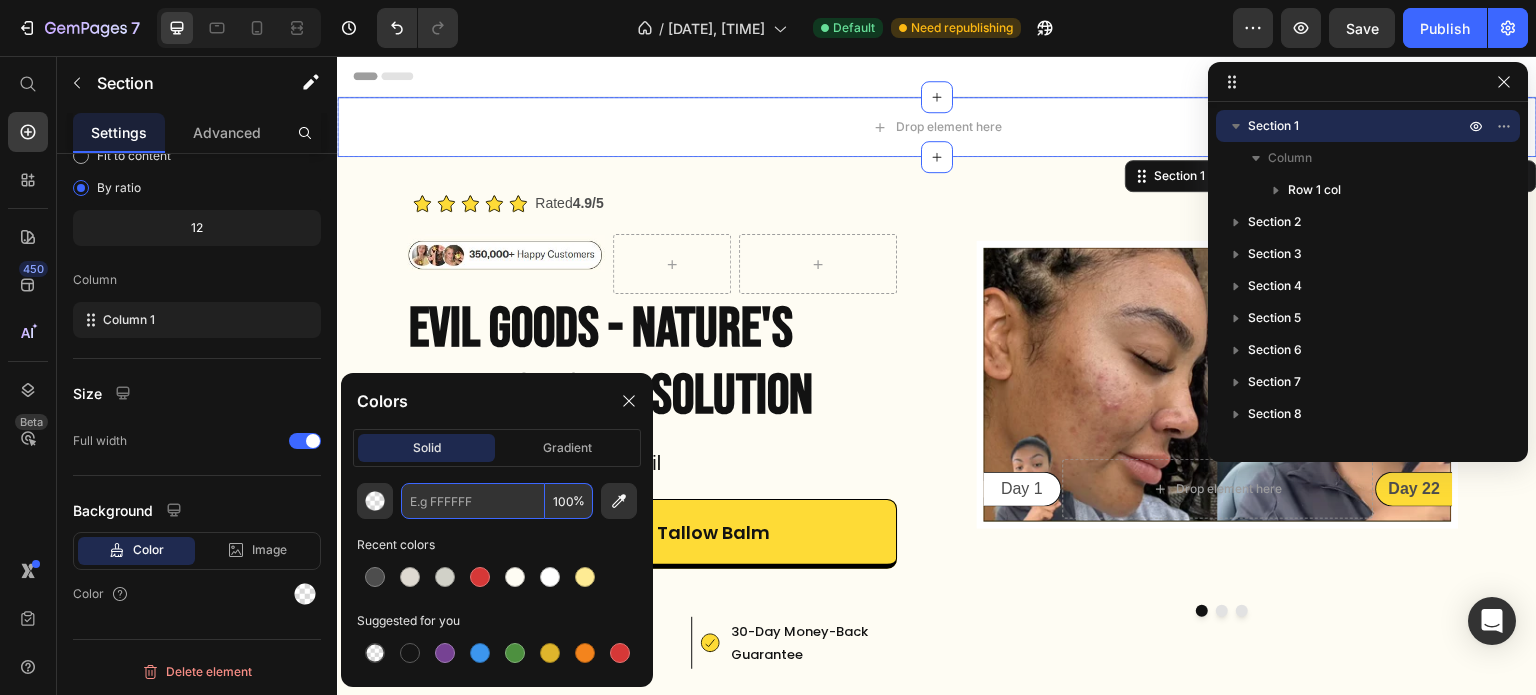 click at bounding box center (473, 501) 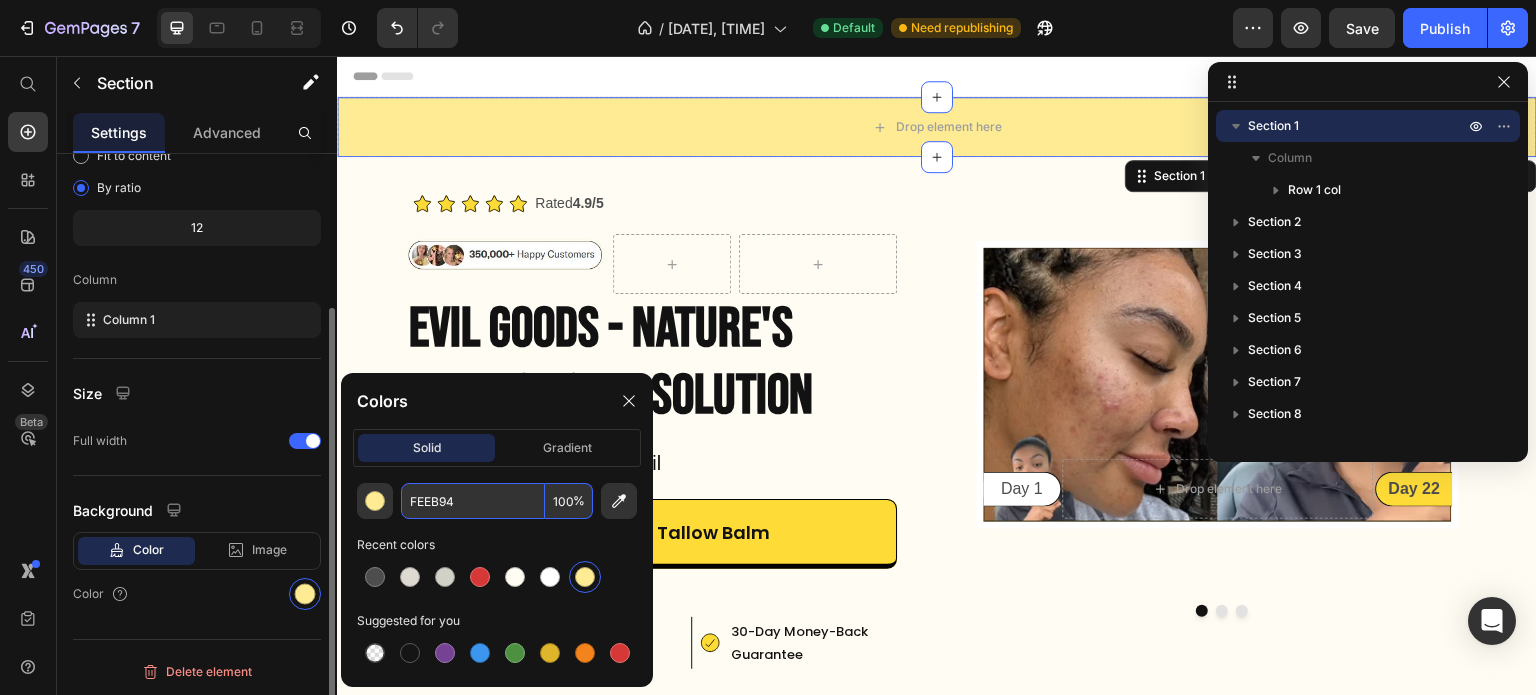 type on "FEEB94" 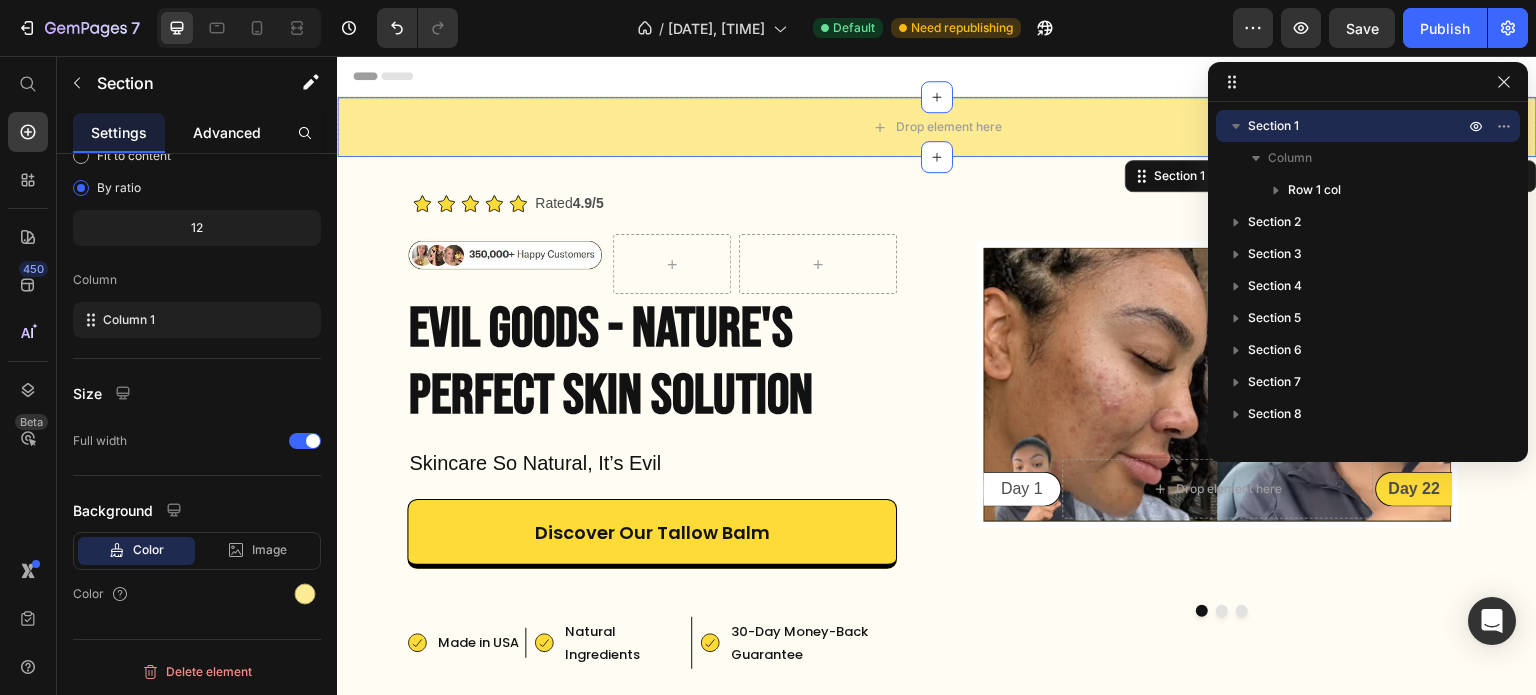 click on "Advanced" at bounding box center [227, 132] 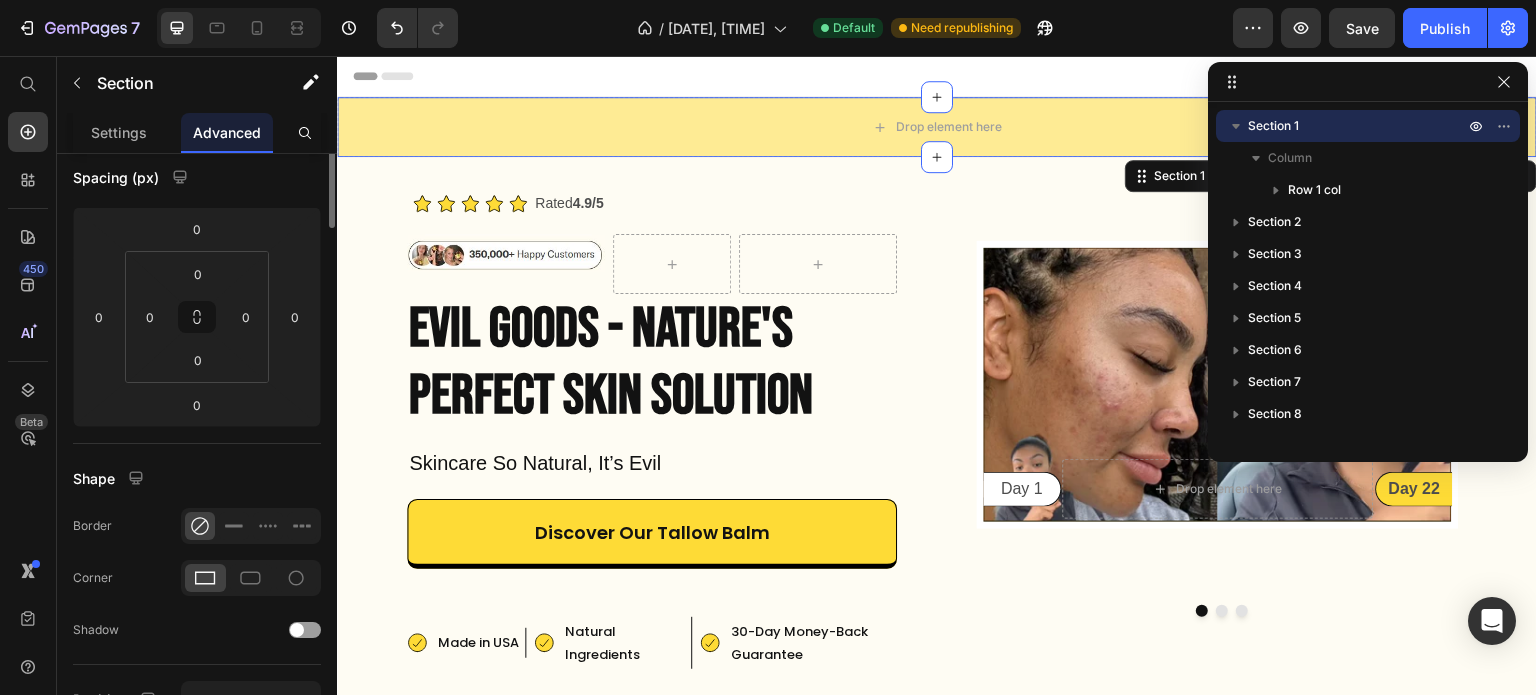 scroll, scrollTop: 0, scrollLeft: 0, axis: both 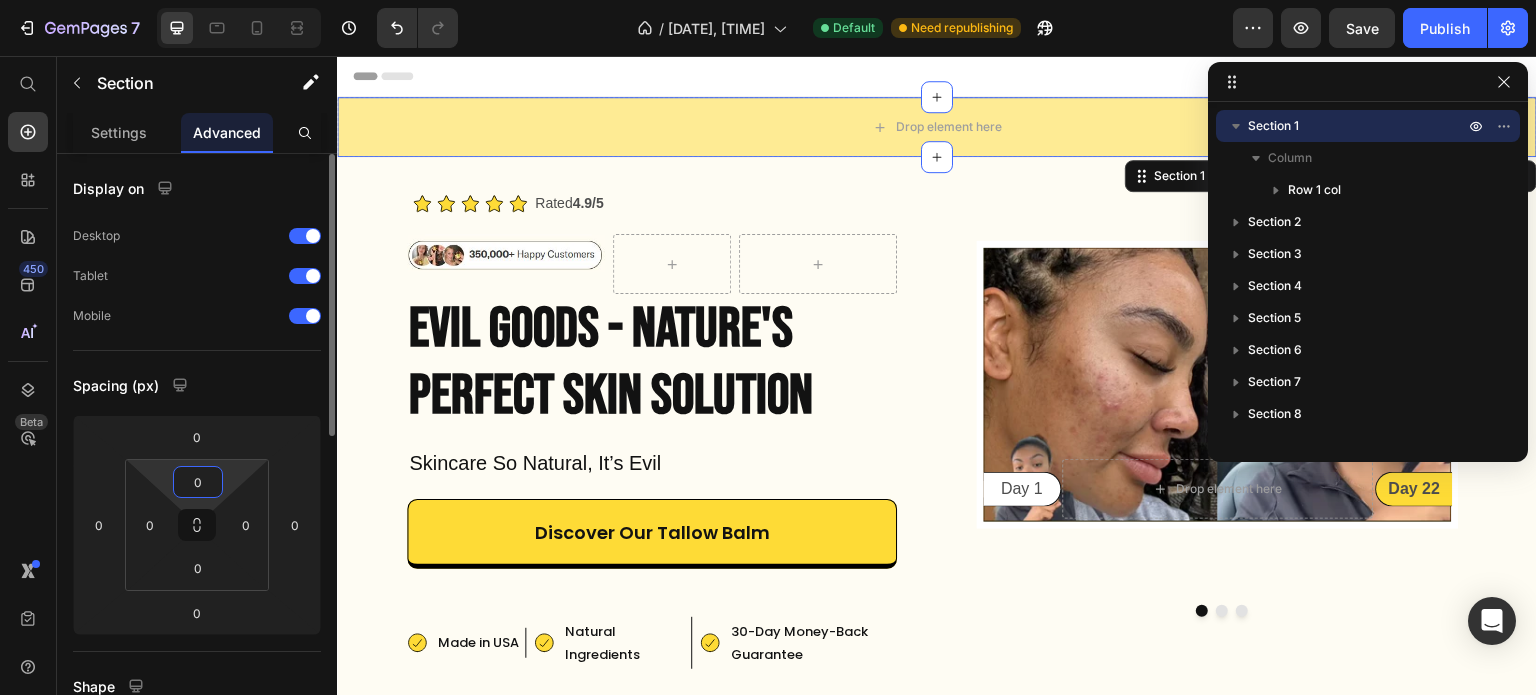 click on "0" at bounding box center (198, 482) 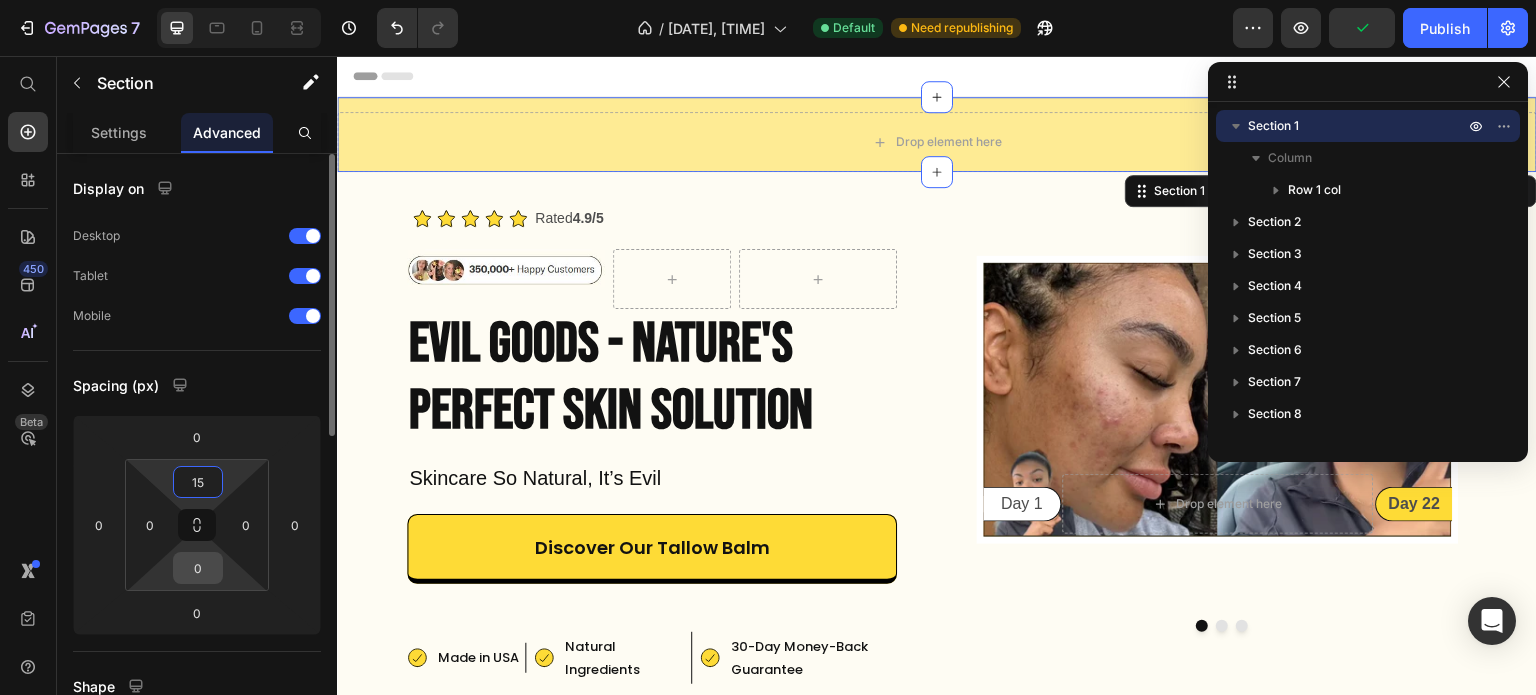 type on "15" 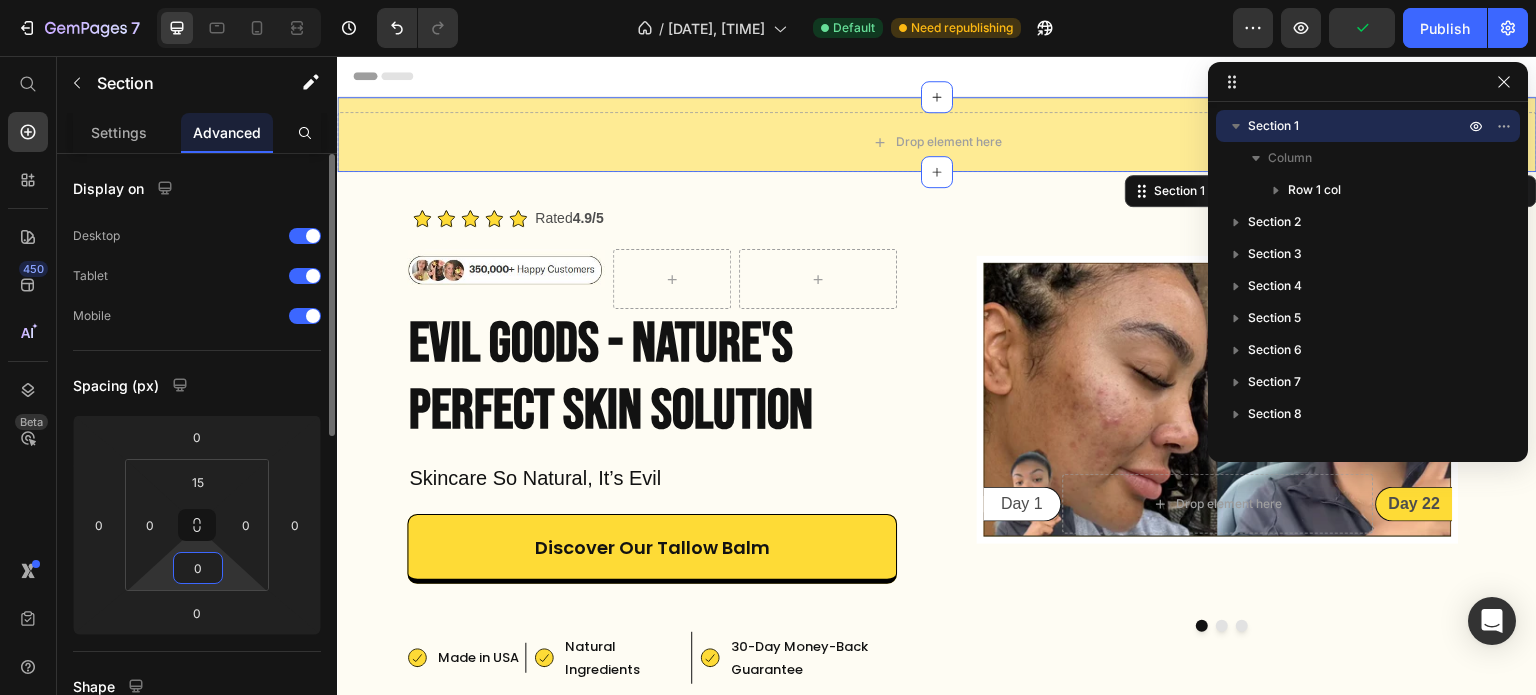 click on "0" at bounding box center (198, 568) 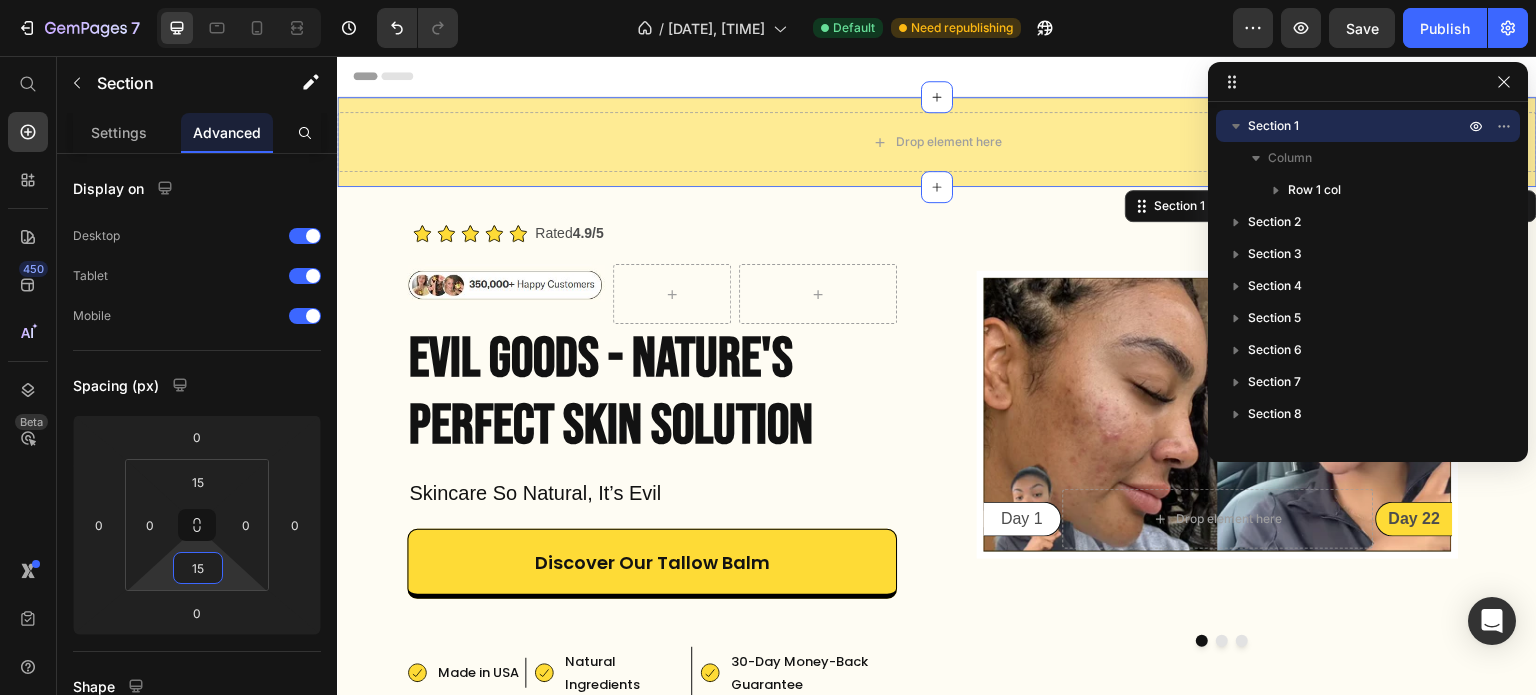 type on "15" 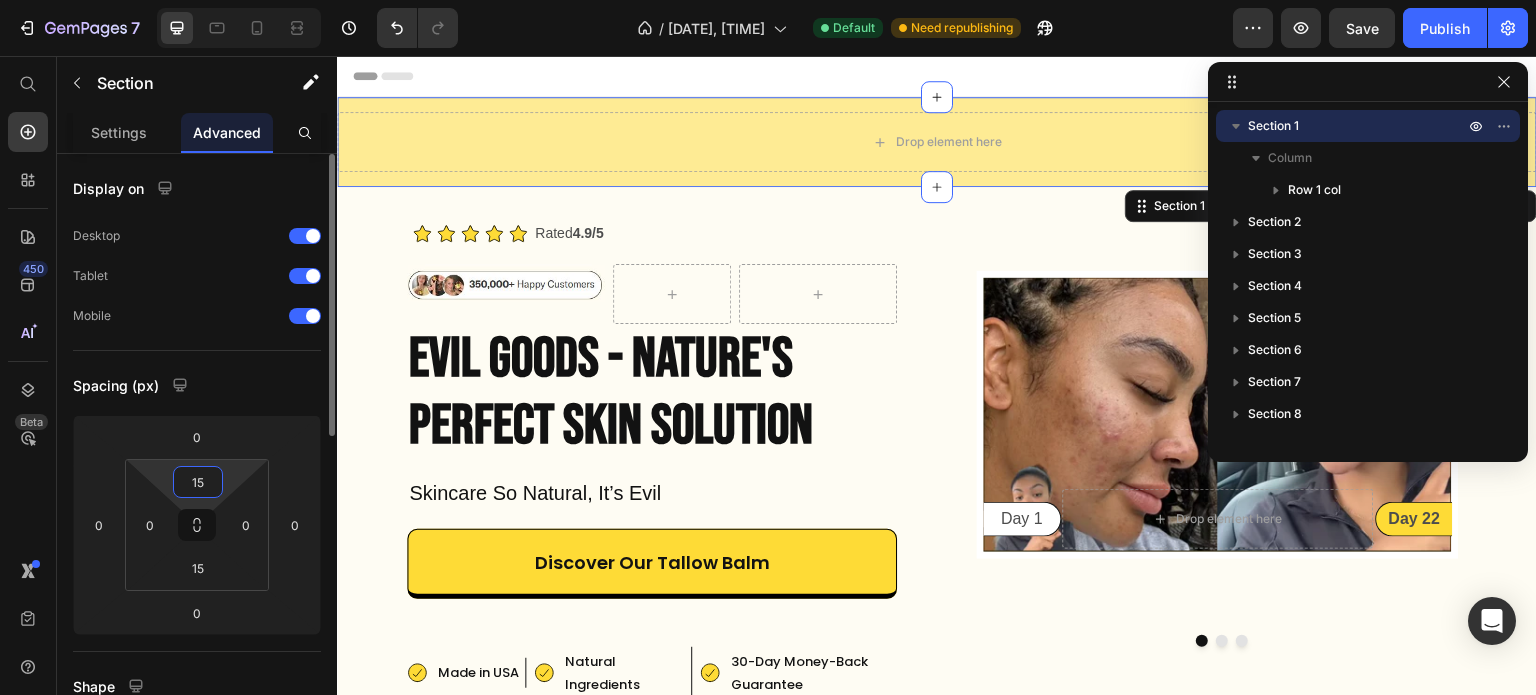 click on "15" at bounding box center (198, 482) 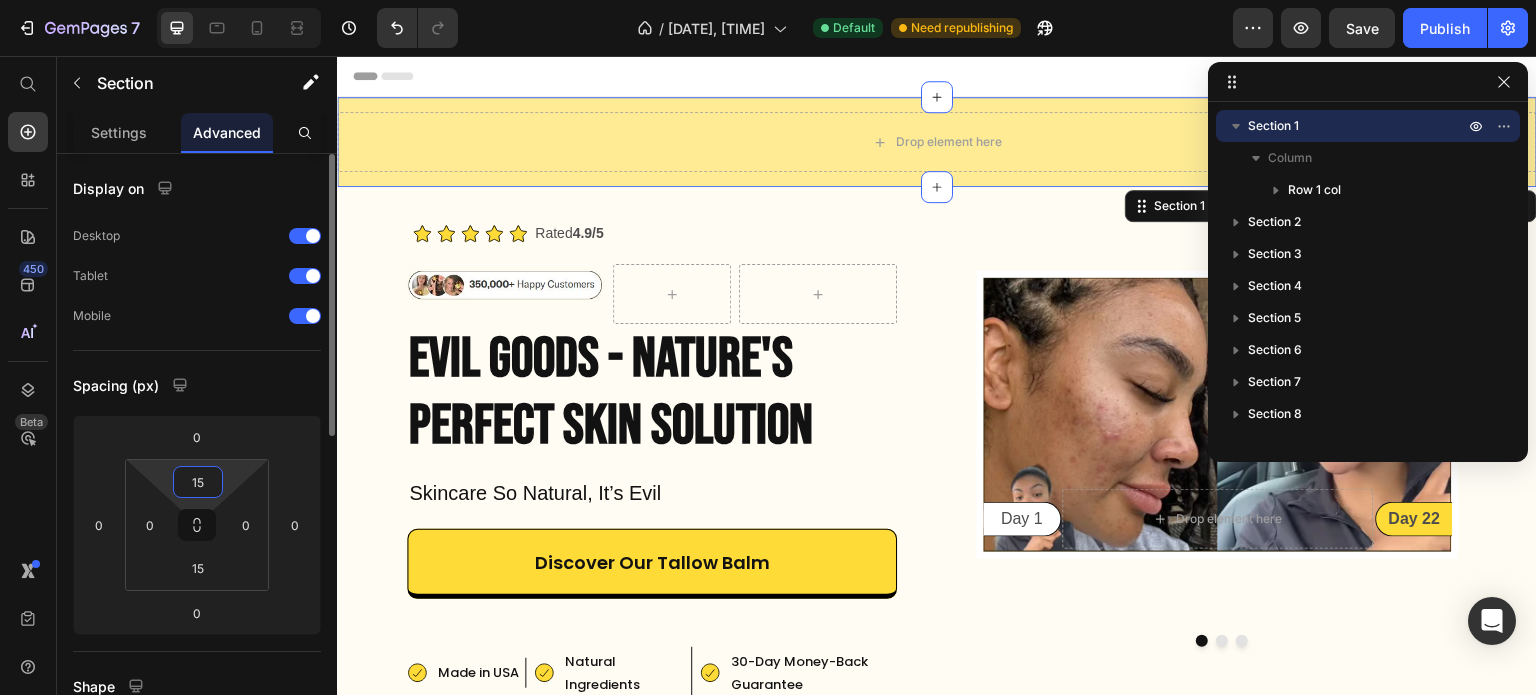 click on "15" at bounding box center (198, 482) 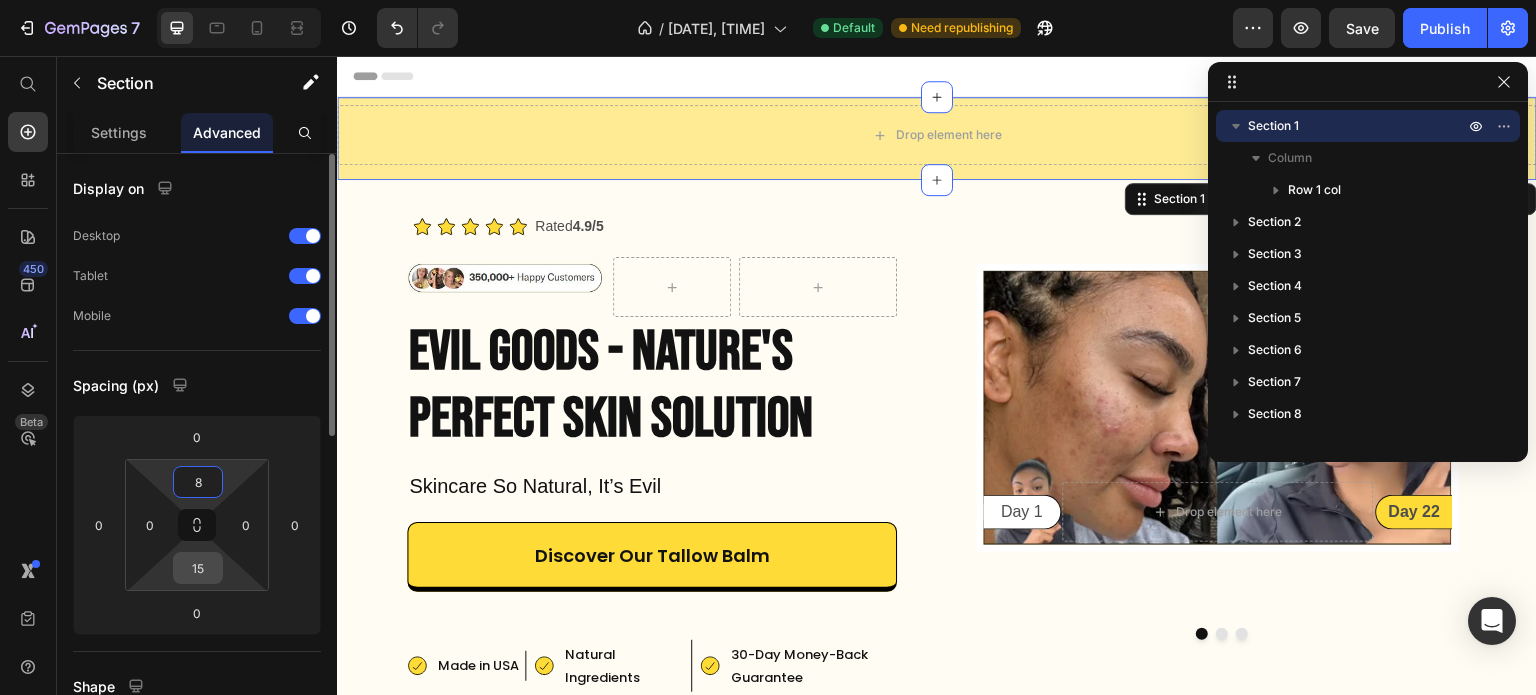 type on "8" 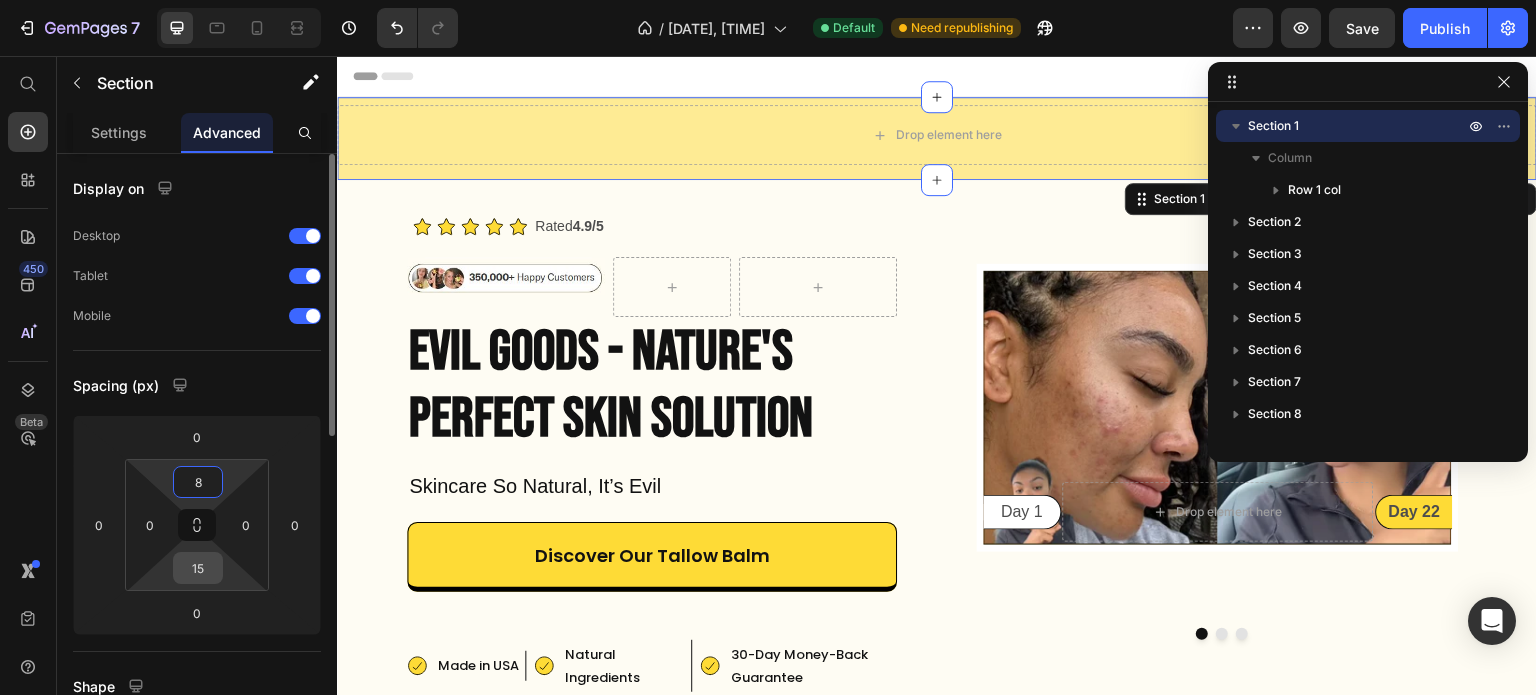 click on "15" at bounding box center (198, 568) 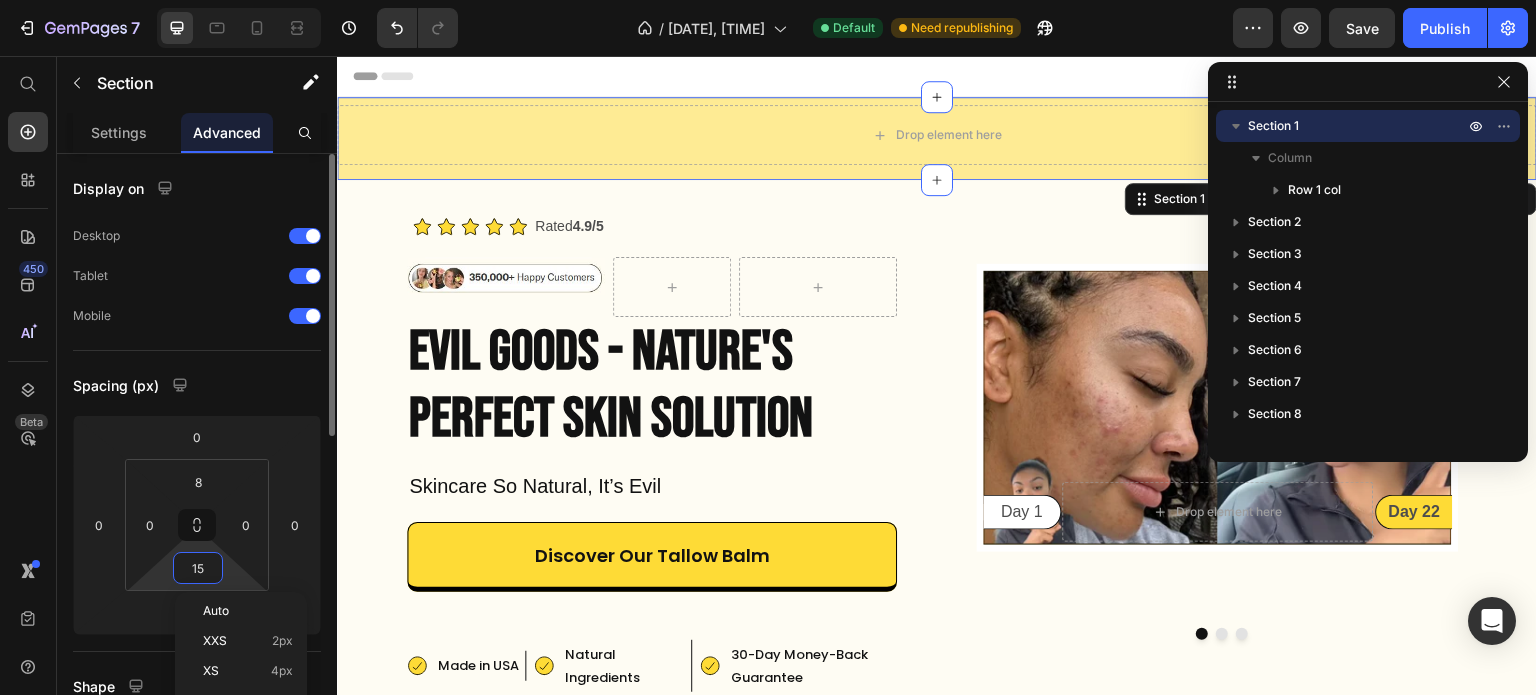 click on "15" at bounding box center (198, 568) 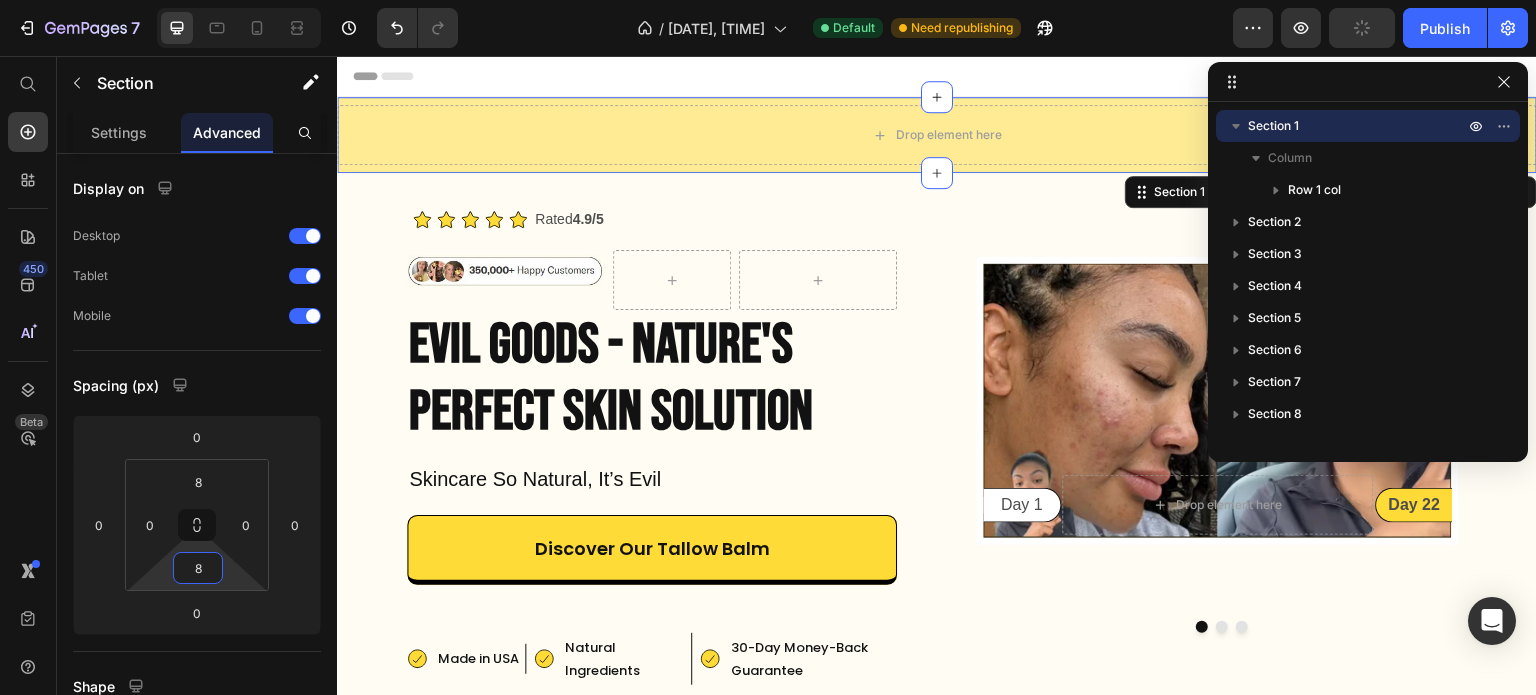 type on "8" 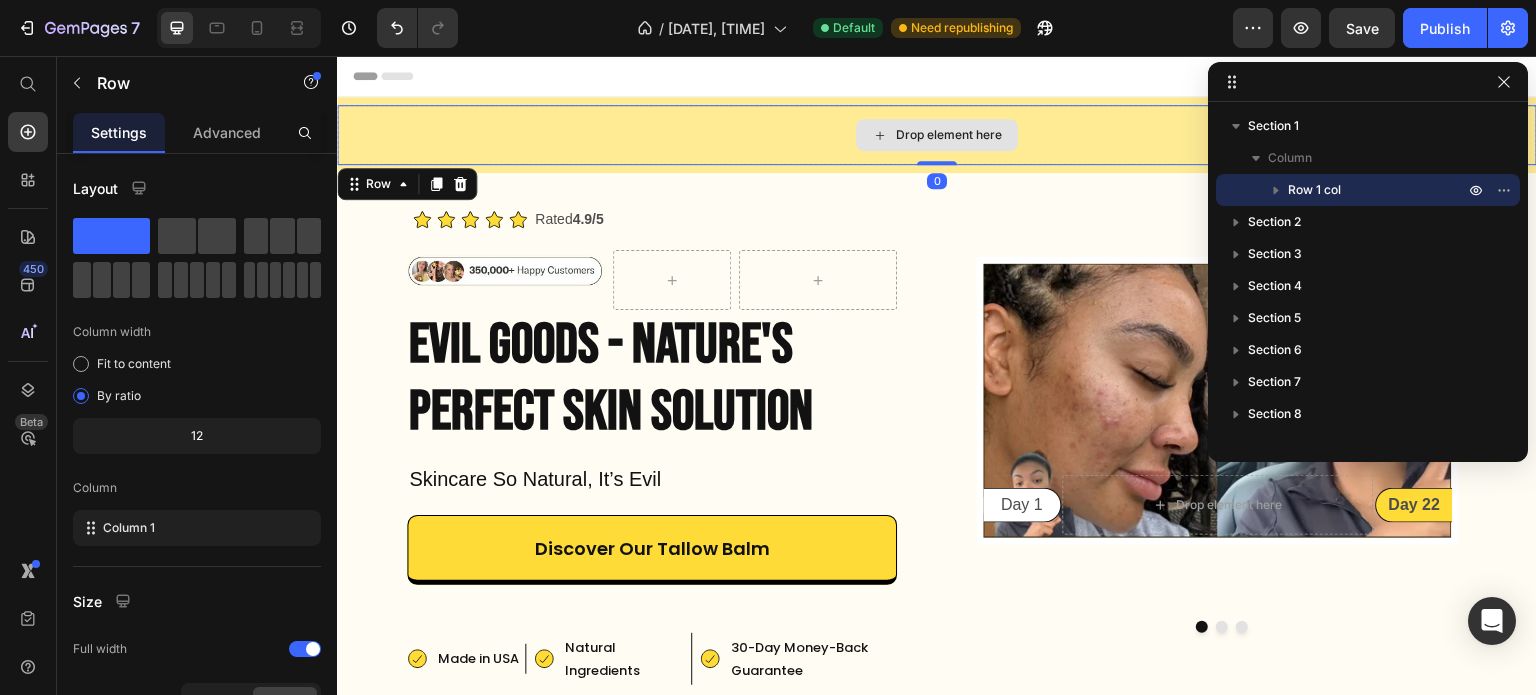 click on "Drop element here" at bounding box center (937, 135) 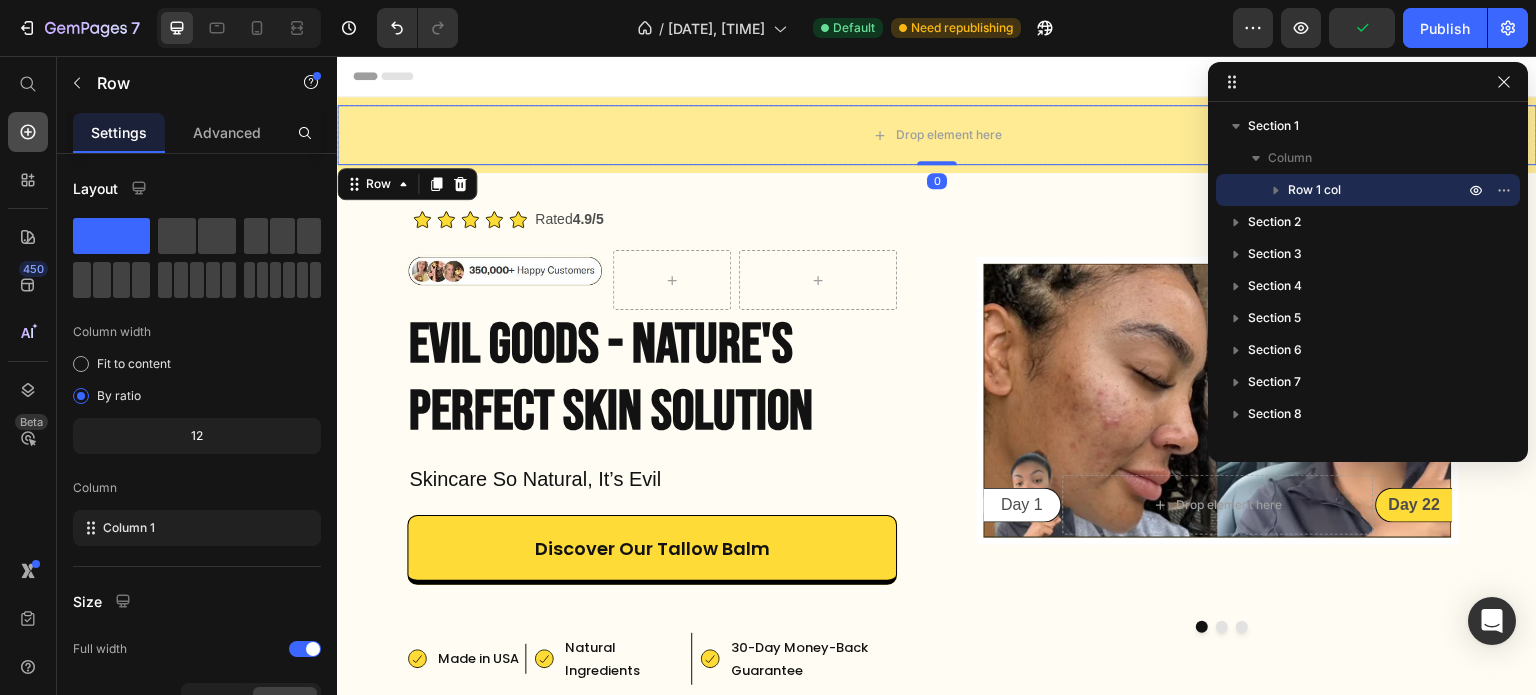 click 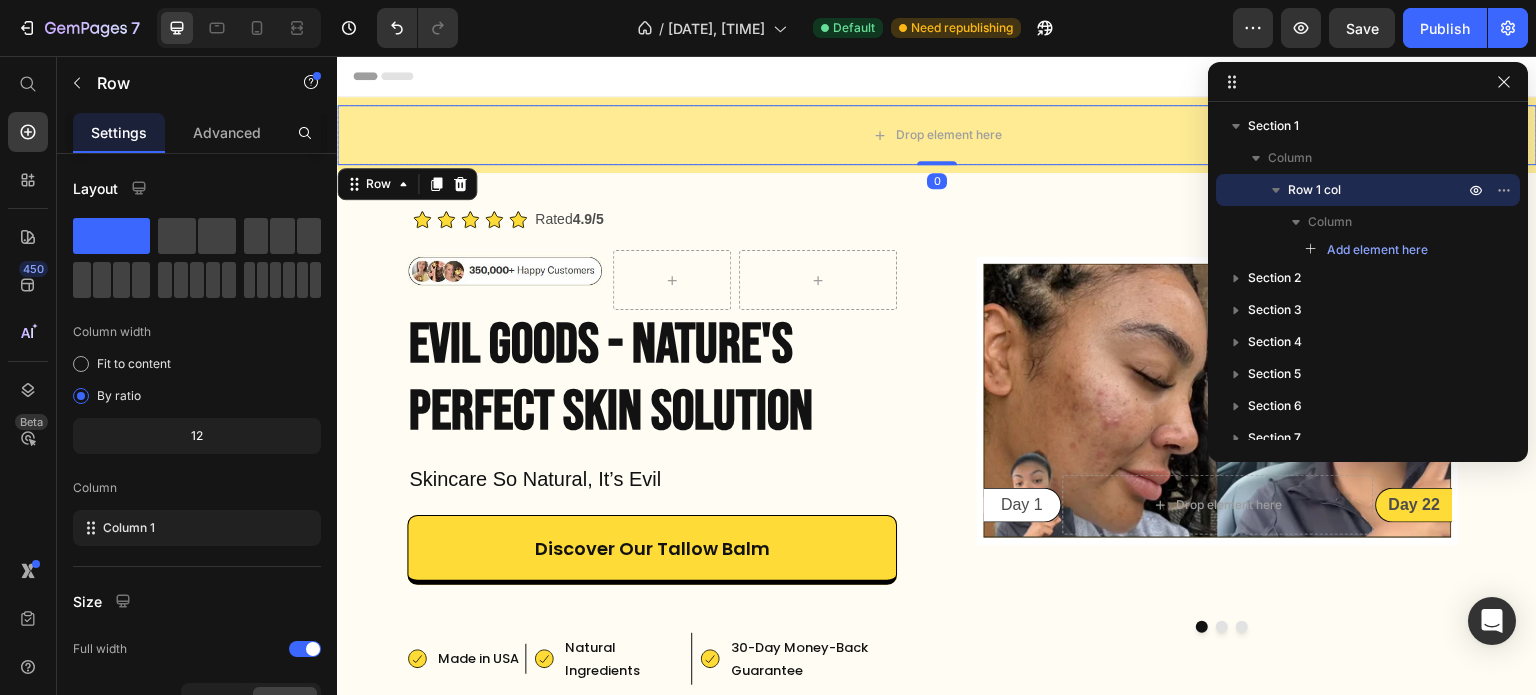 click 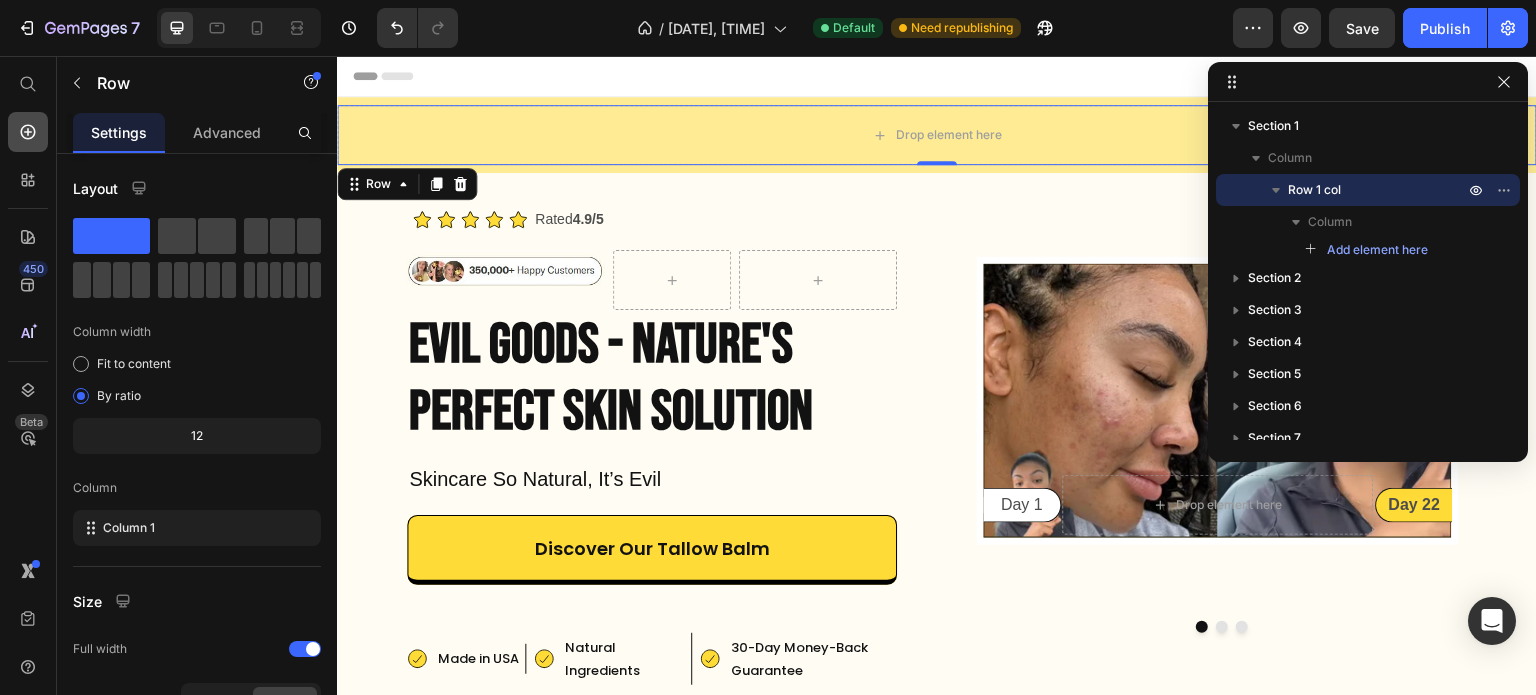 click 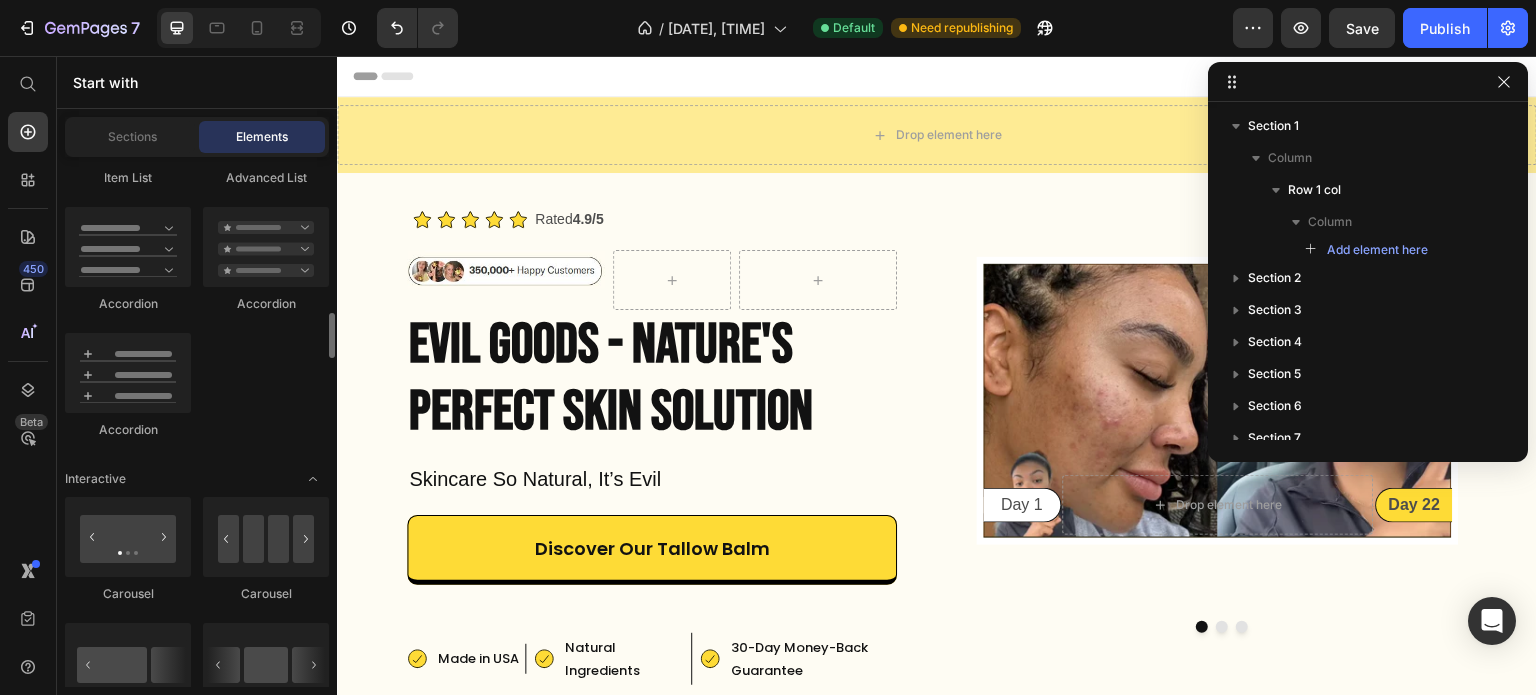 scroll, scrollTop: 1873, scrollLeft: 0, axis: vertical 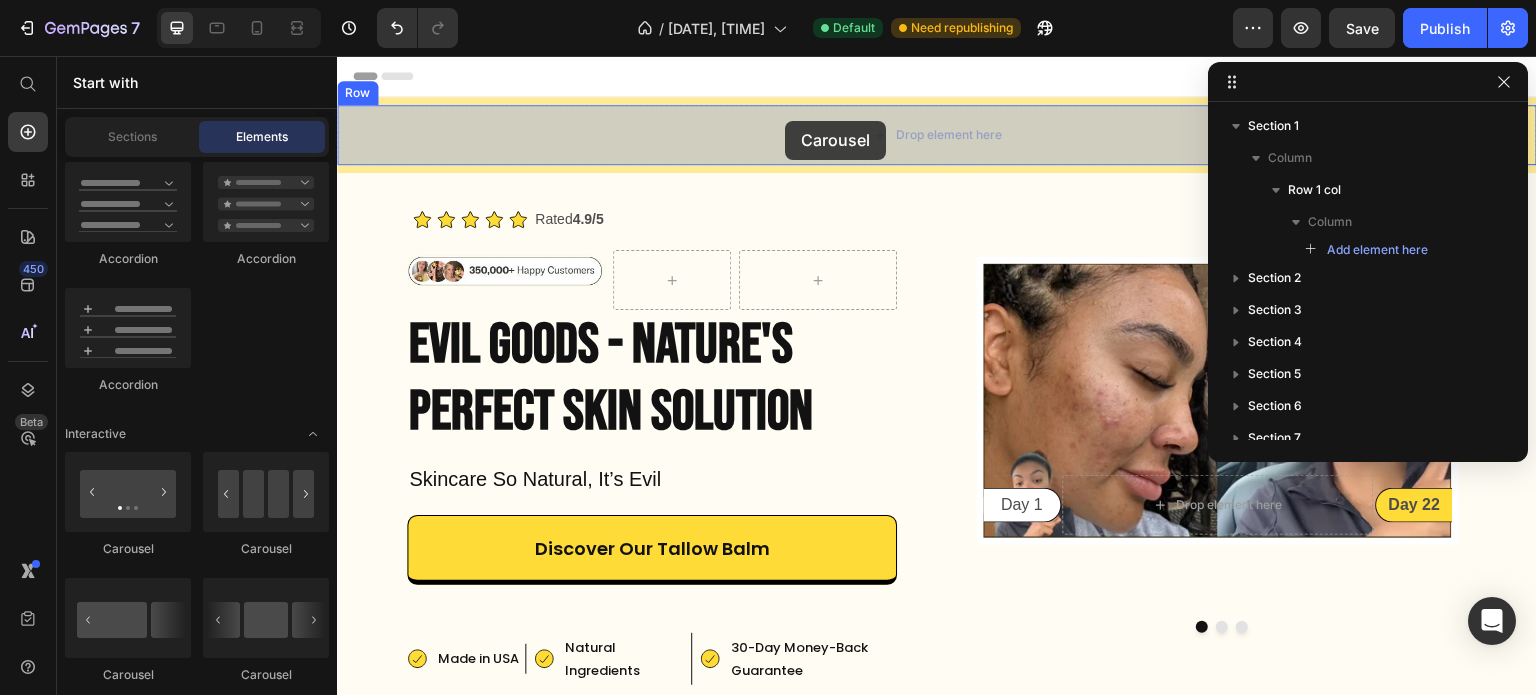 drag, startPoint x: 488, startPoint y: 559, endPoint x: 790, endPoint y: 107, distance: 543.60645 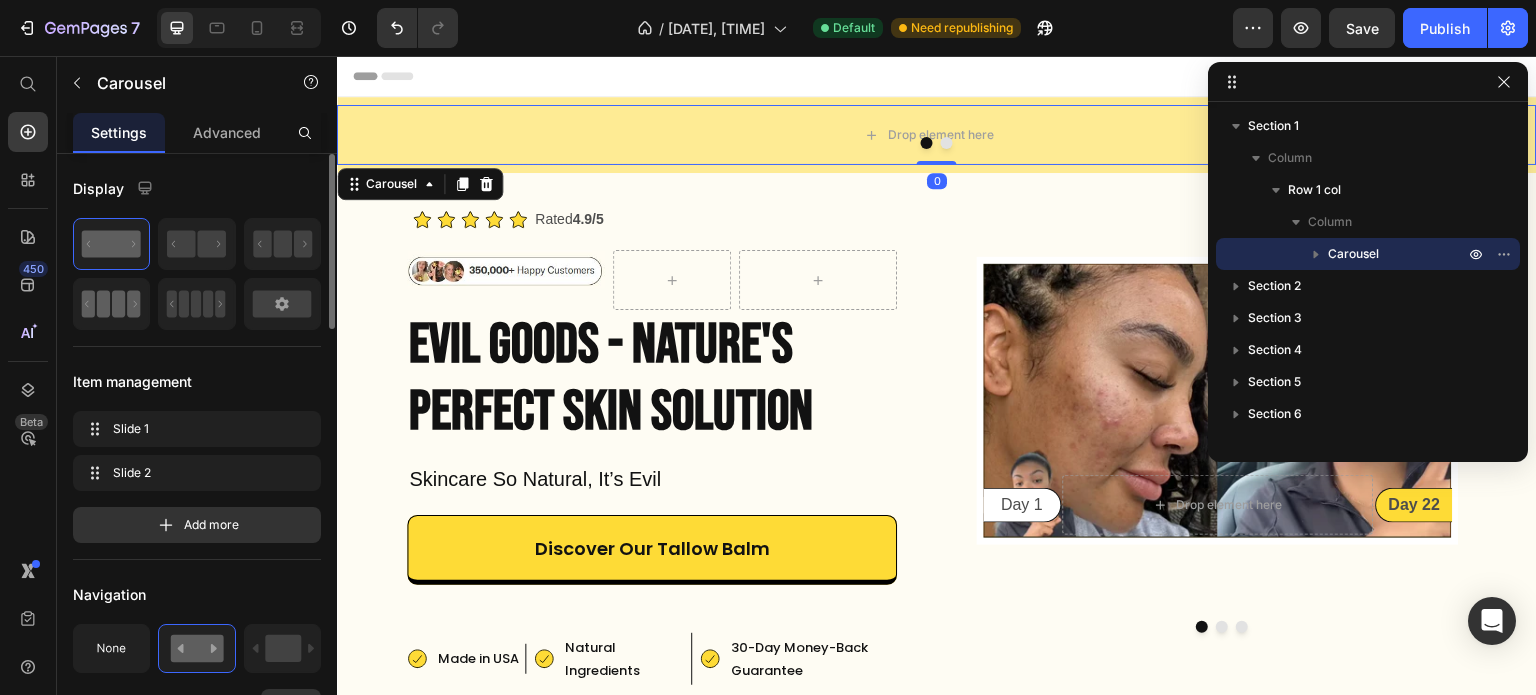 drag, startPoint x: 109, startPoint y: 319, endPoint x: 191, endPoint y: 65, distance: 266.90823 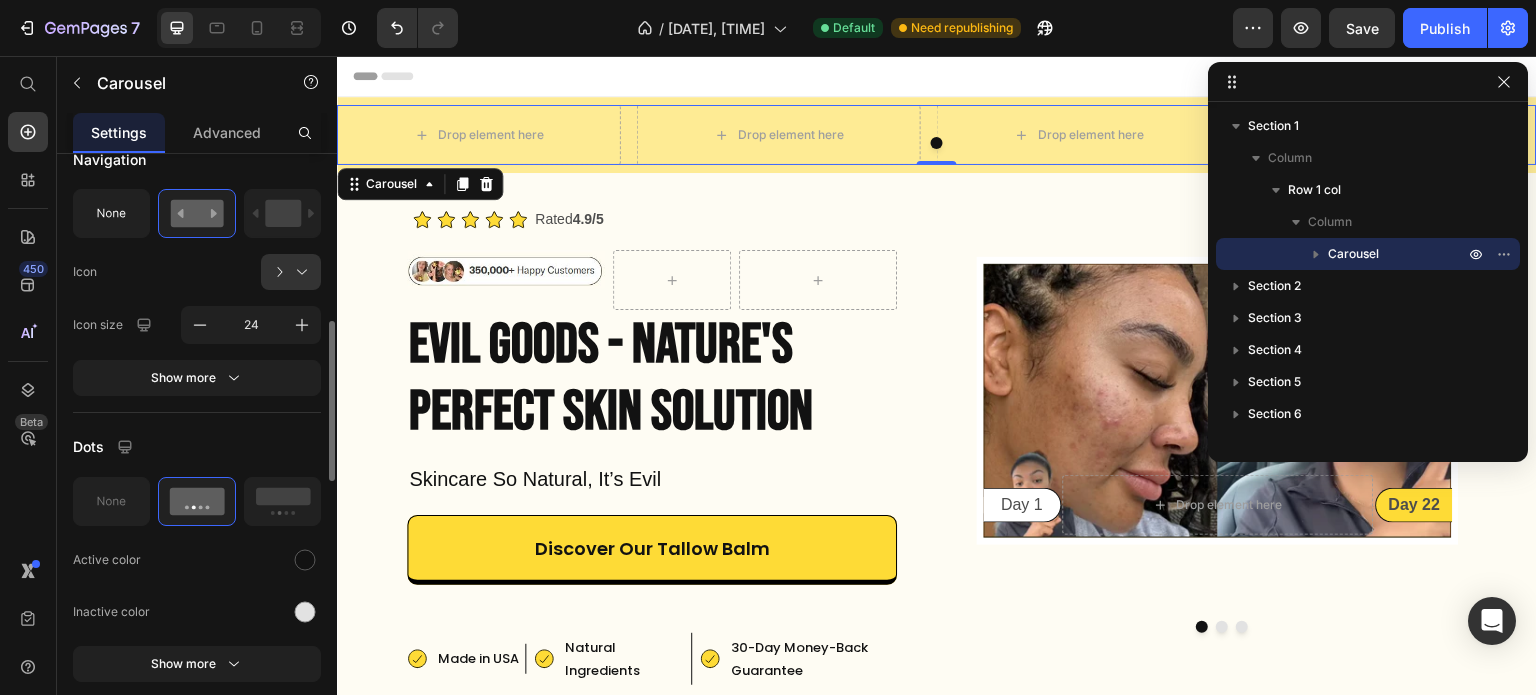 scroll, scrollTop: 684, scrollLeft: 0, axis: vertical 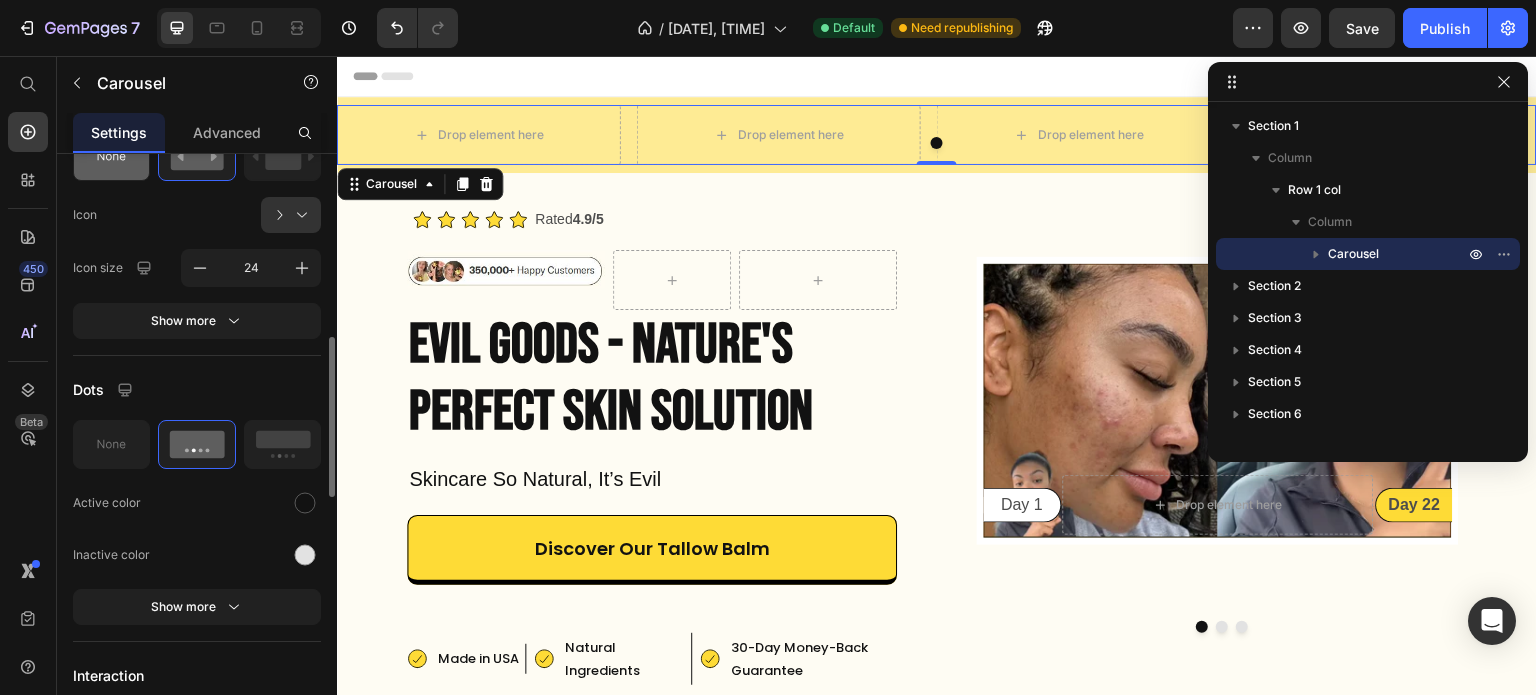 click 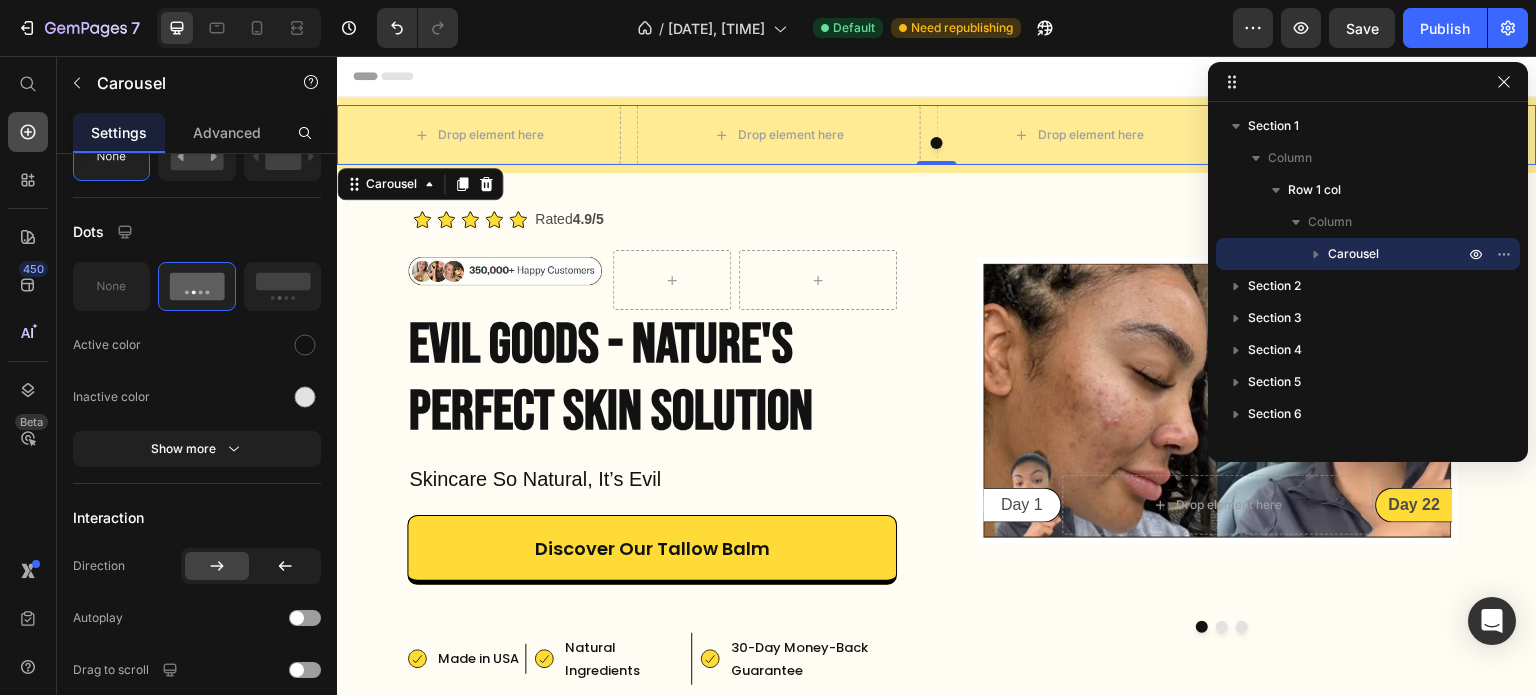 click 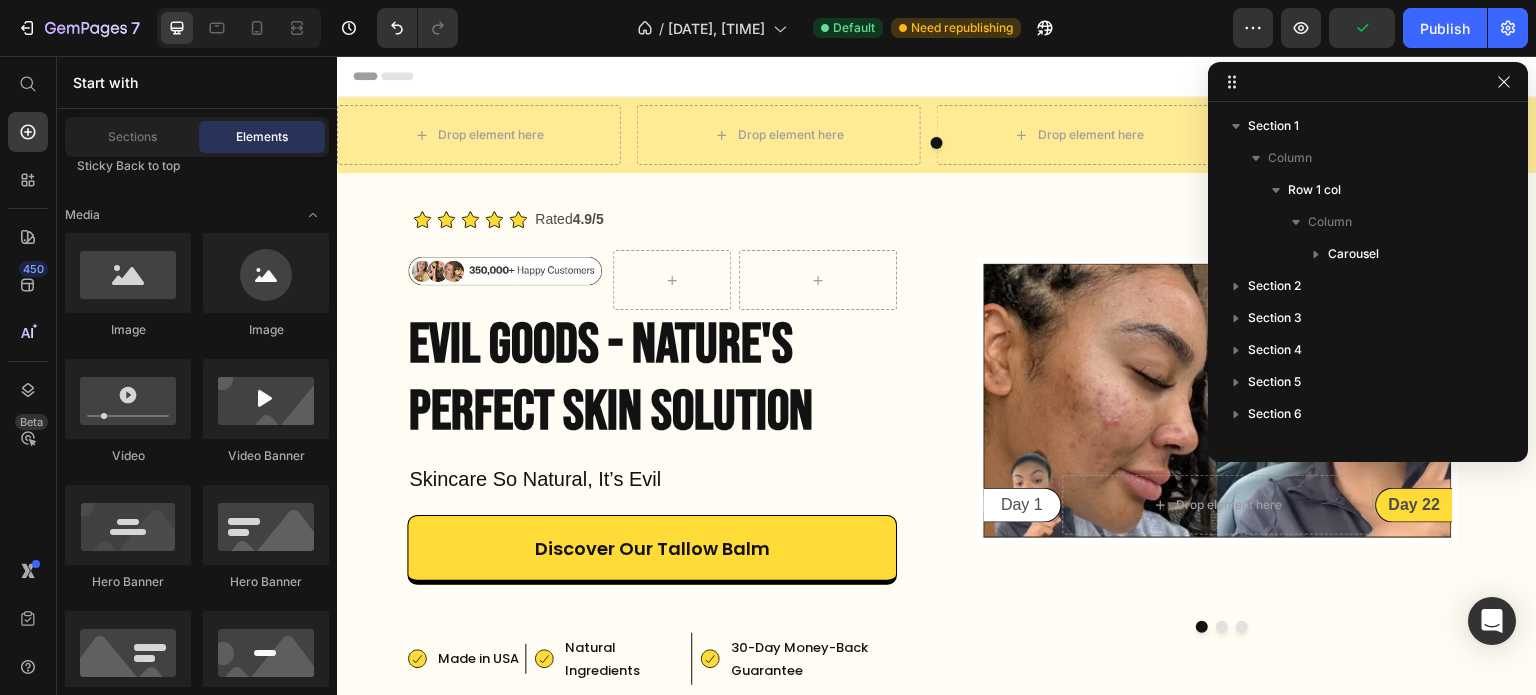 scroll, scrollTop: 0, scrollLeft: 0, axis: both 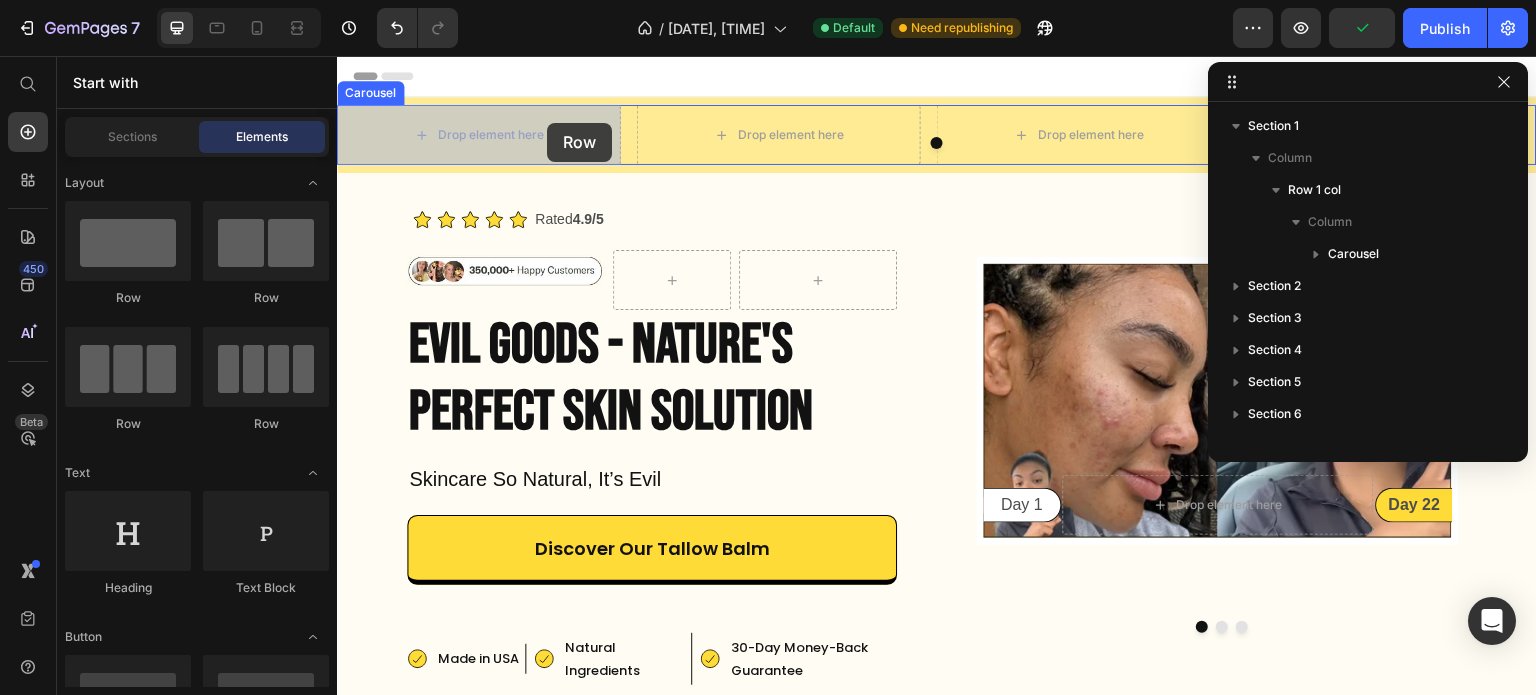drag, startPoint x: 470, startPoint y: 339, endPoint x: 547, endPoint y: 123, distance: 229.3142 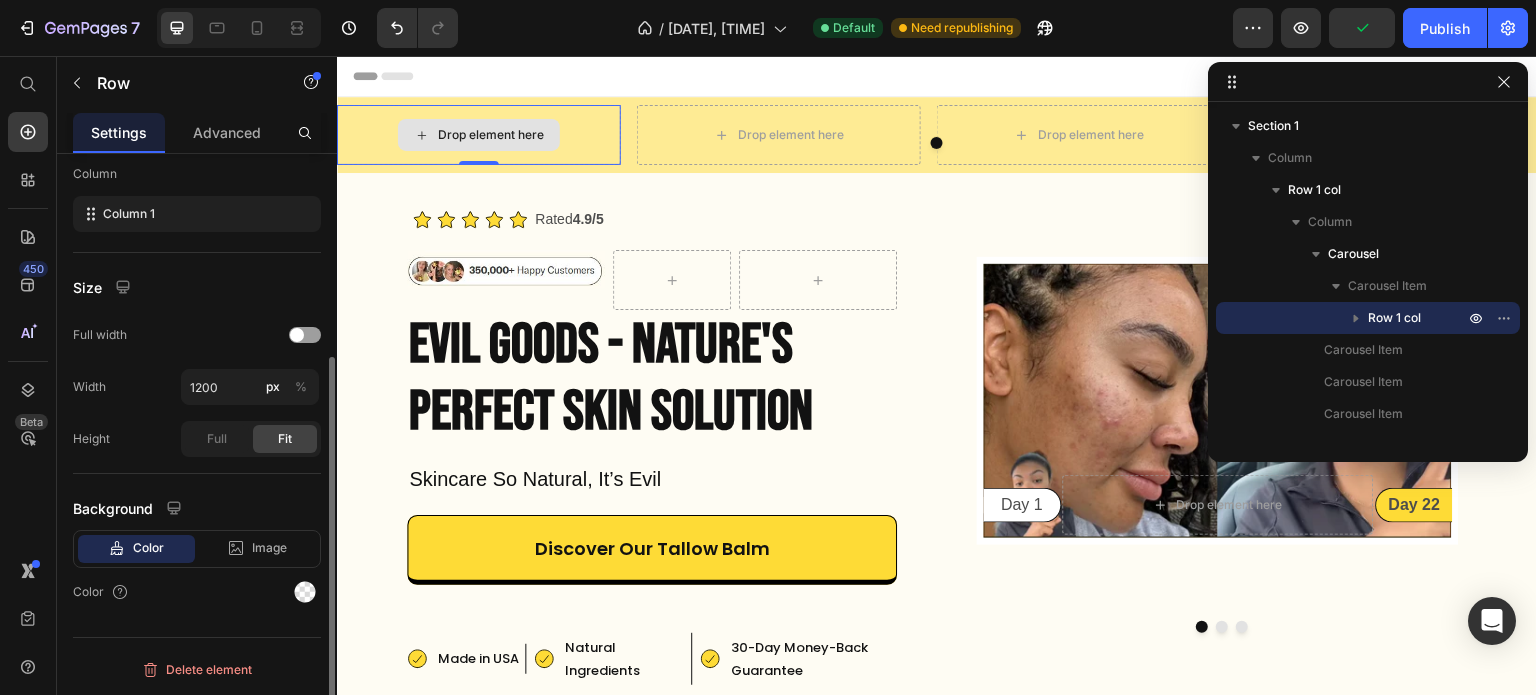 scroll, scrollTop: 0, scrollLeft: 0, axis: both 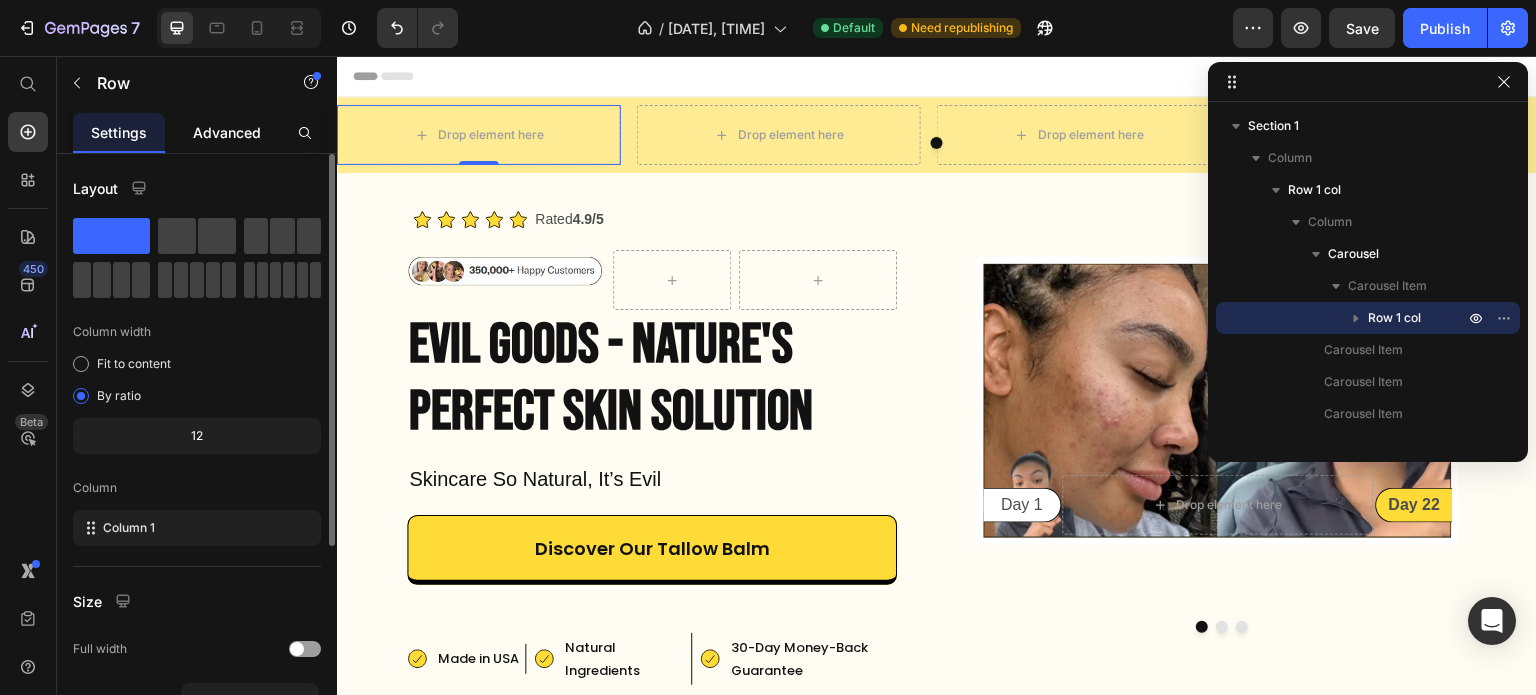 click on "Advanced" at bounding box center (227, 132) 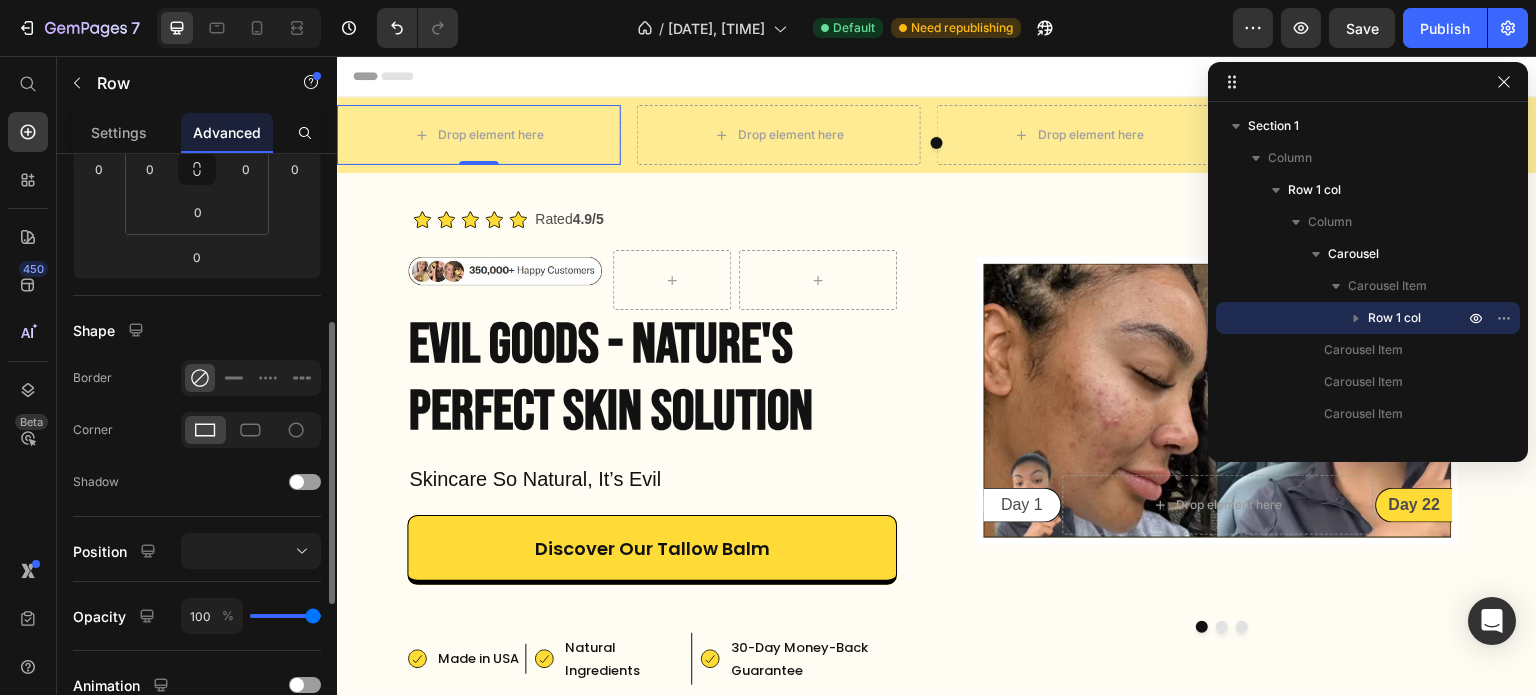 scroll, scrollTop: 360, scrollLeft: 0, axis: vertical 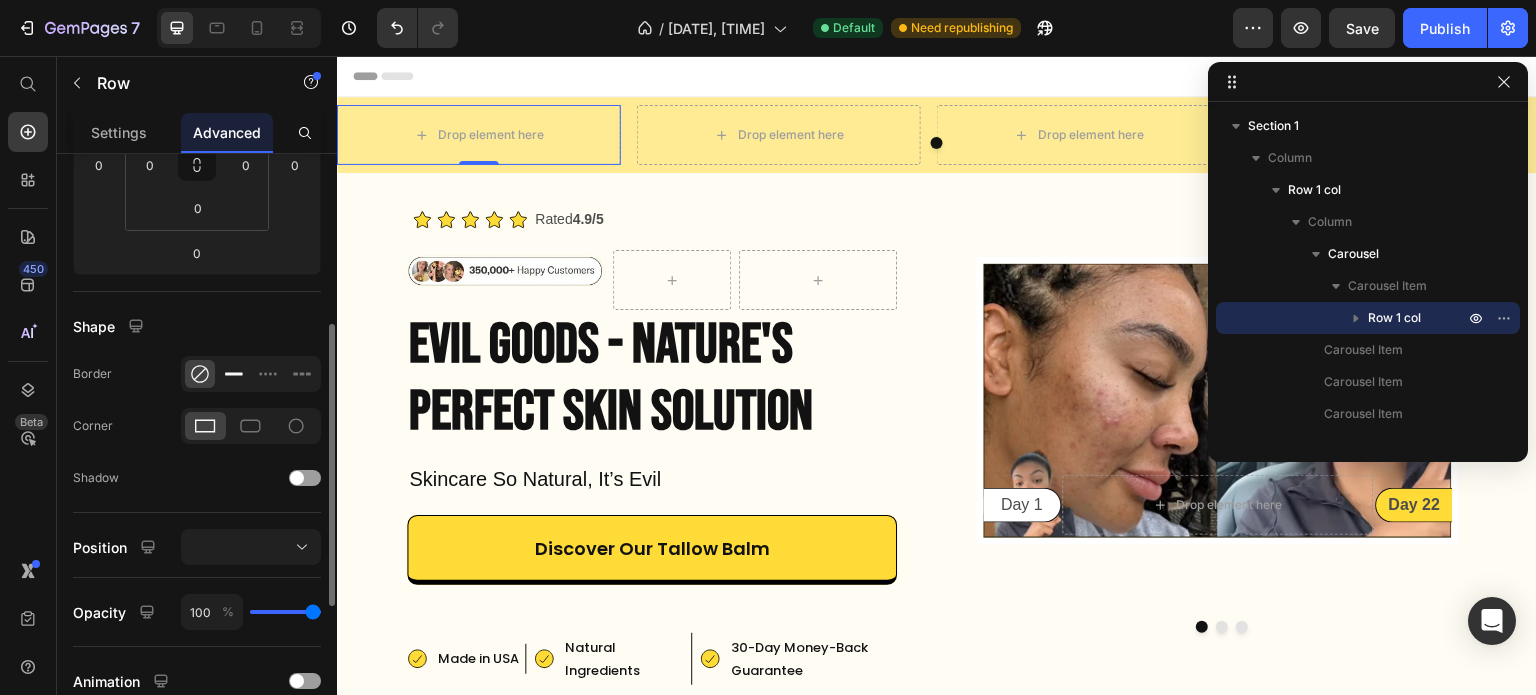 click 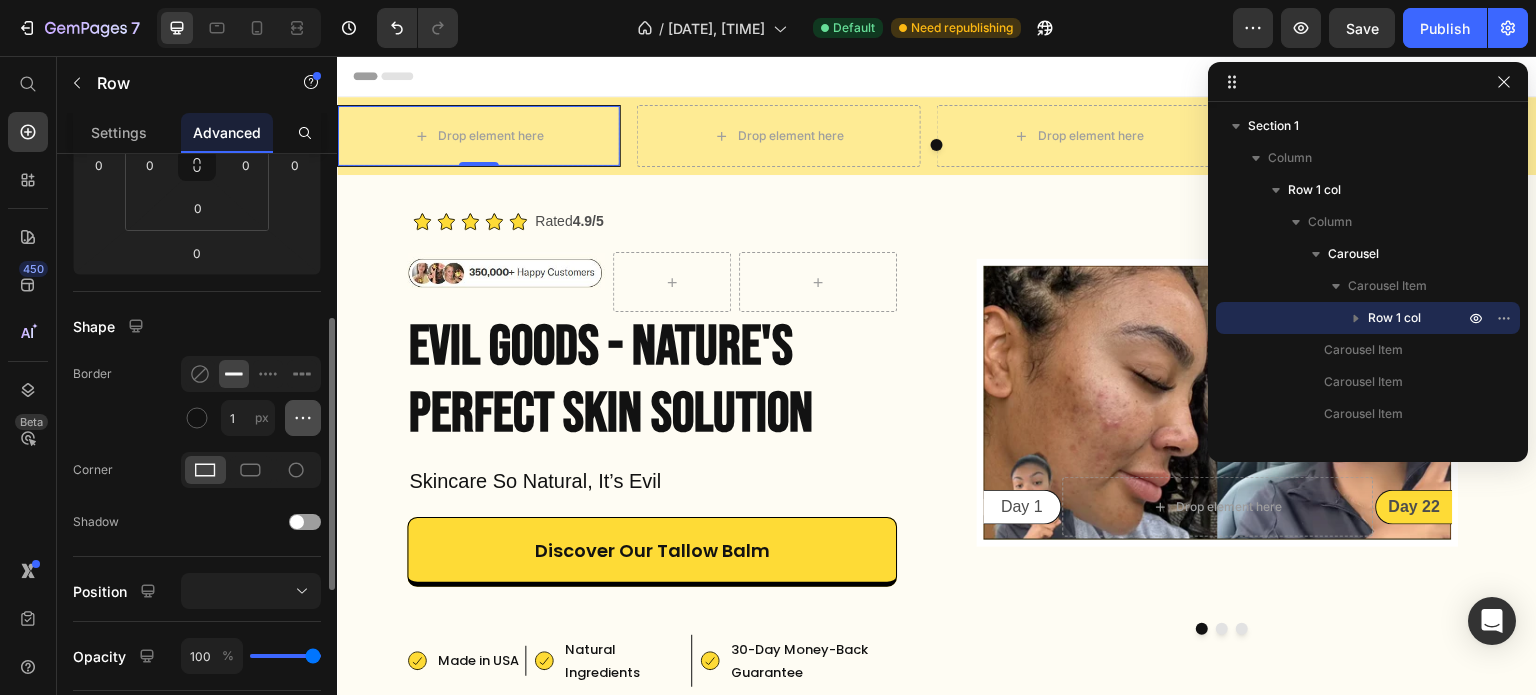 click 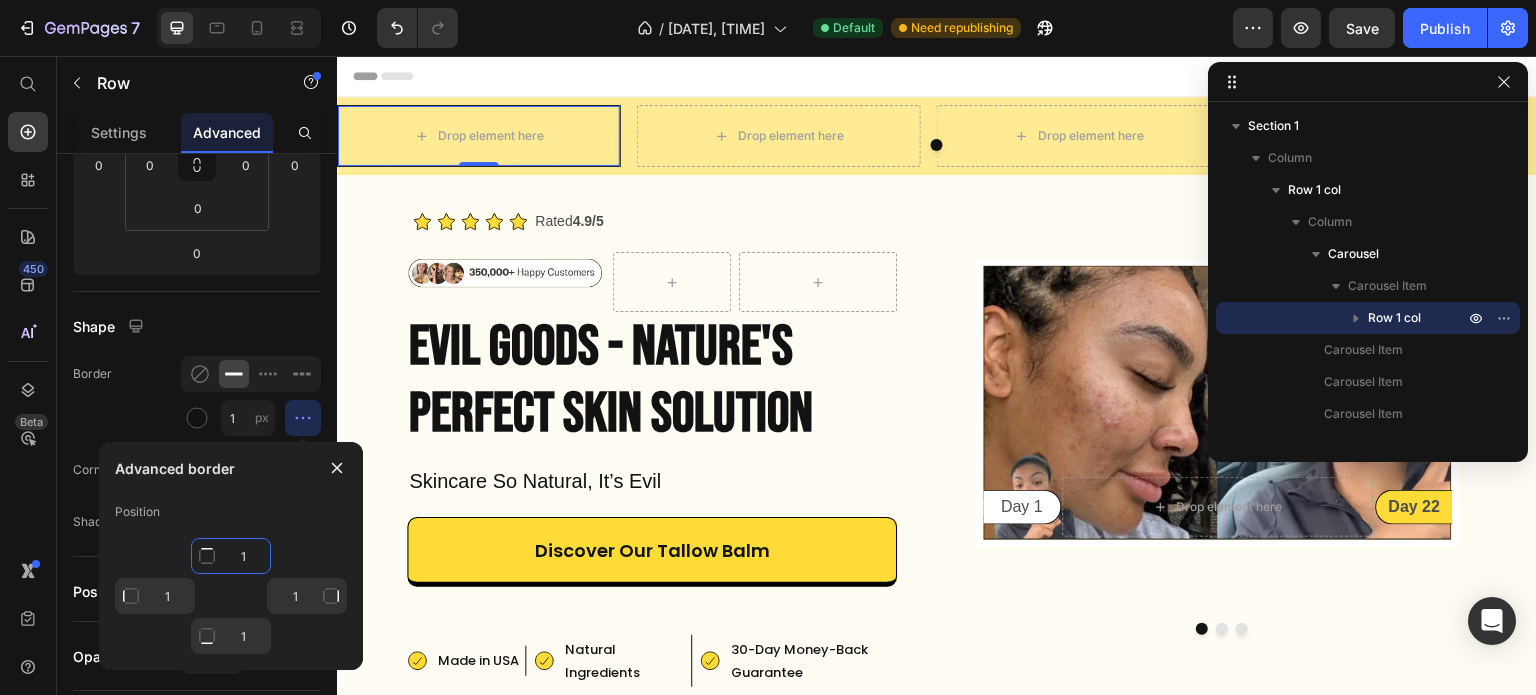 click on "1" 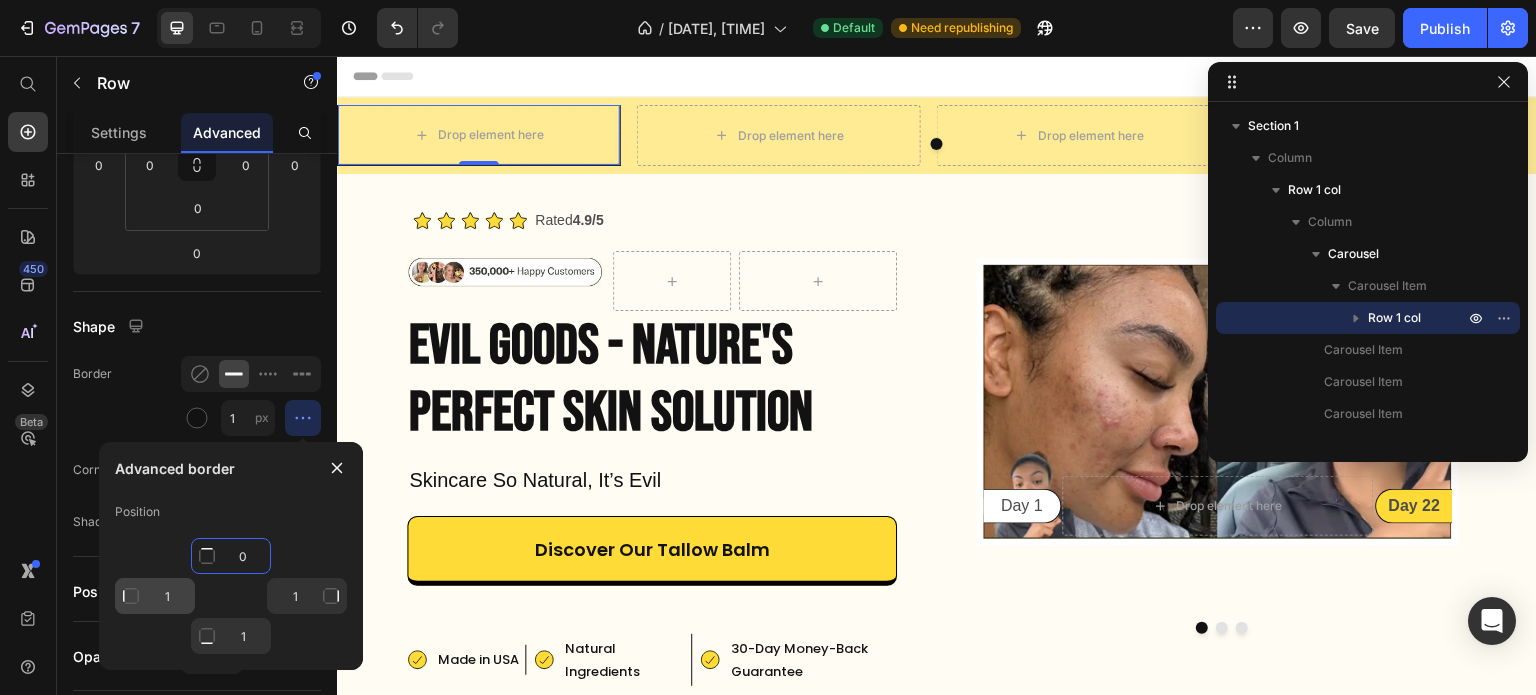 type on "0" 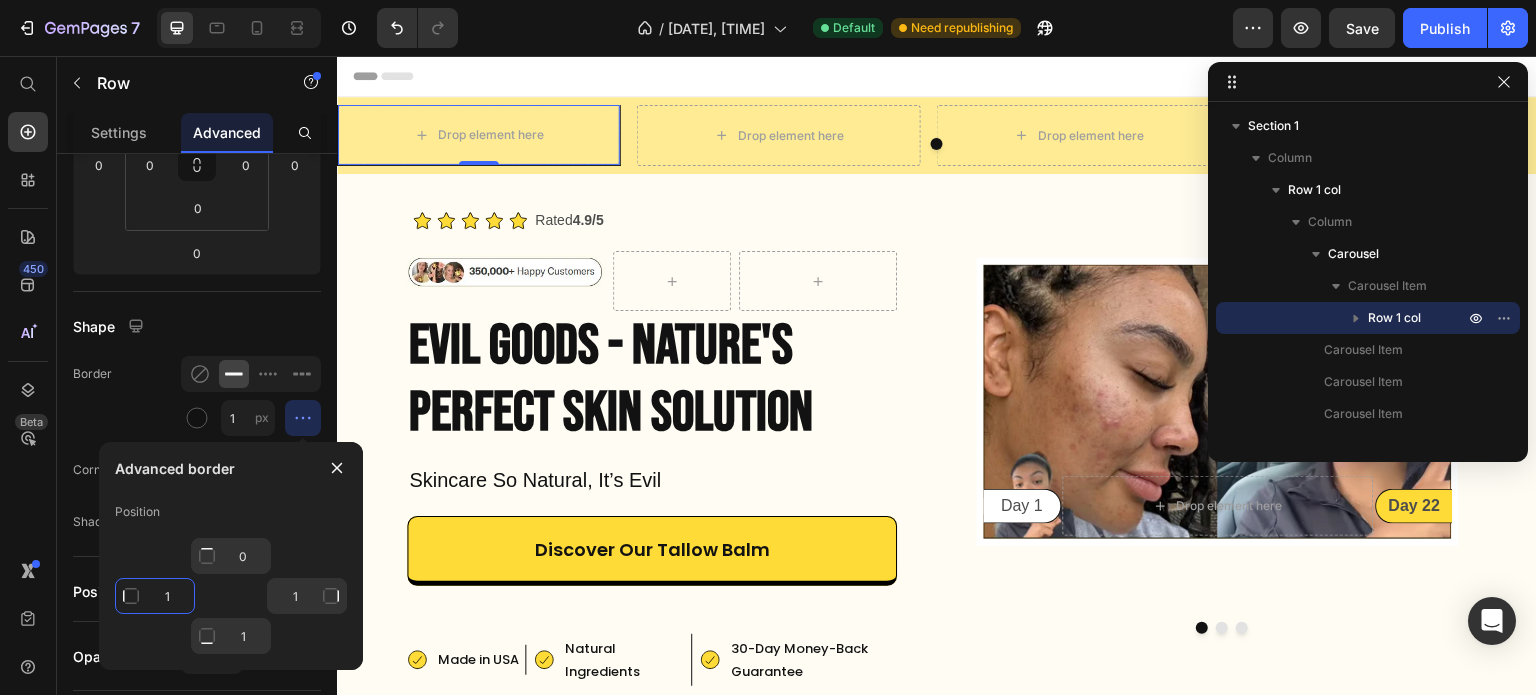 type on "Mixed" 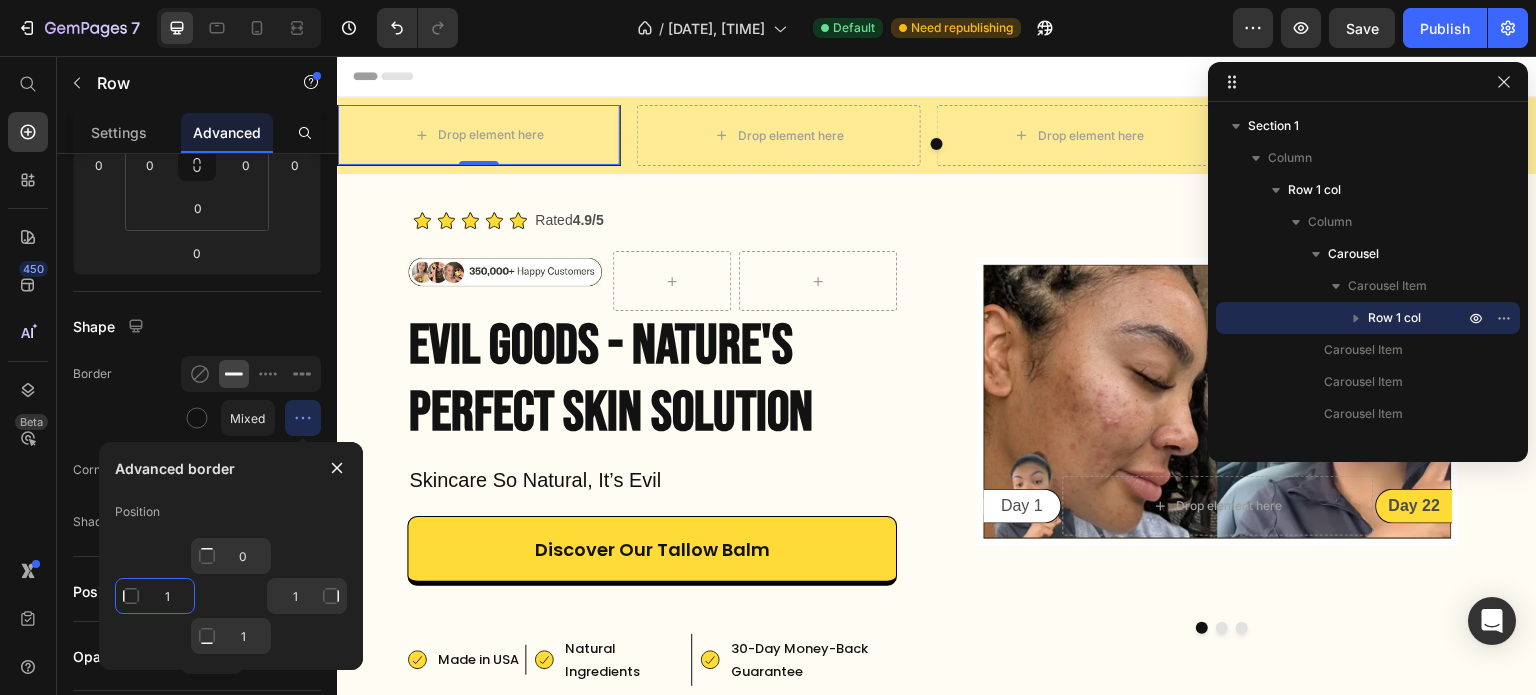 click on "1" 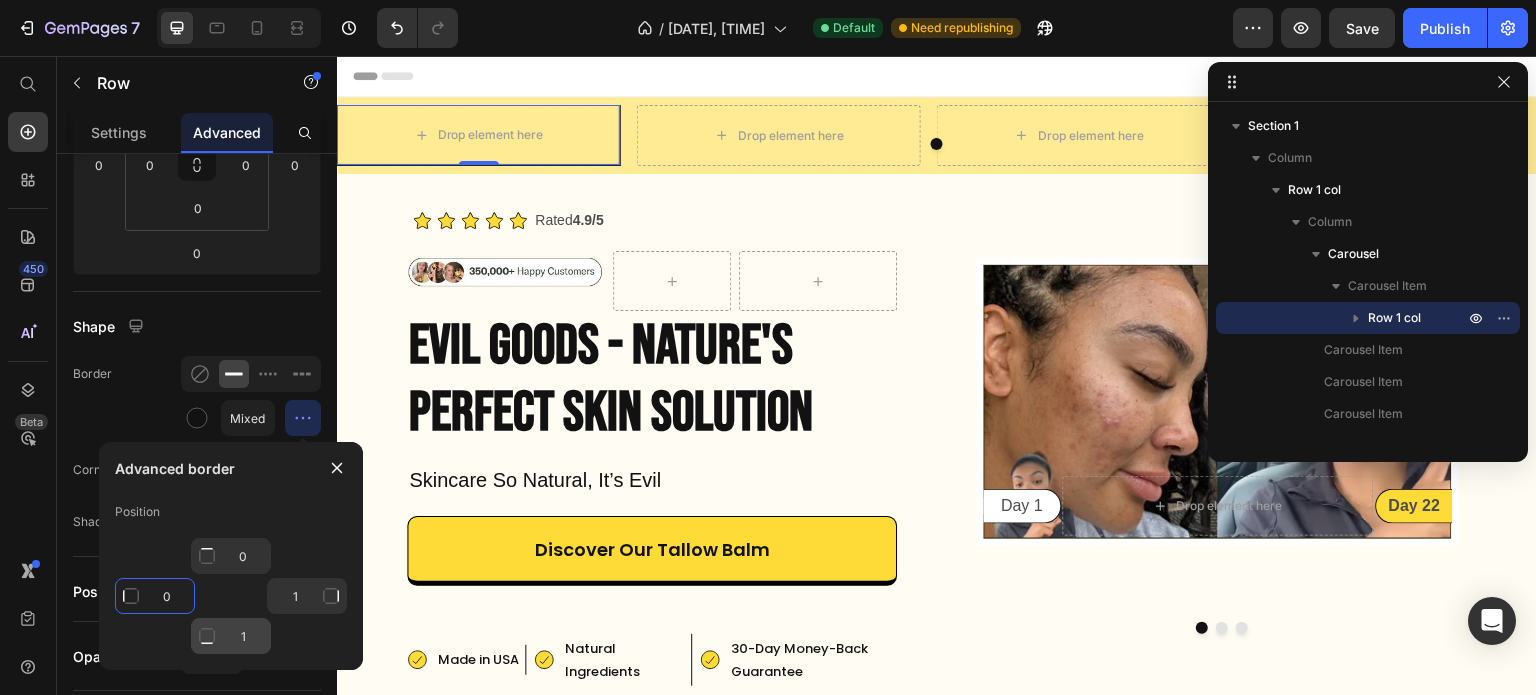 type on "0" 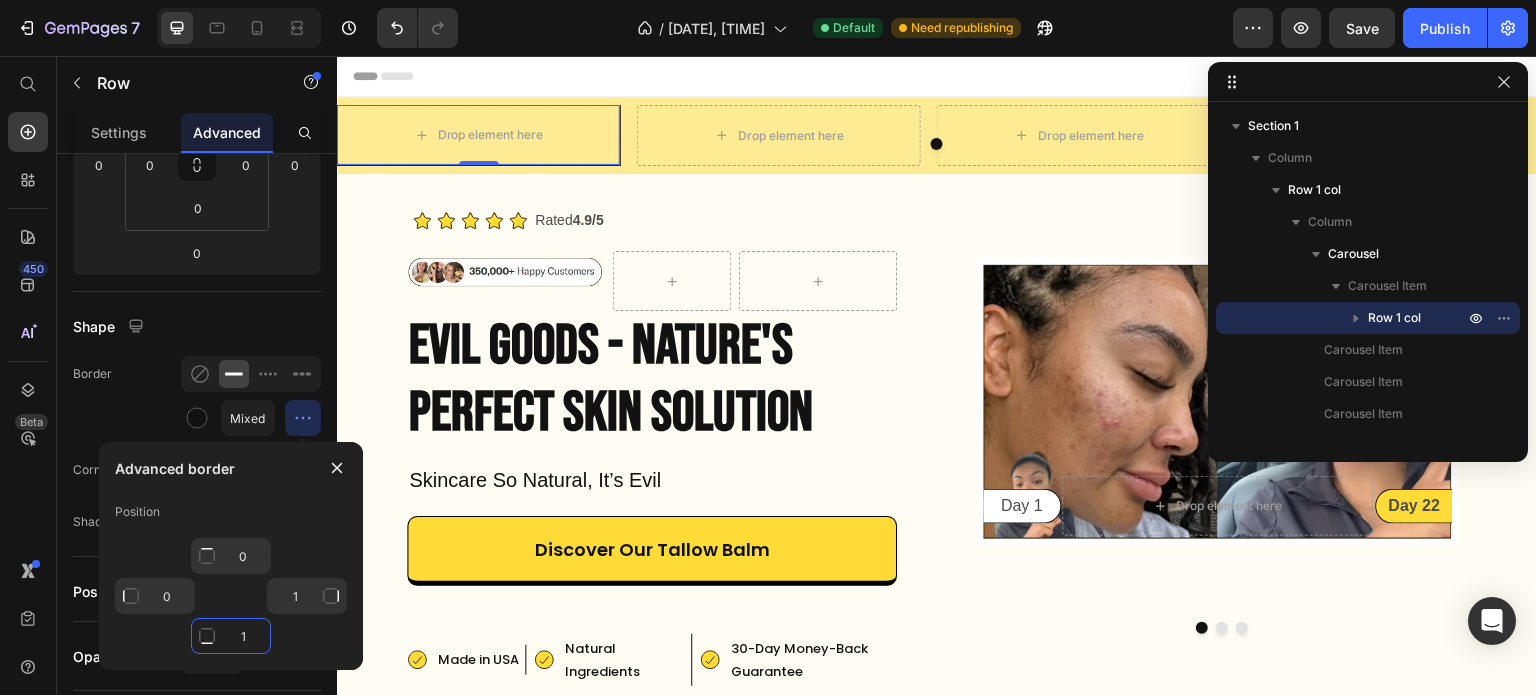 click on "1" 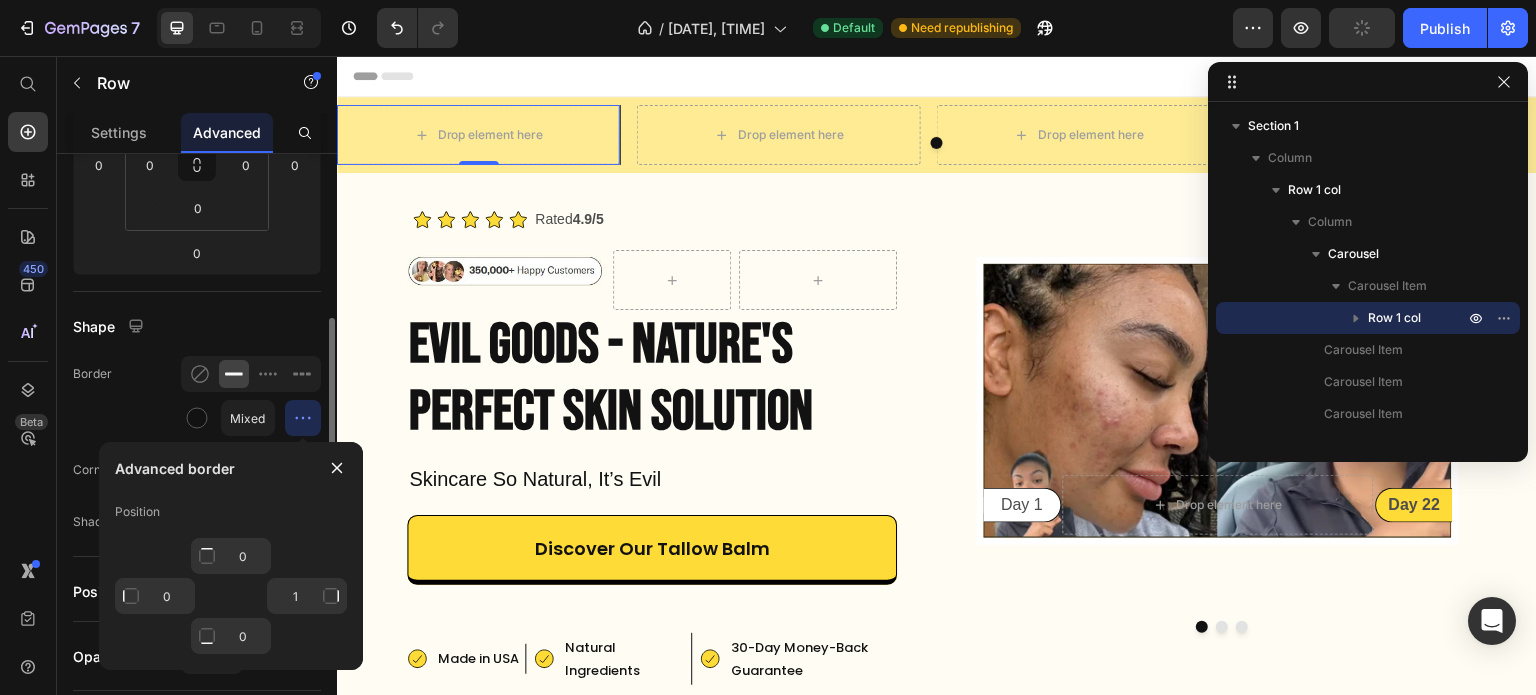 type on "1" 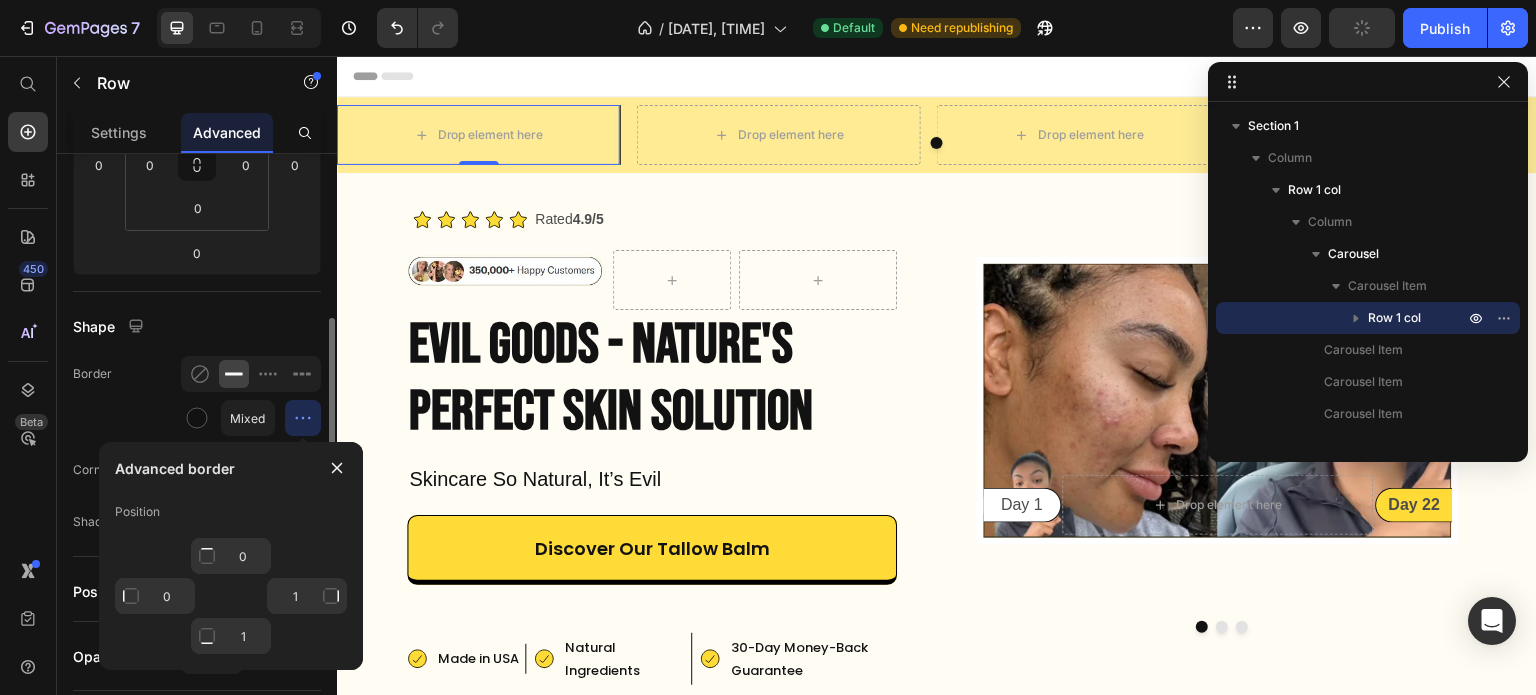 click on "Border Mixed" 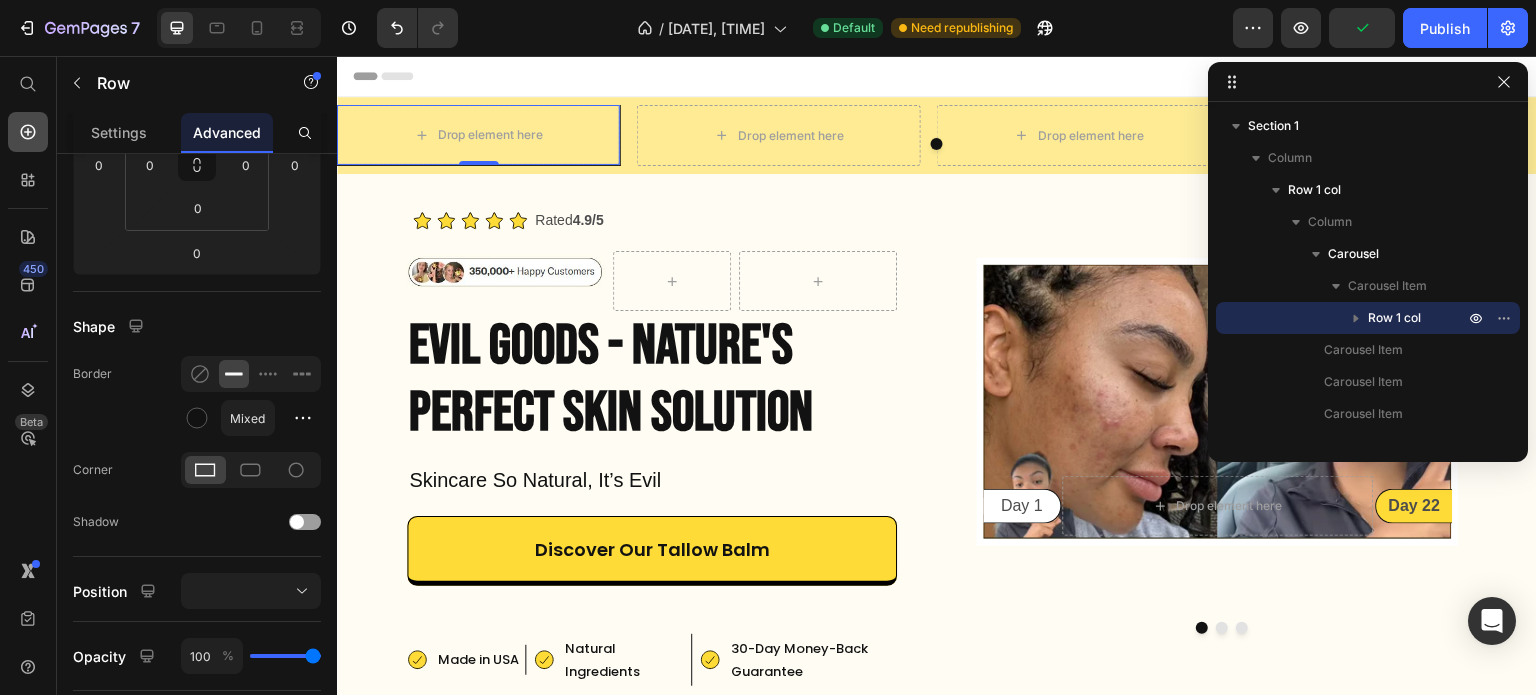 click 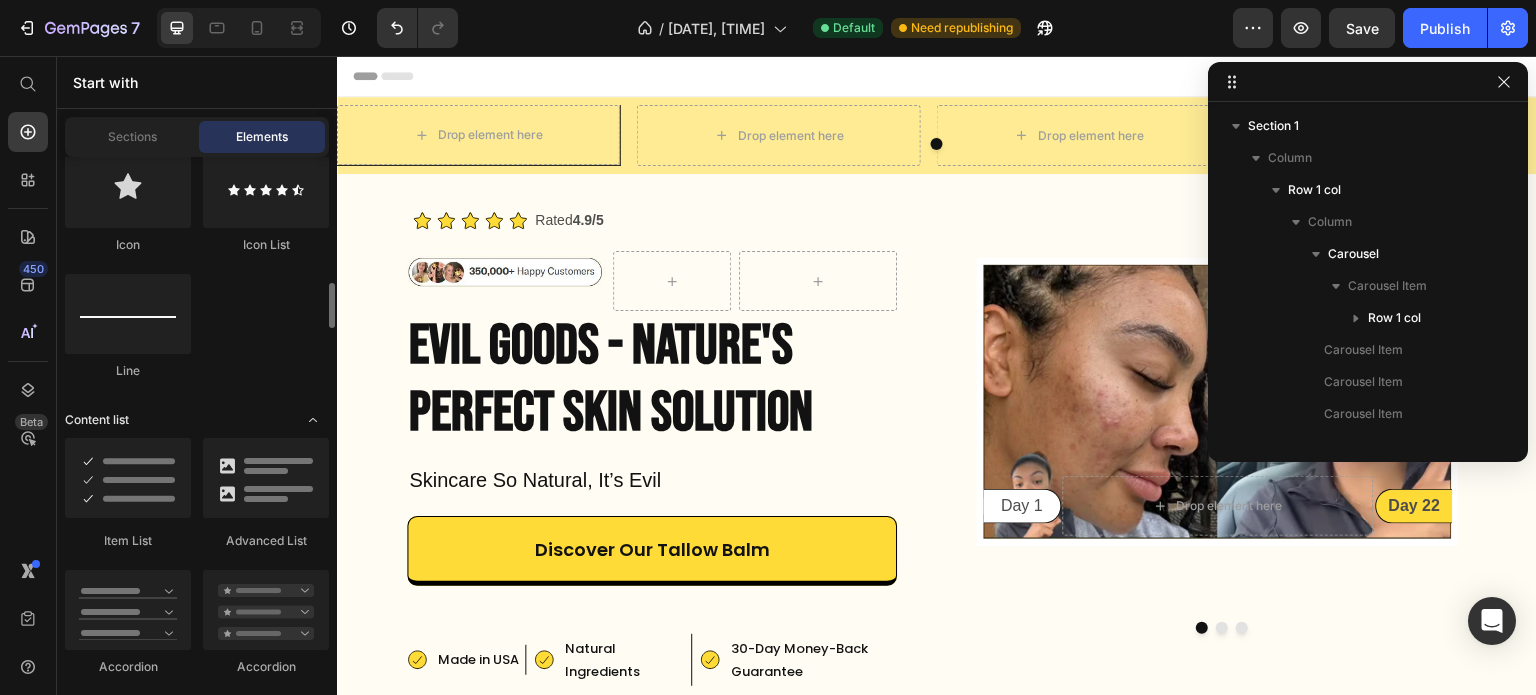 scroll, scrollTop: 1466, scrollLeft: 0, axis: vertical 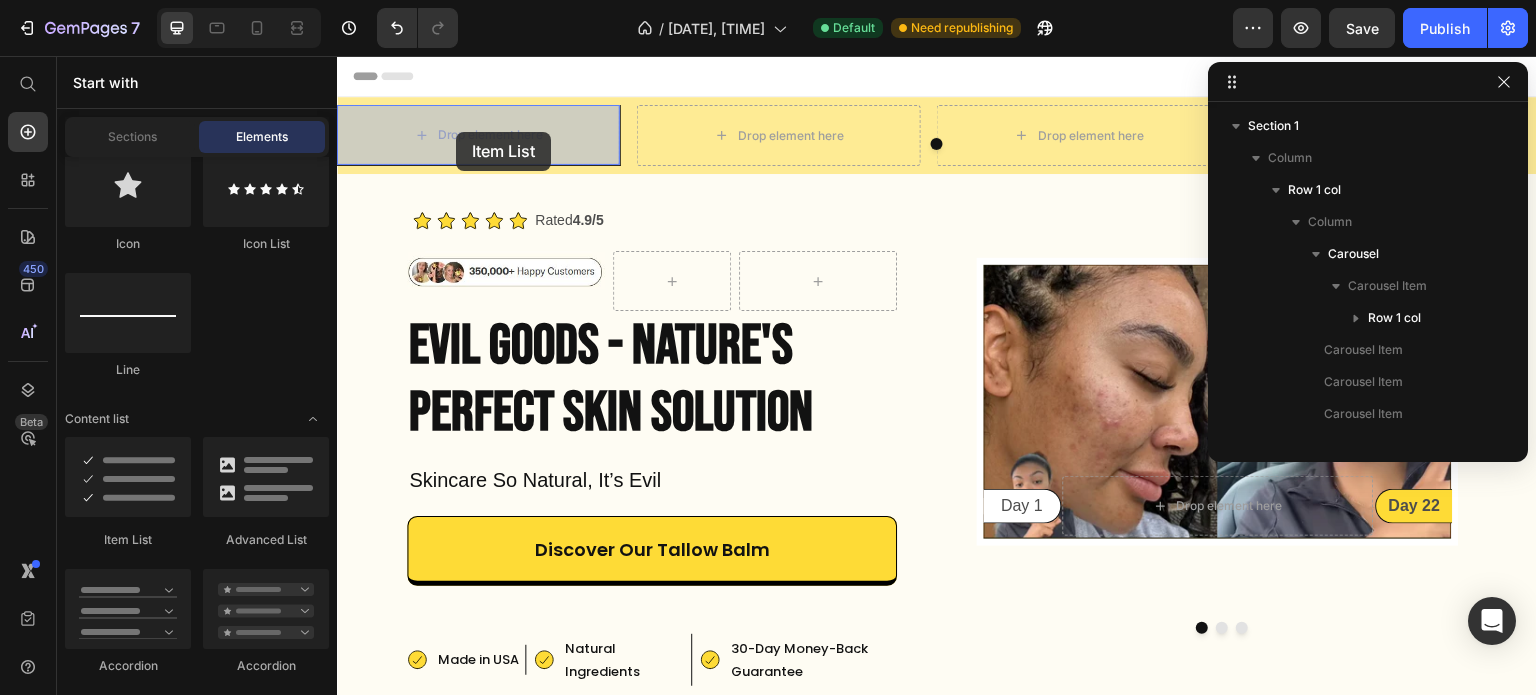 drag, startPoint x: 423, startPoint y: 531, endPoint x: 456, endPoint y: 132, distance: 400.36234 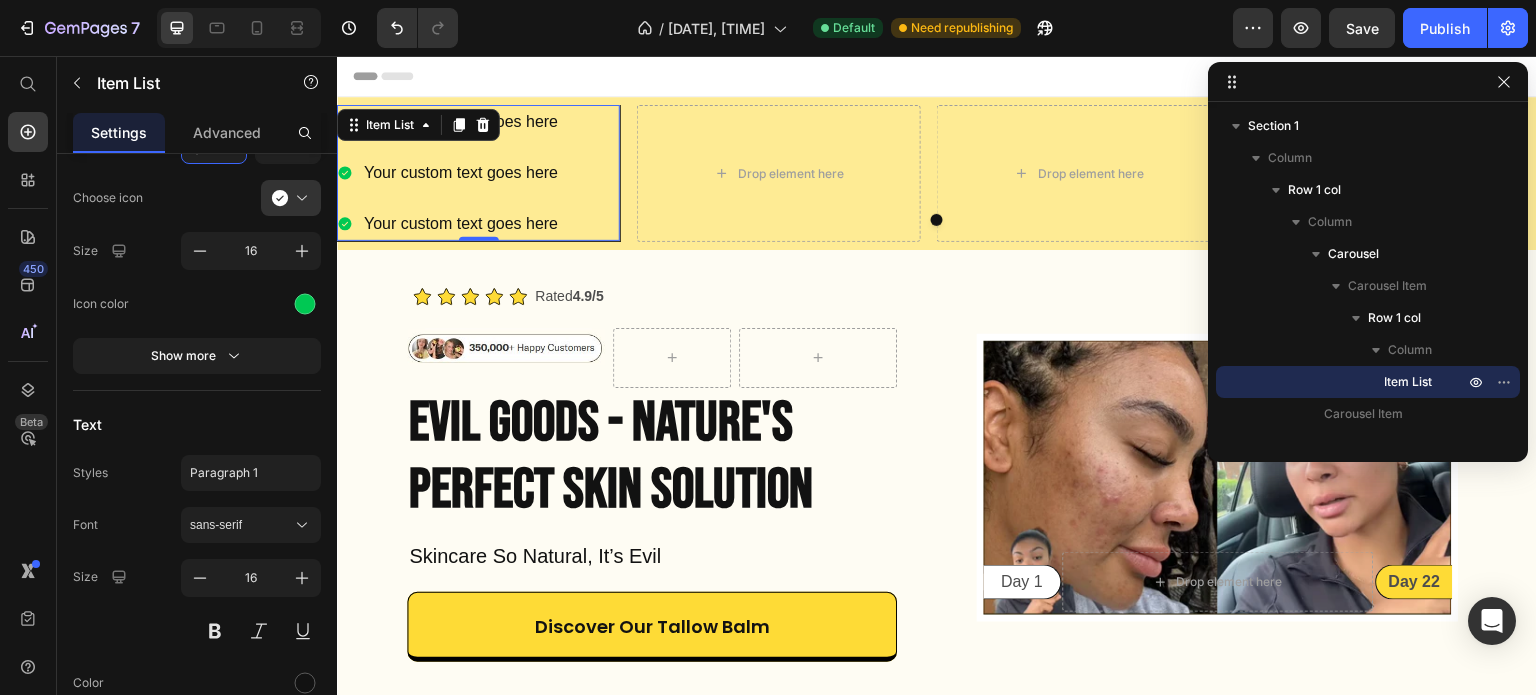scroll, scrollTop: 0, scrollLeft: 0, axis: both 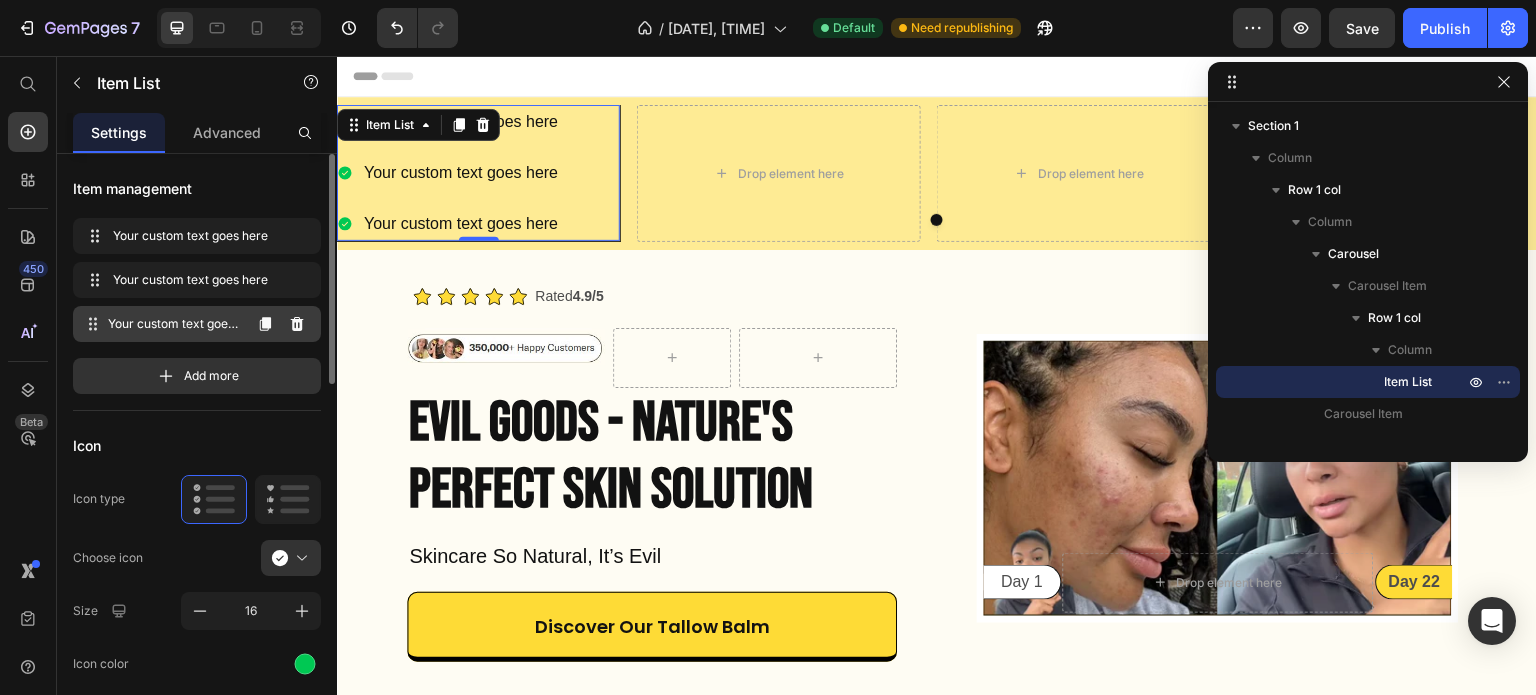 click 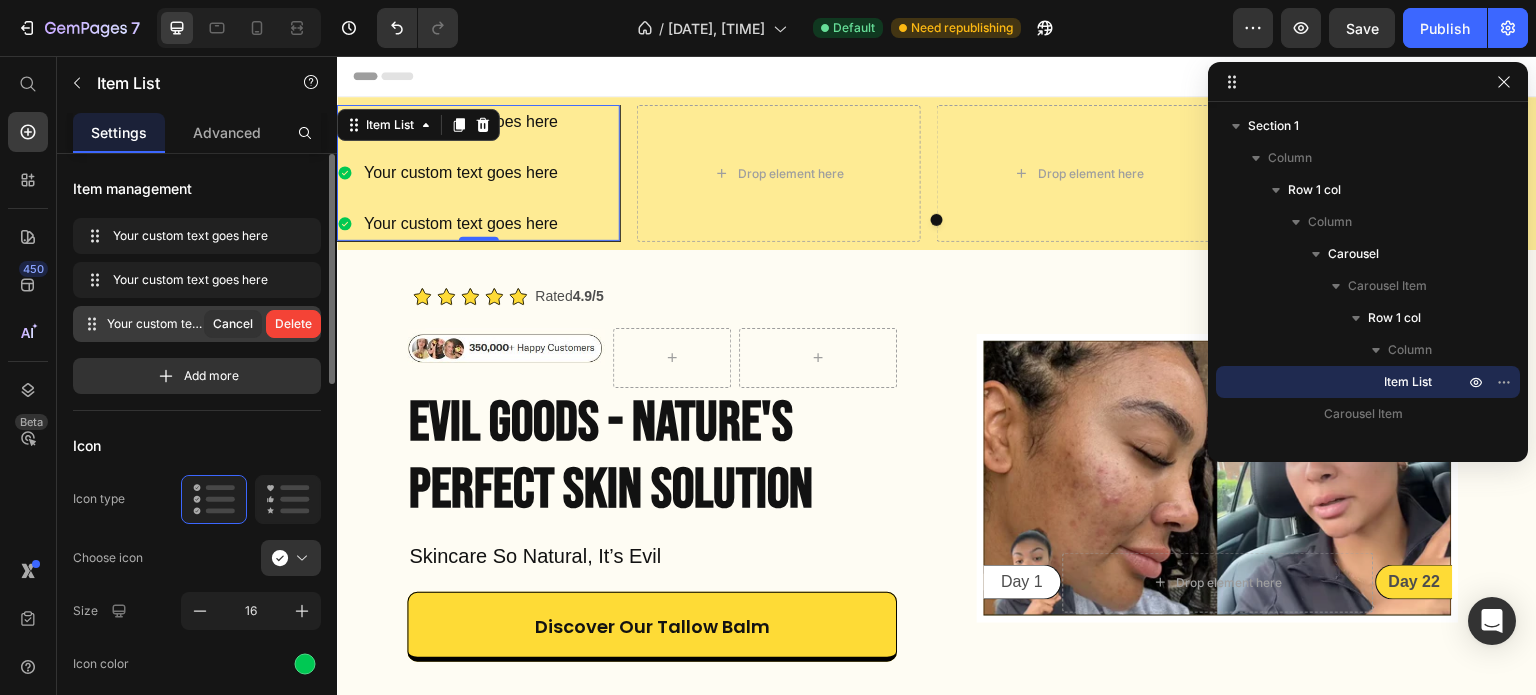 click on "Delete" at bounding box center (293, 324) 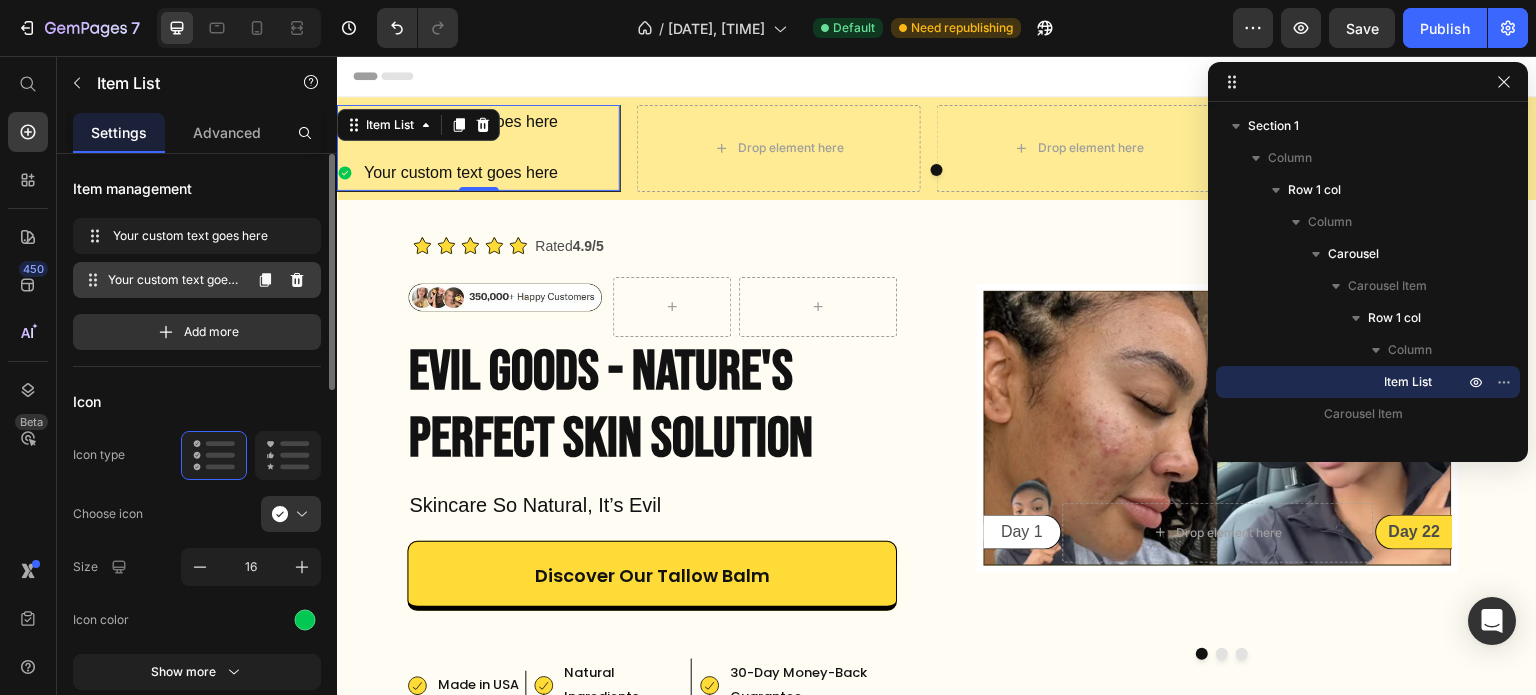 click 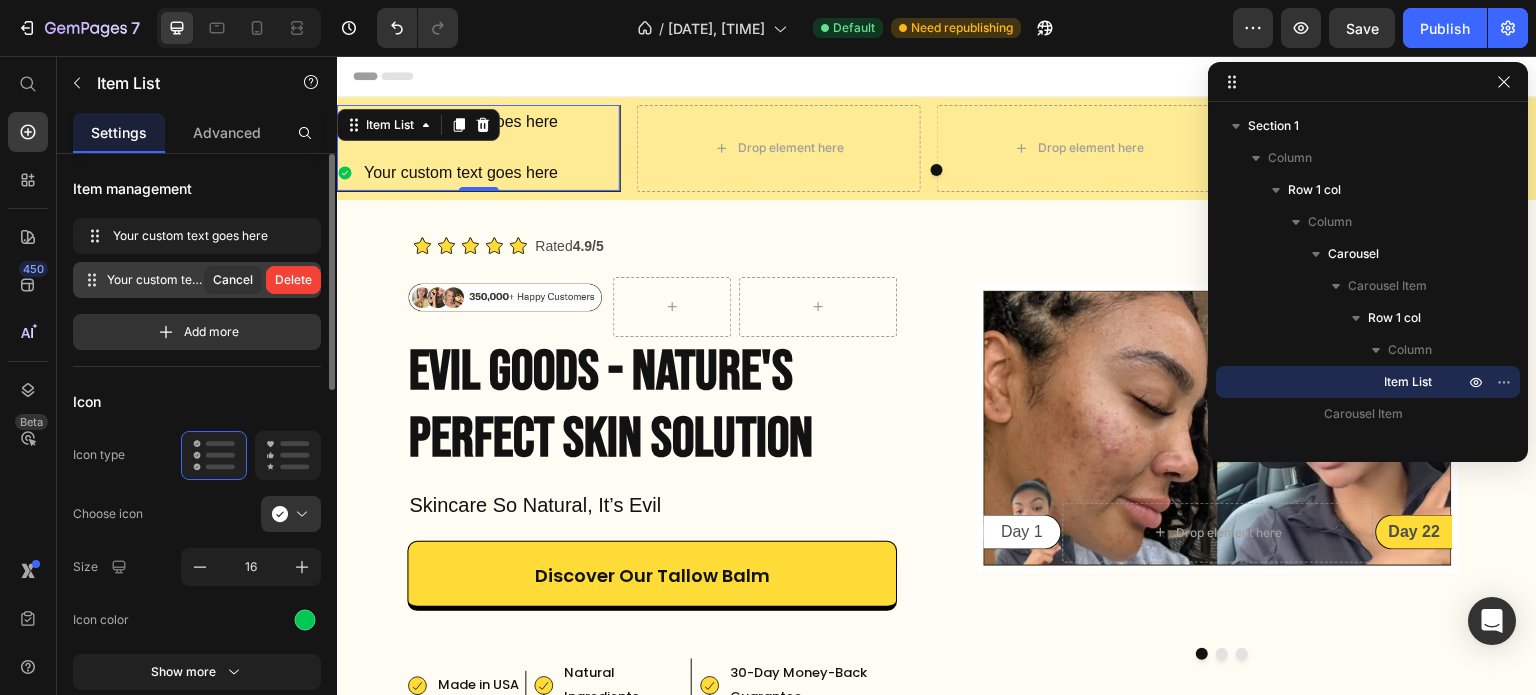 click on "Delete" at bounding box center [293, 280] 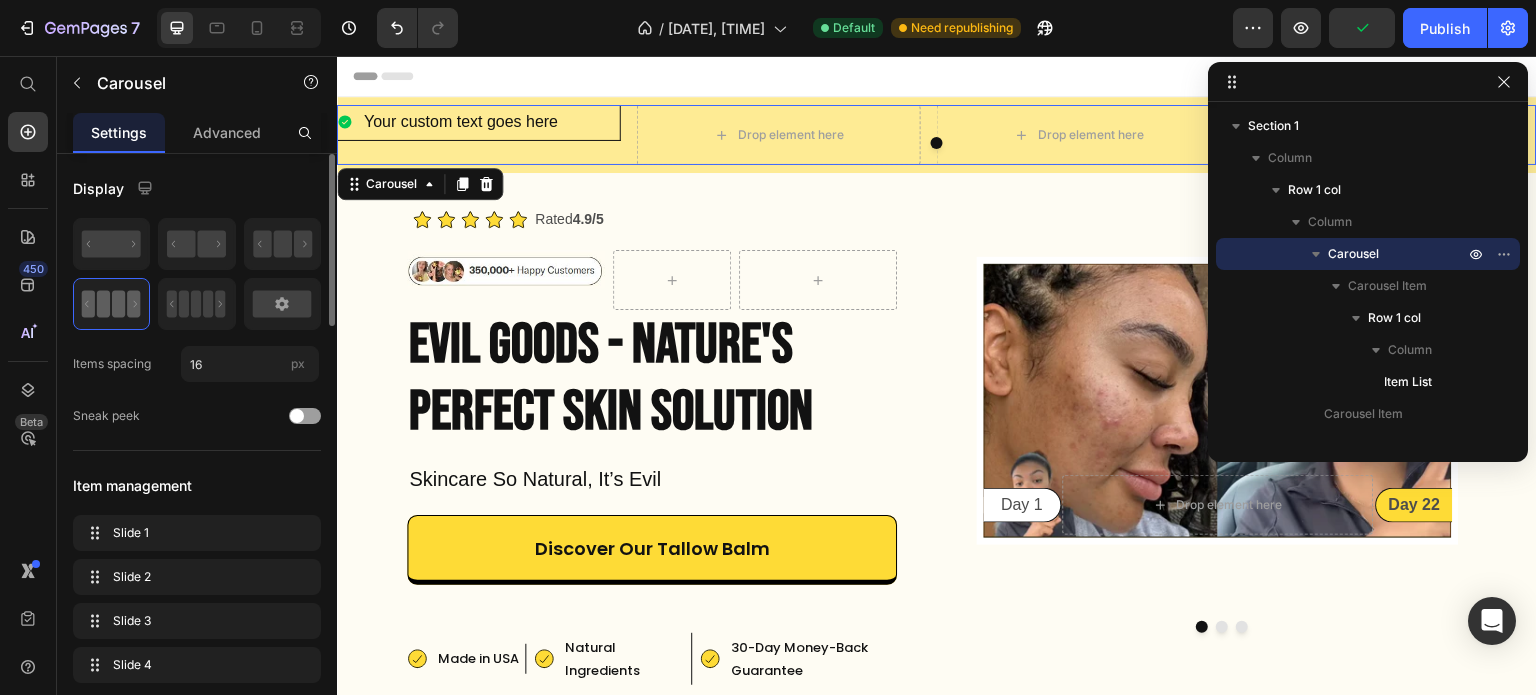 click on "Your custom text goes here Item List Row" at bounding box center [479, 135] 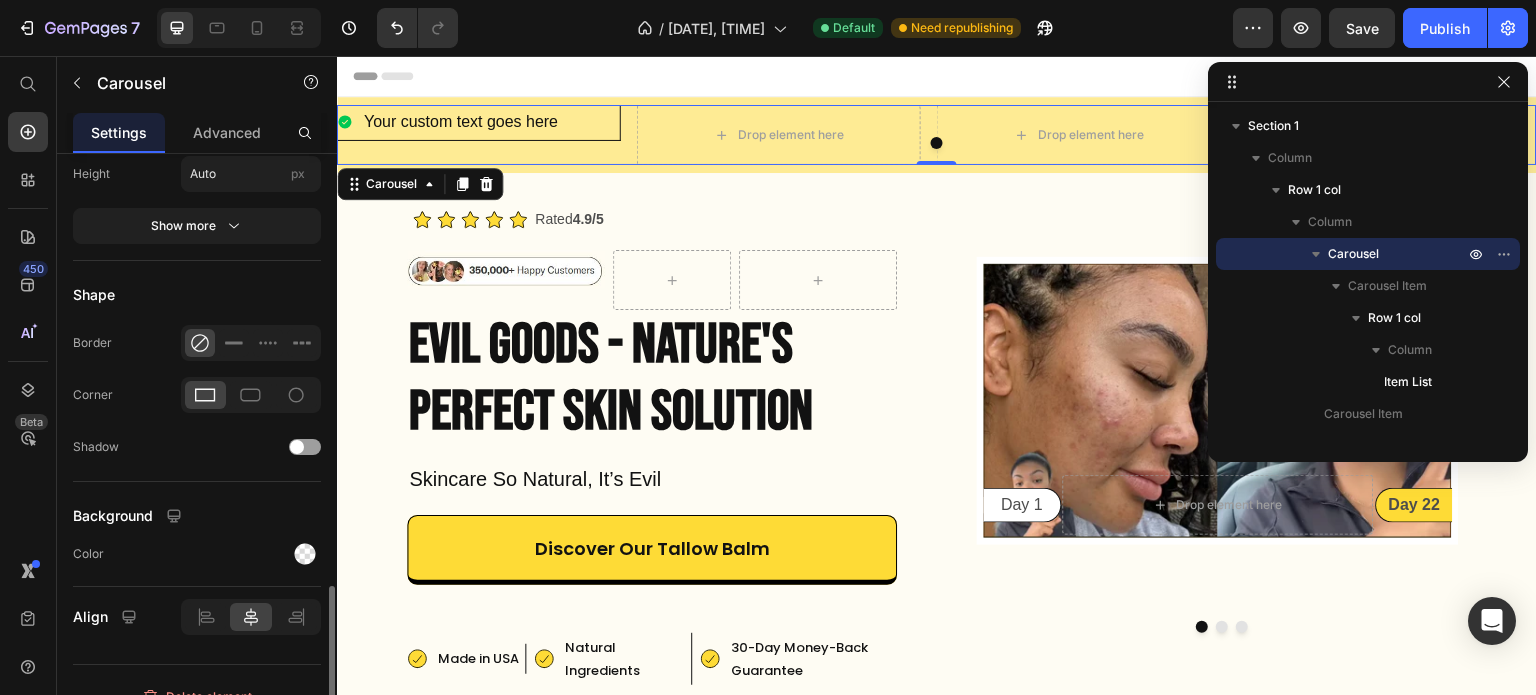 scroll, scrollTop: 1464, scrollLeft: 0, axis: vertical 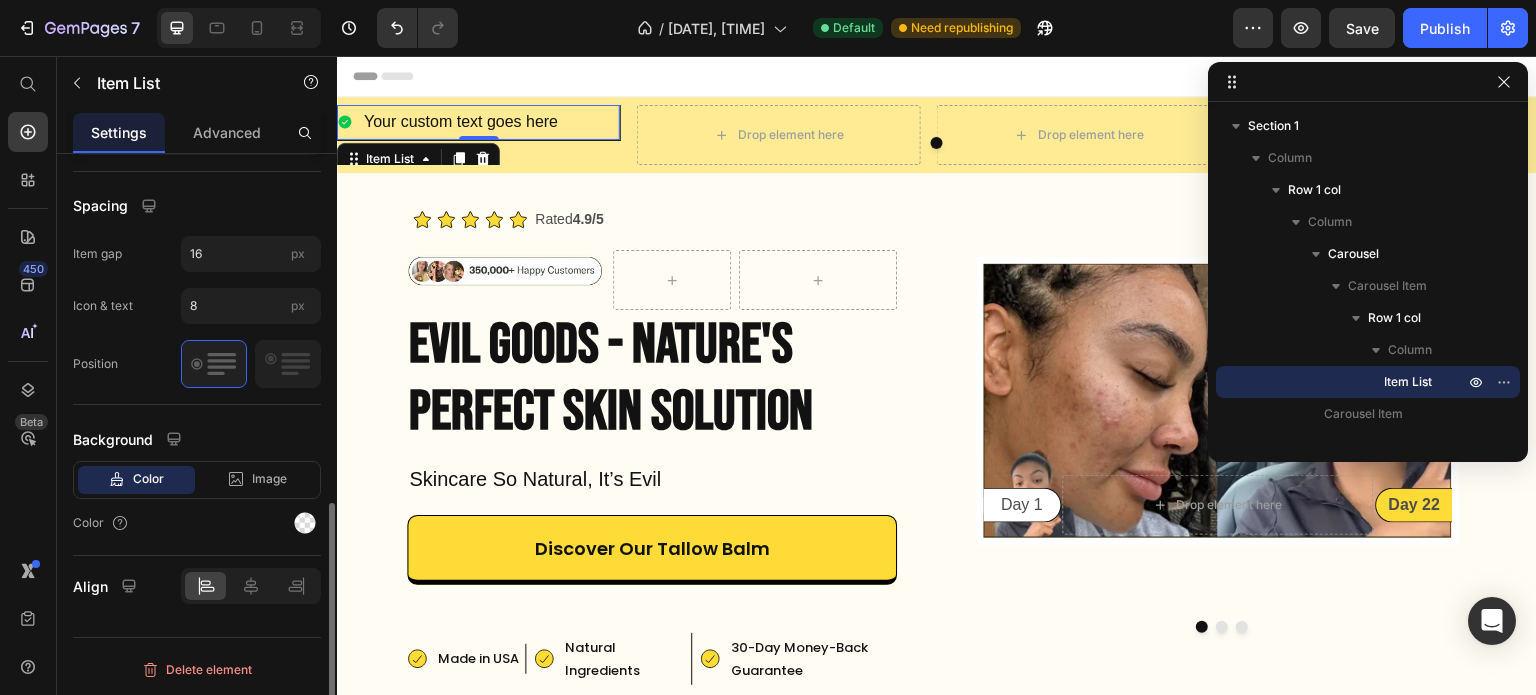 click on "Your custom text goes here" at bounding box center (478, 122) 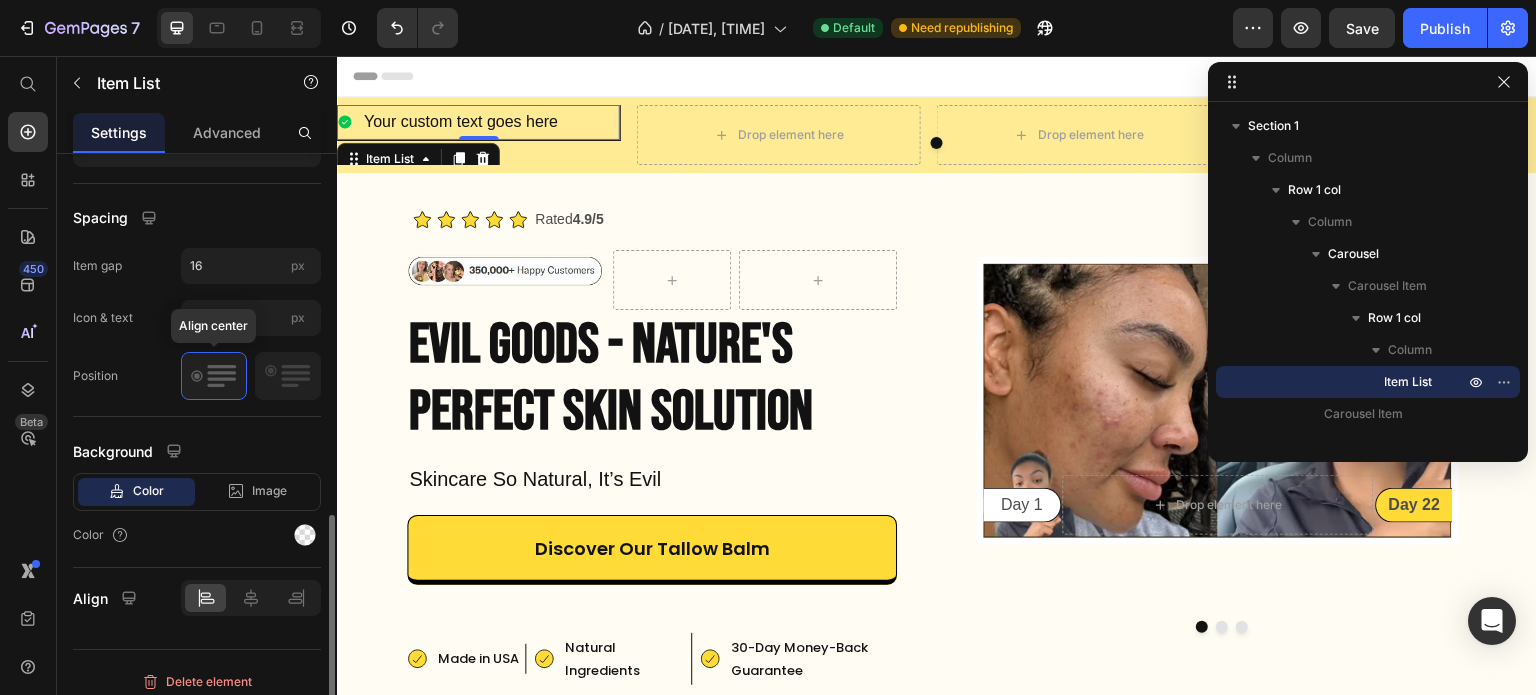 scroll, scrollTop: 866, scrollLeft: 0, axis: vertical 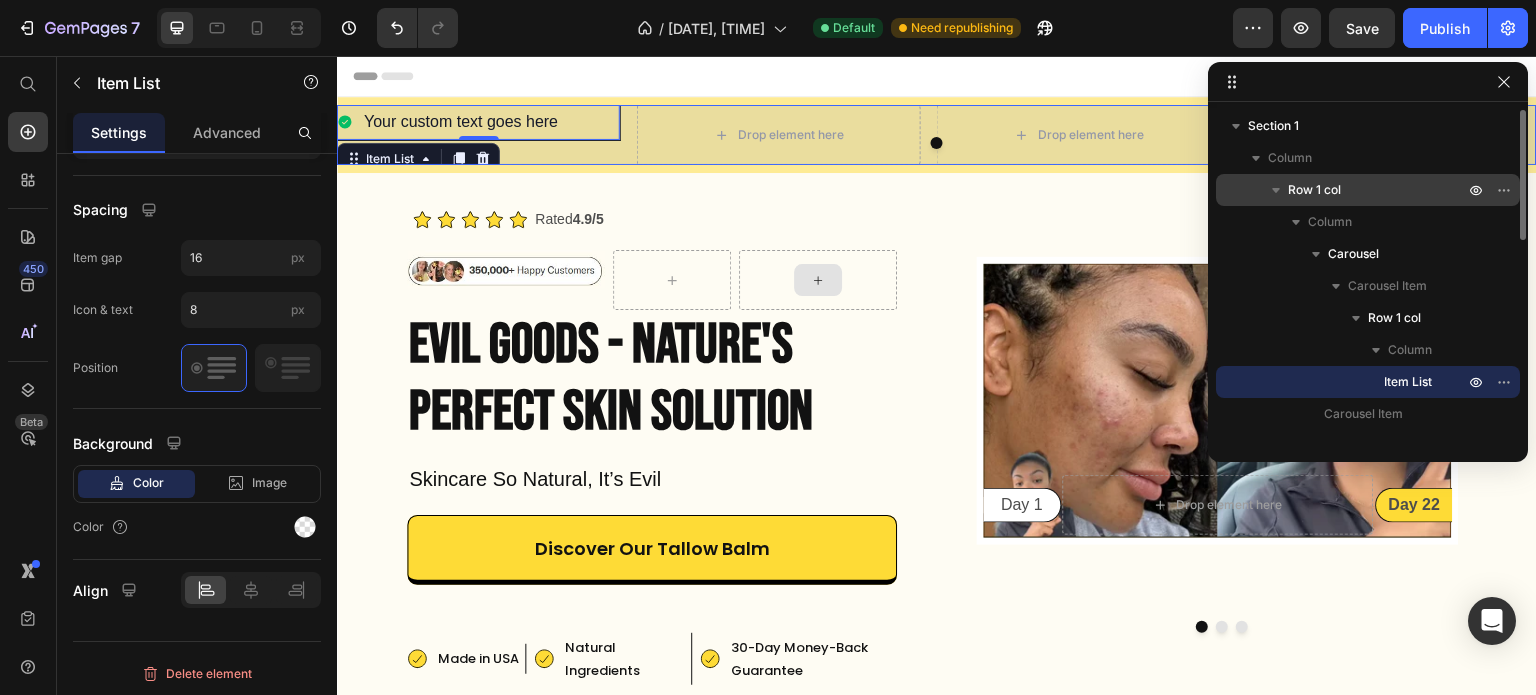 click on "Row 1 col" at bounding box center [1314, 190] 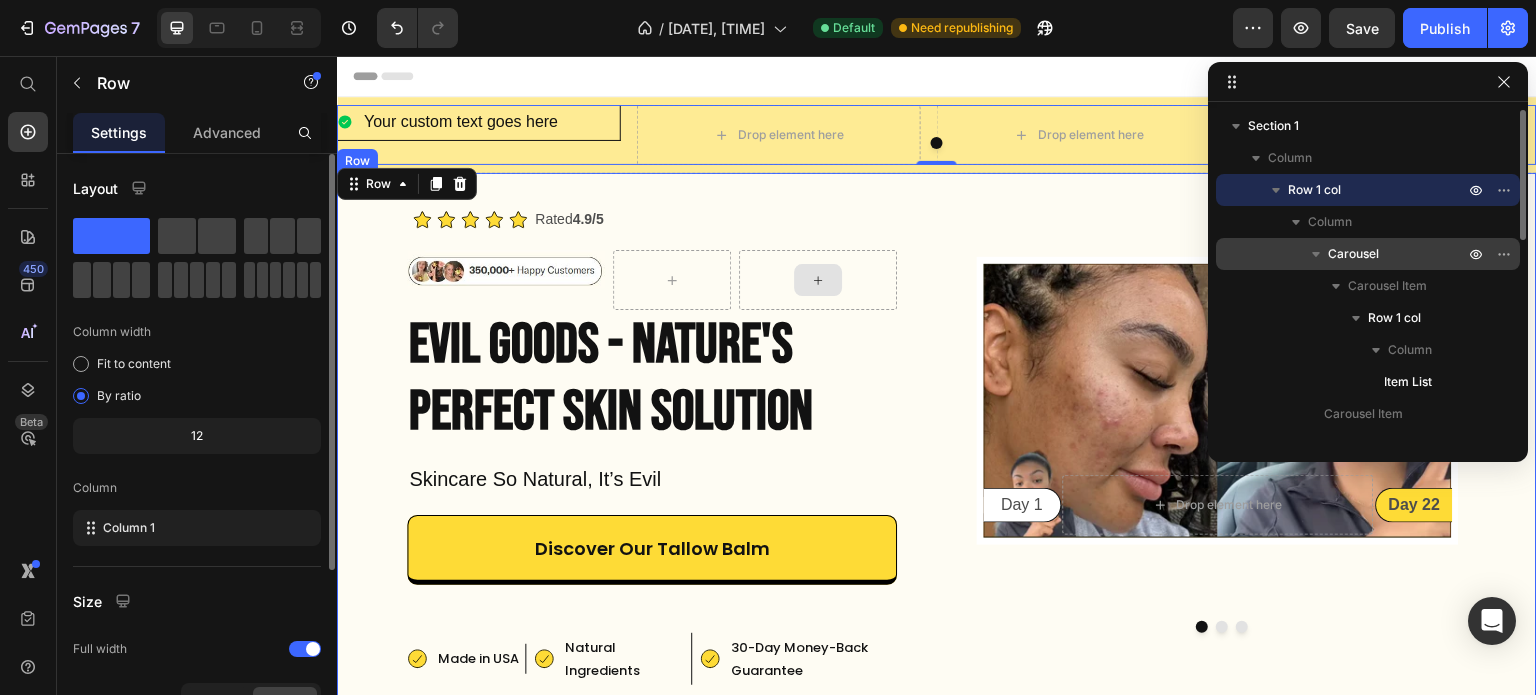 scroll, scrollTop: 0, scrollLeft: 0, axis: both 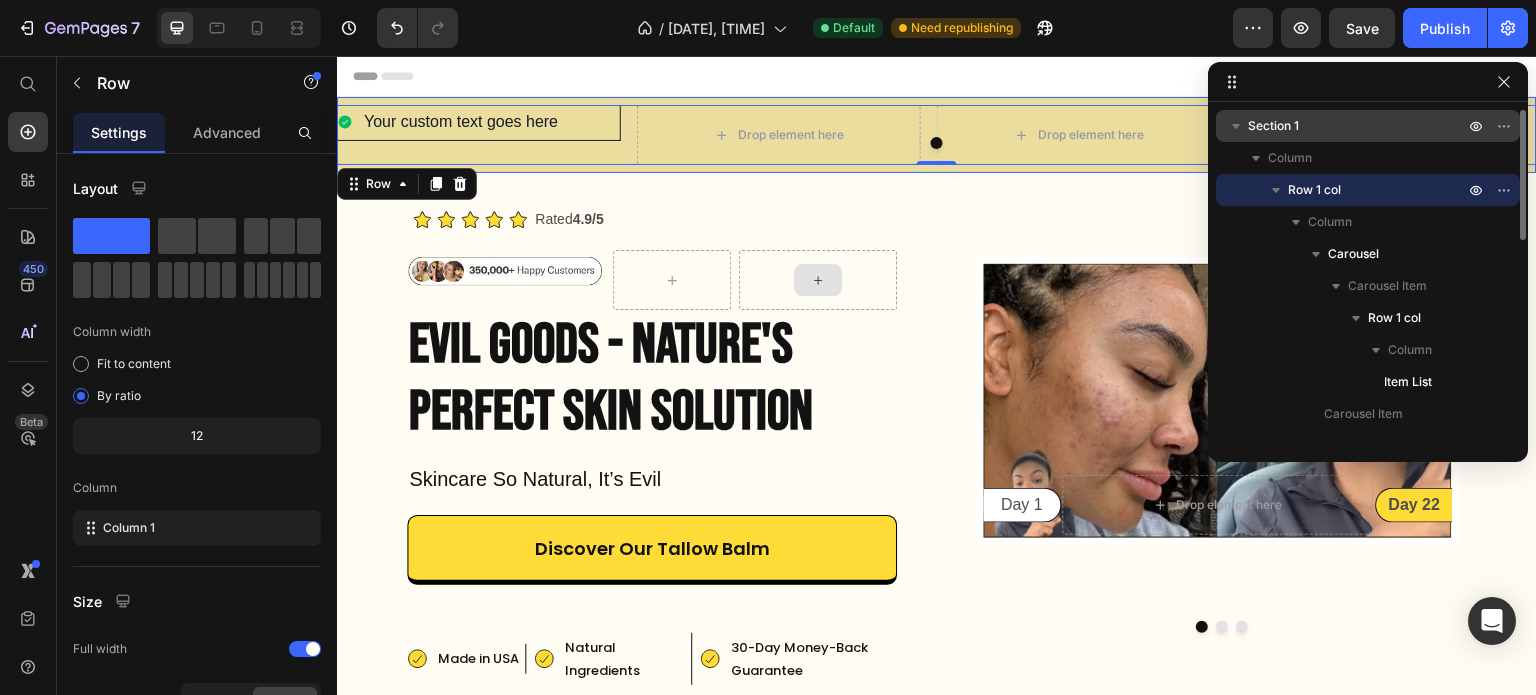 click on "Section 1" at bounding box center [1358, 126] 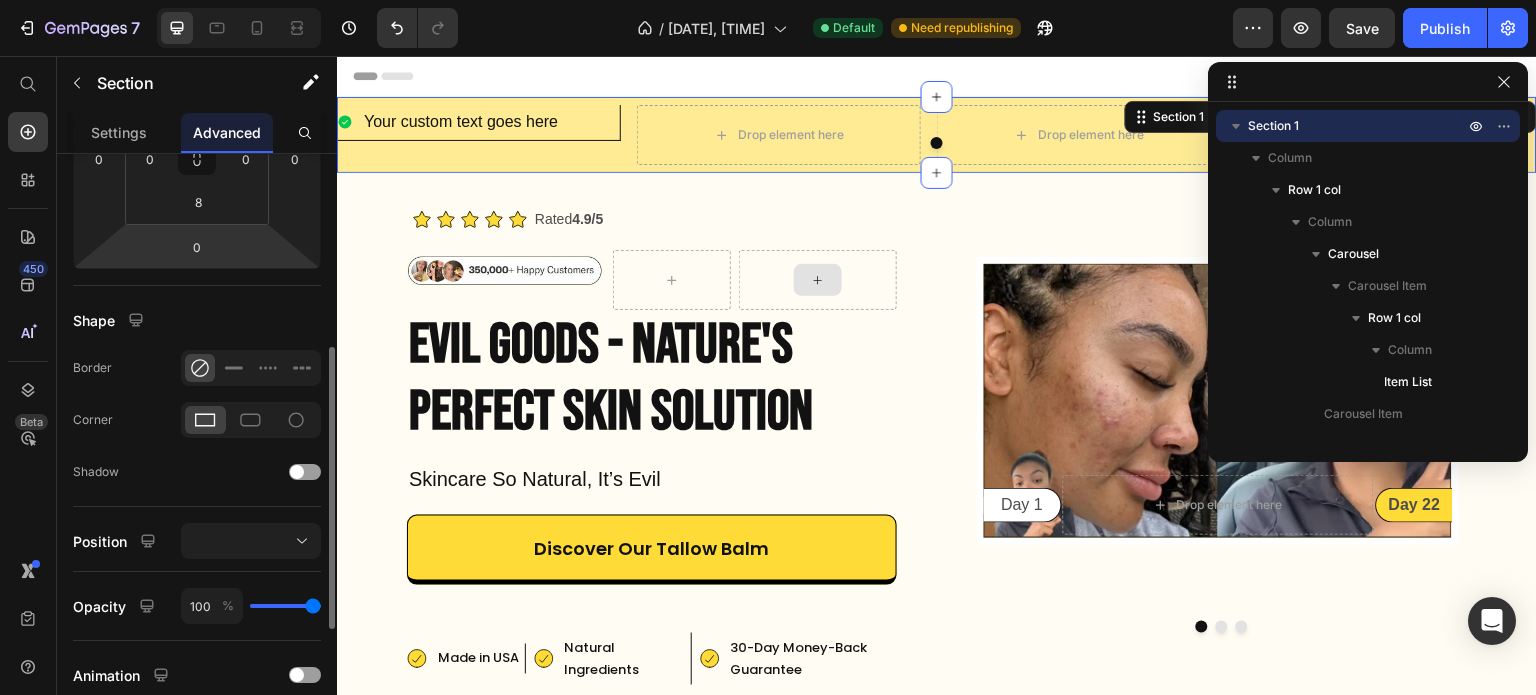 scroll, scrollTop: 380, scrollLeft: 0, axis: vertical 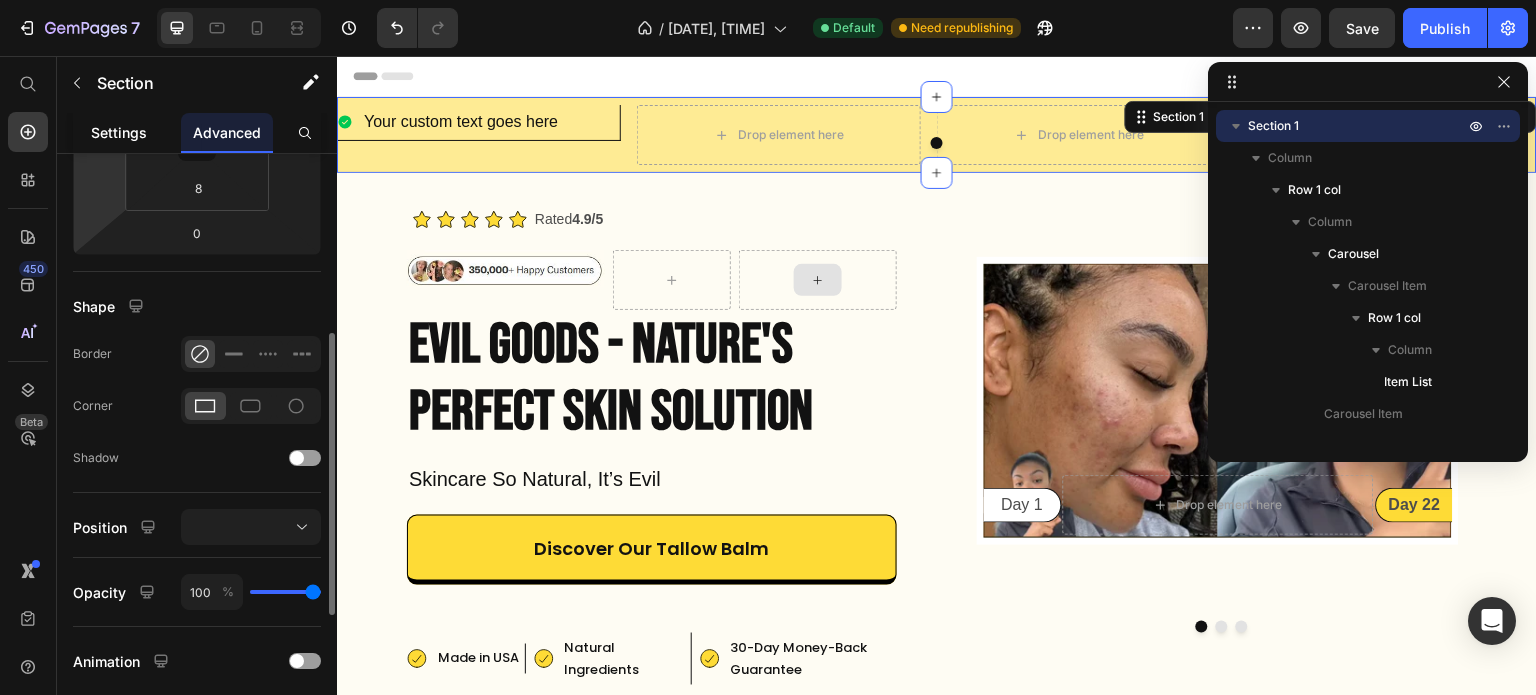 click on "Settings" 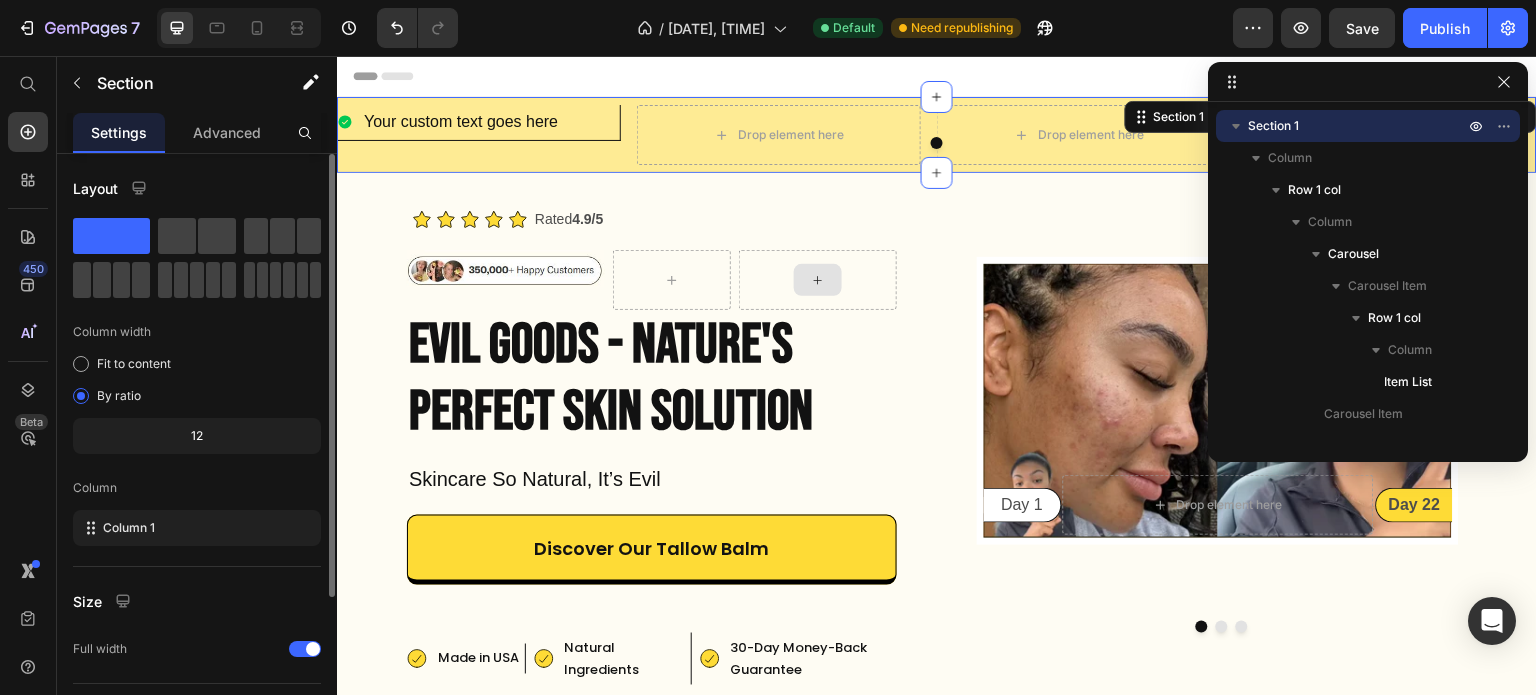 scroll, scrollTop: 208, scrollLeft: 0, axis: vertical 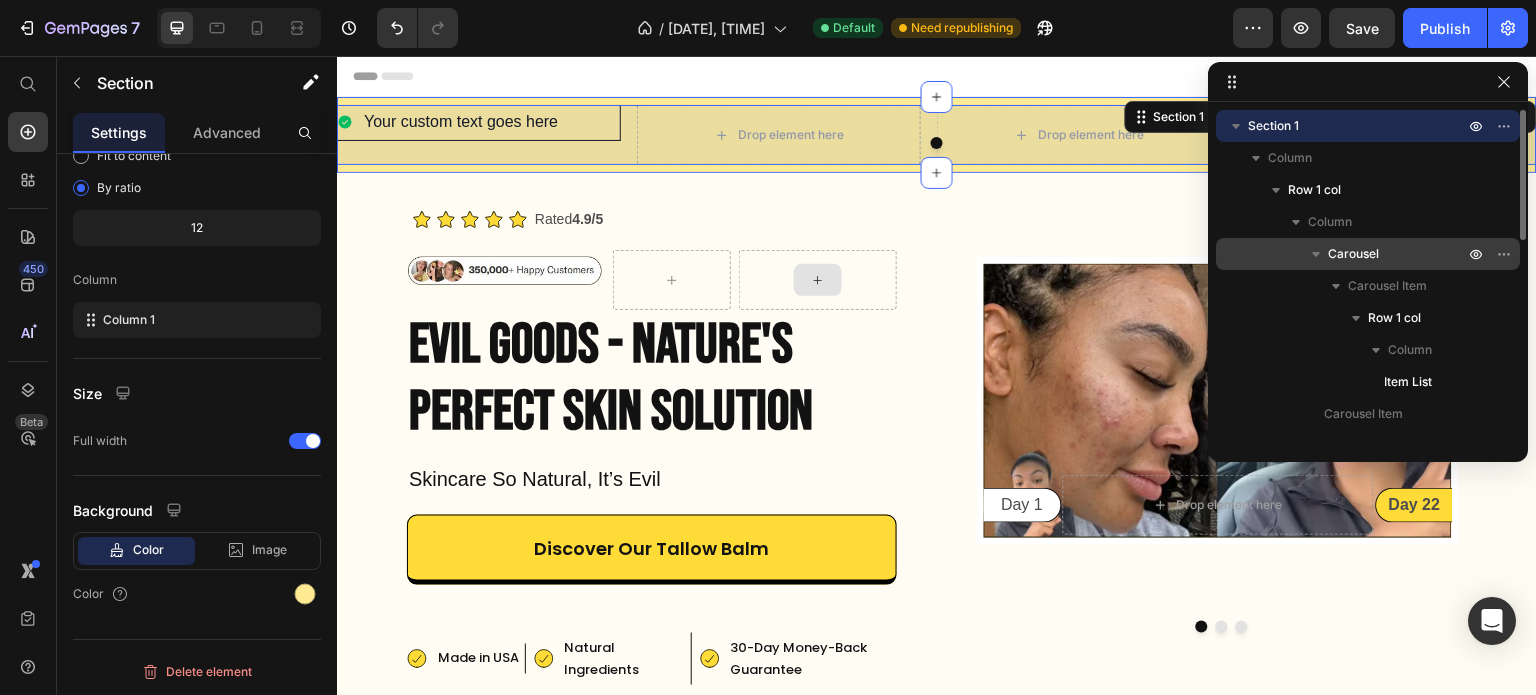 click on "Carousel" at bounding box center [1353, 254] 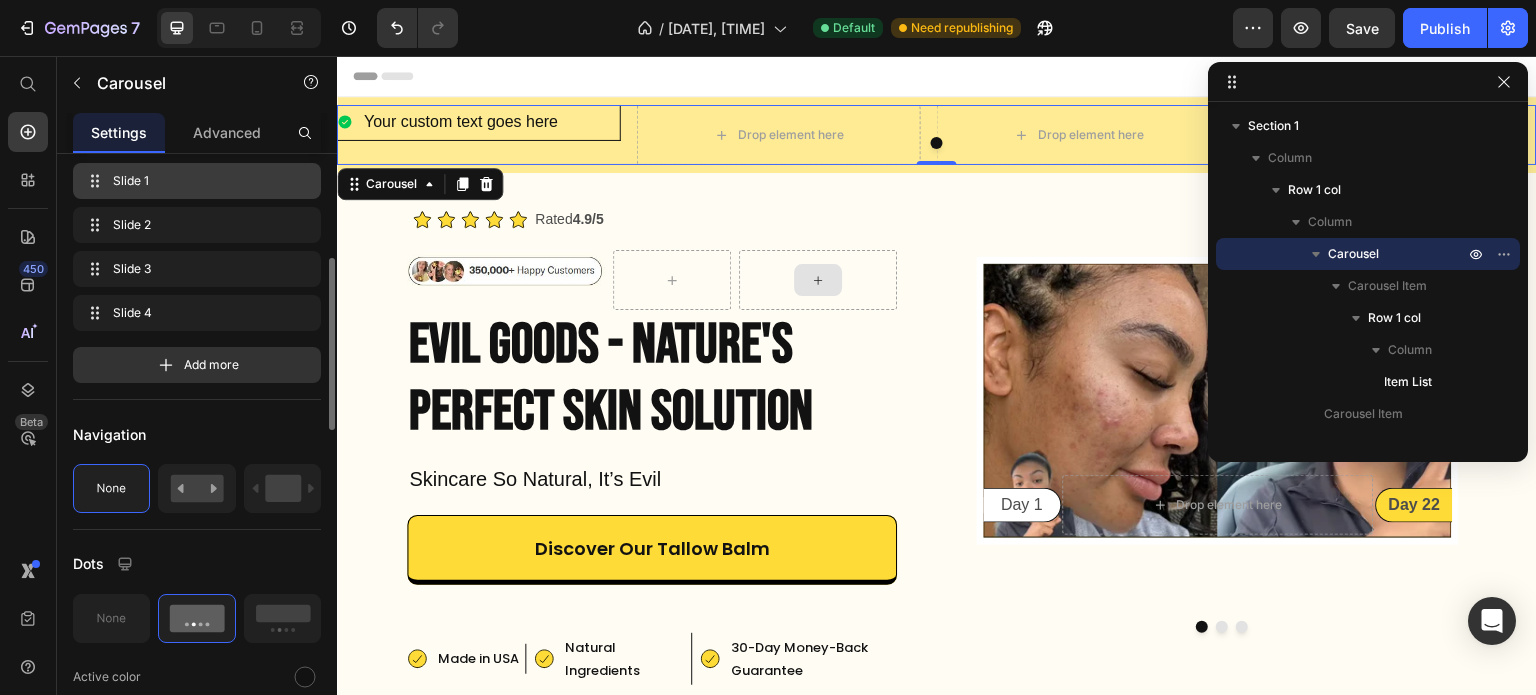scroll, scrollTop: 354, scrollLeft: 0, axis: vertical 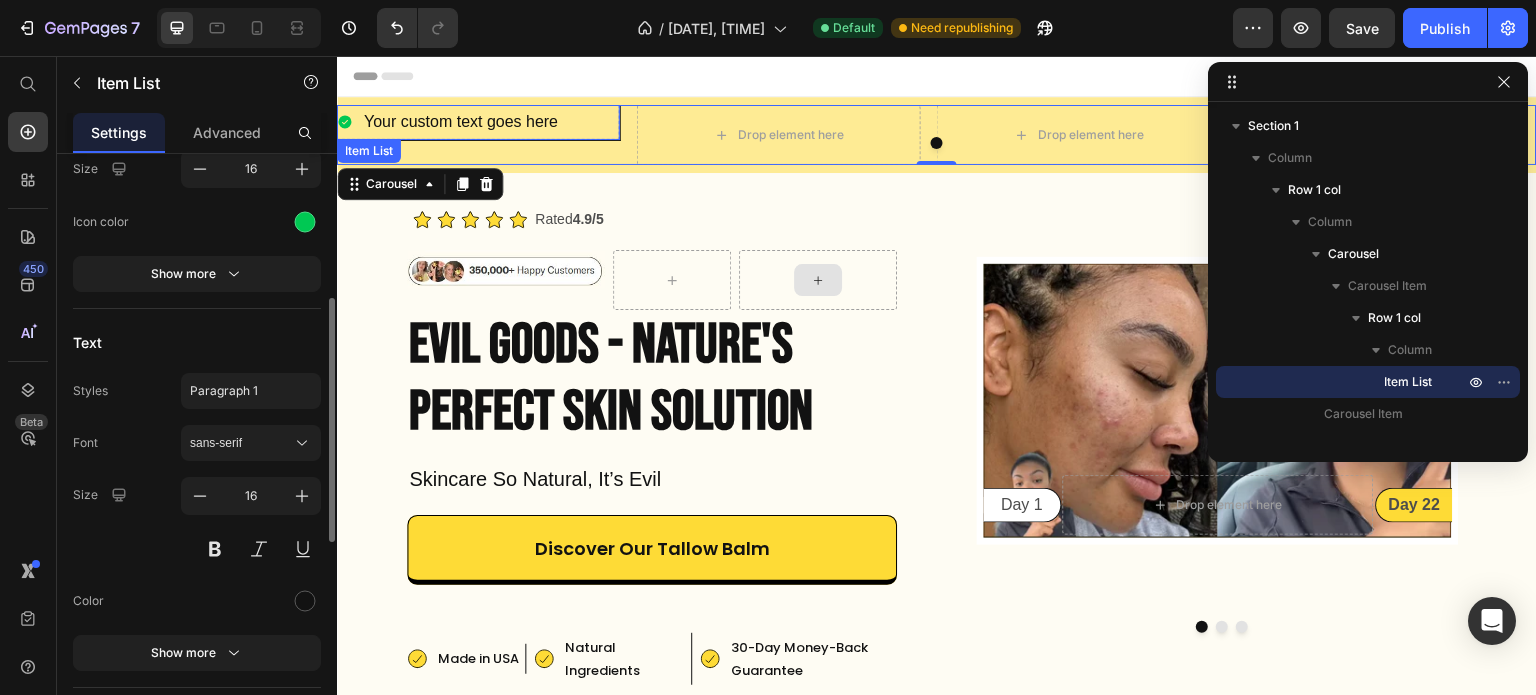 click on "Your custom text goes here" at bounding box center (478, 122) 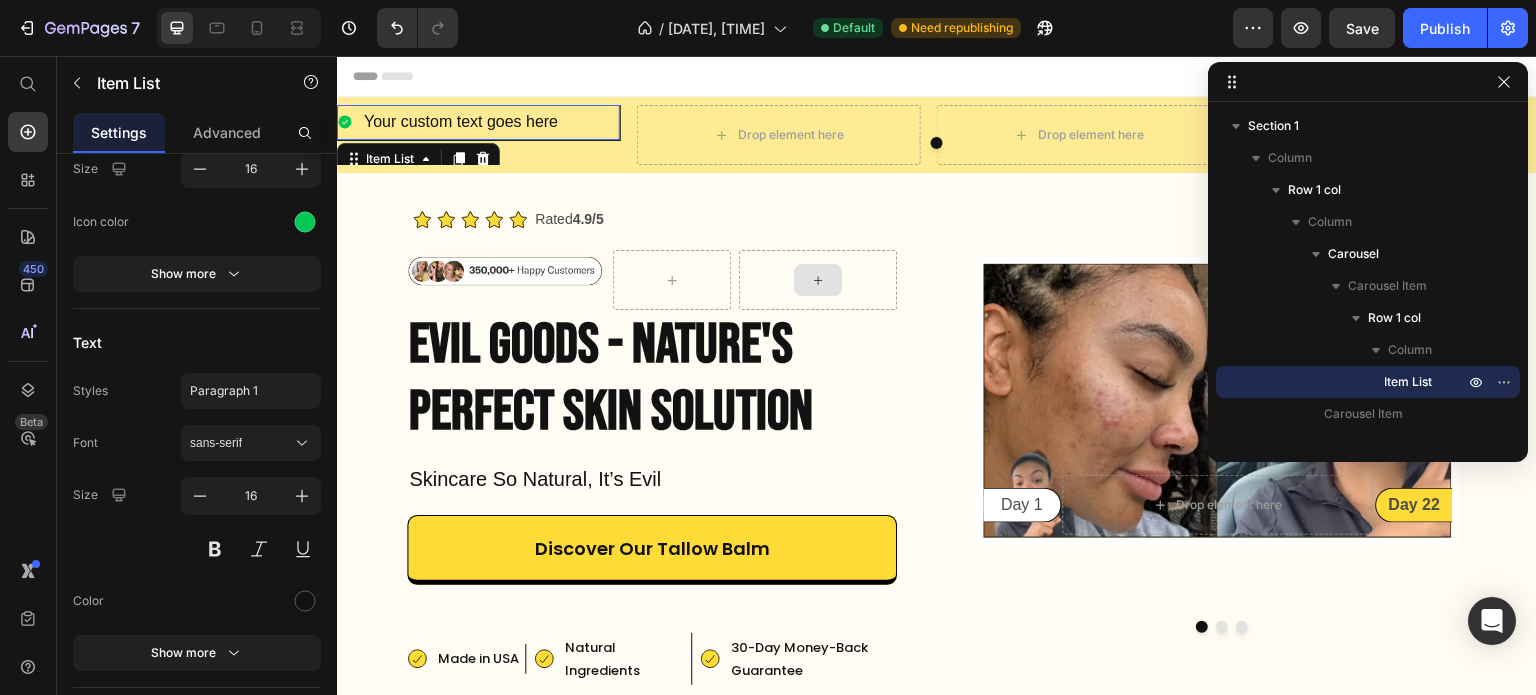 scroll, scrollTop: 0, scrollLeft: 0, axis: both 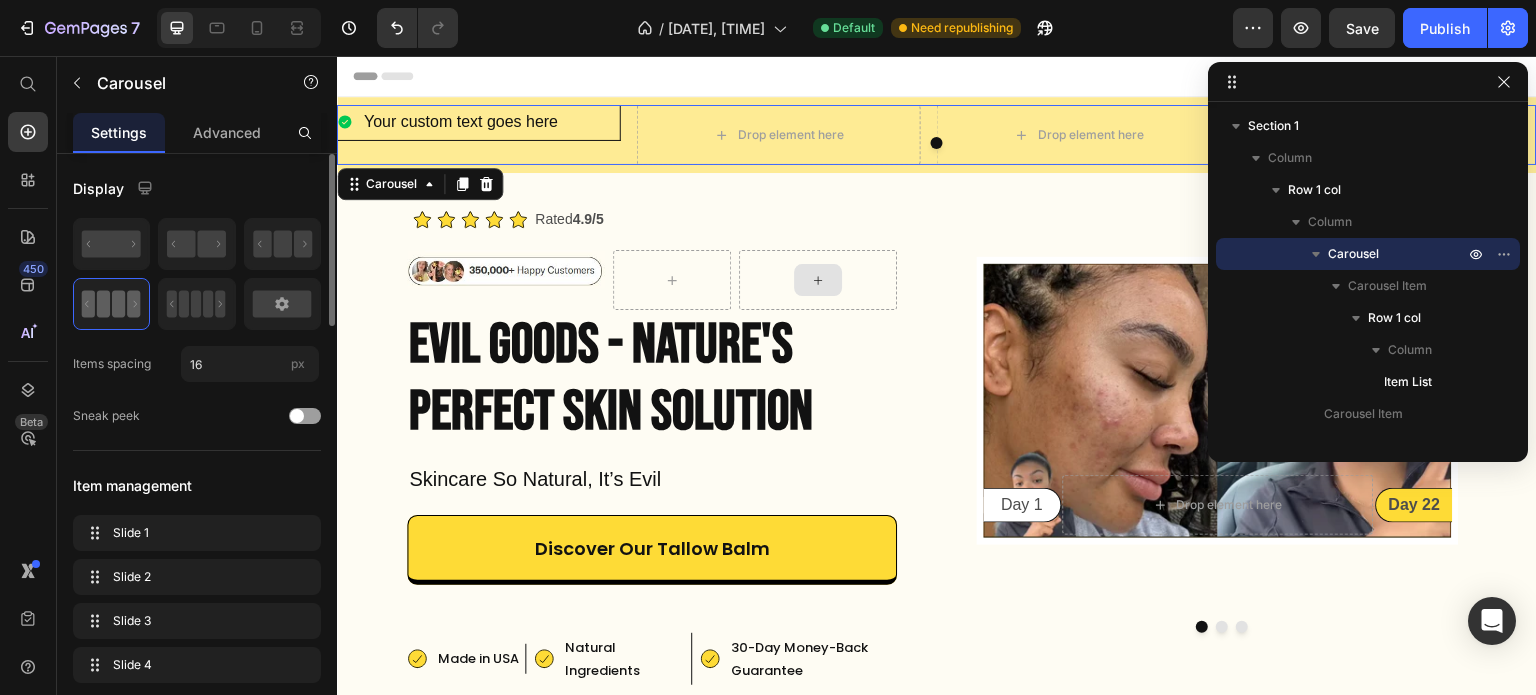 click at bounding box center (937, 143) 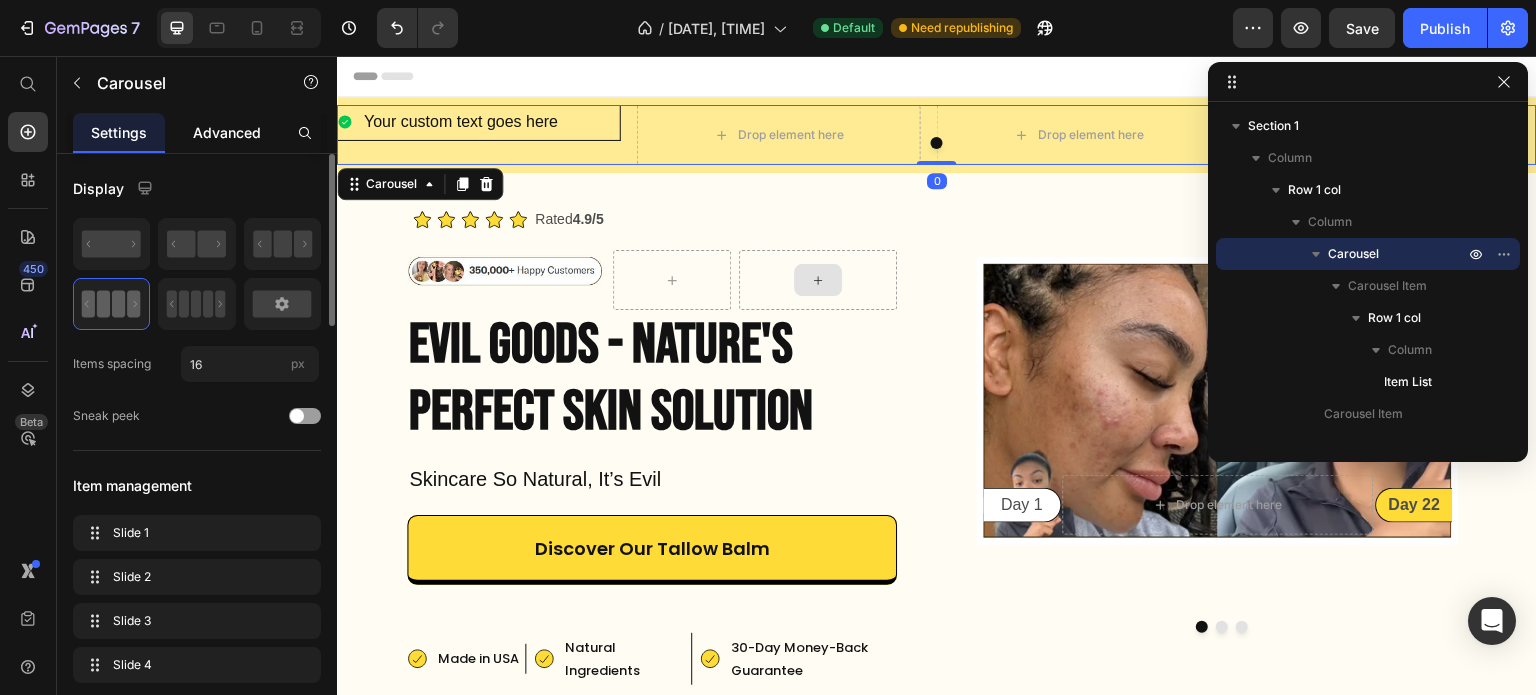 click on "Advanced" 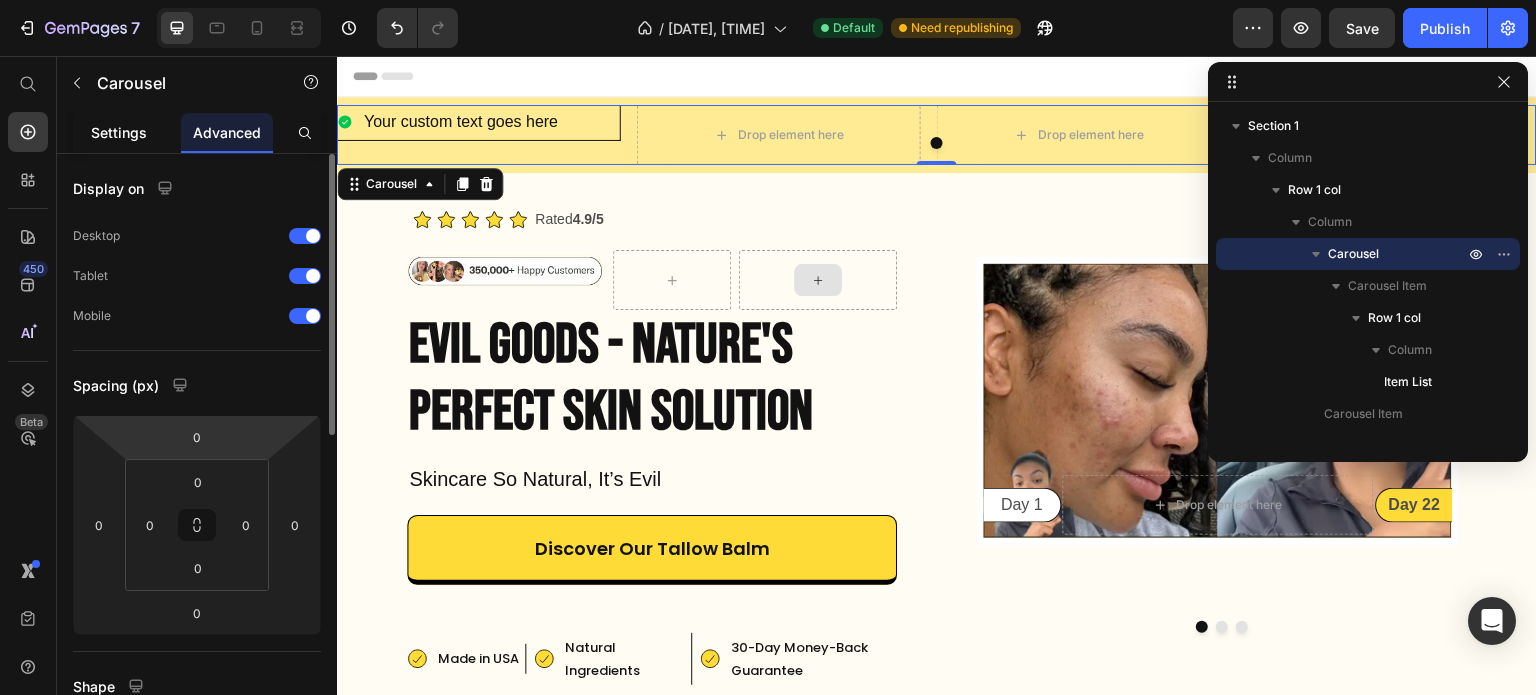 drag, startPoint x: 150, startPoint y: 139, endPoint x: 34, endPoint y: 26, distance: 161.94135 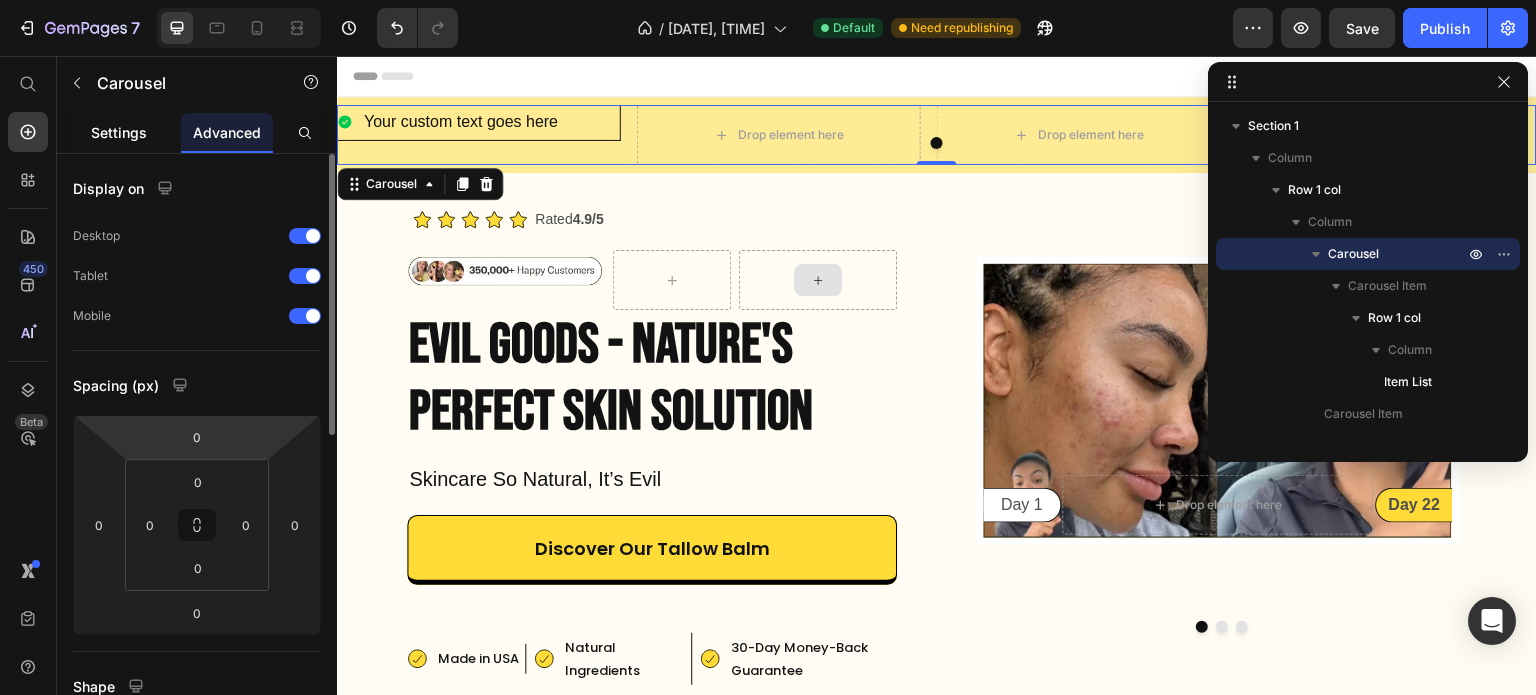 click on "Settings" 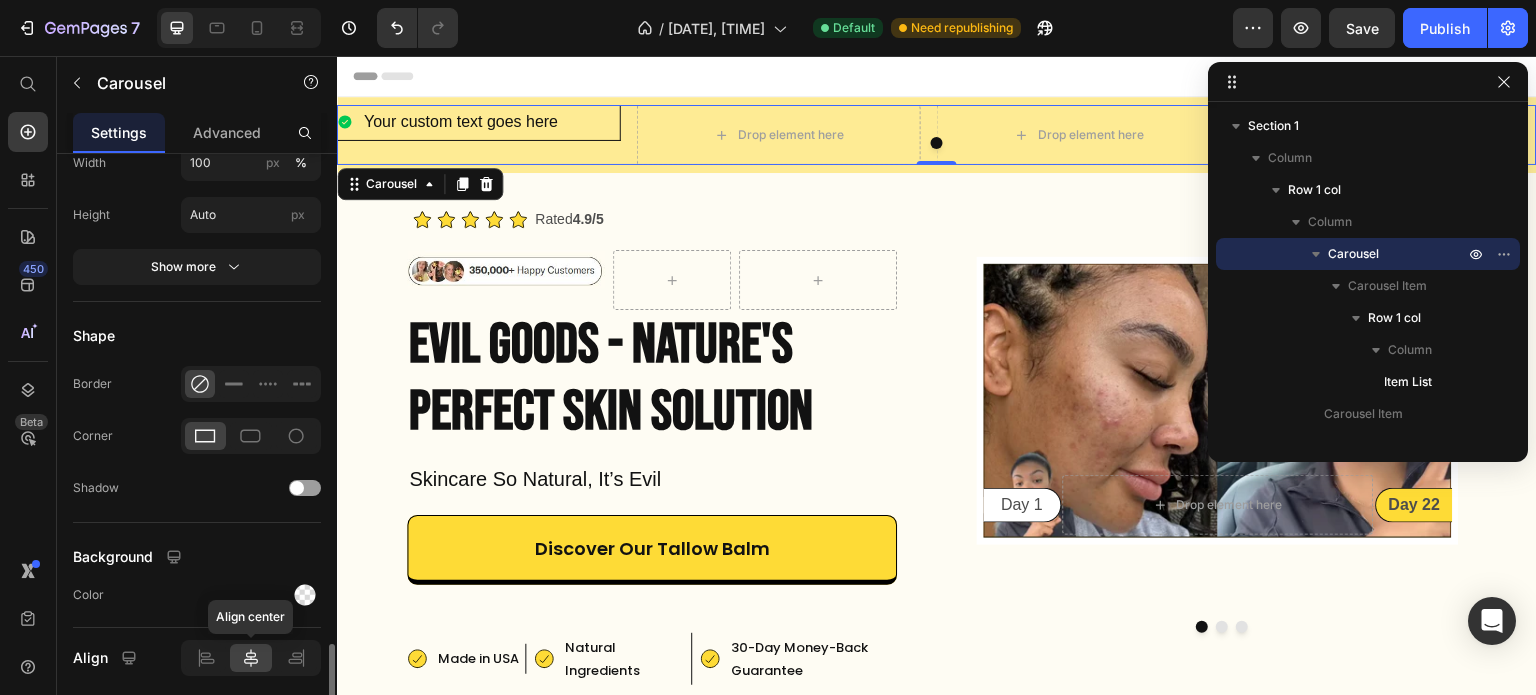 scroll, scrollTop: 1477, scrollLeft: 0, axis: vertical 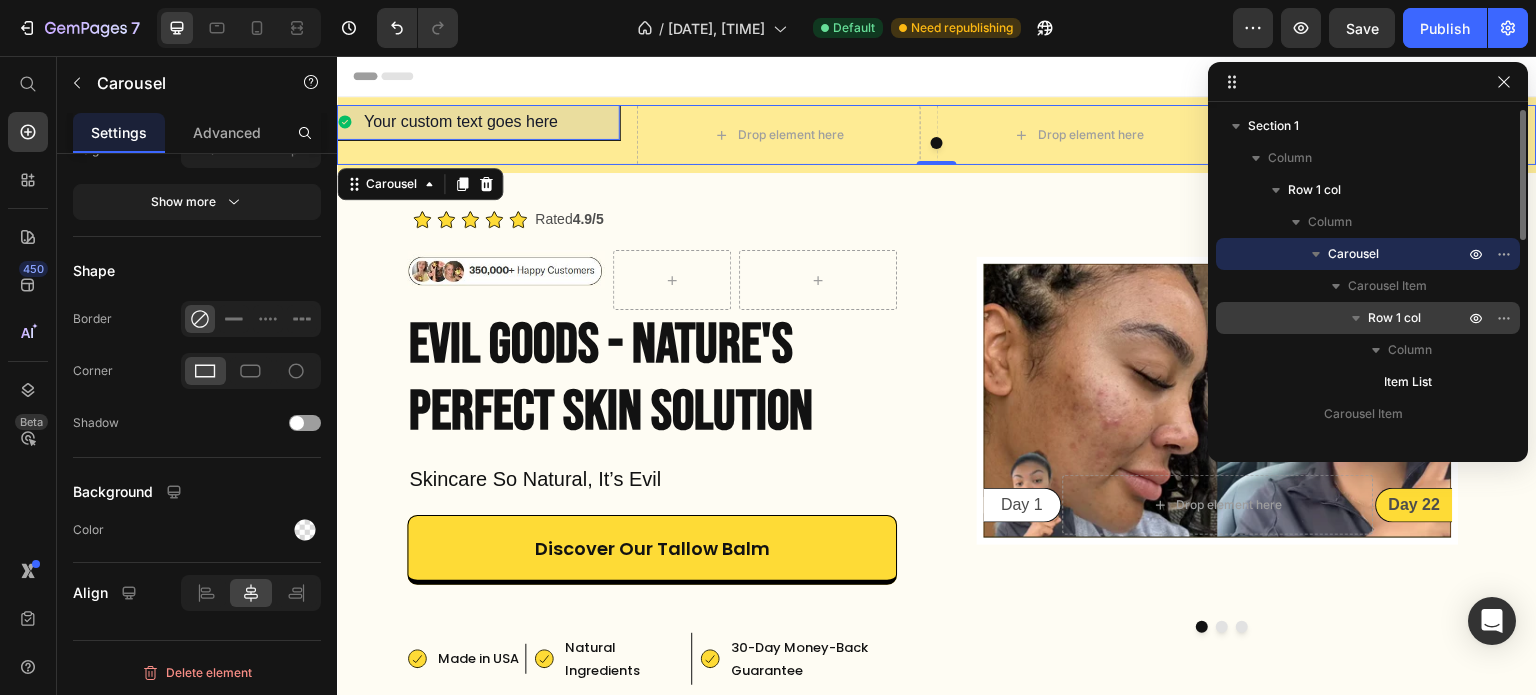 click 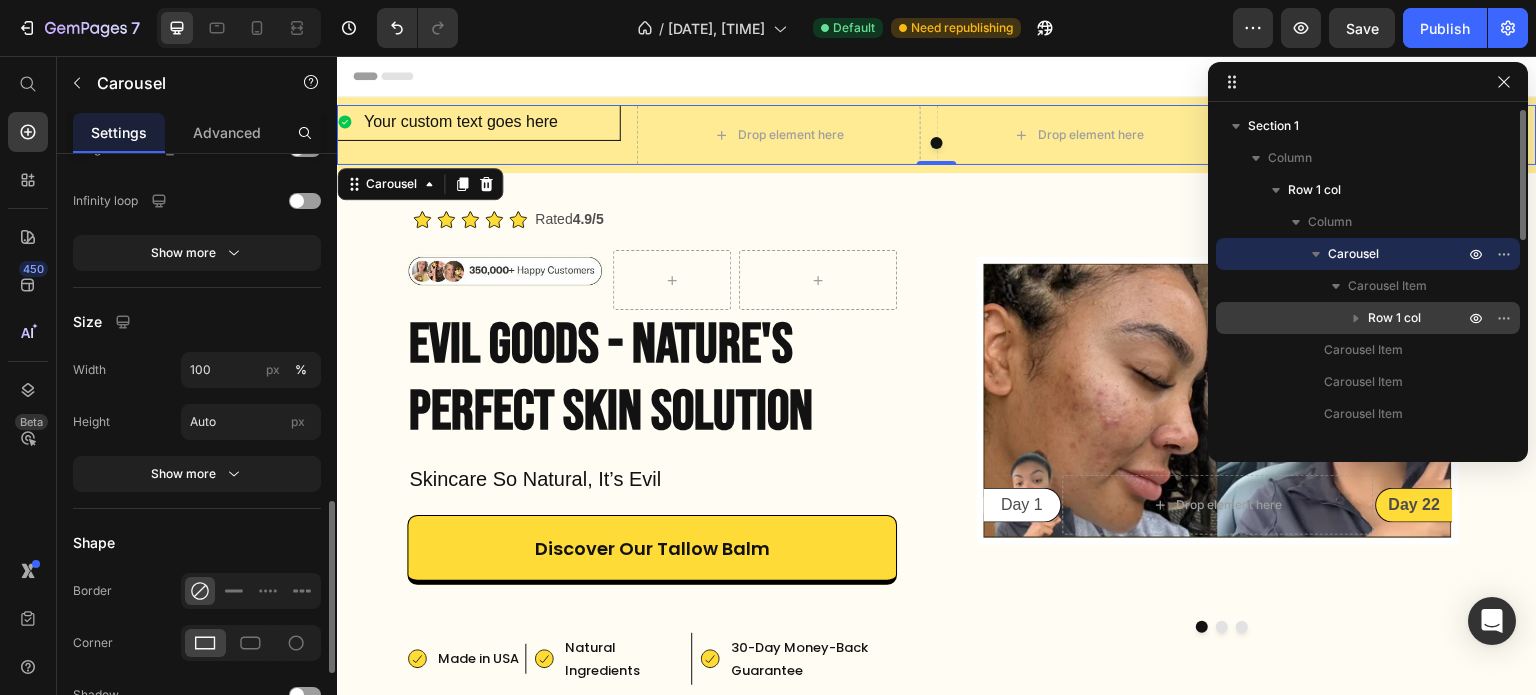 scroll, scrollTop: 1477, scrollLeft: 0, axis: vertical 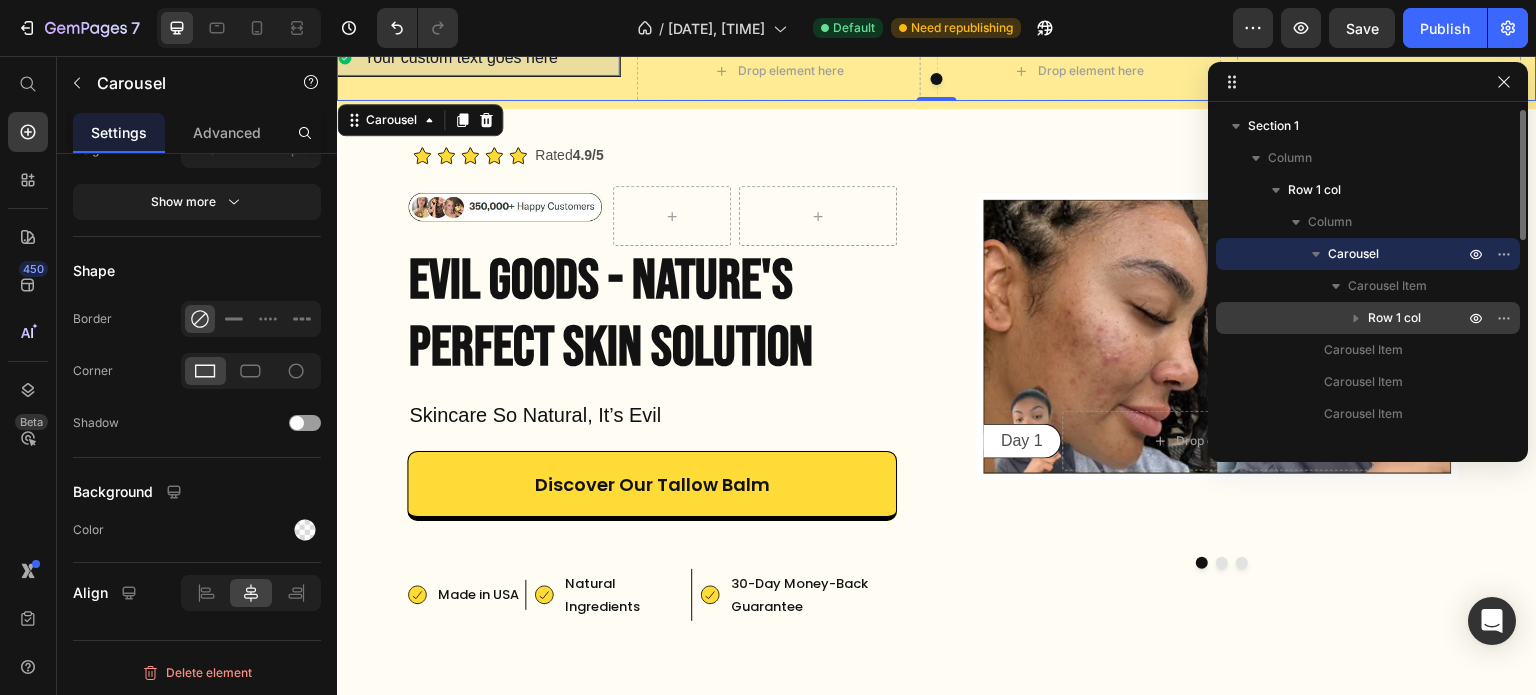 click on "Row 1 col" at bounding box center (1394, 318) 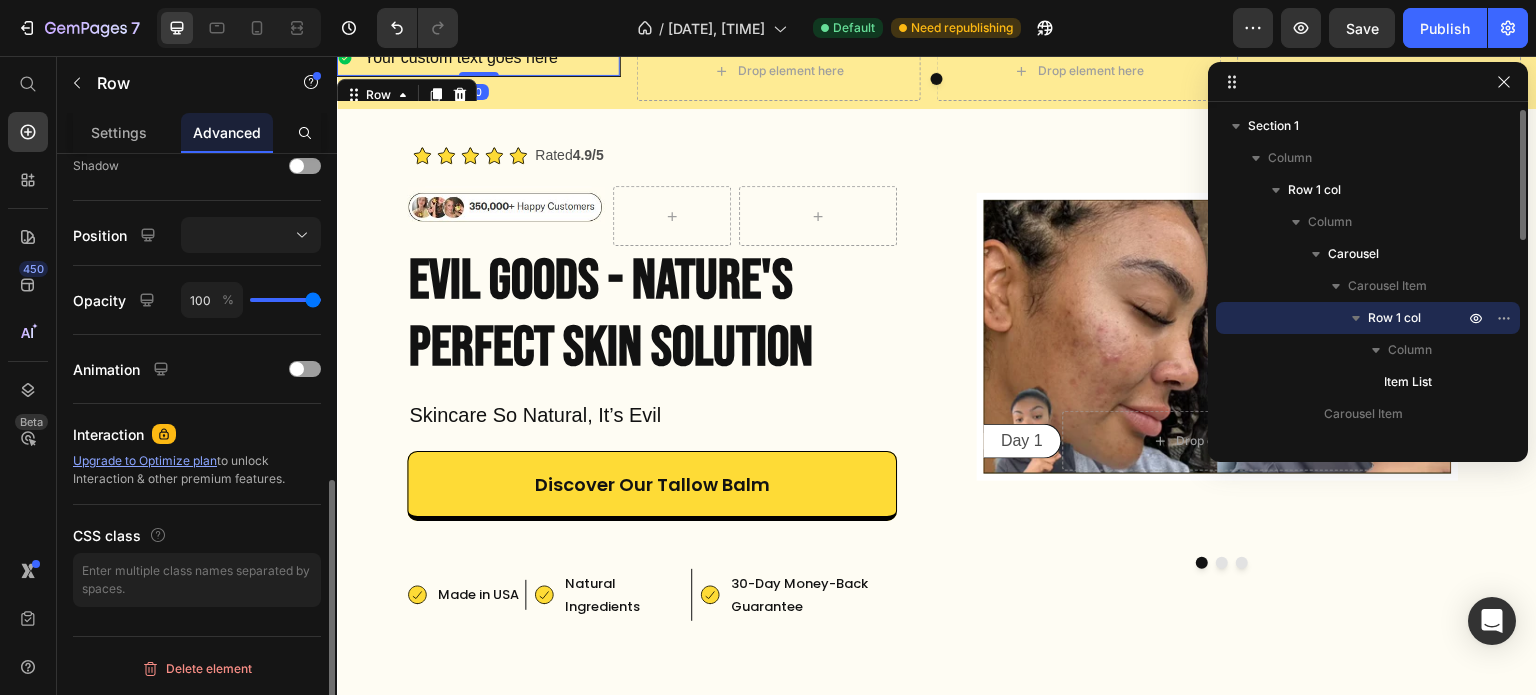 scroll, scrollTop: 0, scrollLeft: 0, axis: both 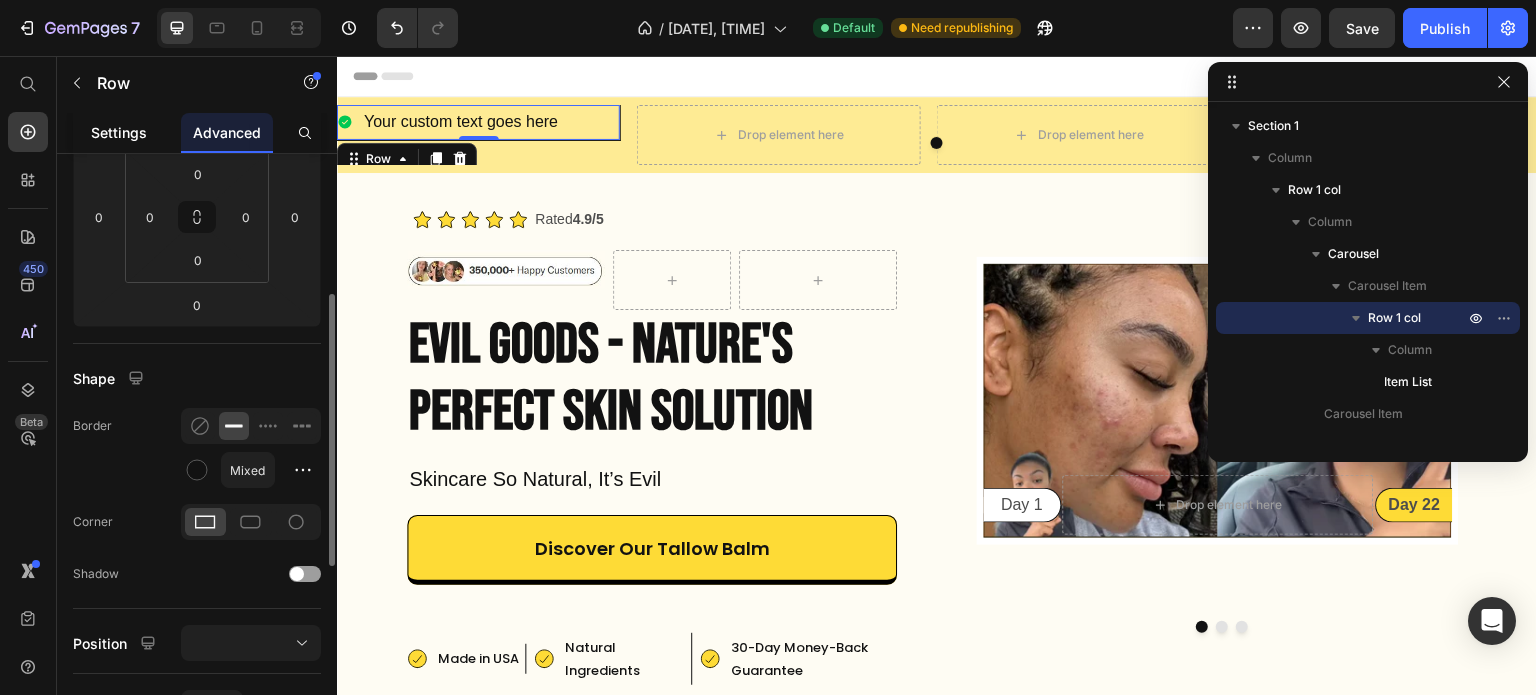 click on "Settings" at bounding box center (119, 132) 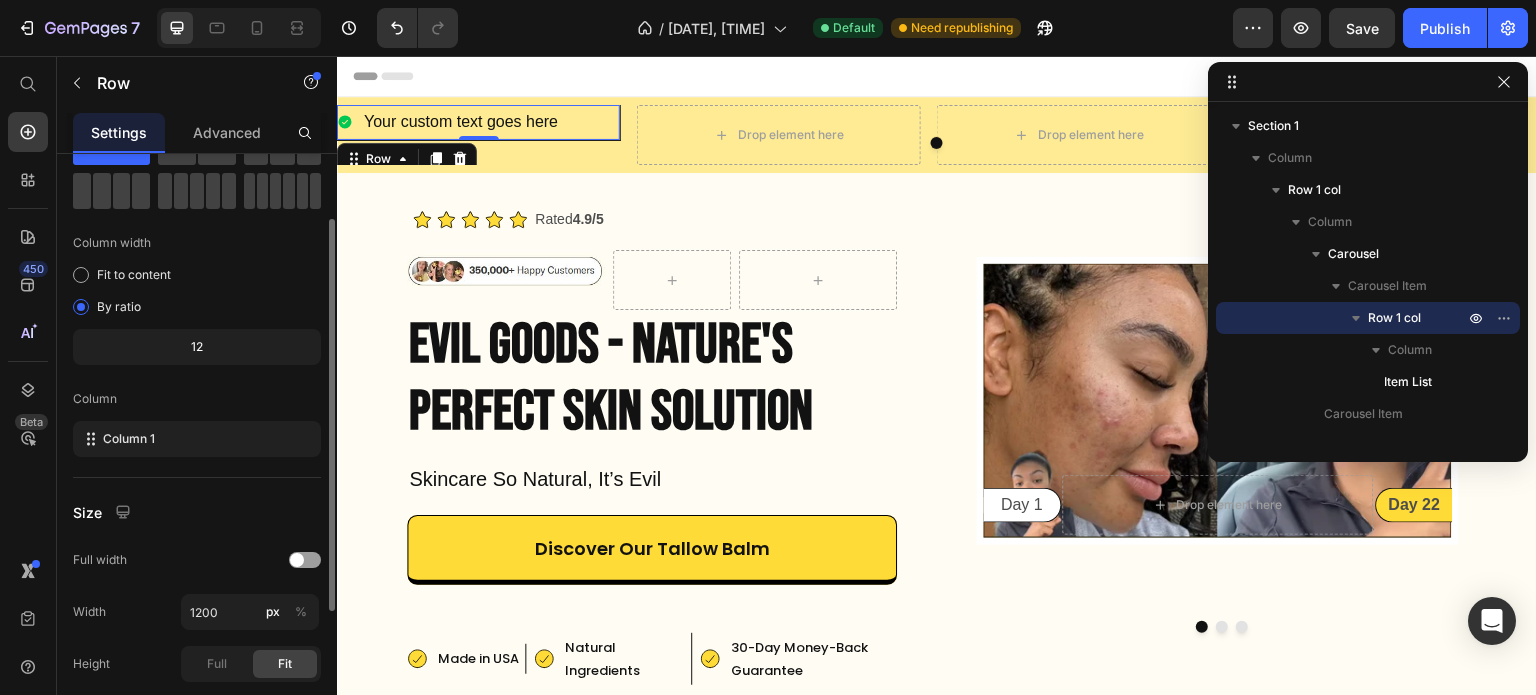 scroll, scrollTop: 312, scrollLeft: 0, axis: vertical 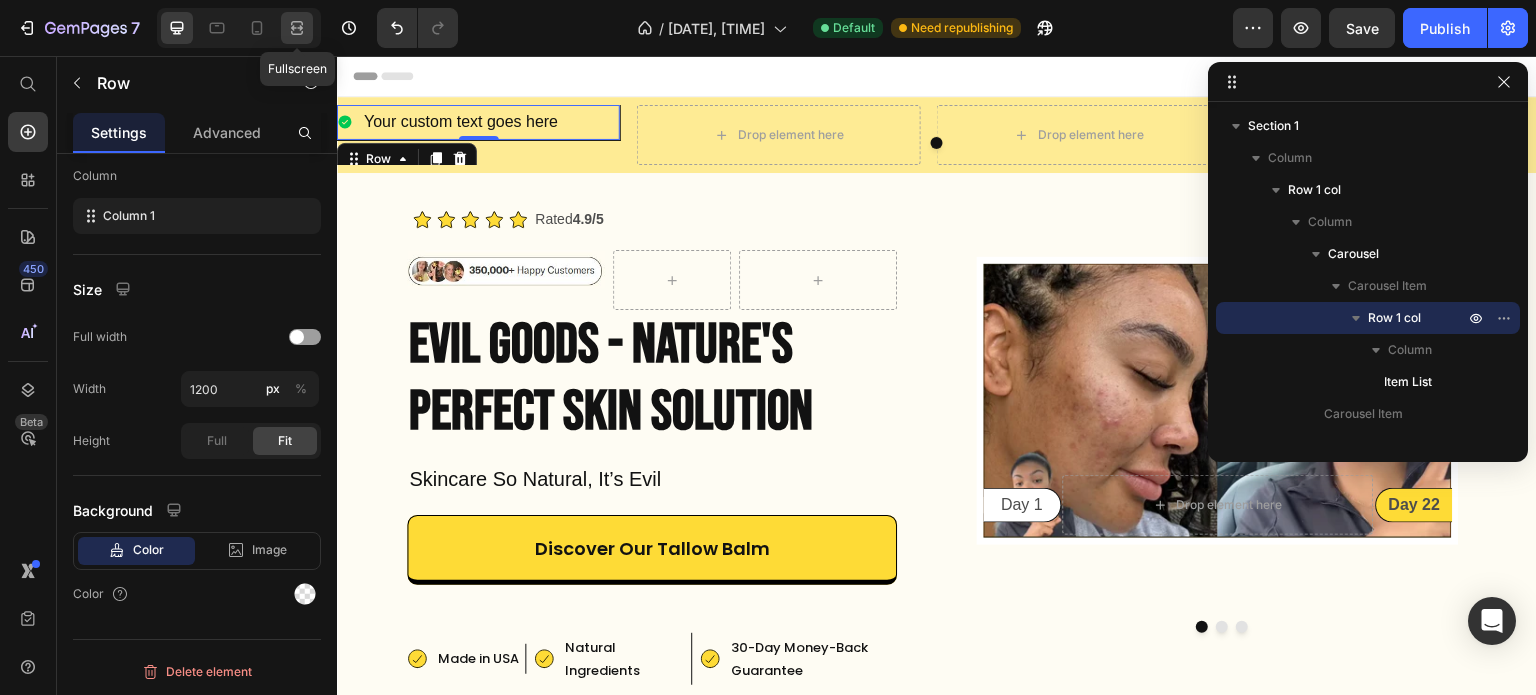 click 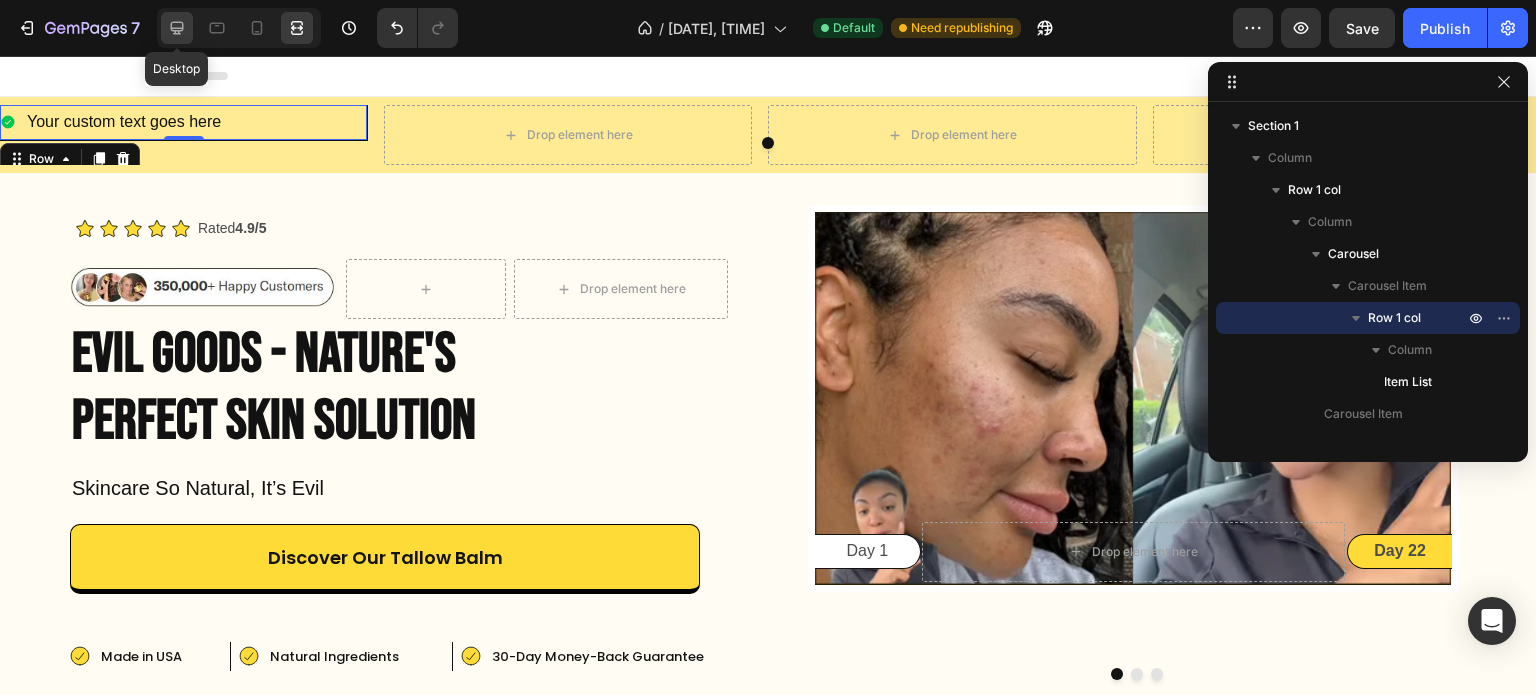 click 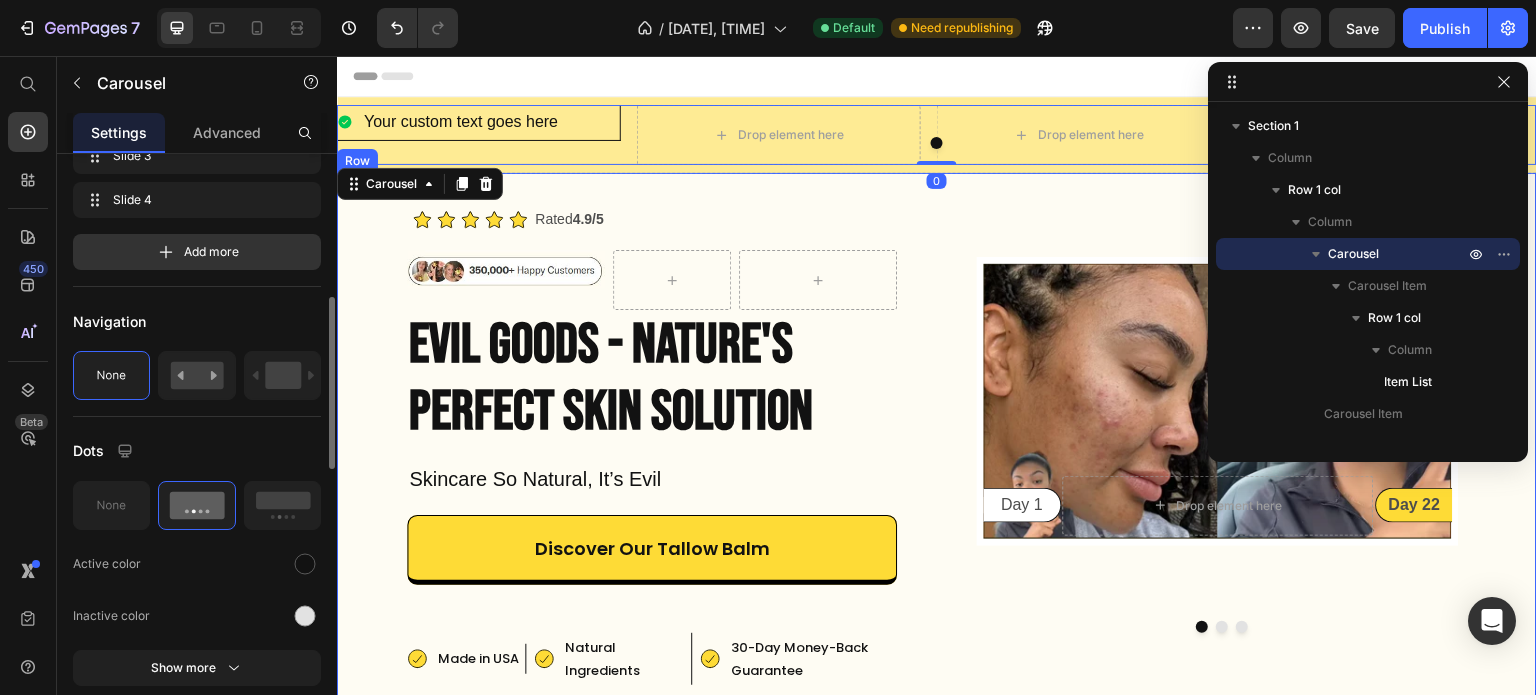 scroll, scrollTop: 472, scrollLeft: 0, axis: vertical 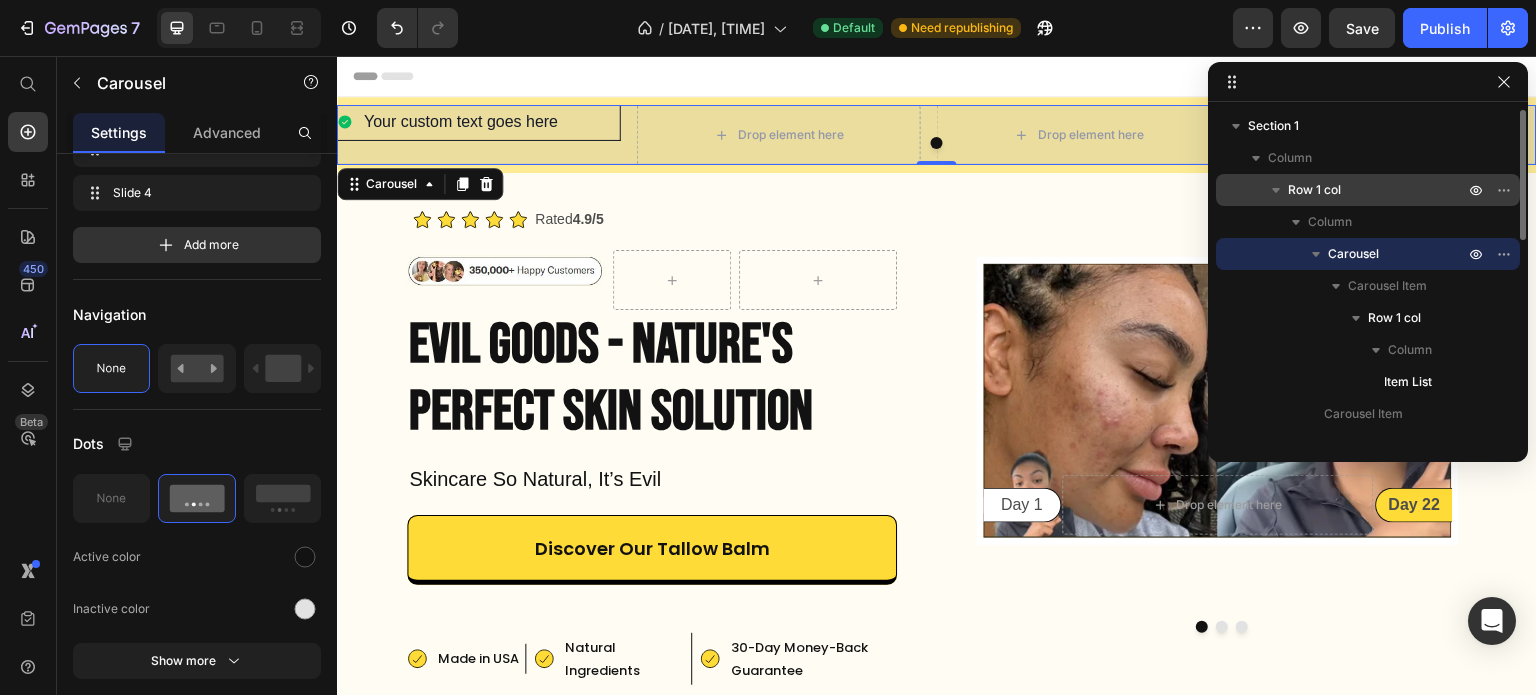 click on "Row 1 col" at bounding box center [1378, 190] 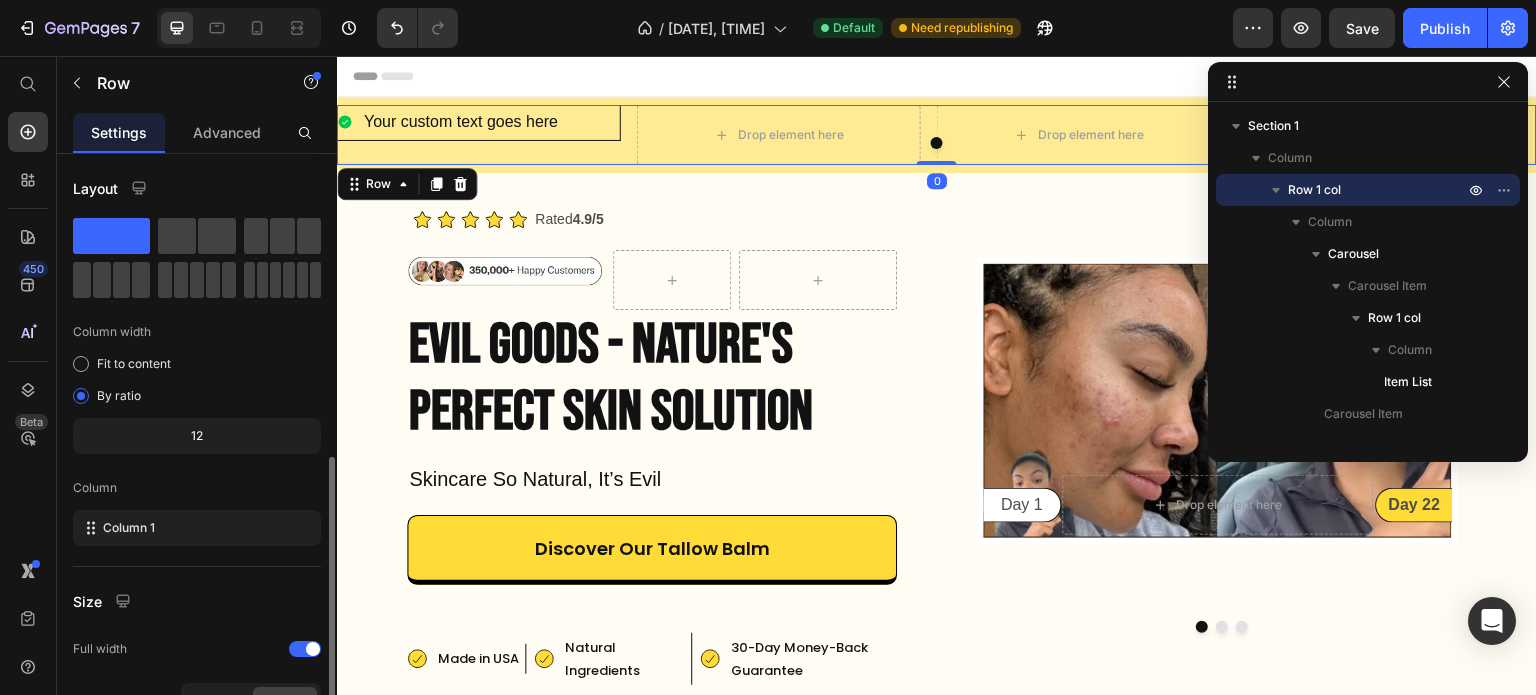 scroll, scrollTop: 260, scrollLeft: 0, axis: vertical 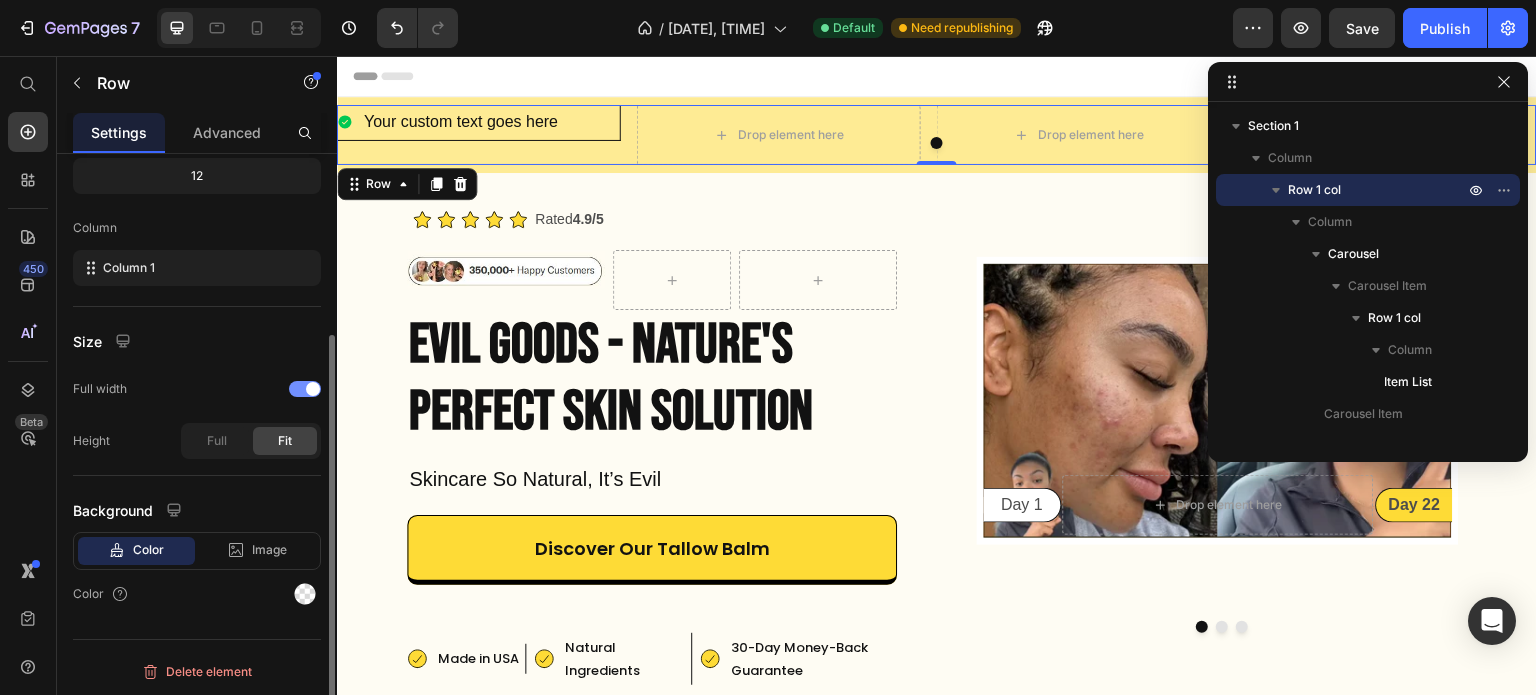 click at bounding box center [313, 389] 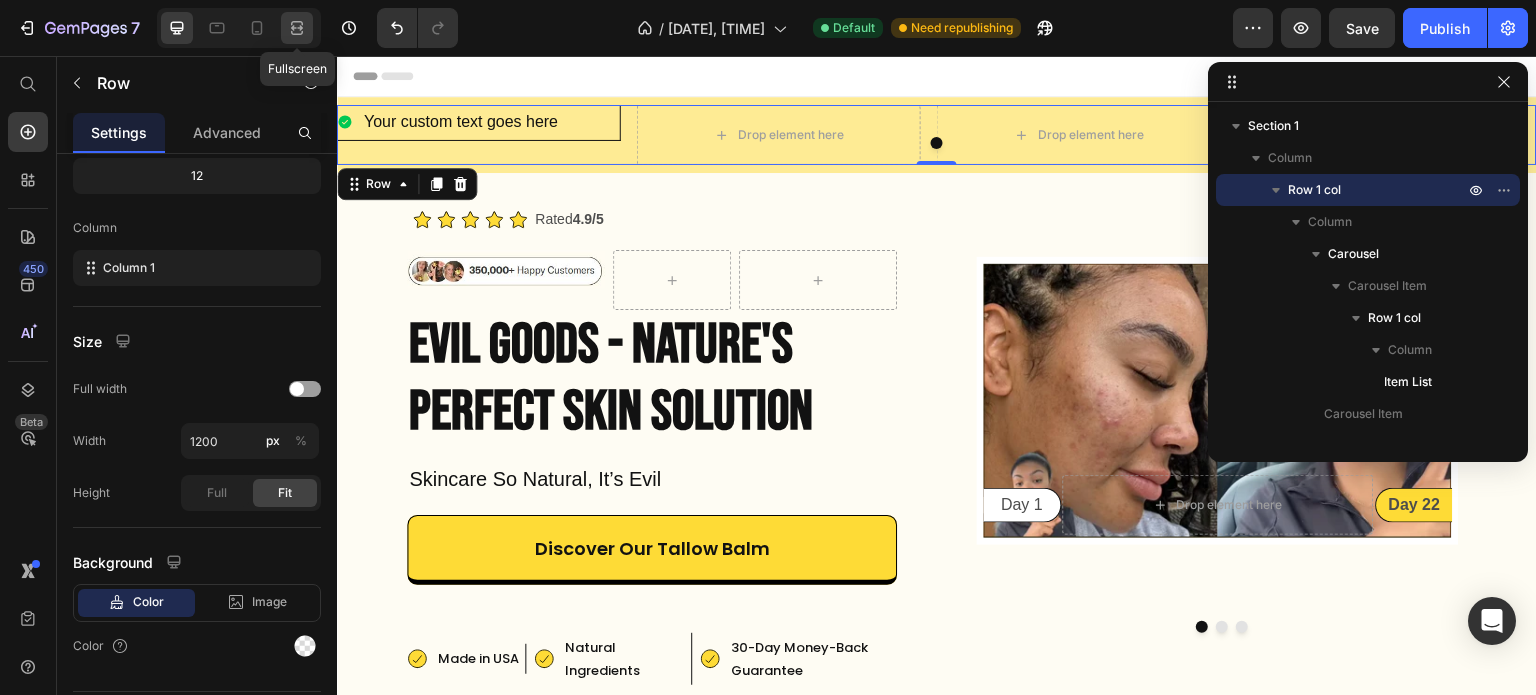 click 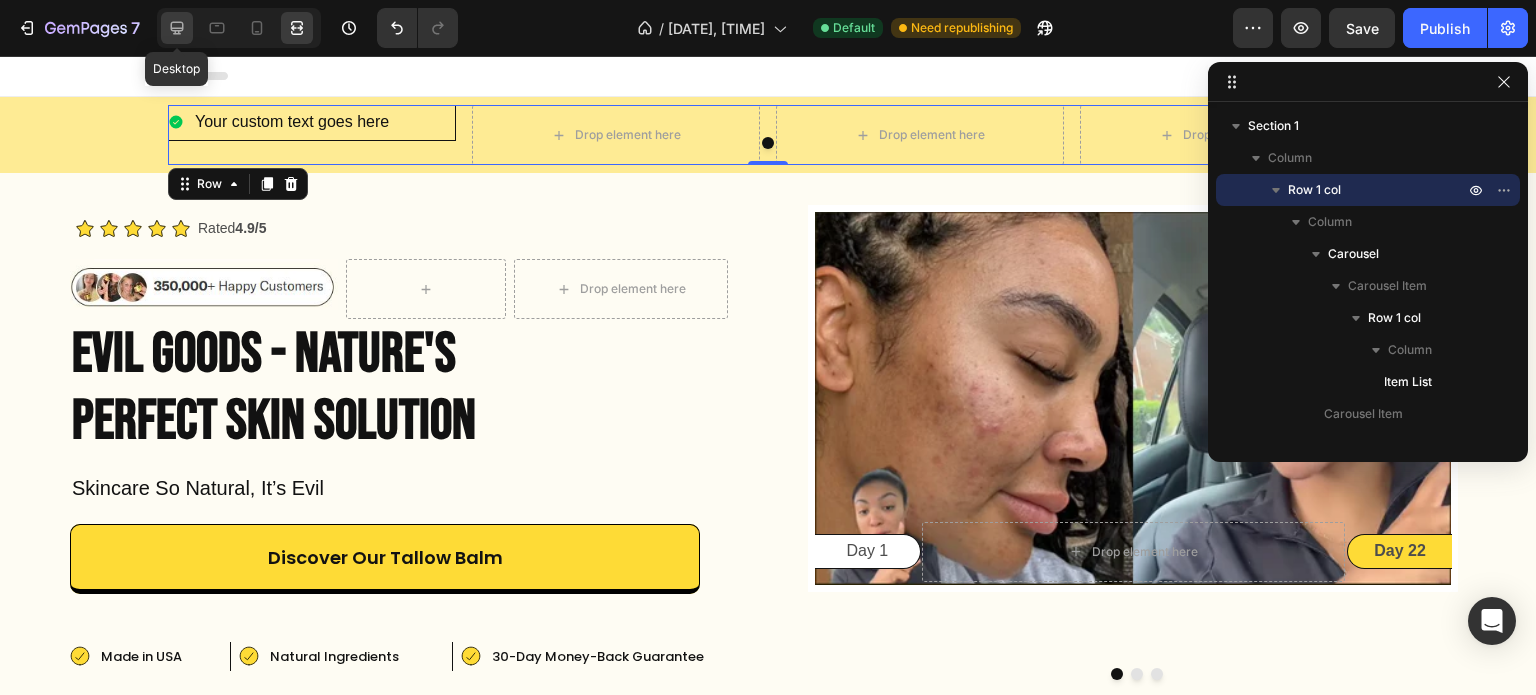 click 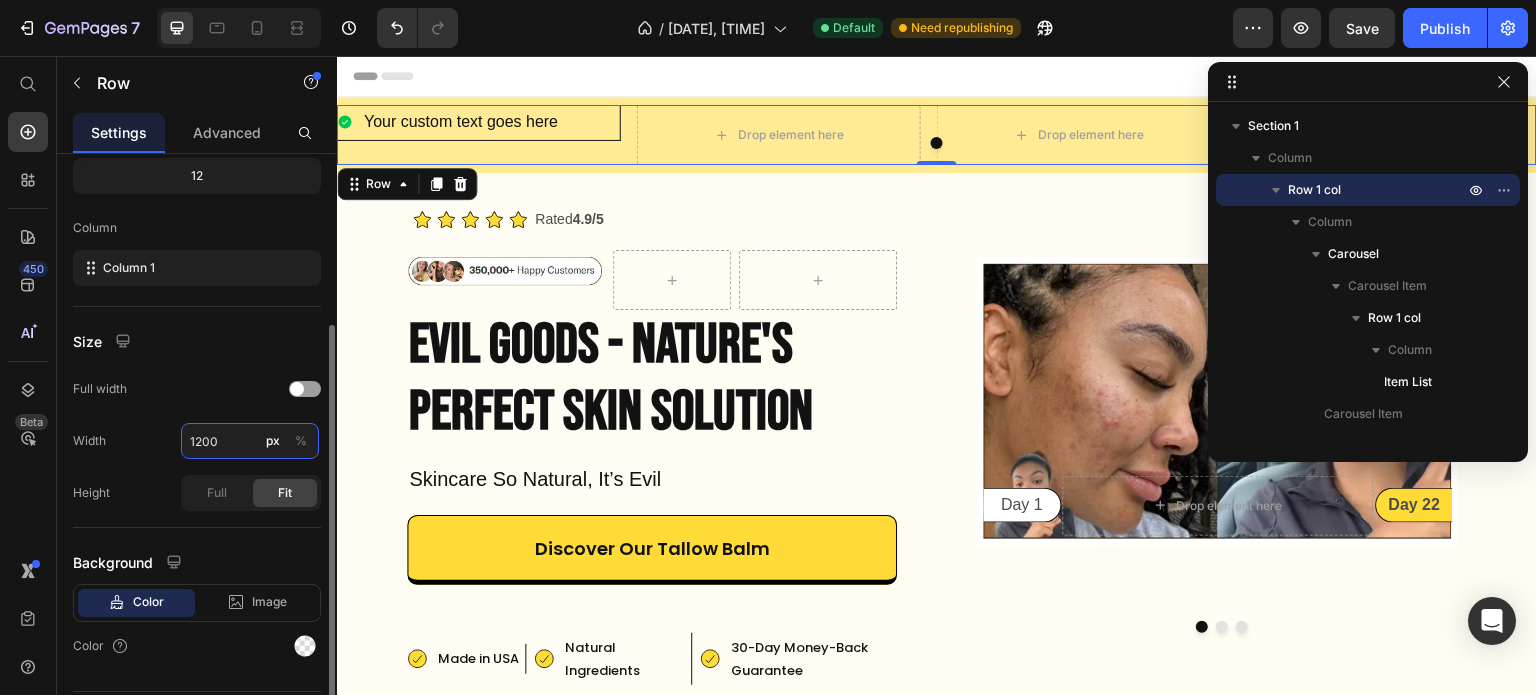 click on "1200" at bounding box center (250, 441) 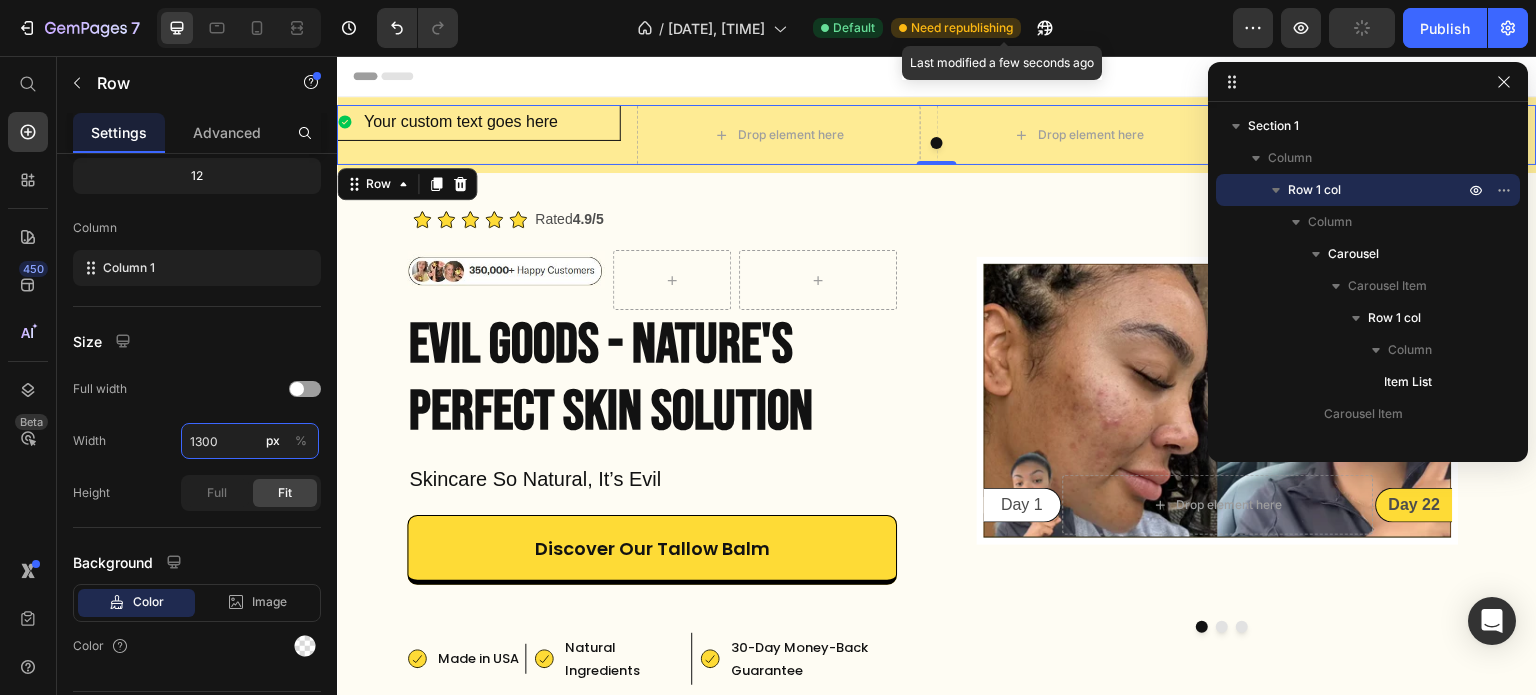 type on "1200" 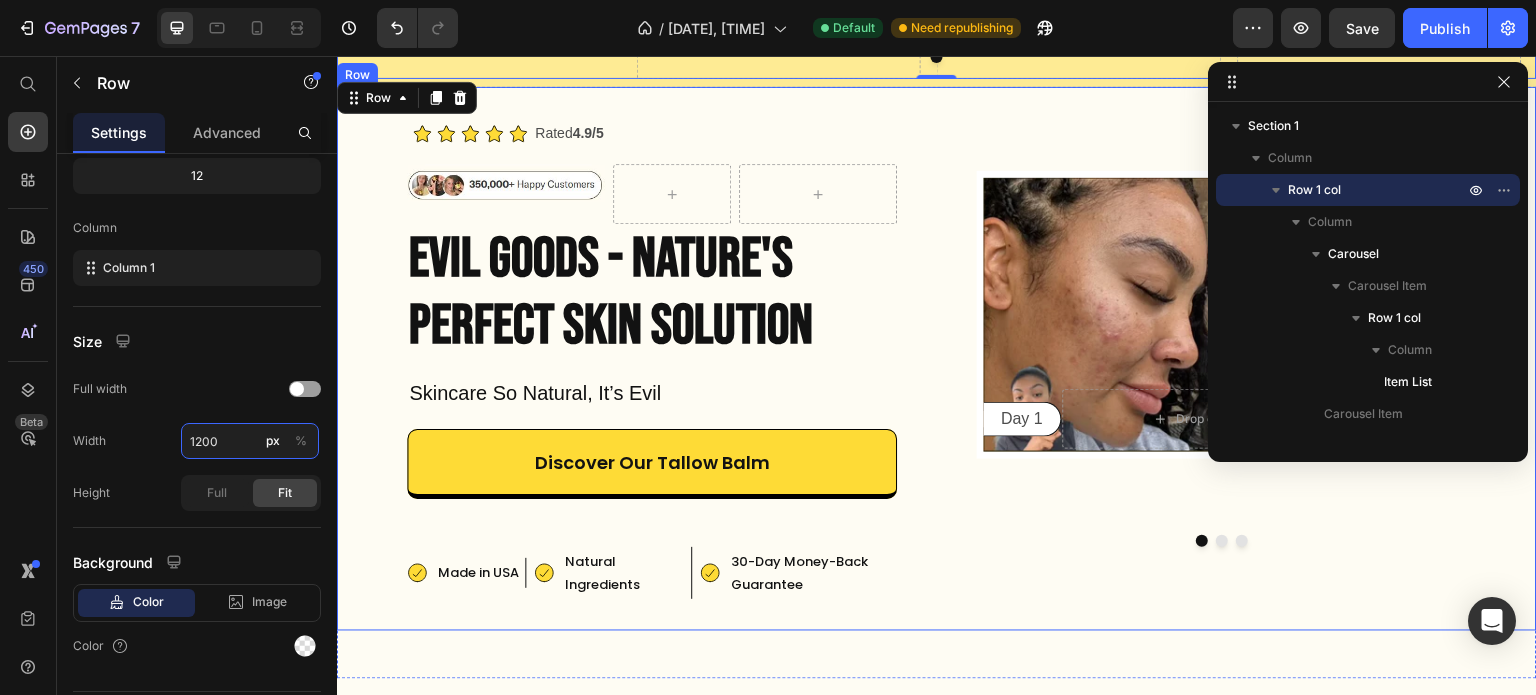 scroll, scrollTop: 0, scrollLeft: 0, axis: both 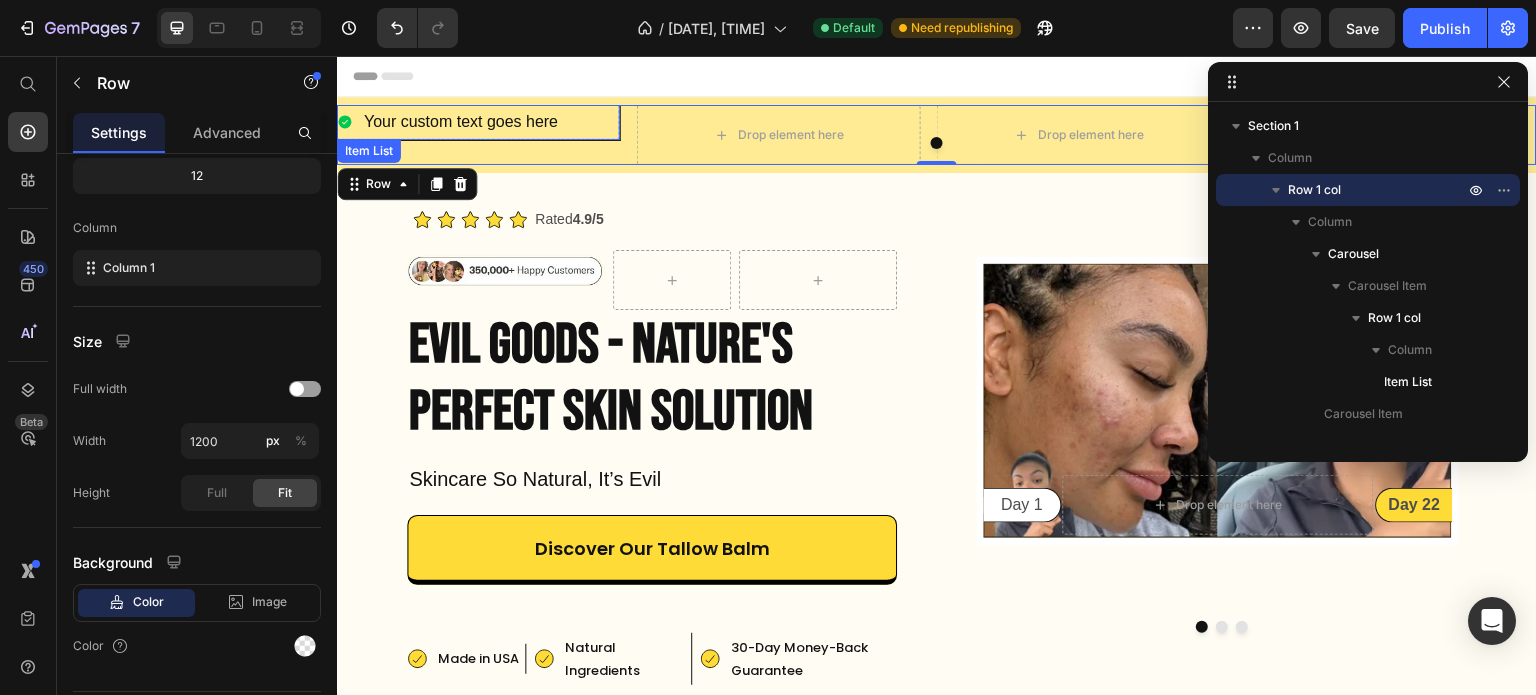 click on "Your custom text goes here" at bounding box center [449, 122] 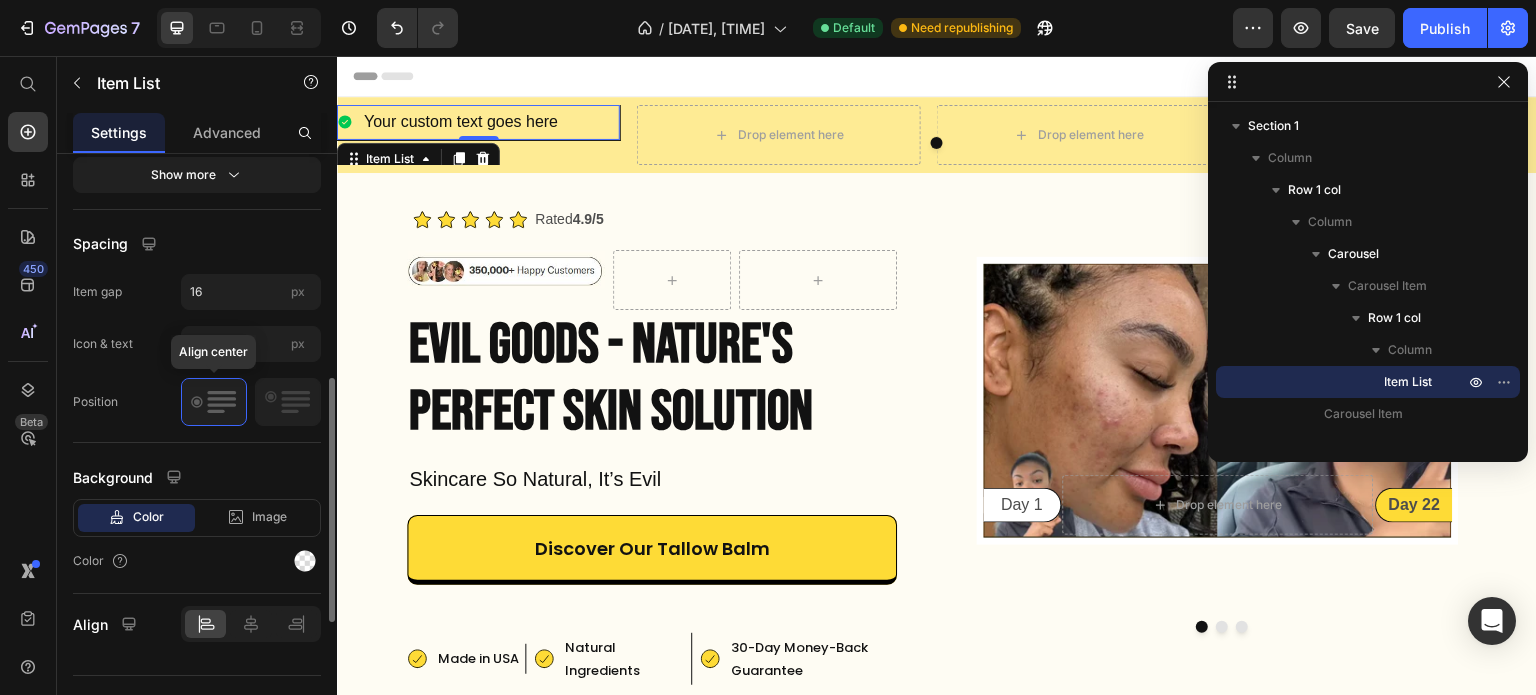 scroll, scrollTop: 866, scrollLeft: 0, axis: vertical 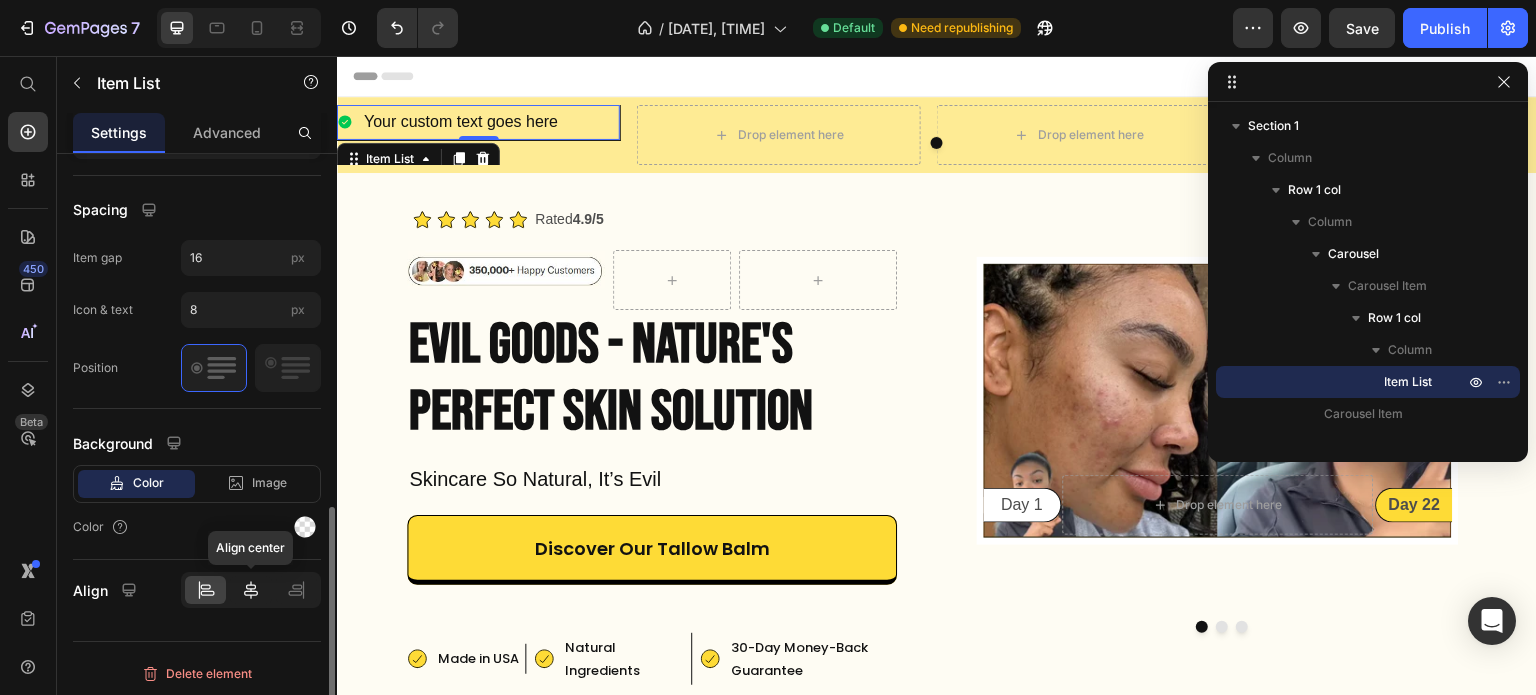 click 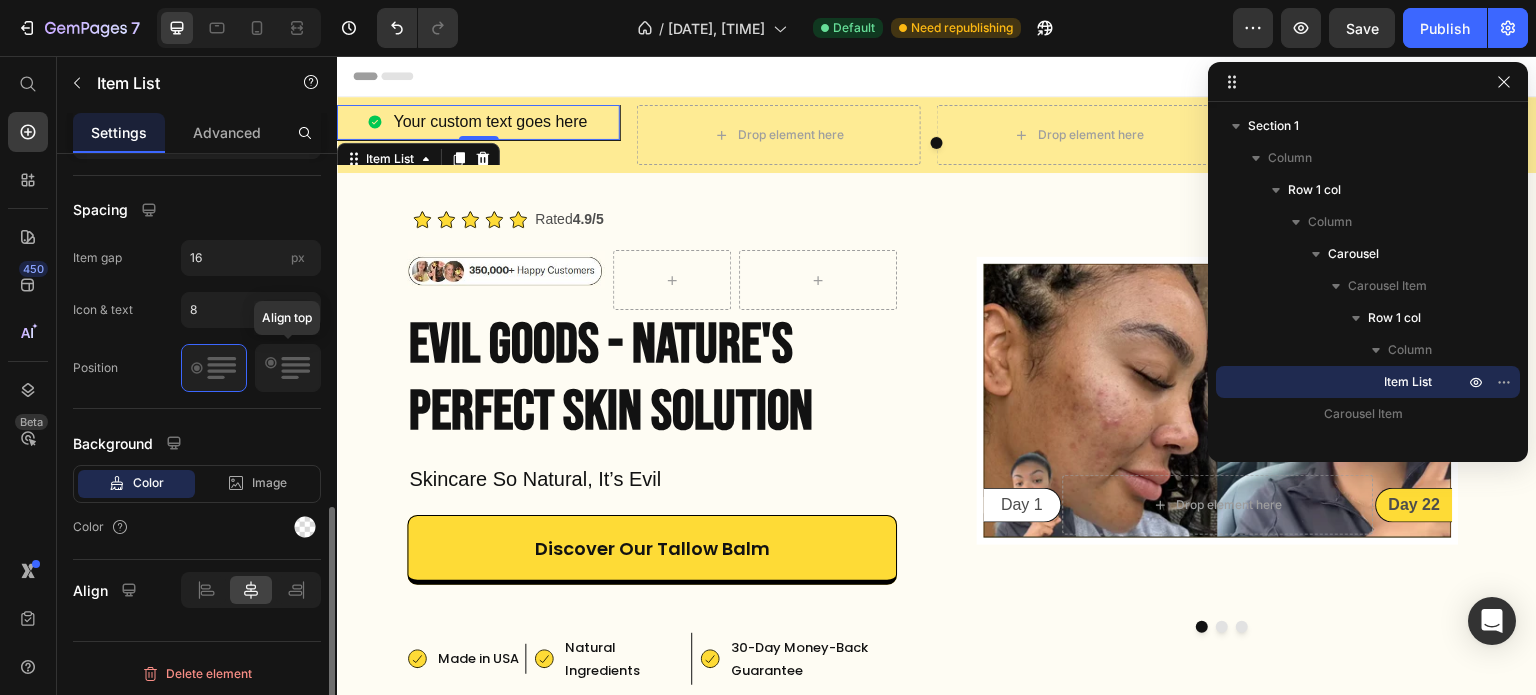 click 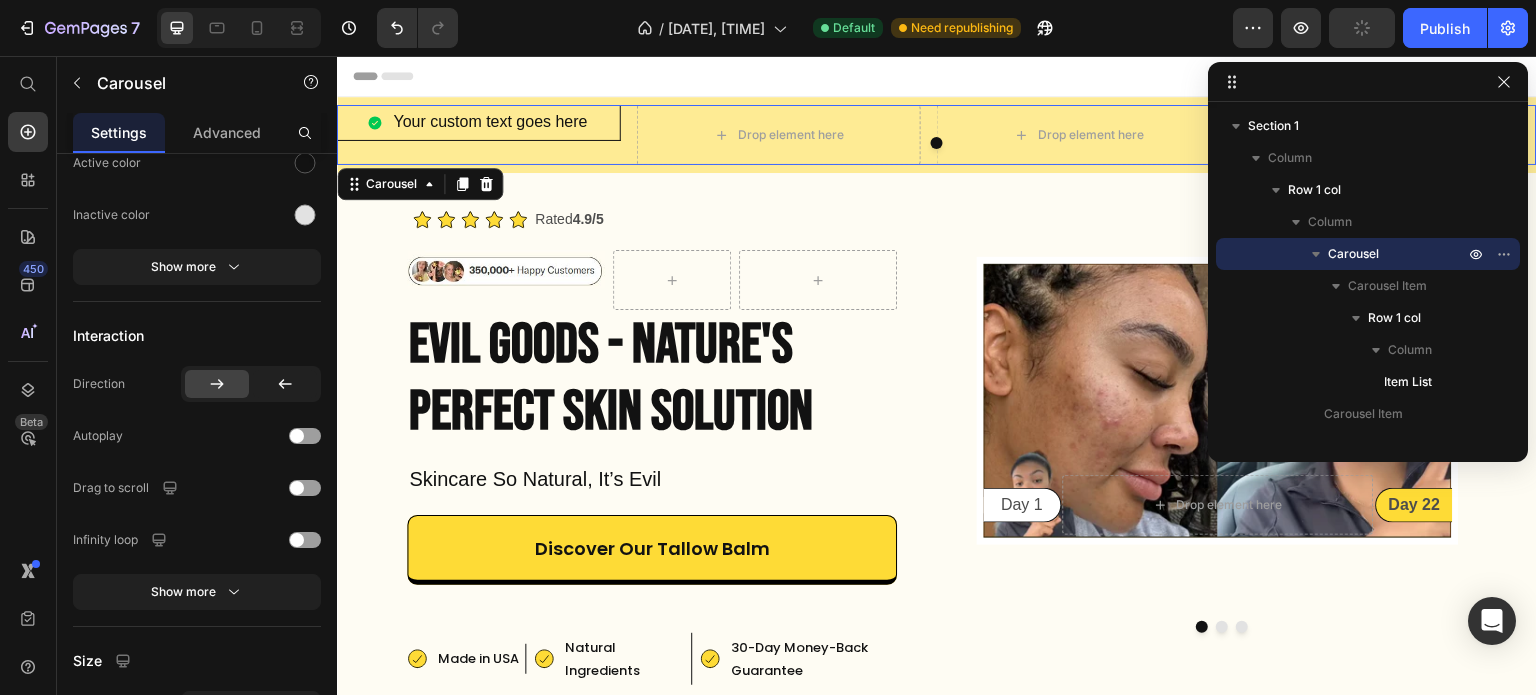 click on "Your custom text goes here Item List Row Drop element here Drop element here Drop element here" at bounding box center [937, 135] 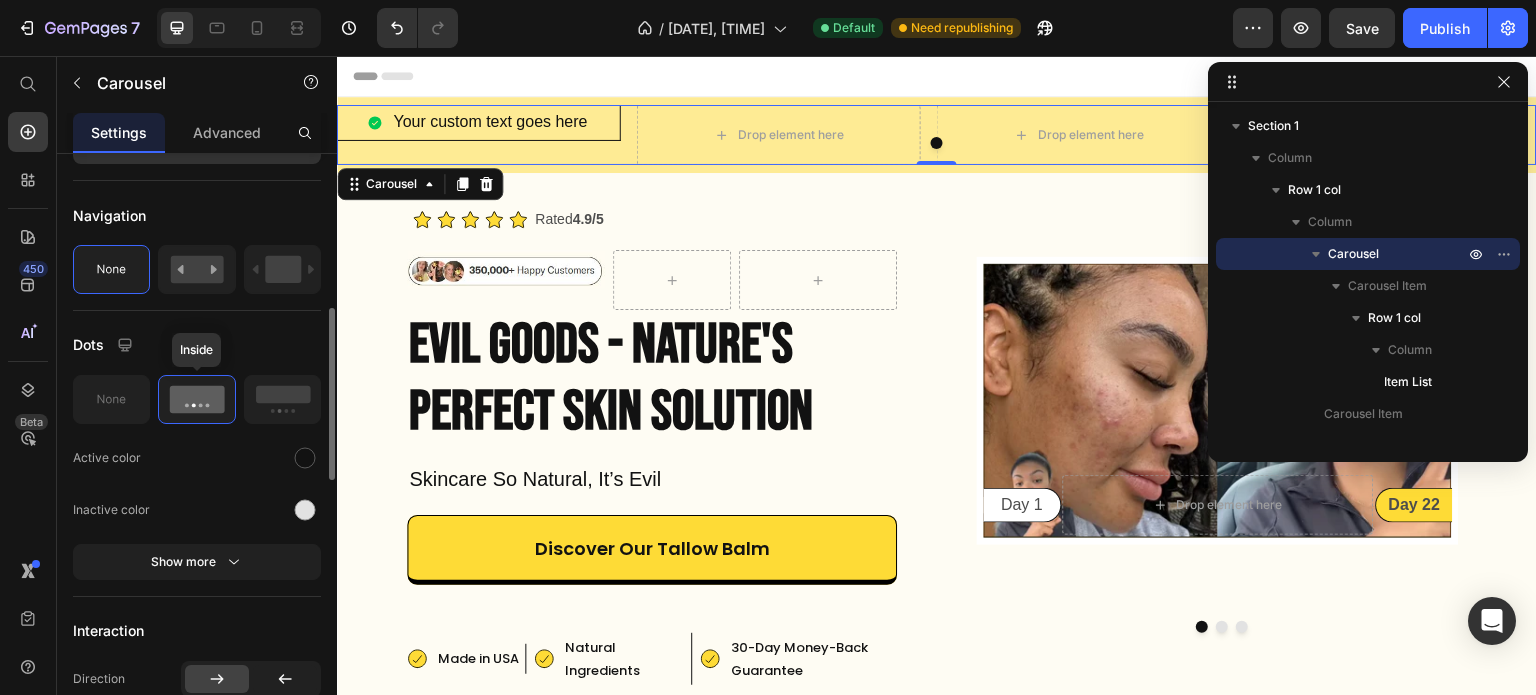 scroll, scrollTop: 563, scrollLeft: 0, axis: vertical 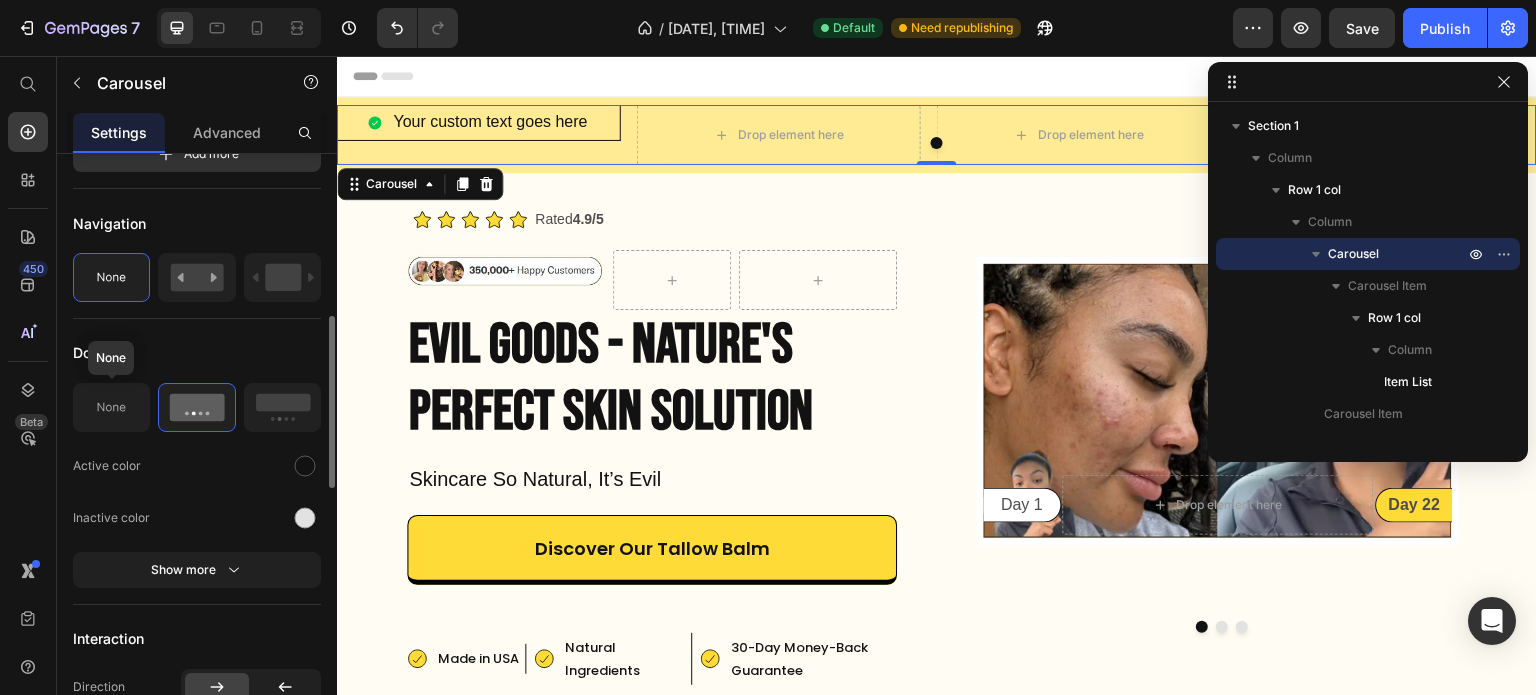 drag, startPoint x: 128, startPoint y: 407, endPoint x: 35, endPoint y: 387, distance: 95.12623 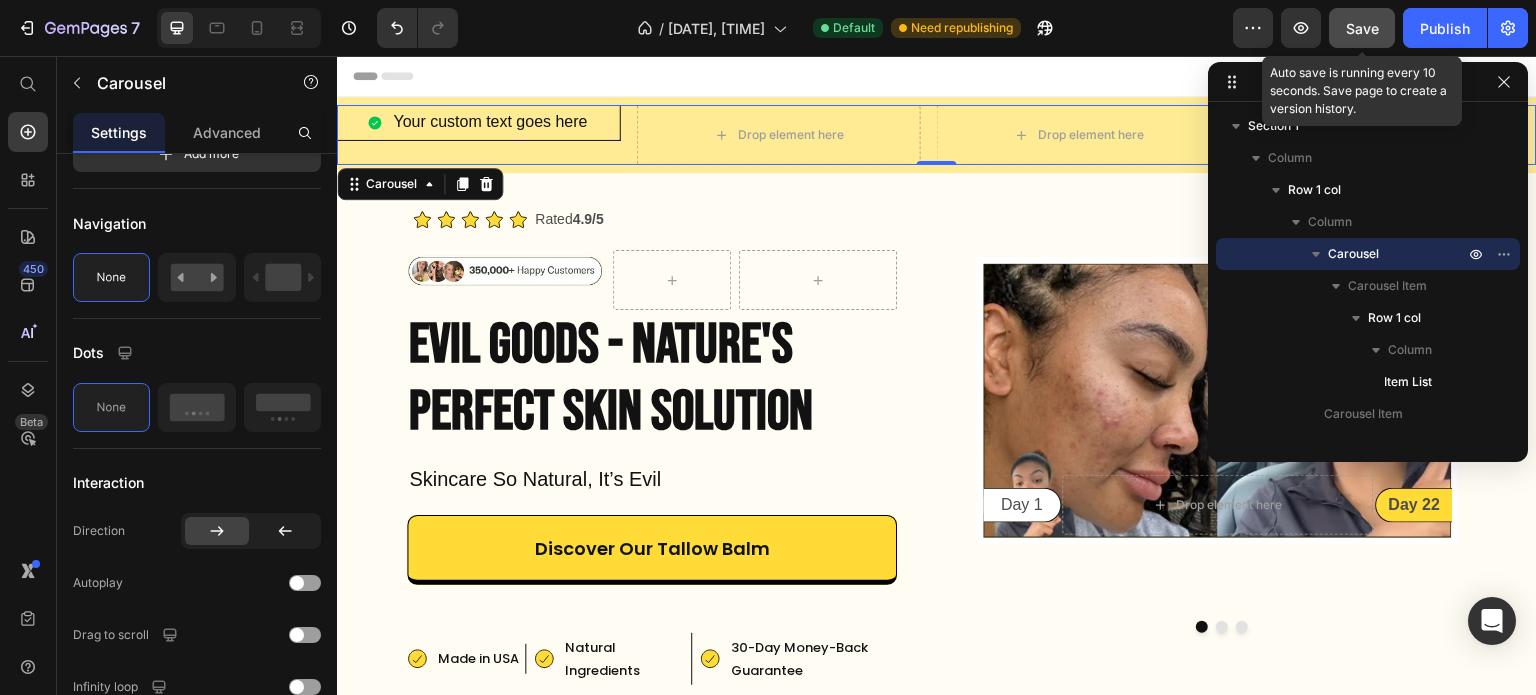 click on "Save" at bounding box center [1362, 28] 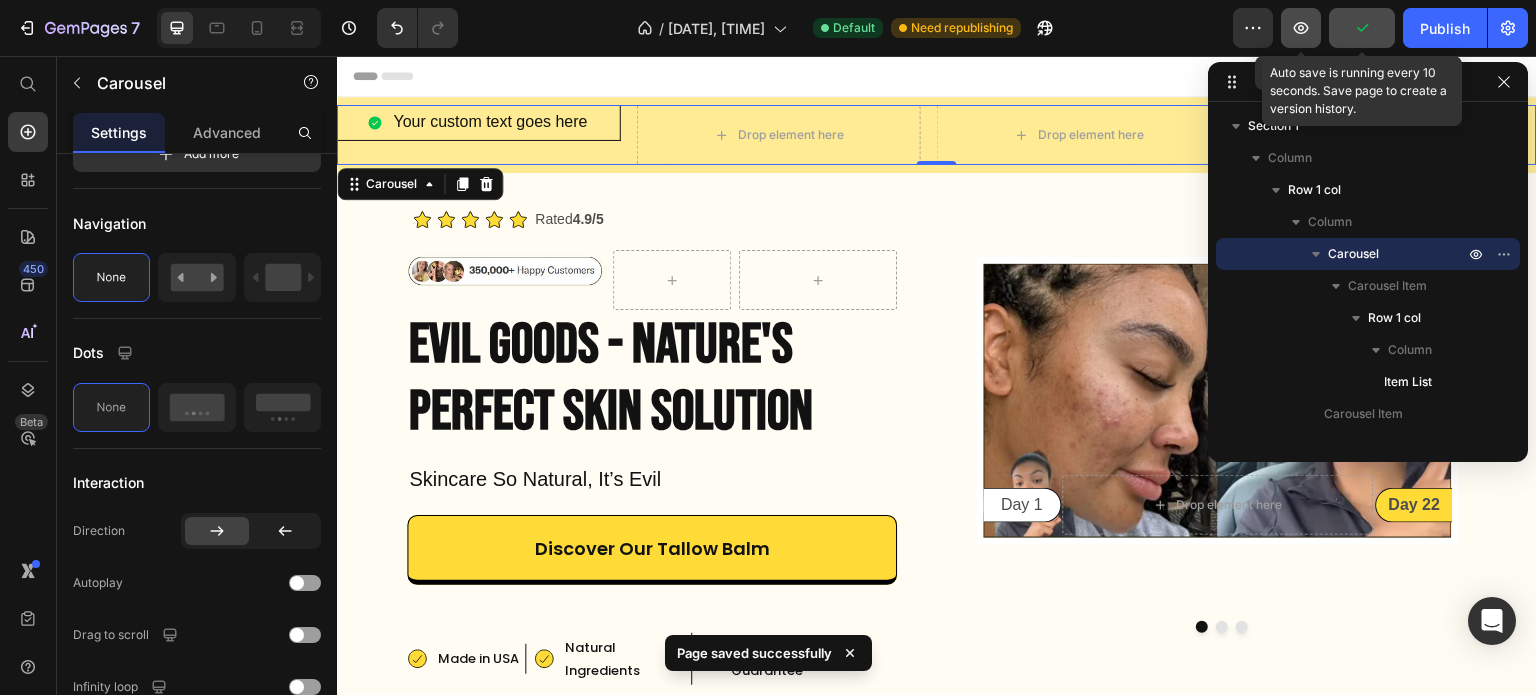 click 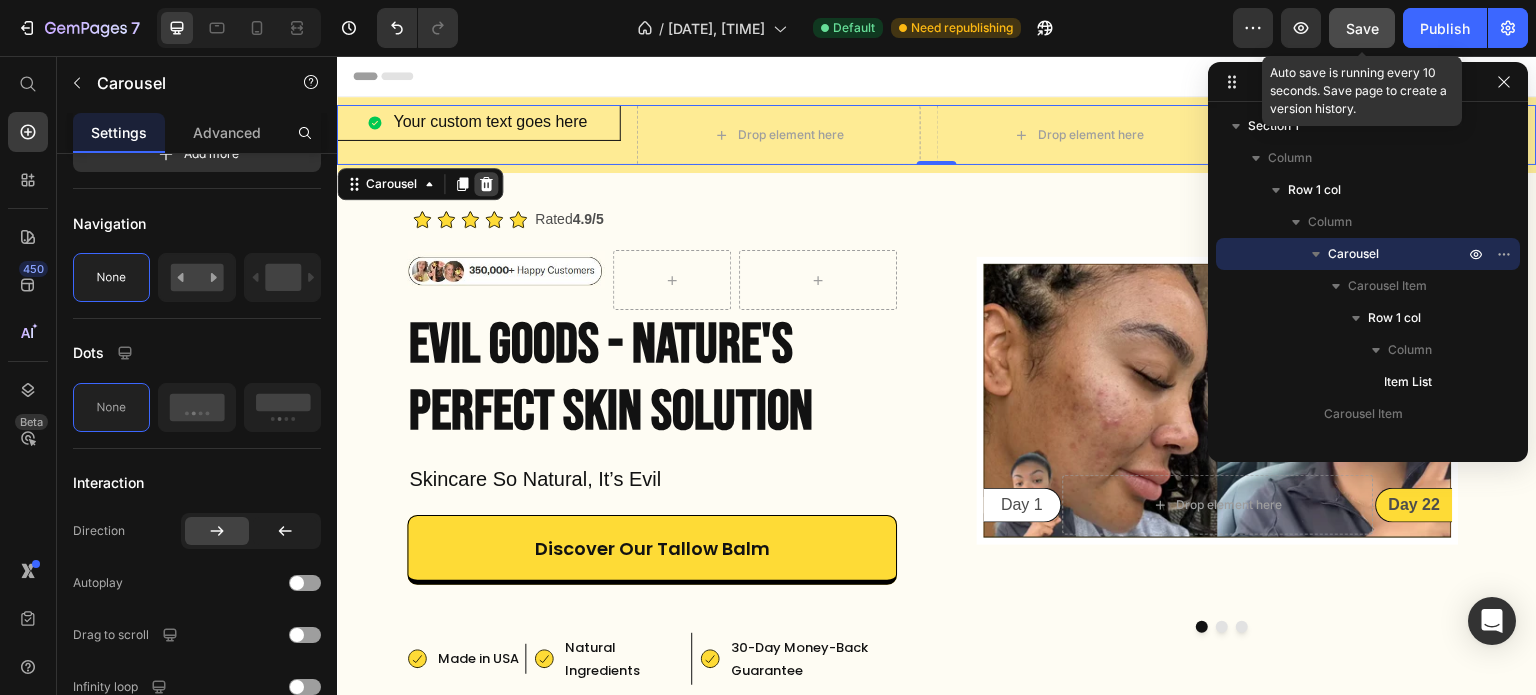 click 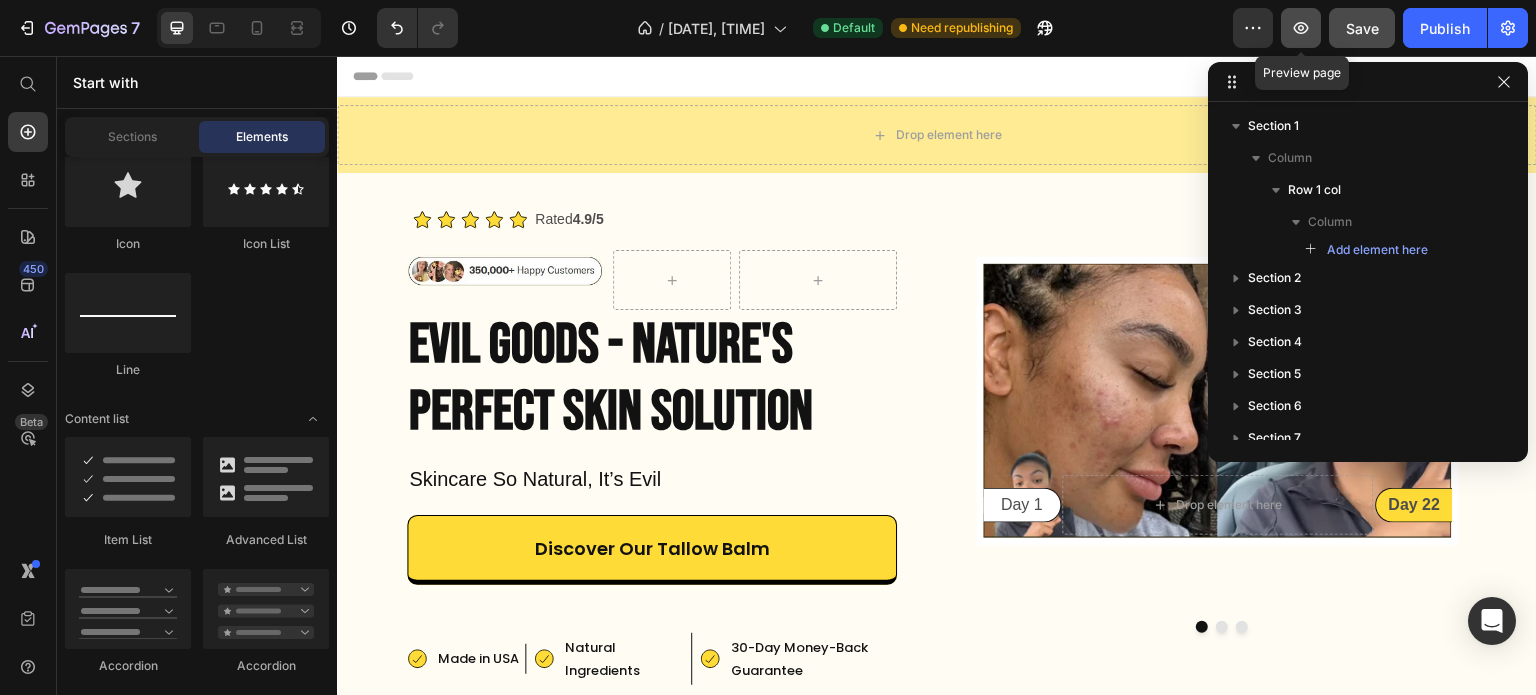 click 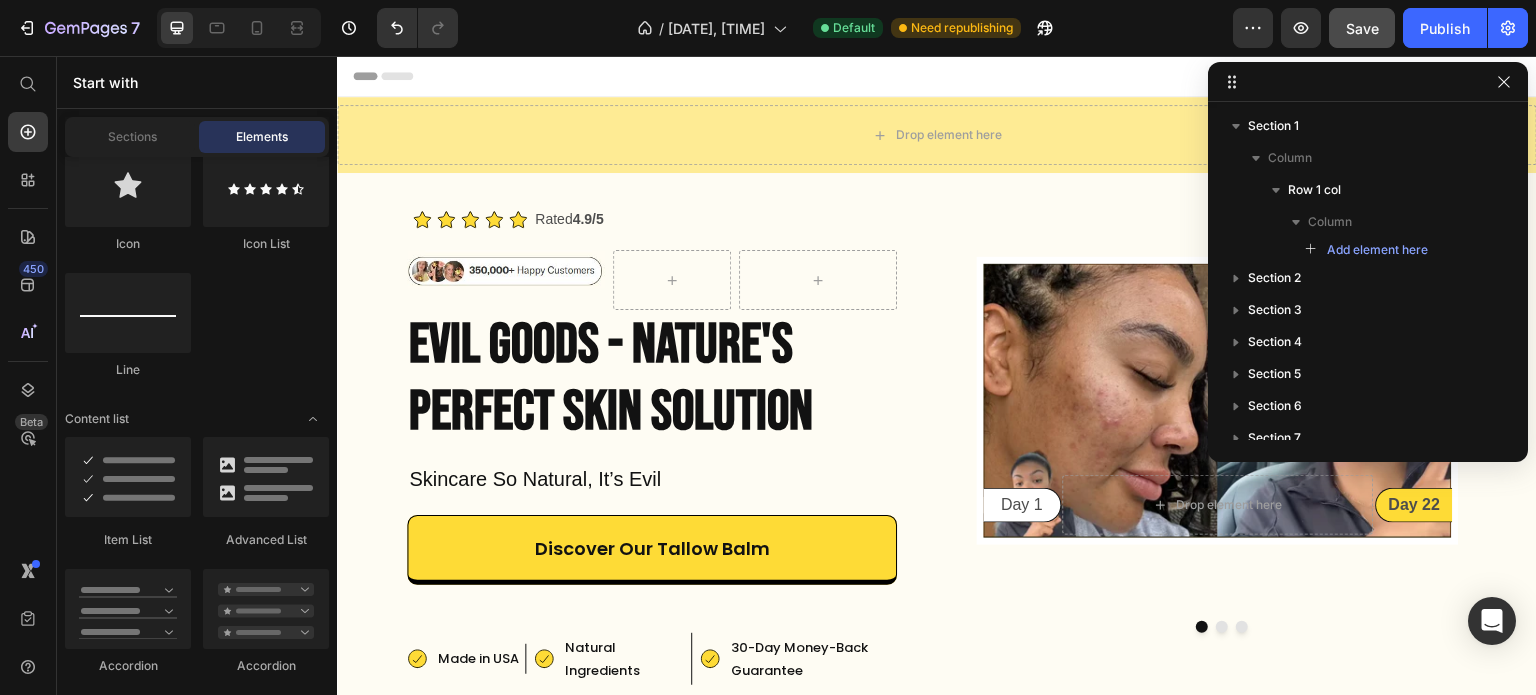 click 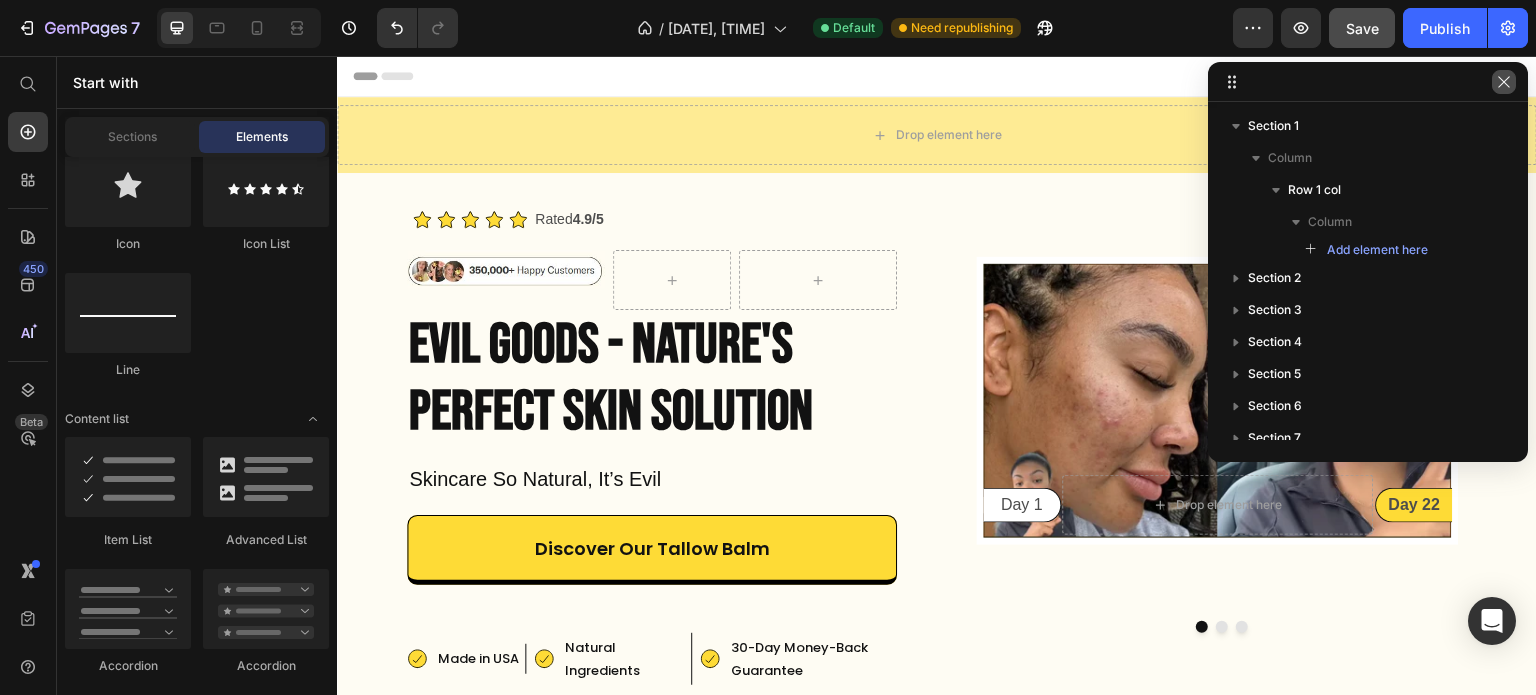 click 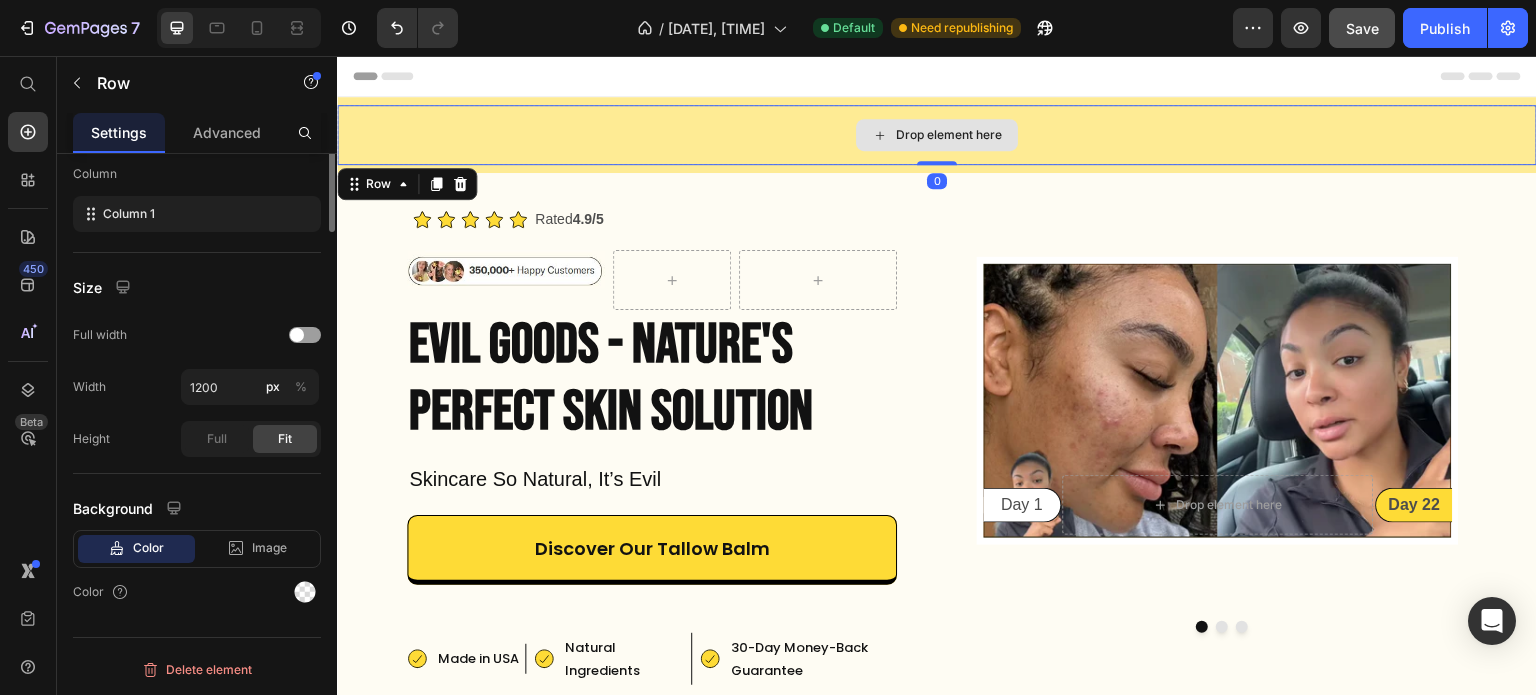 scroll, scrollTop: 0, scrollLeft: 0, axis: both 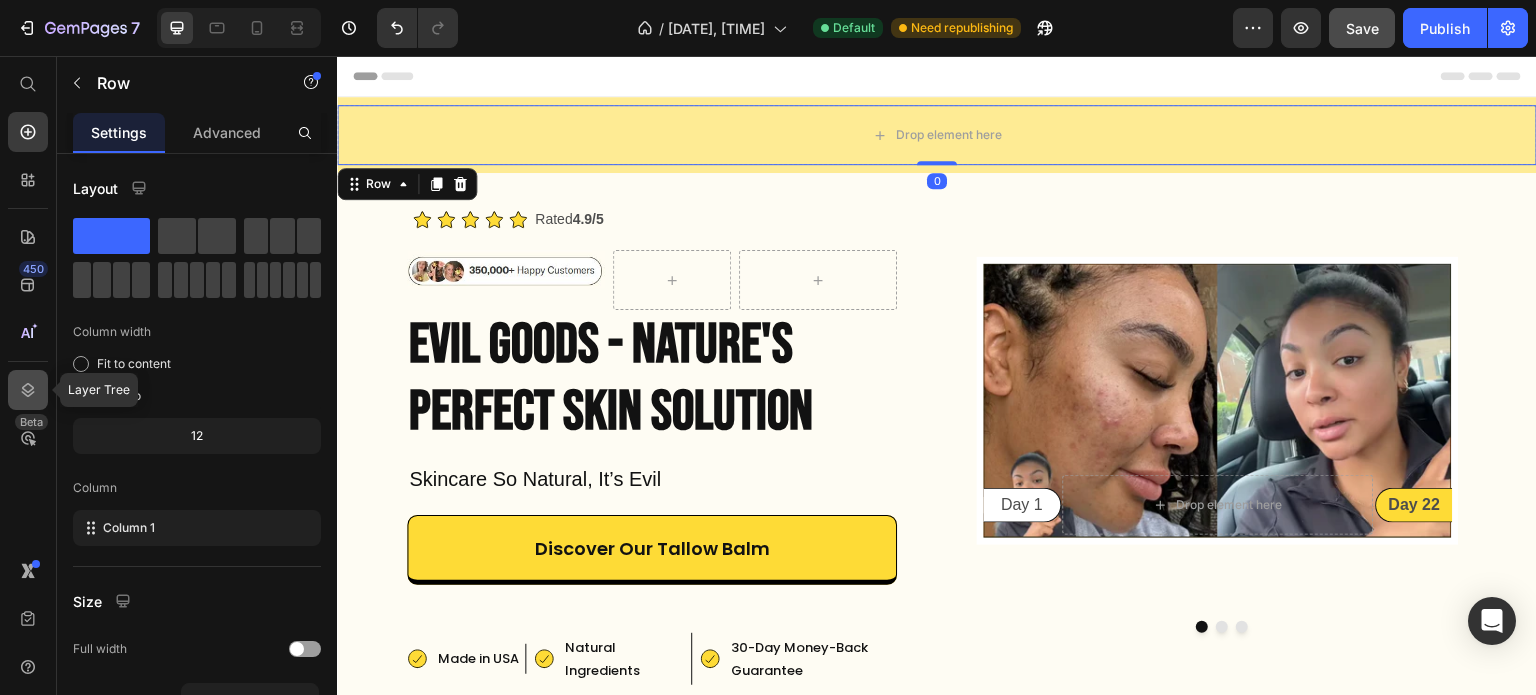 click 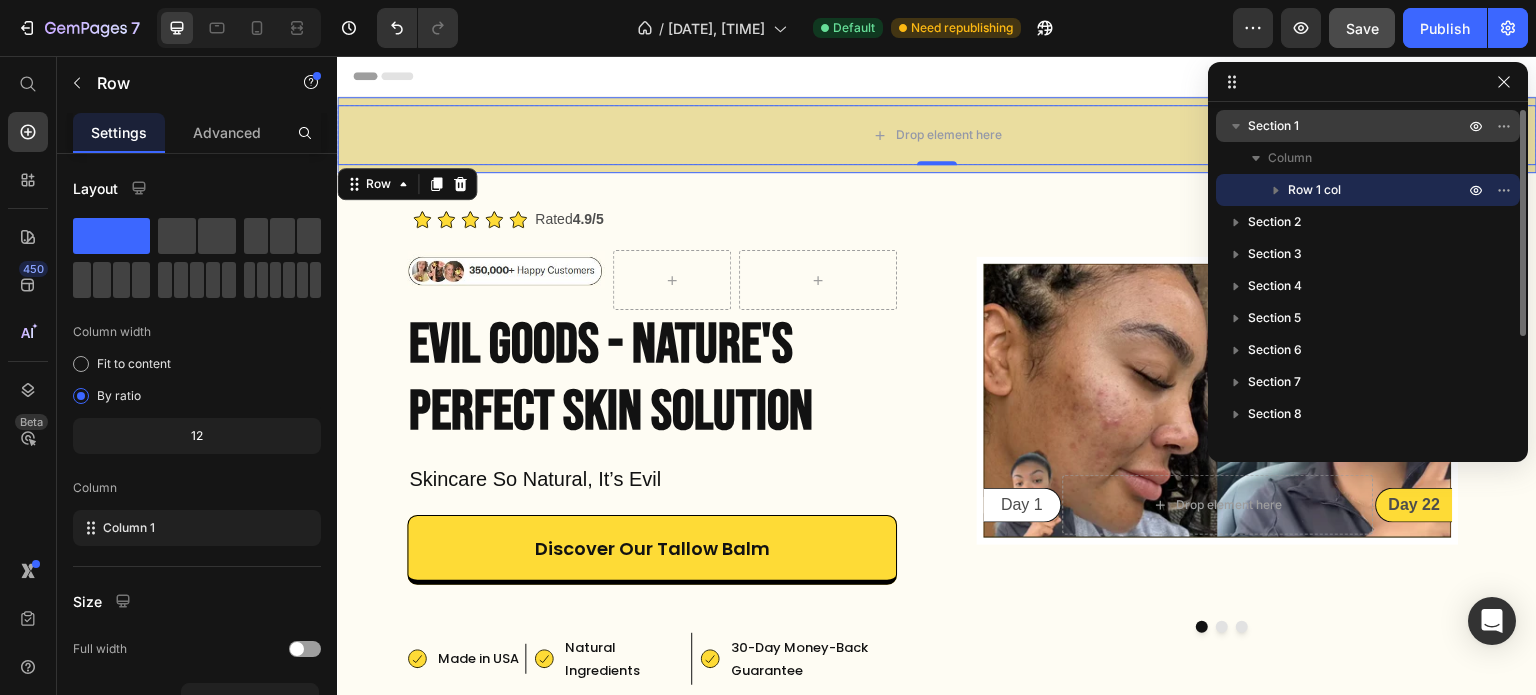 click on "Section 1" at bounding box center (1358, 126) 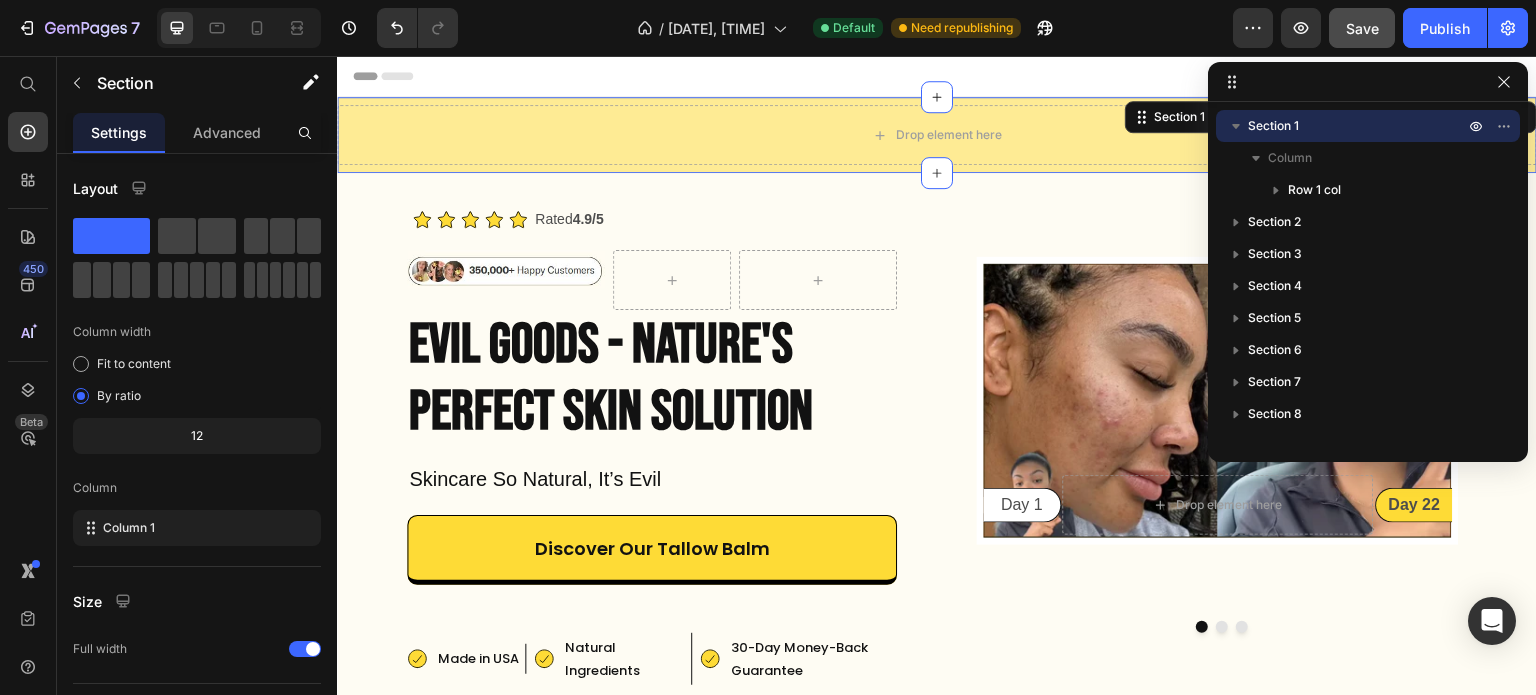 drag, startPoint x: 1345, startPoint y: 72, endPoint x: 1218, endPoint y: 203, distance: 182.45547 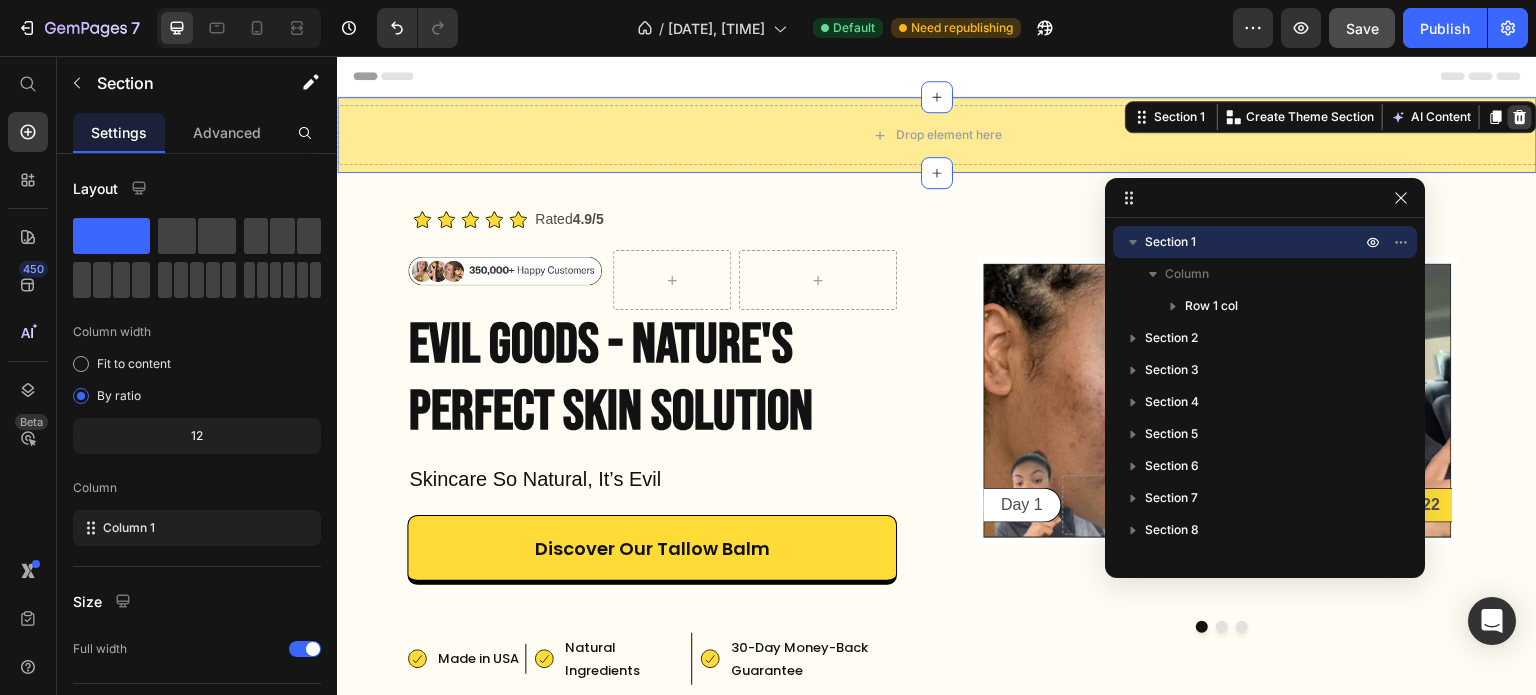 click 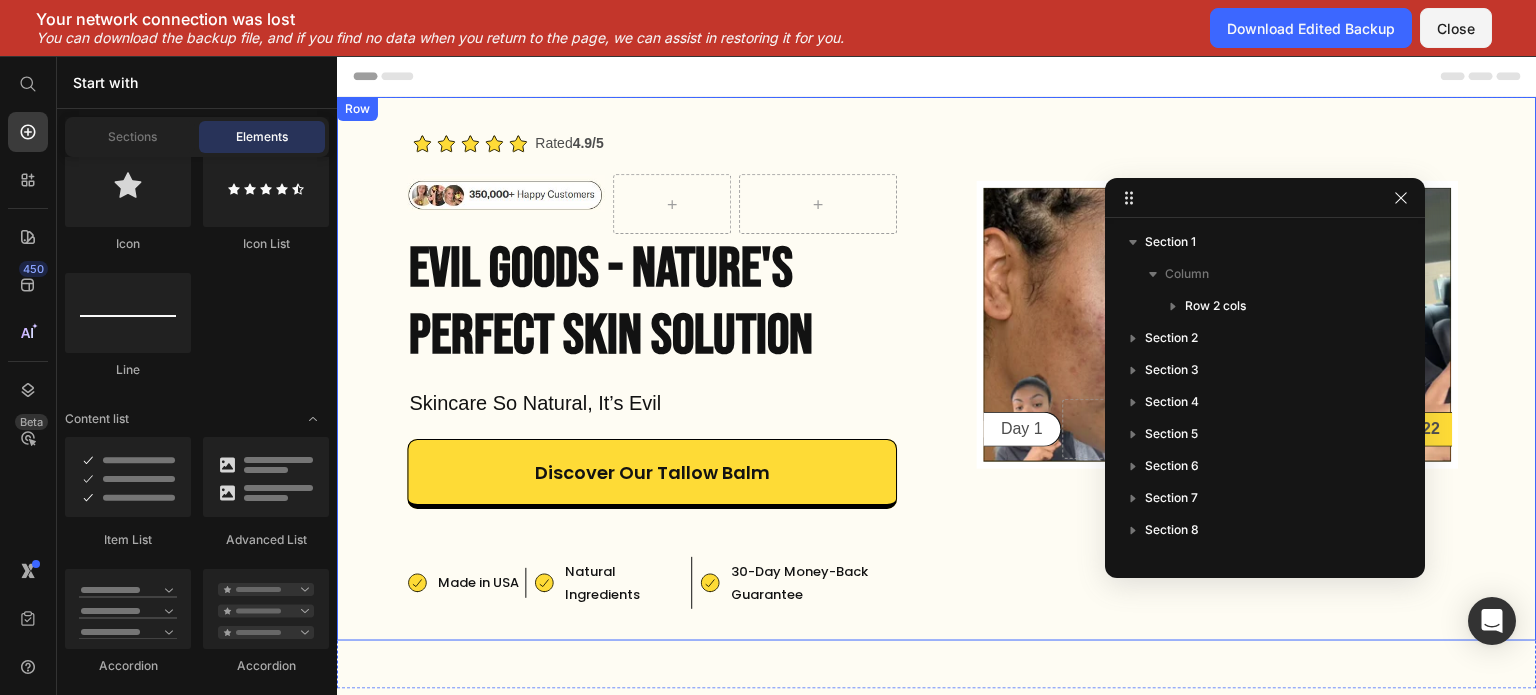 click on "Icon Icon Icon Icon Icon Icon List Rated 4.9/5 Text Block Row Image Drop element here Row Evil Goods - Nature's Perfect SKIN SOLUTION Heading Skincare So Natural, It’s Evil Text Block Discover Our Tallow Balm Button Made in USA Item List Natural Ingredients Item List Row 30-Day Money-Back Guarantee Item List Made in USA Item List Row Natural Ingredients Item List Row 30-Day Money-Back Guarantee Item List Row Image Day 1 Text Block Row Drop element here Day 22 Text Block Row Row Image Day 1 Text Block Row Drop element here Day 22 Text Block Row Row Image Day 1 Text Block Row Drop element here Day 22 Text Block Row Row Carousel Row" at bounding box center (937, 369) 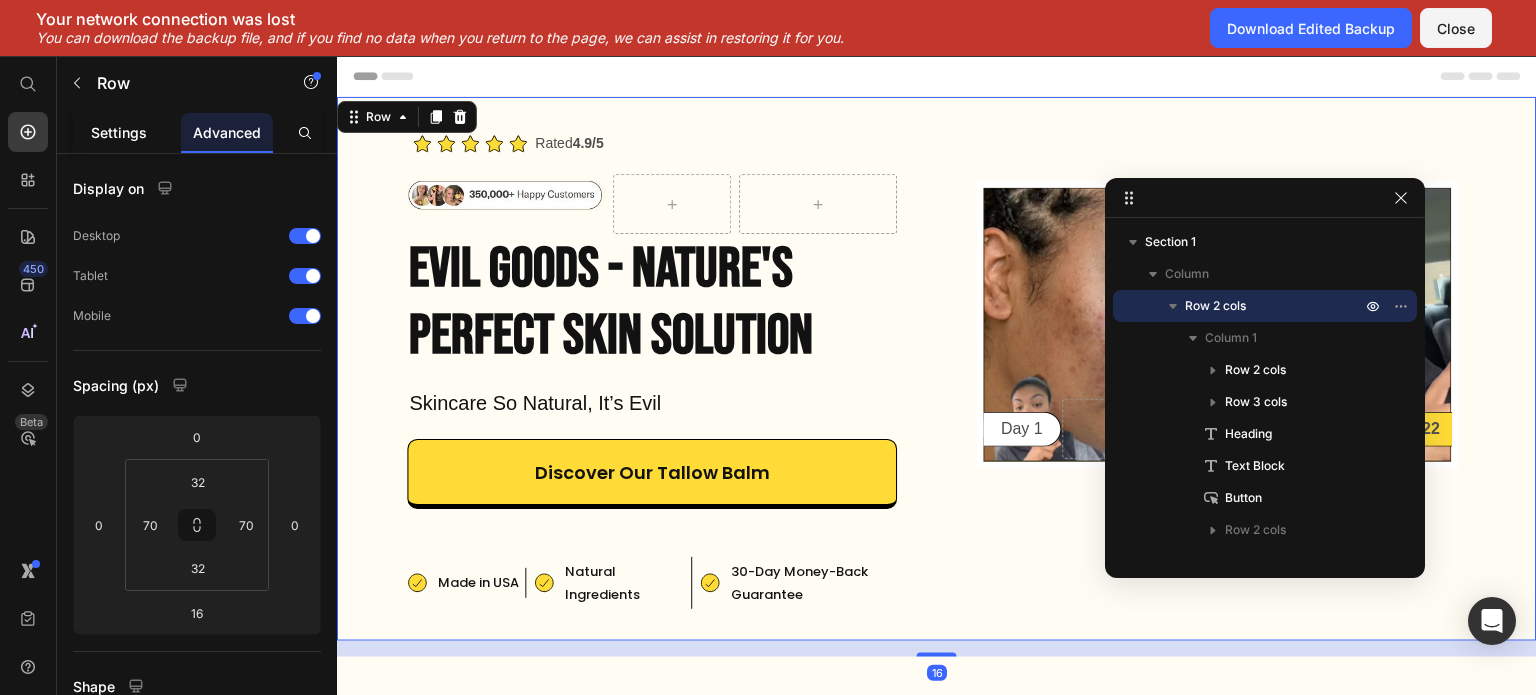 click on "Settings" at bounding box center [119, 132] 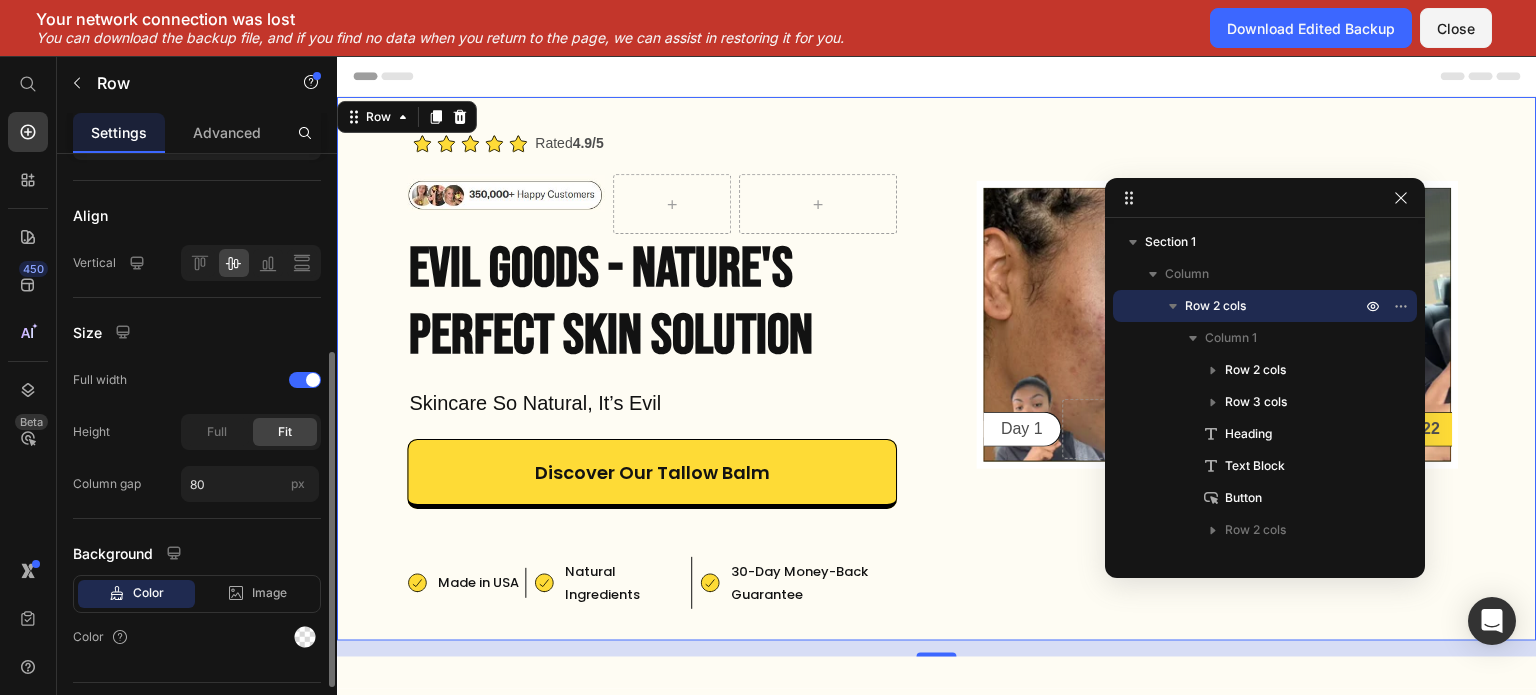 scroll, scrollTop: 454, scrollLeft: 0, axis: vertical 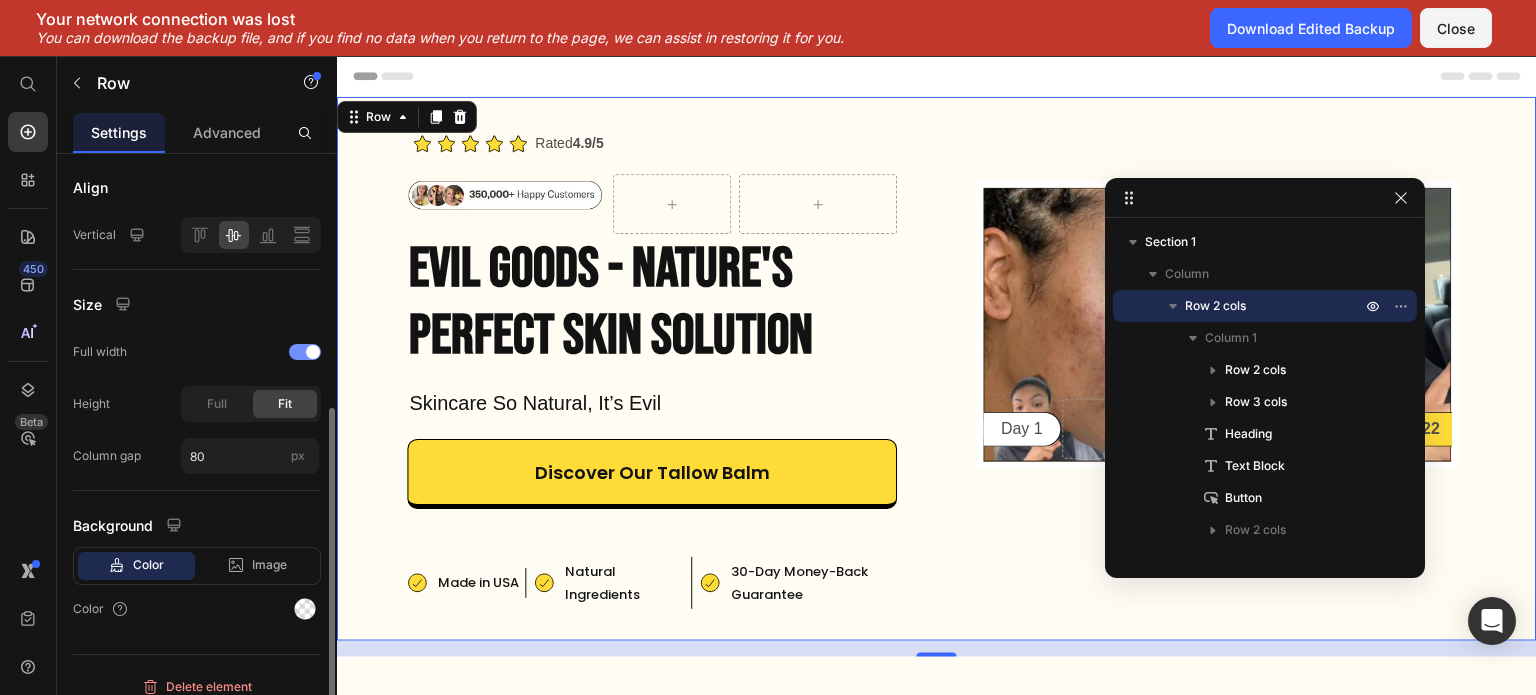 click at bounding box center [313, 352] 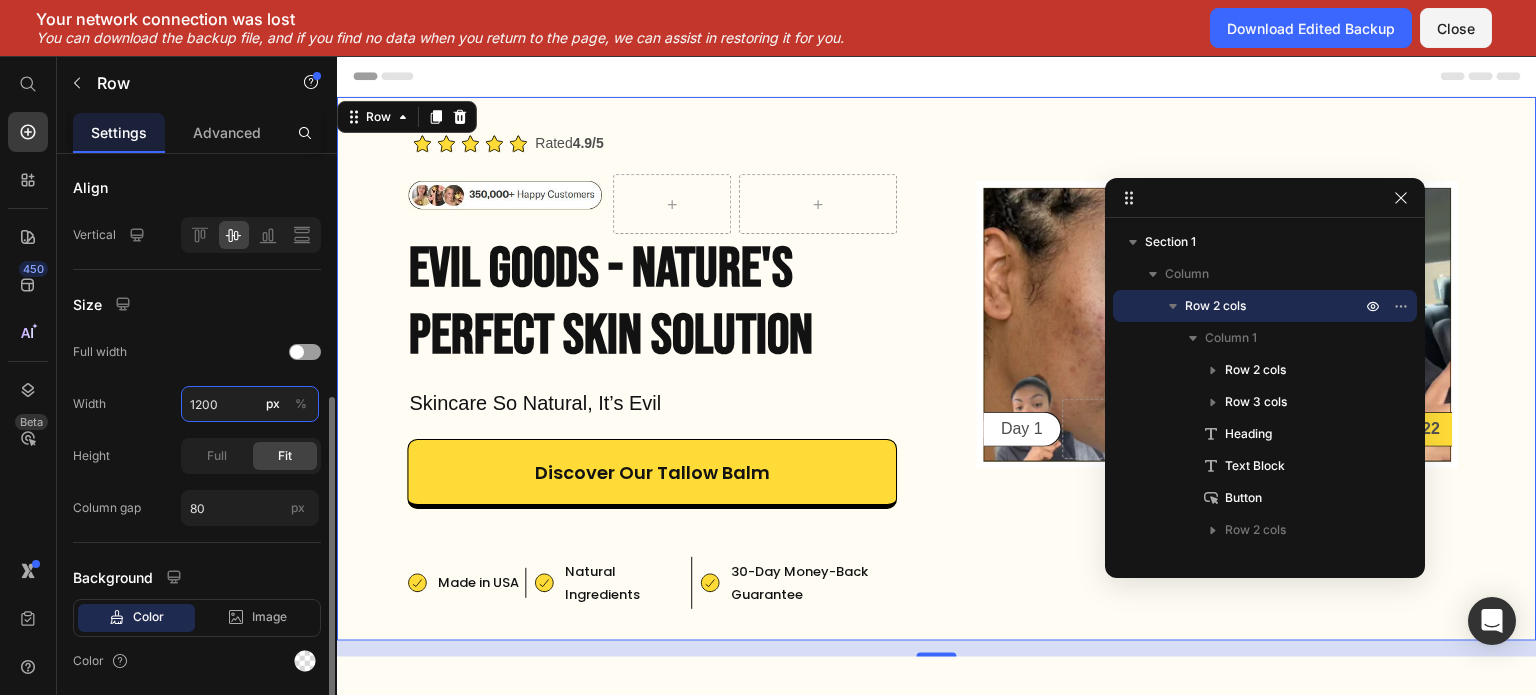 click on "1200" at bounding box center [250, 404] 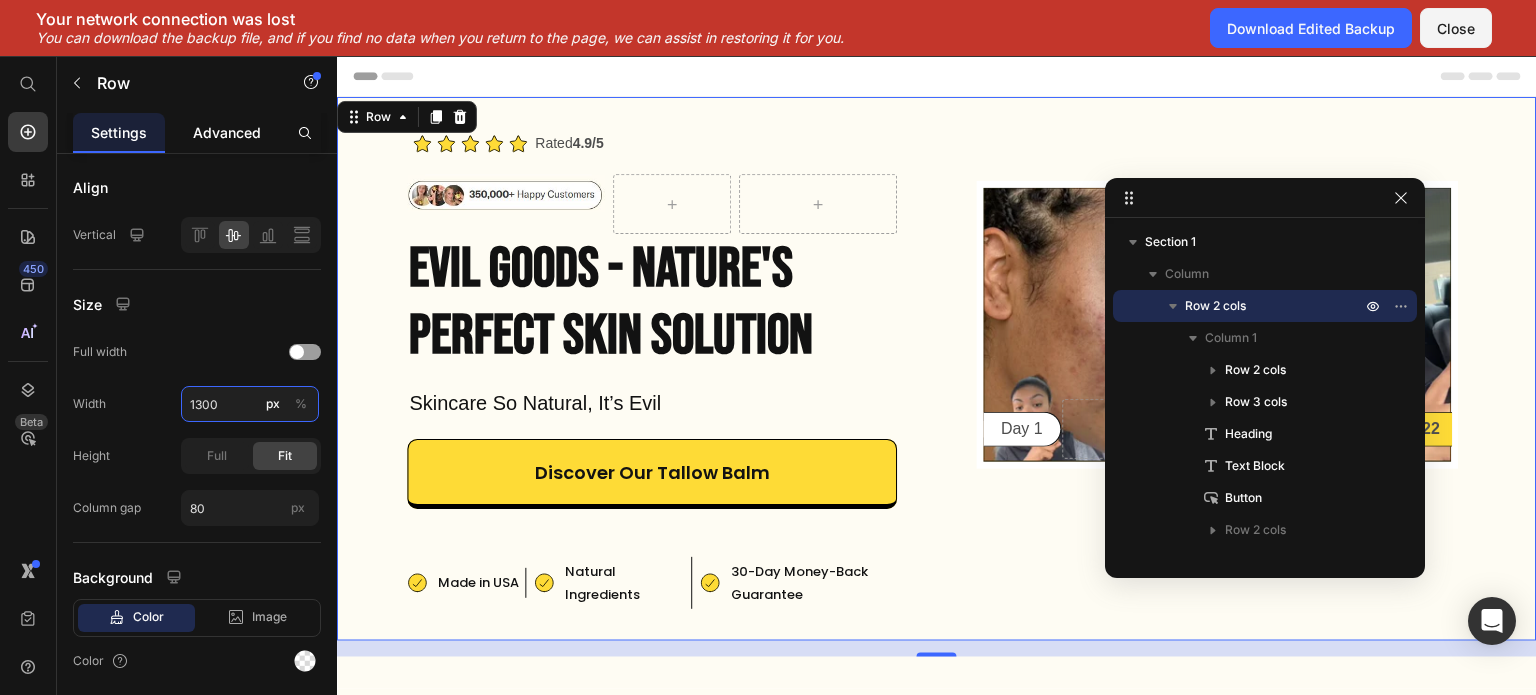 type on "1300" 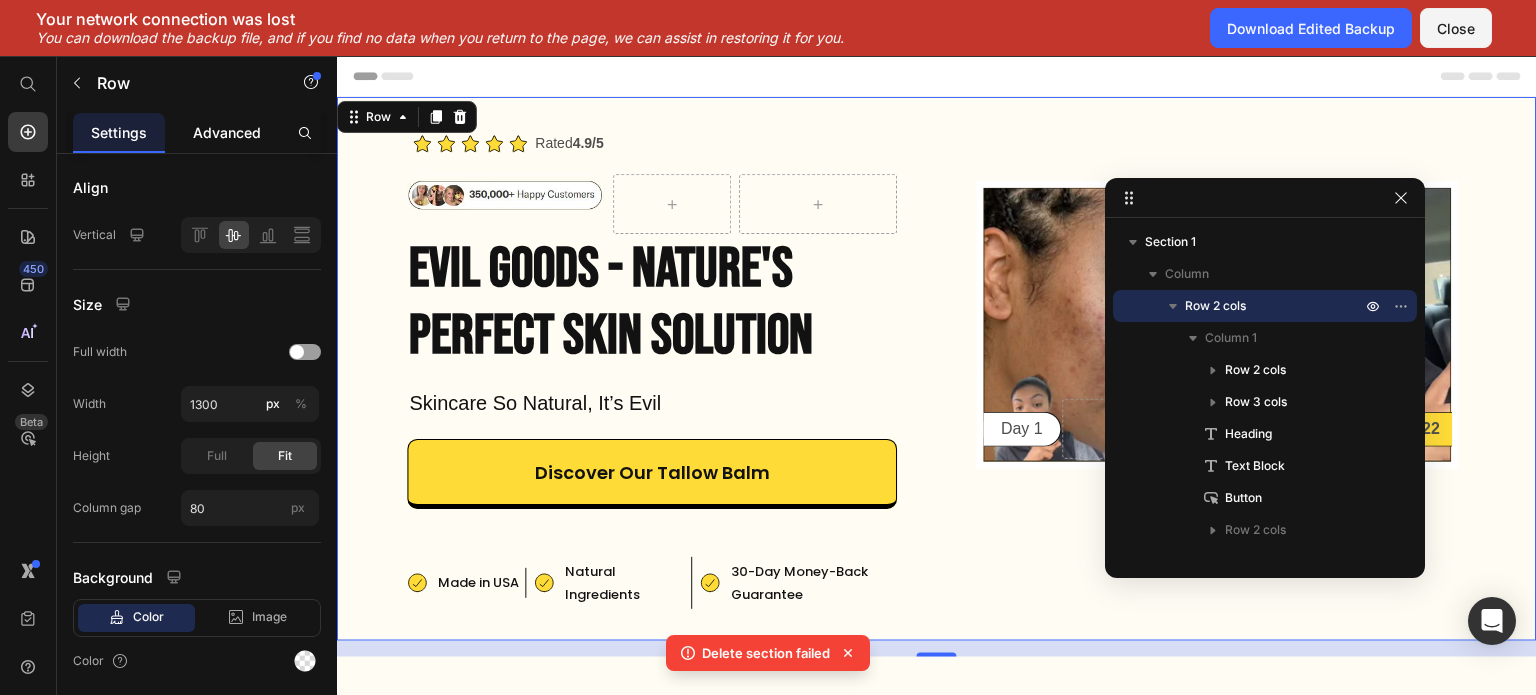 click on "Advanced" 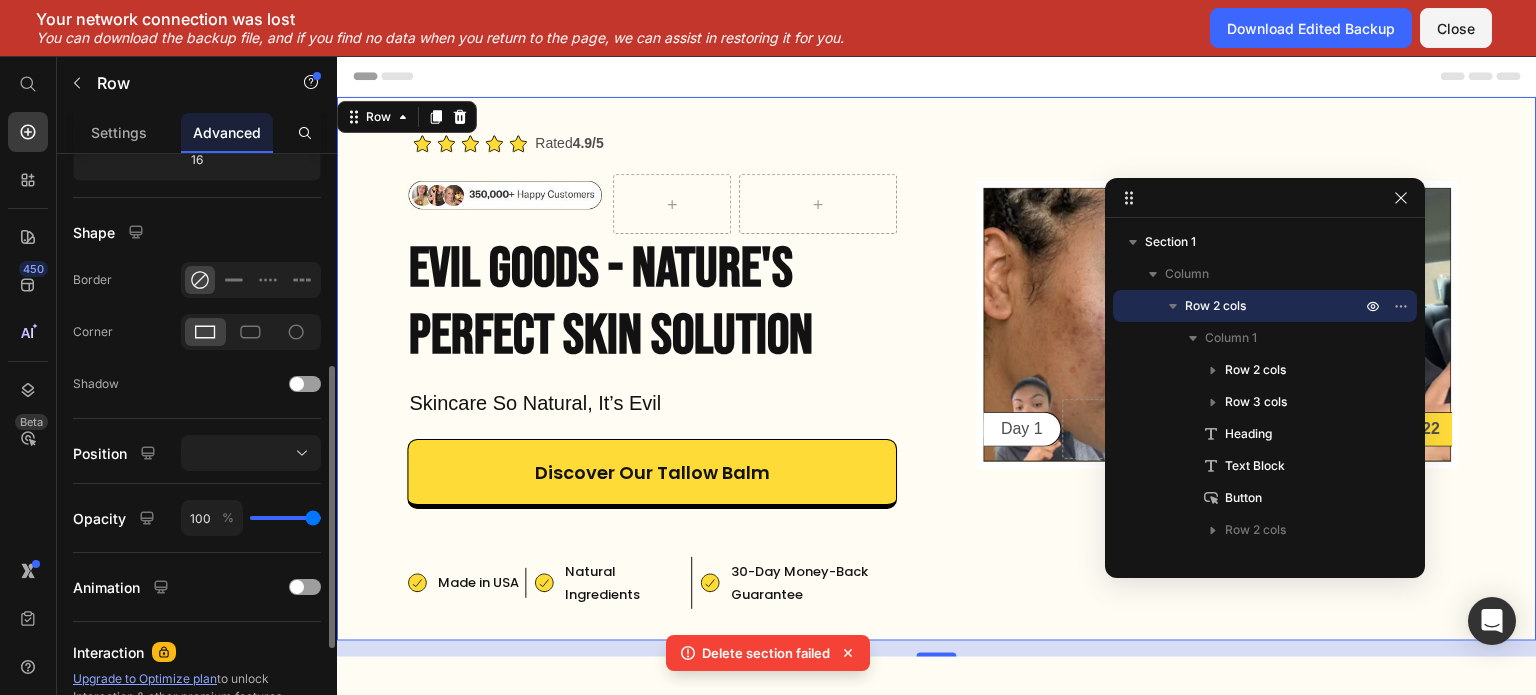 scroll, scrollTop: 0, scrollLeft: 0, axis: both 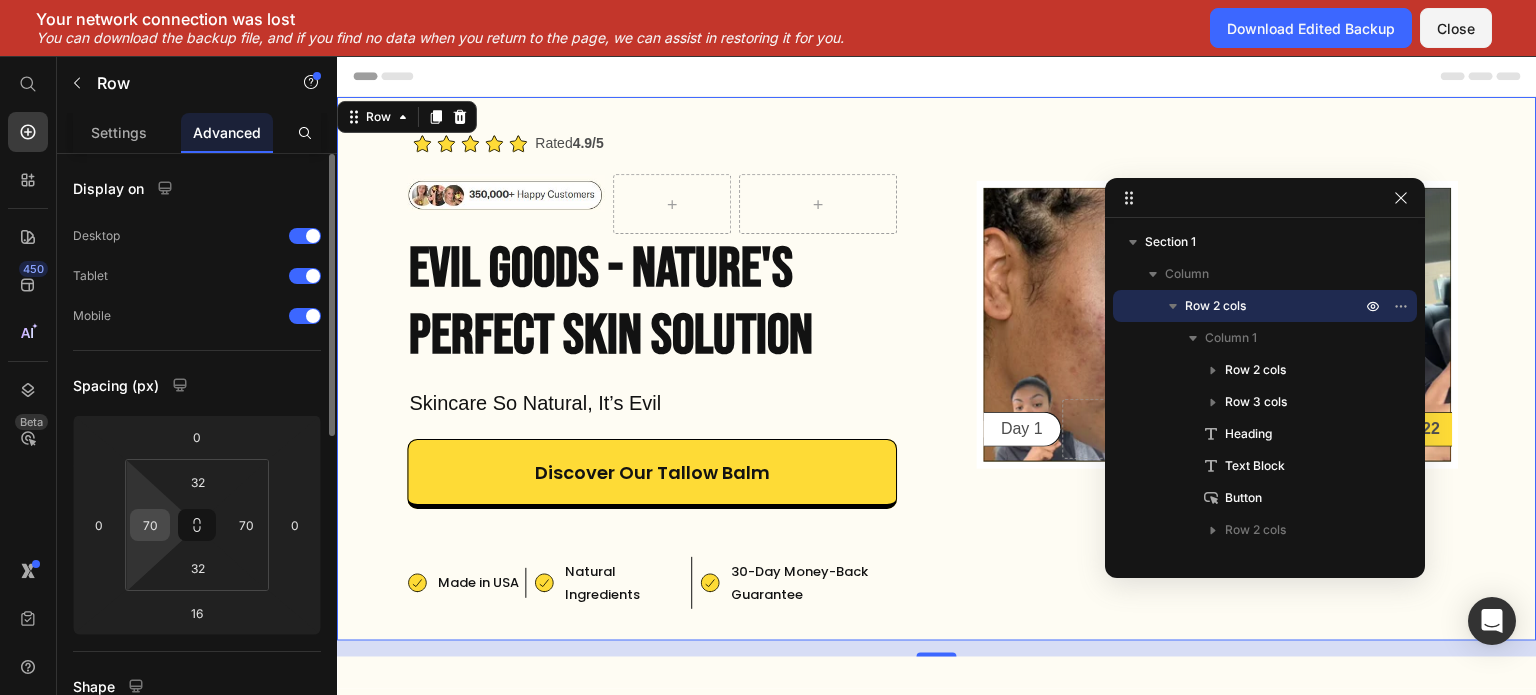 click on "70" at bounding box center [150, 525] 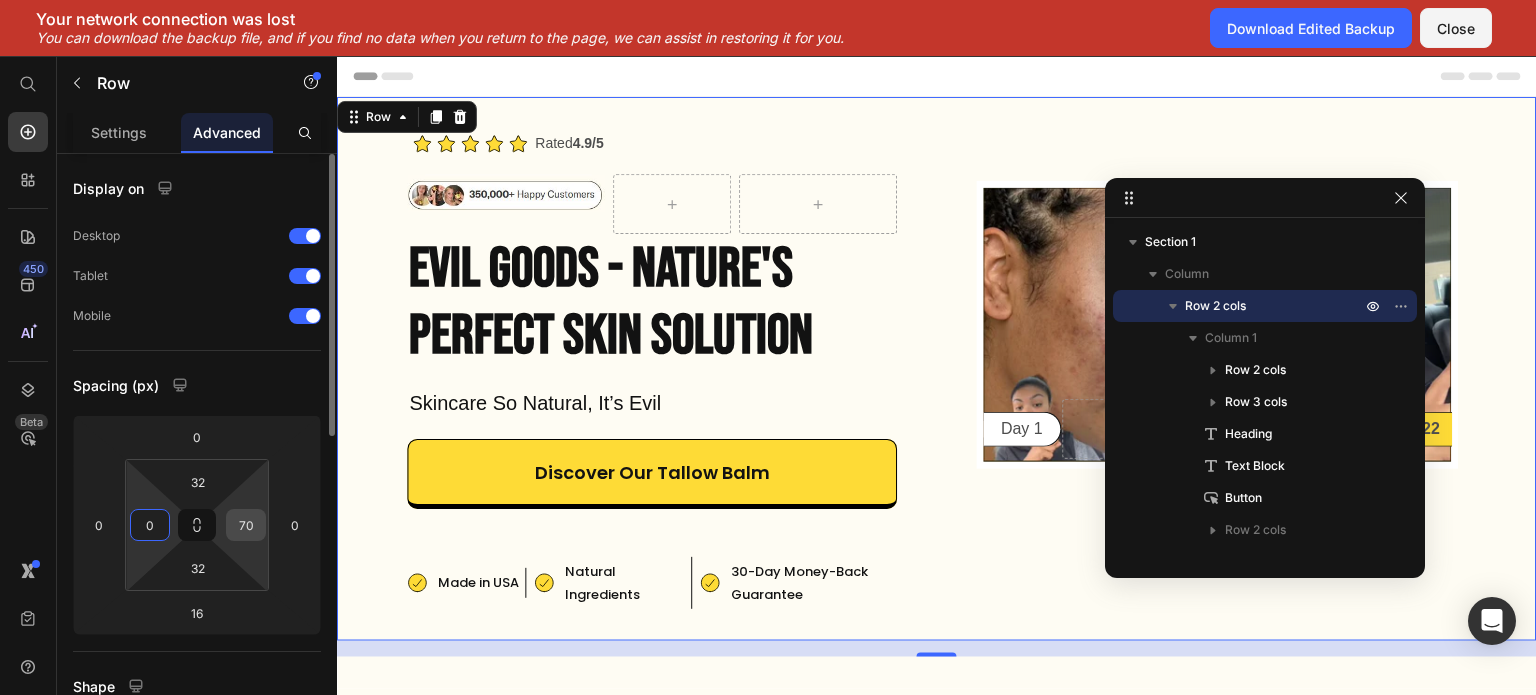 type on "0" 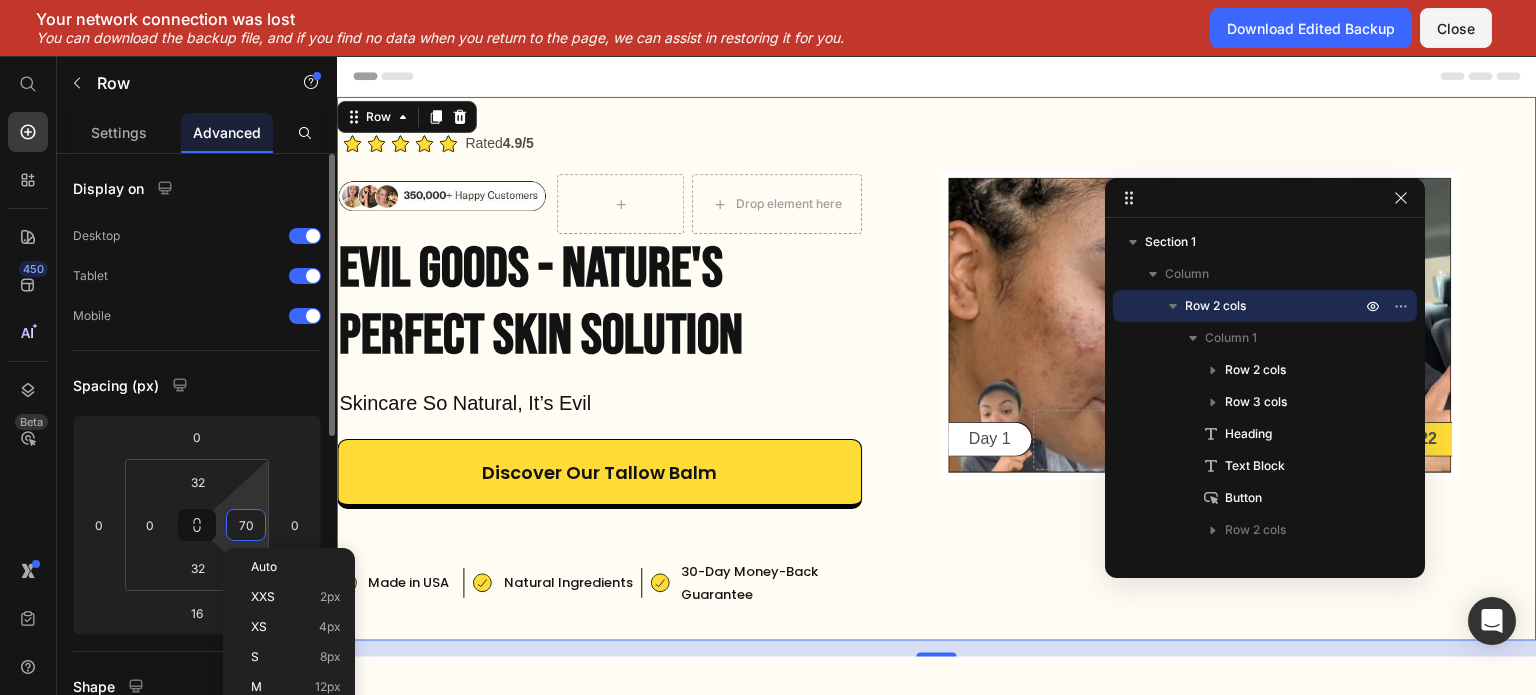 type on "0" 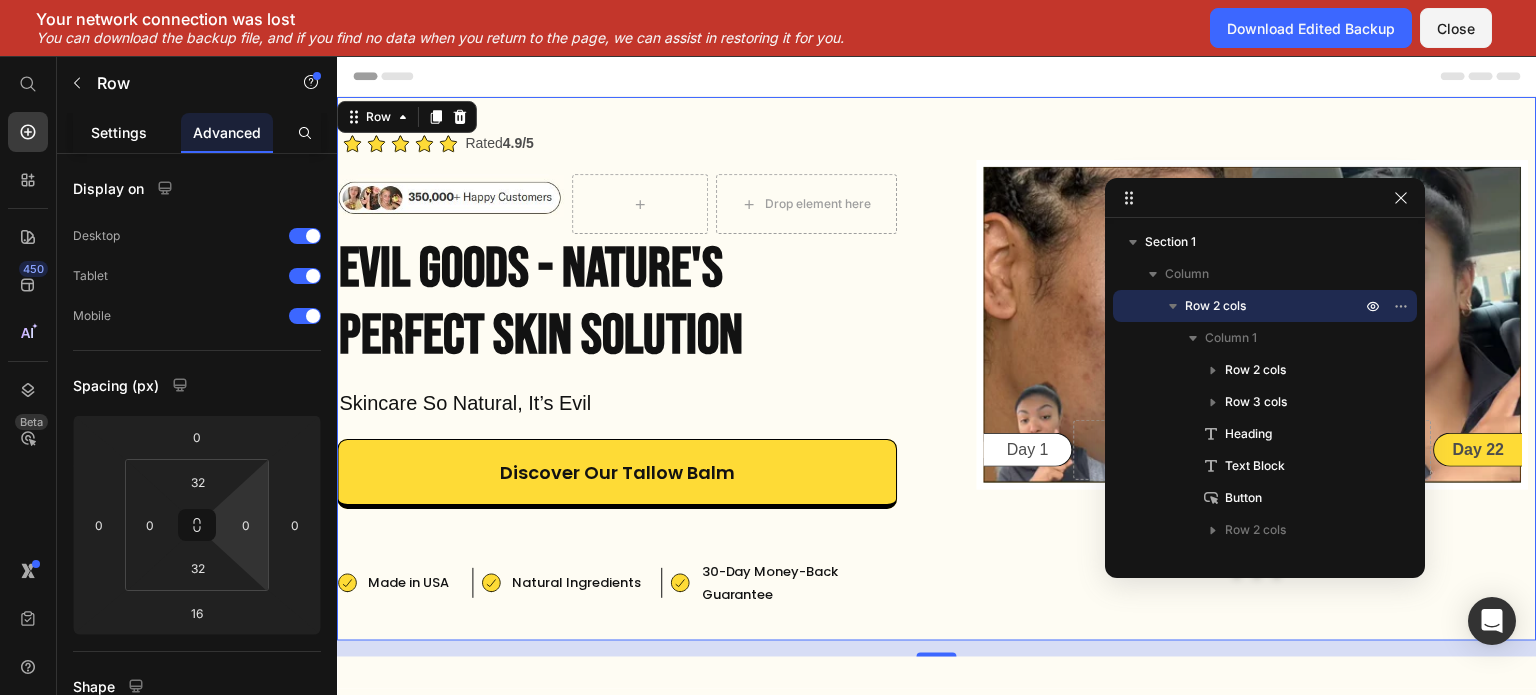 click on "Settings" 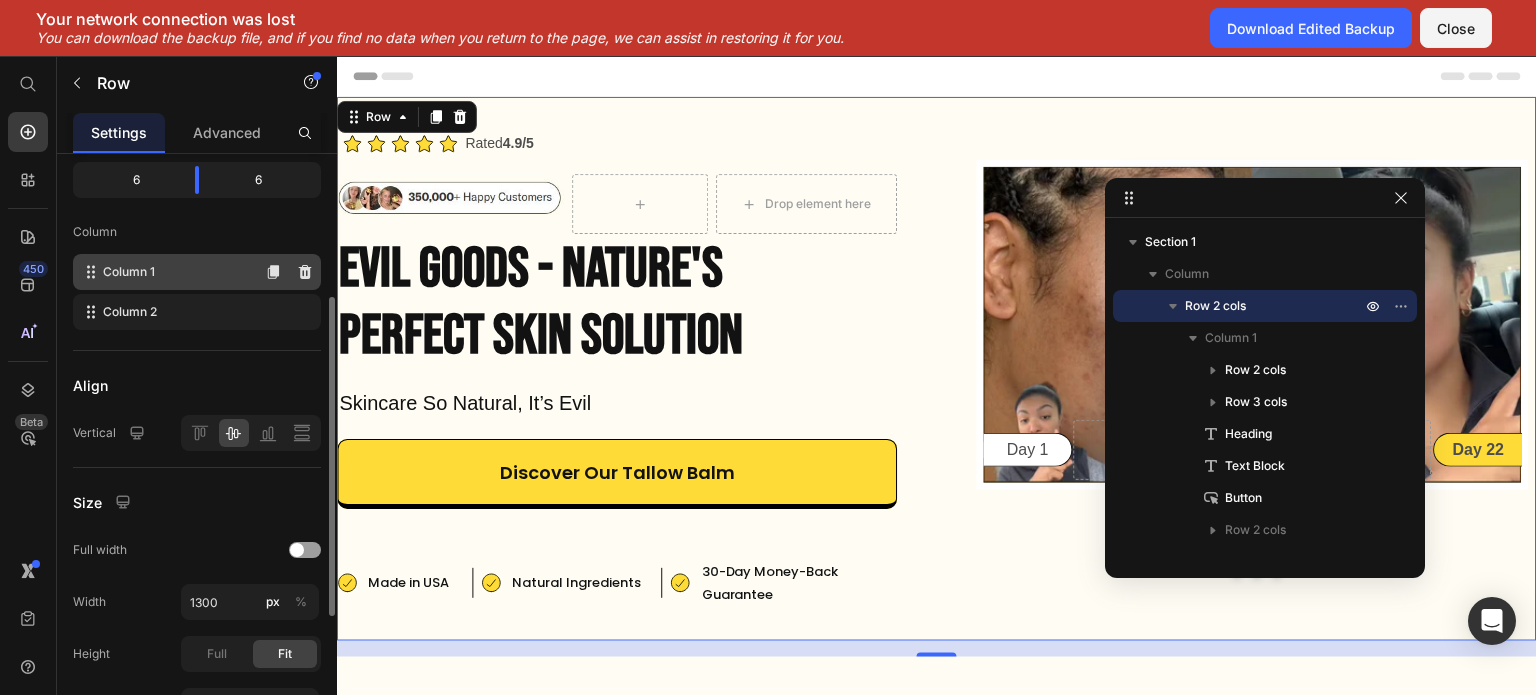 scroll, scrollTop: 267, scrollLeft: 0, axis: vertical 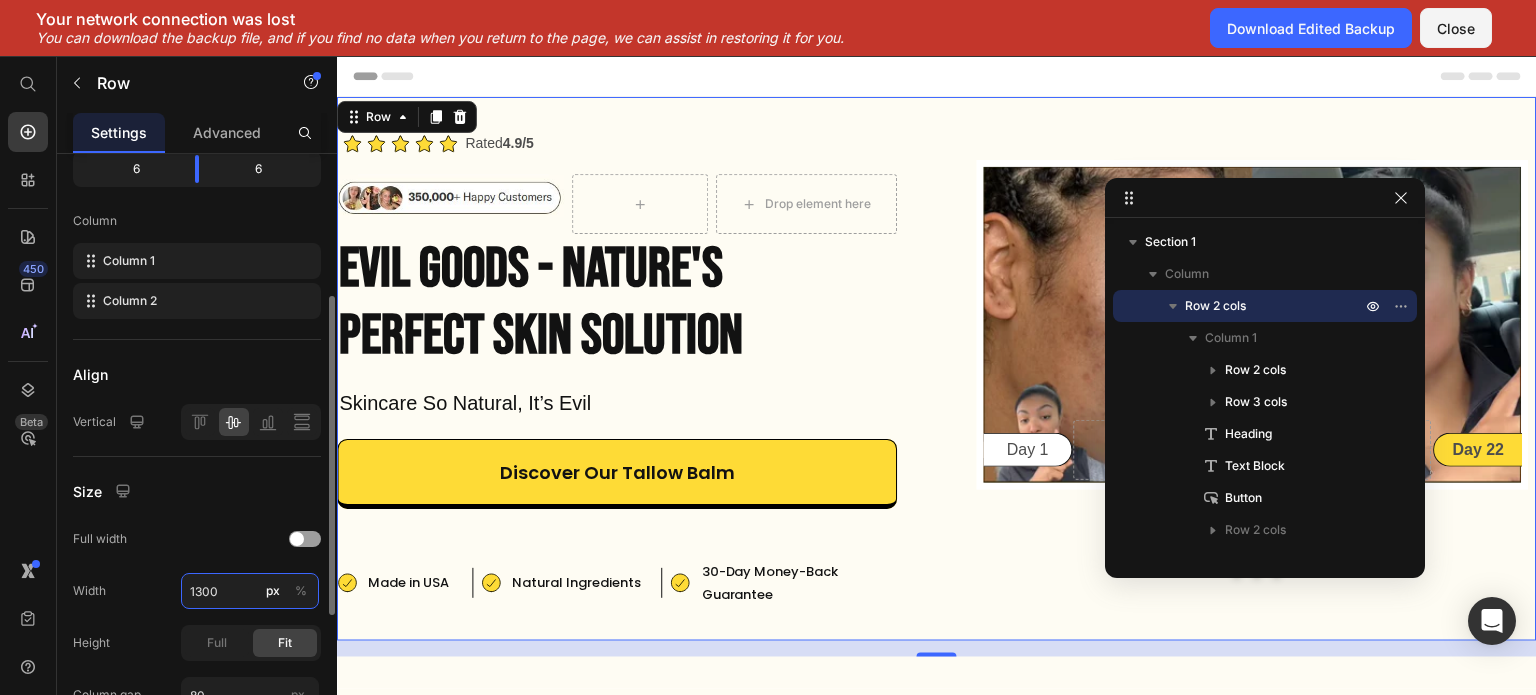 click on "1300" at bounding box center (250, 591) 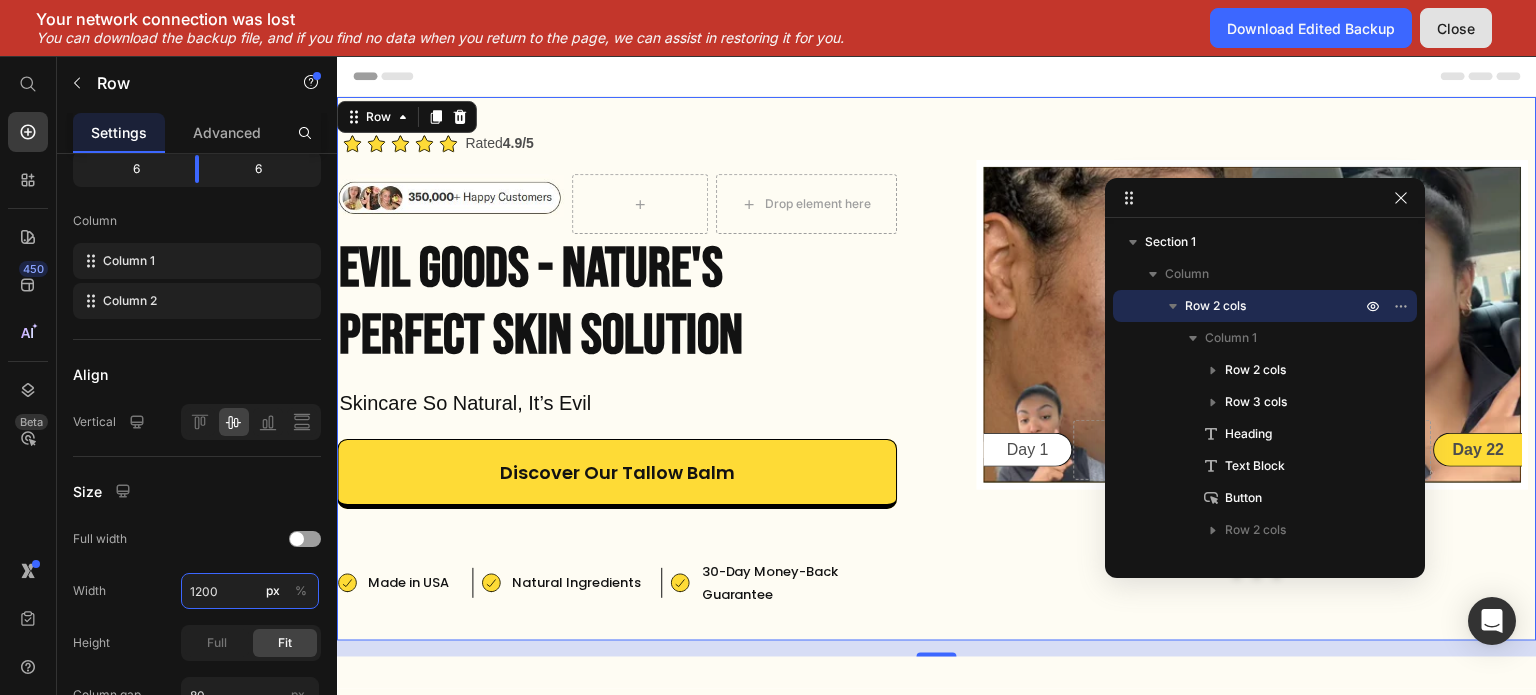 type on "1200" 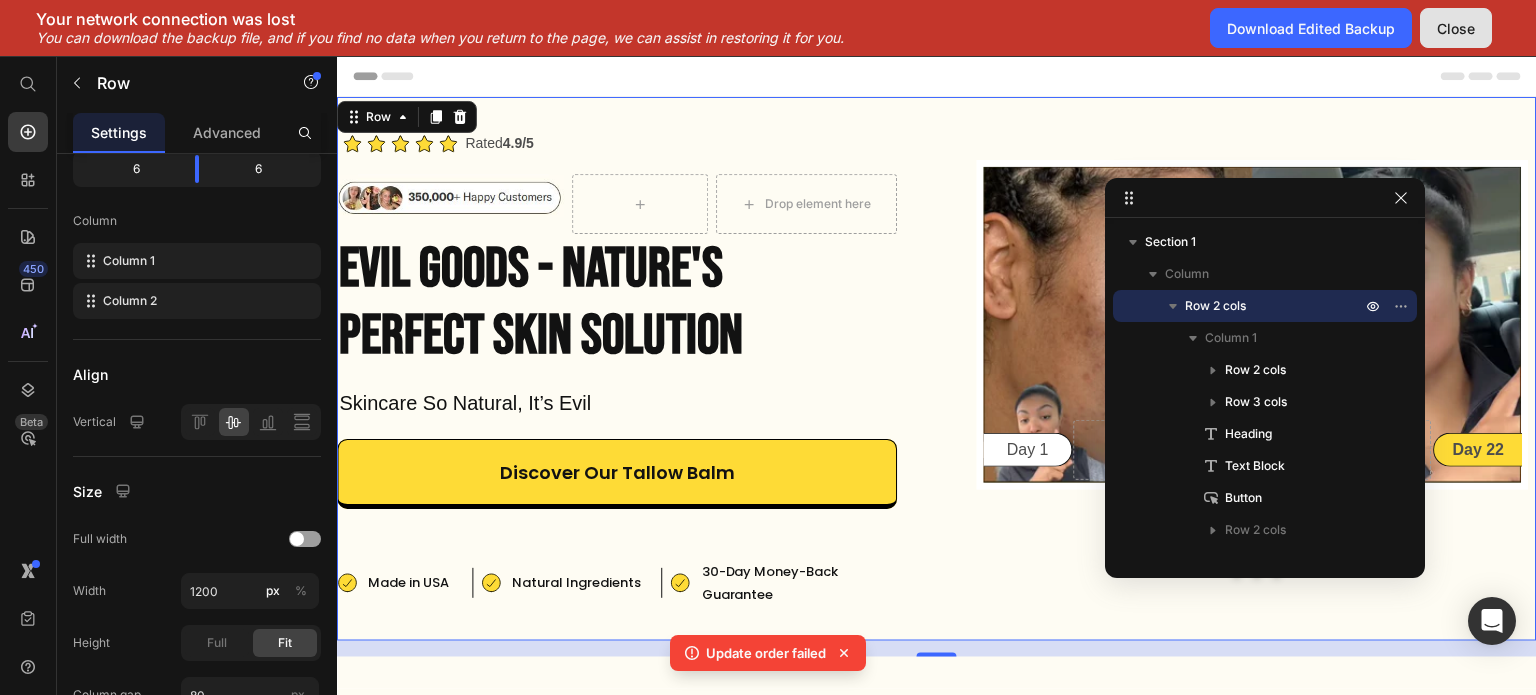 click on "Close" at bounding box center [1456, 28] 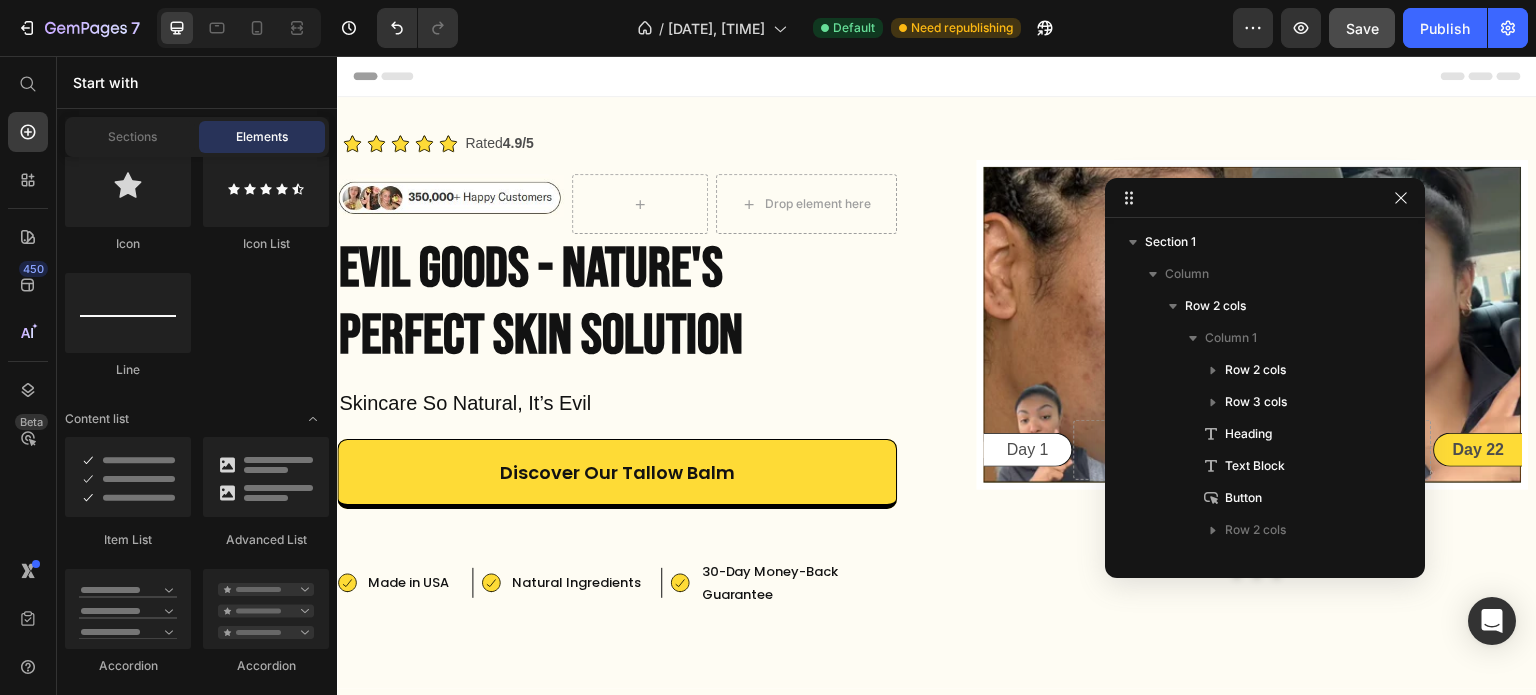 click on "Header" at bounding box center [937, 76] 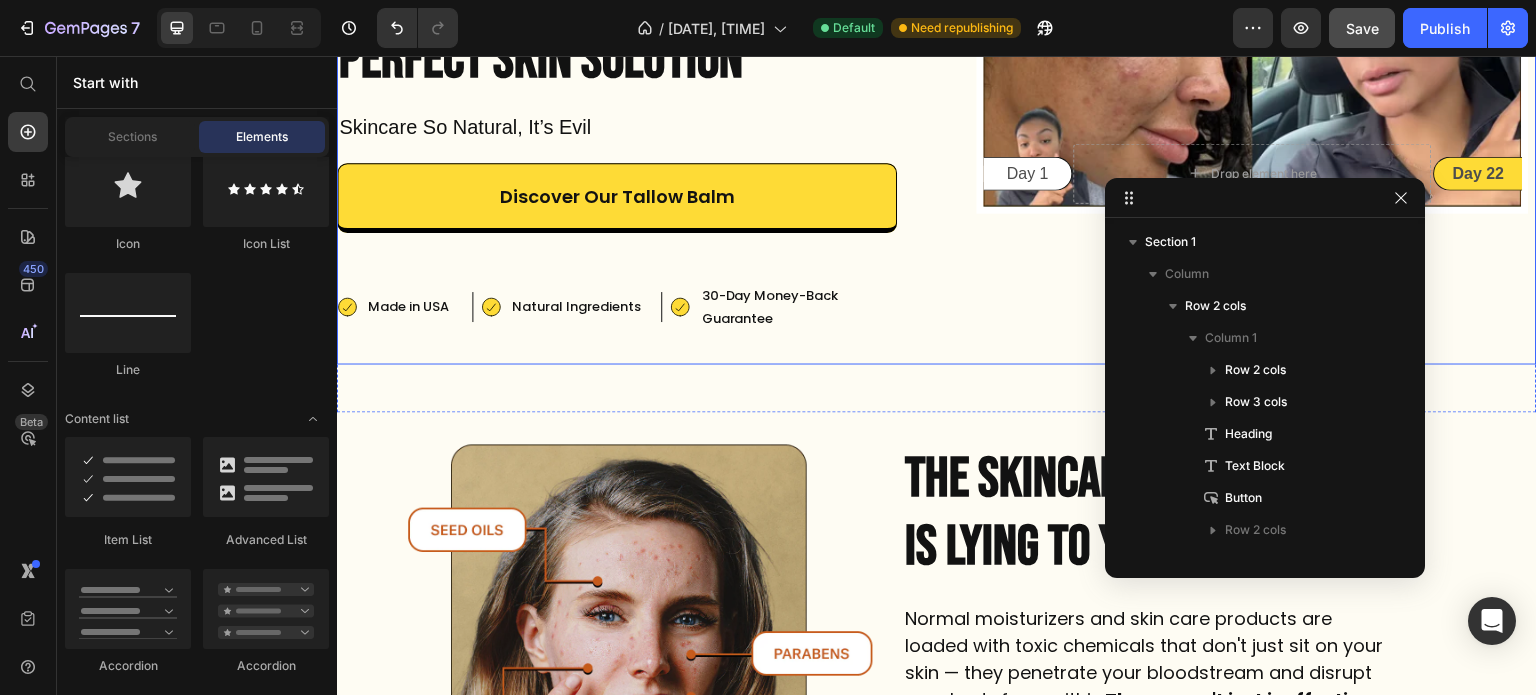 scroll, scrollTop: 304, scrollLeft: 0, axis: vertical 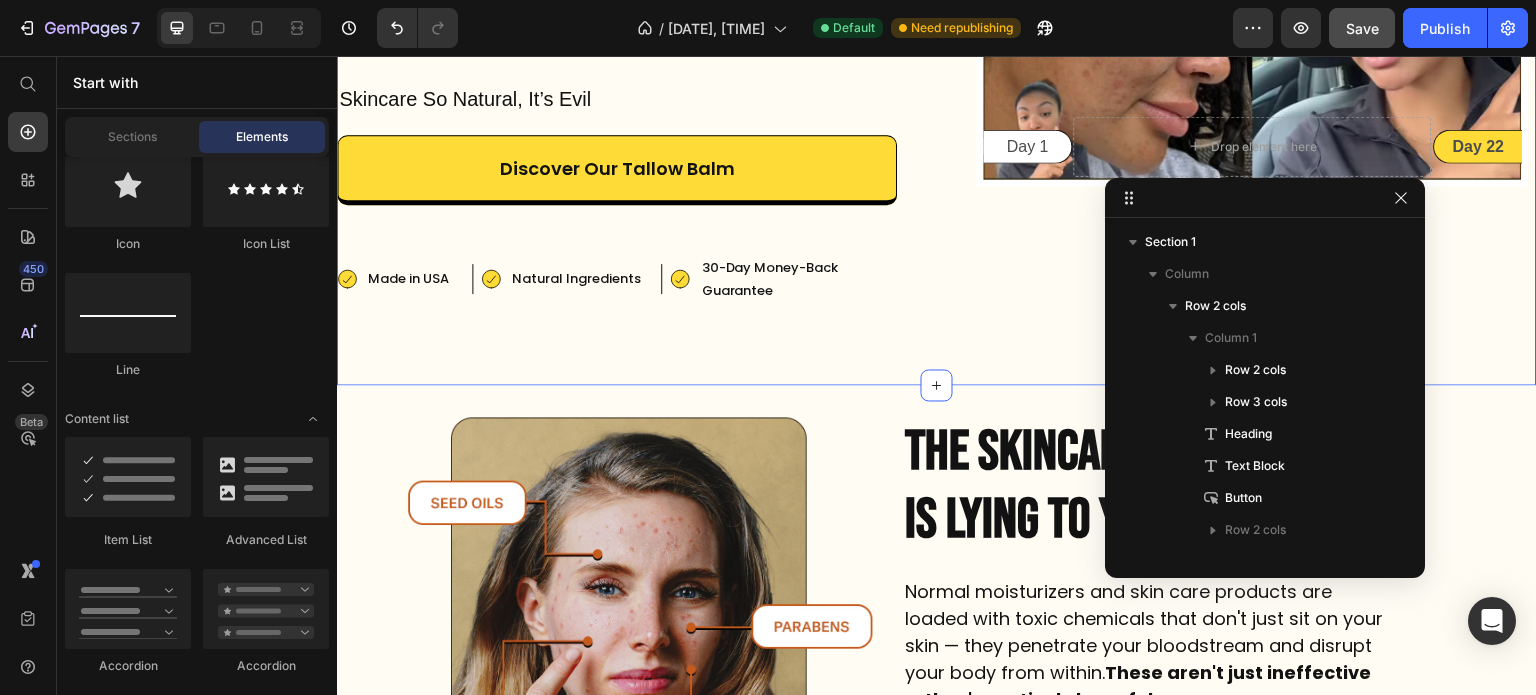 click on "Icon Icon Icon Icon Icon Icon List Rated 4.9/5 Text Block Row Image Drop element here Row Evil Goods - Nature's Perfect SKIN SOLUTION Heading Skincare So Natural, It’s Evil Text Block Discover Our Tallow Balm Button Made in USA Item List Natural Ingredients Item List Row 30-Day Money-Back Guarantee Item List Made in USA Item List Row Natural Ingredients Item List Row 30-Day Money-Back Guarantee Item List Row Image Day 1 Text Block Row Drop element here Day 22 Text Block Row Row Image Day 1 Text Block Row Drop element here Day 22 Text Block Row Row Image Day 1 Text Block Row Drop element here Day 22 Text Block Row Row Carousel Row Section 1" at bounding box center (937, 89) 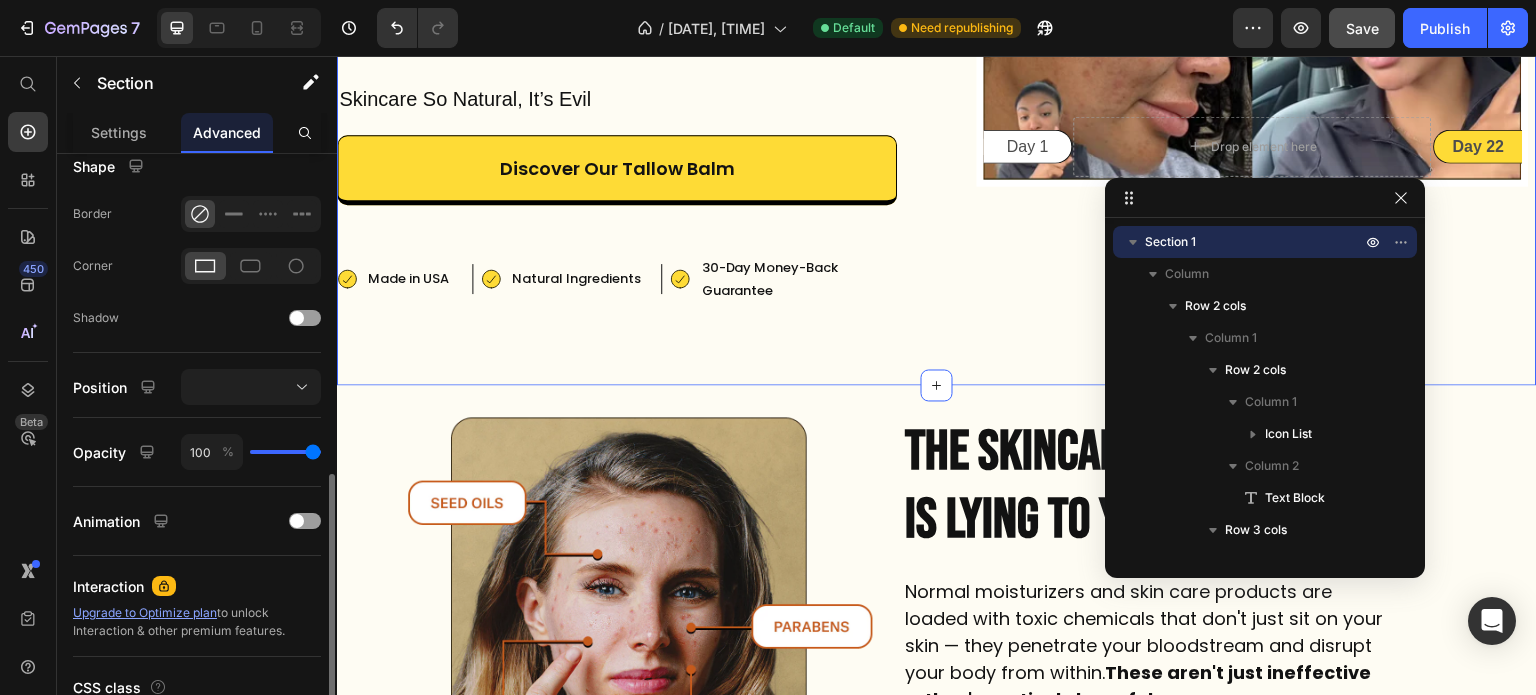 scroll, scrollTop: 579, scrollLeft: 0, axis: vertical 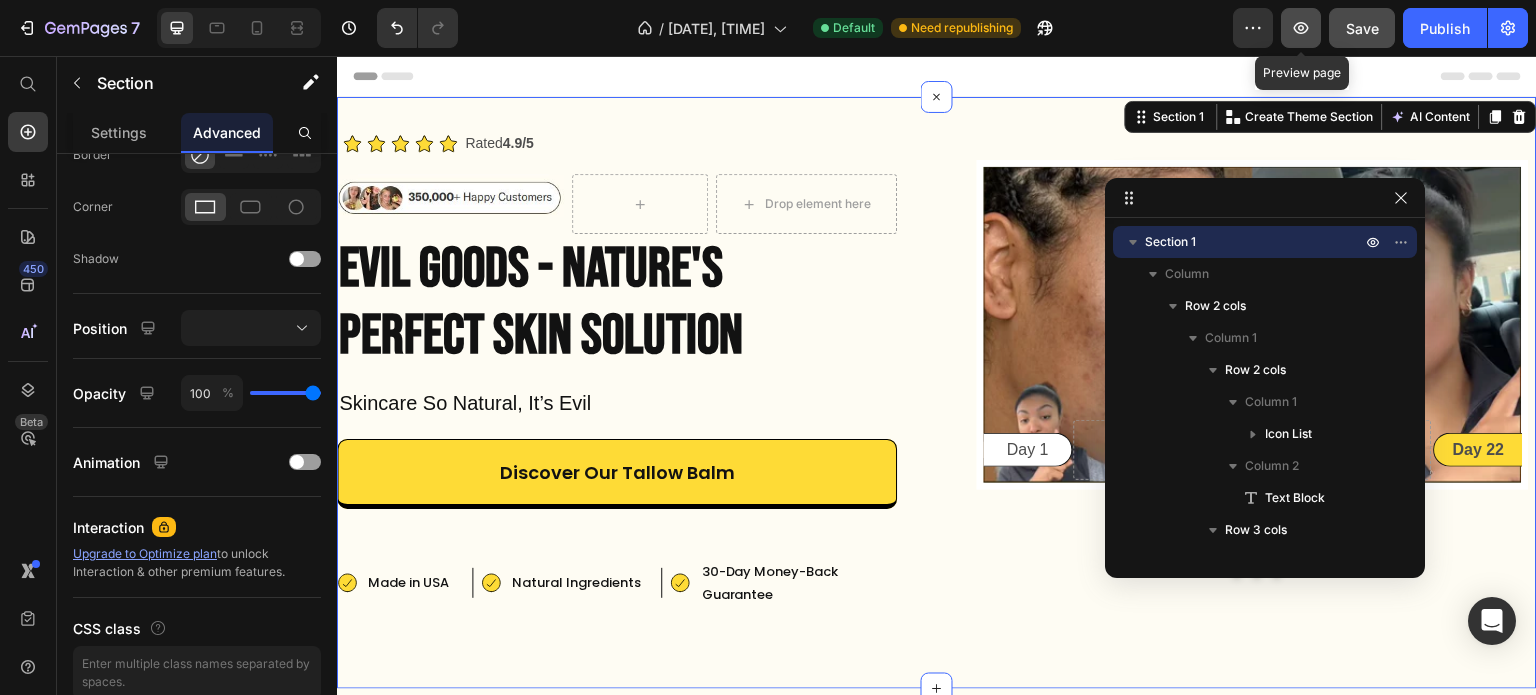 click 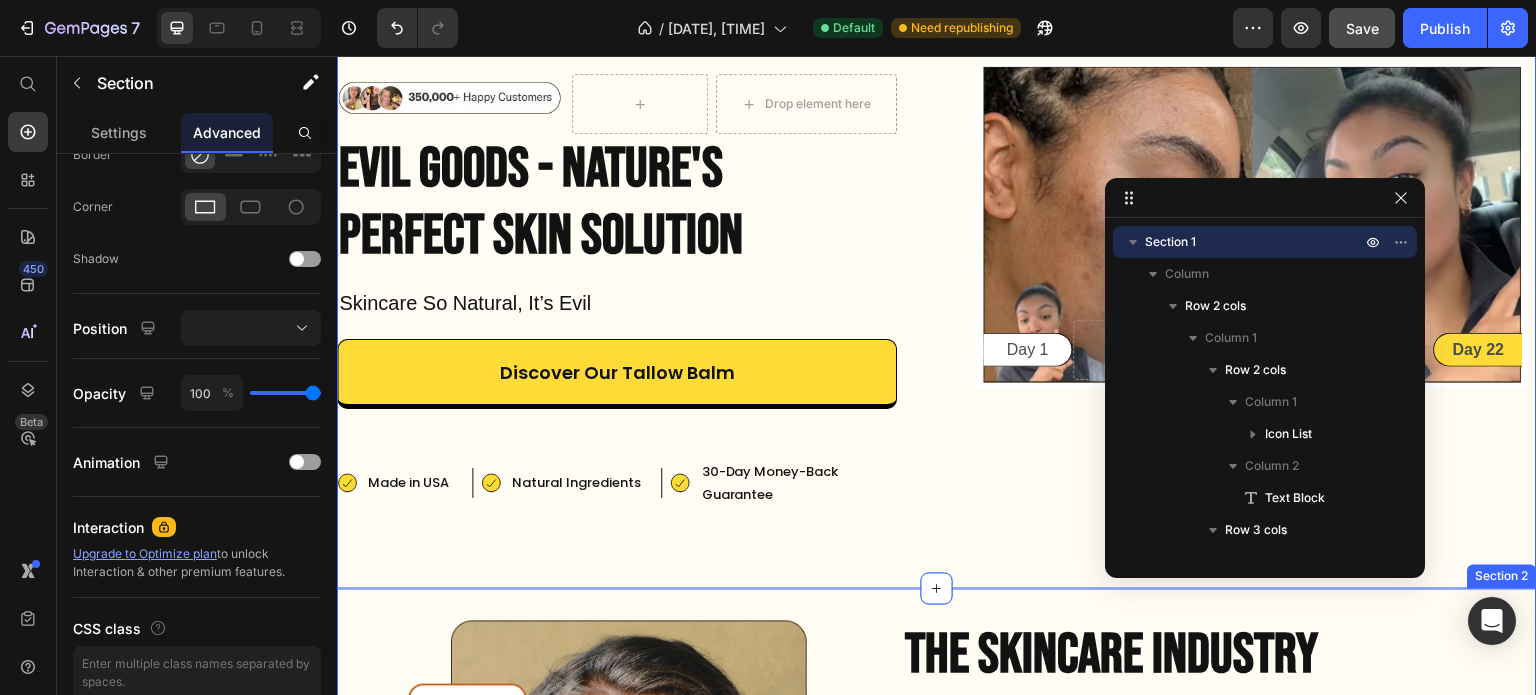 scroll, scrollTop: 0, scrollLeft: 0, axis: both 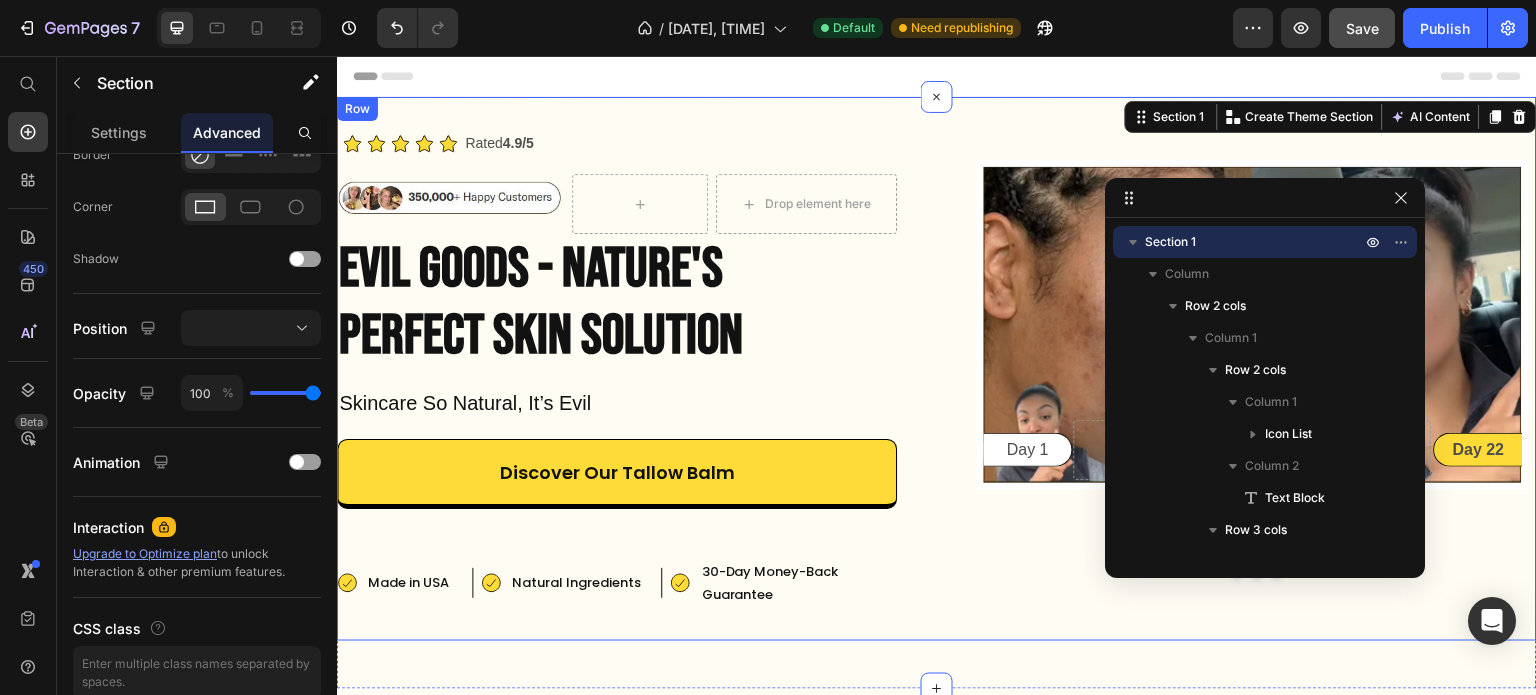 click on "Icon Icon Icon Icon Icon Icon List Rated 4.9/5 Text Block Row Image Drop element here Row Evil Goods - Nature's Perfect SKIN SOLUTION Heading Skincare So Natural, It’s Evil Text Block Discover Our Tallow Balm Button Made in USA Item List Natural Ingredients Item List Row 30-Day Money-Back Guarantee Item List Made in USA Item List Row Natural Ingredients Item List Row 30-Day Money-Back Guarantee Item List Row Image Day 1 Text Block Row Drop element here Day 22 Text Block Row Row Image Day 1 Text Block Row Drop element here Day 22 Text Block Row Row Image Day 1 Text Block Row Drop element here Day 22 Text Block Row Row Carousel Row" at bounding box center (937, 369) 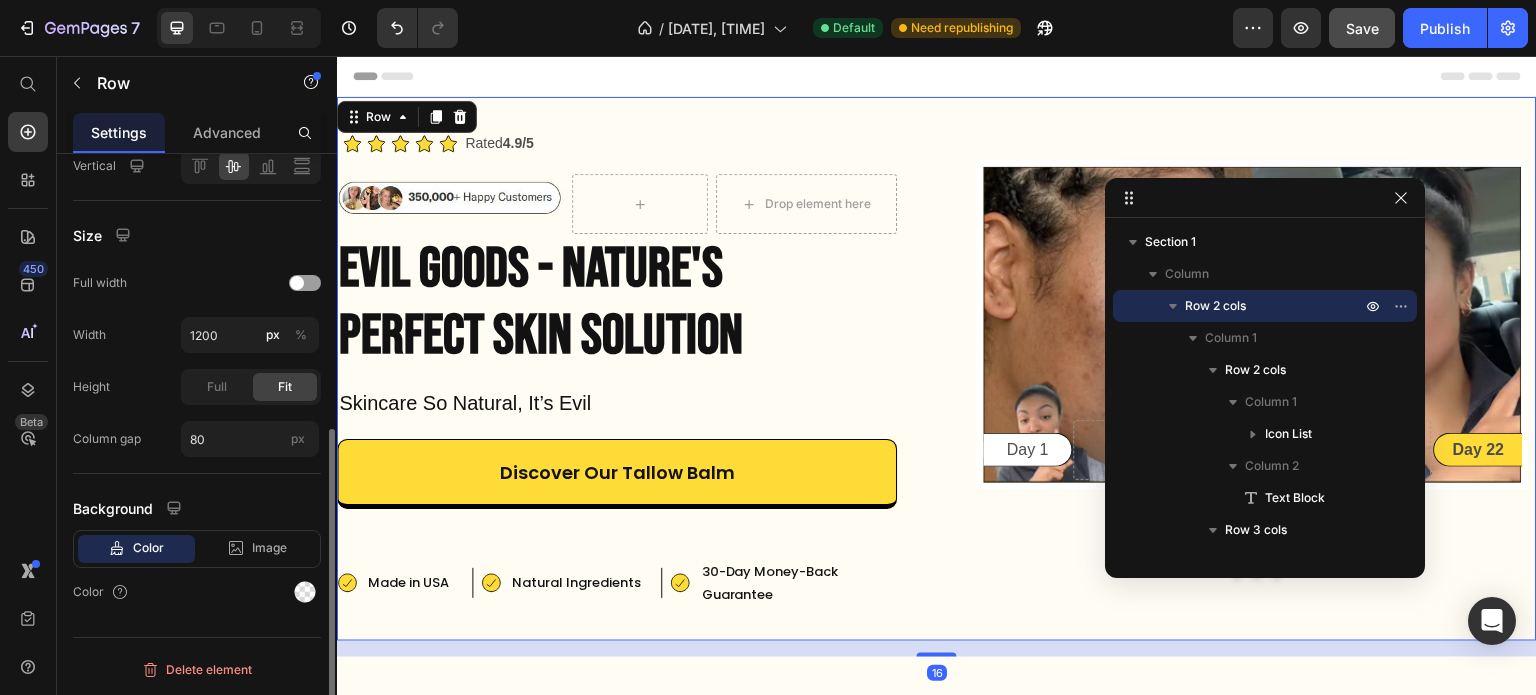 scroll, scrollTop: 0, scrollLeft: 0, axis: both 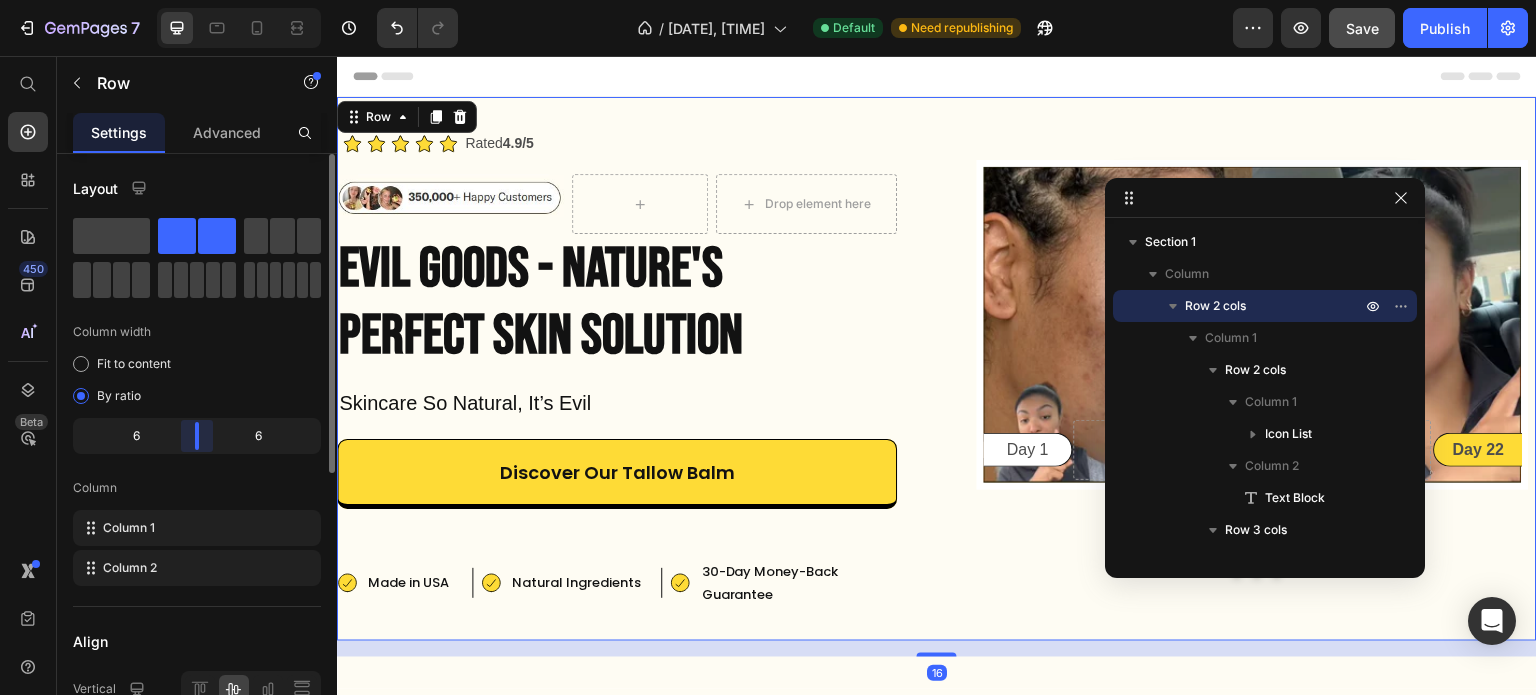 drag, startPoint x: 184, startPoint y: 424, endPoint x: 208, endPoint y: 424, distance: 24 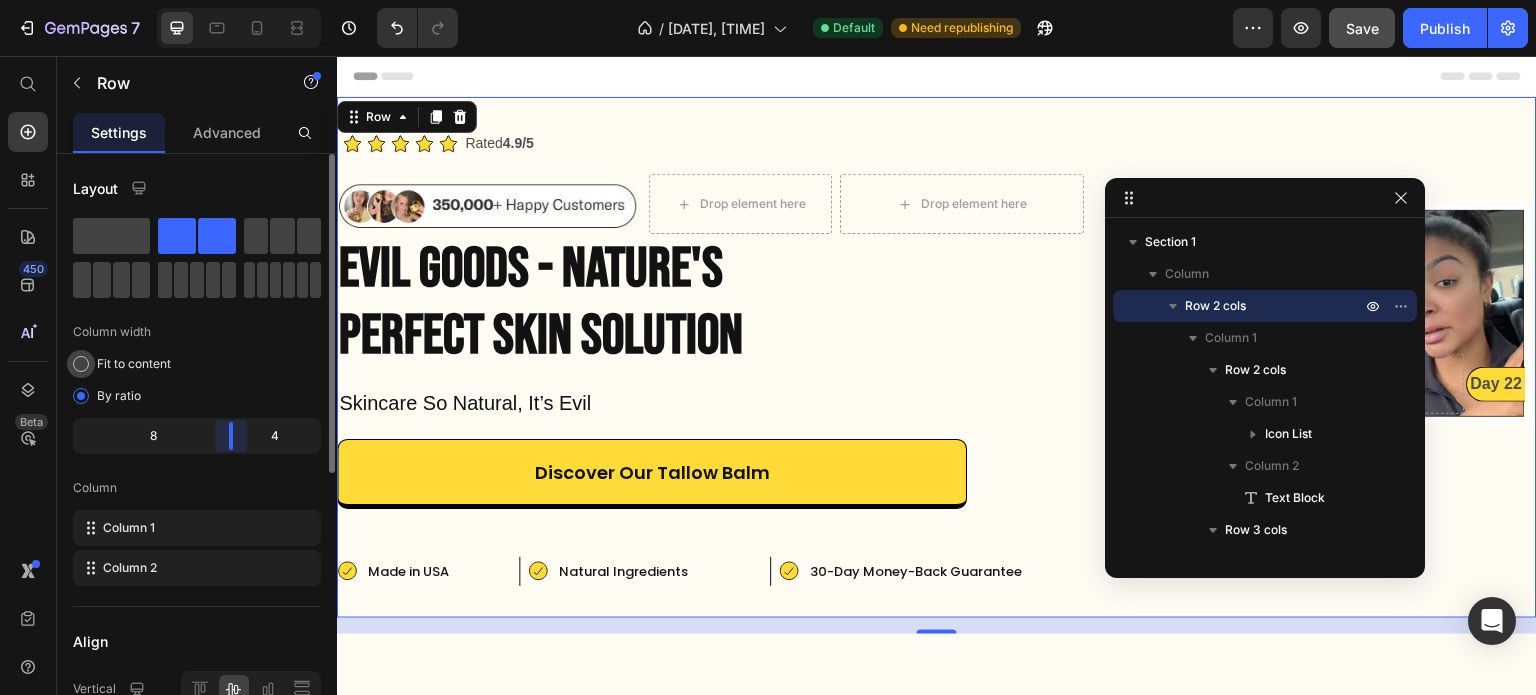 click on "Fit to content" 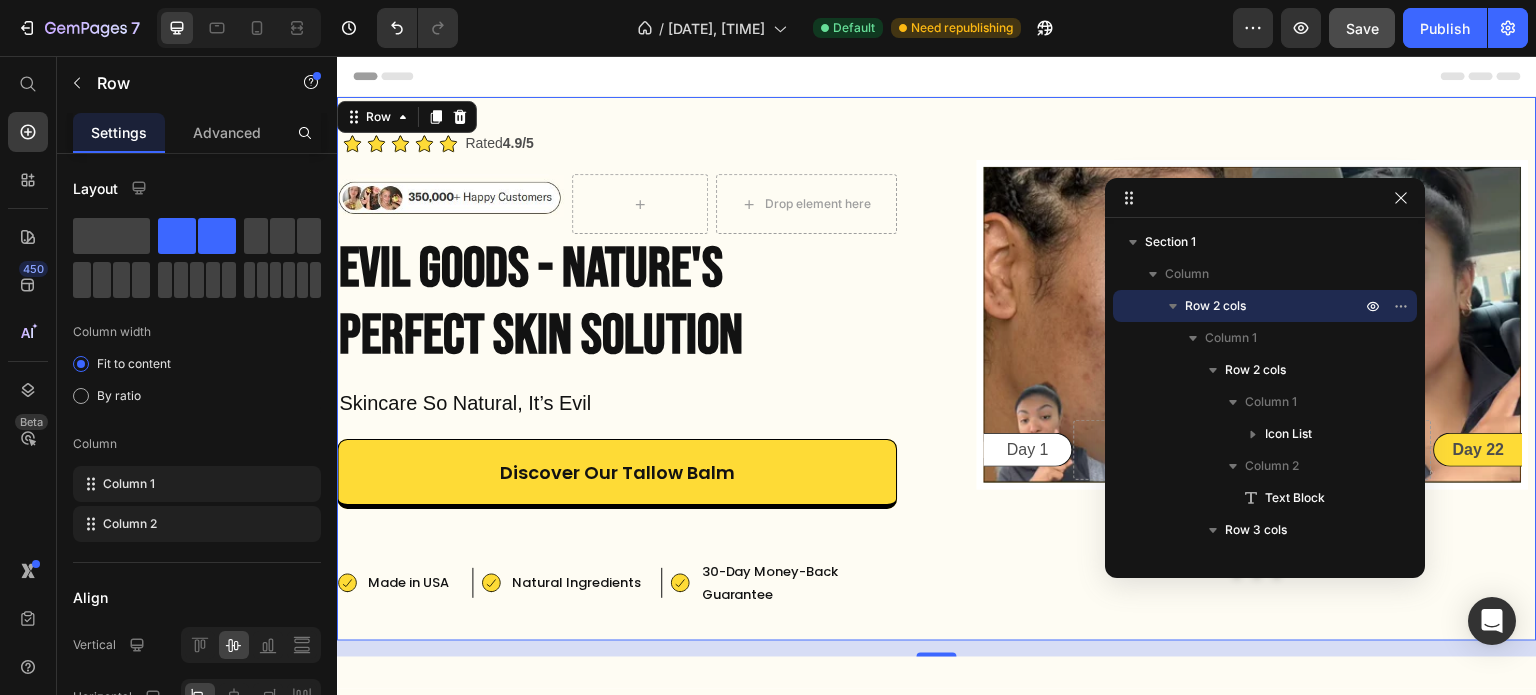 click on "Icon Icon Icon Icon Icon Icon List Rated 4.9/5 Text Block Row Image Drop element here Row Evil Goods - Nature's Perfect SKIN SOLUTION Heading Skincare So Natural, It’s Evil Text Block Discover Our Tallow Balm Button Made in USA Item List Natural Ingredients Item List Row 30-Day Money-Back Guarantee Item List Made in USA Item List Row Natural Ingredients Item List Row 30-Day Money-Back Guarantee Item List Row Image Day 1 Text Block Row Drop element here Day 22 Text Block Row Row Image Day 1 Text Block Row Drop element here Day 22 Text Block Row Row Image Day 1 Text Block Row Drop element here Day 22 Text Block Row Row Carousel Row 16" at bounding box center (937, 369) 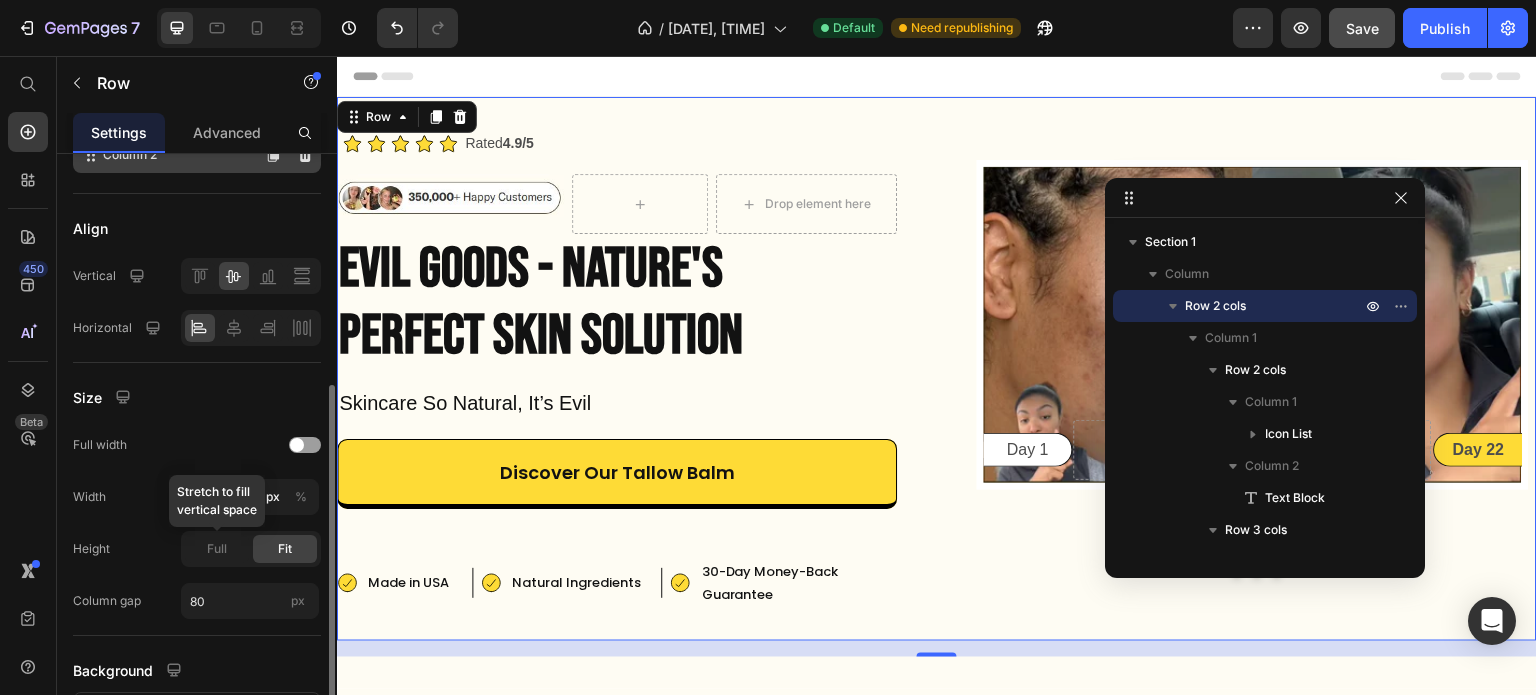 scroll, scrollTop: 0, scrollLeft: 0, axis: both 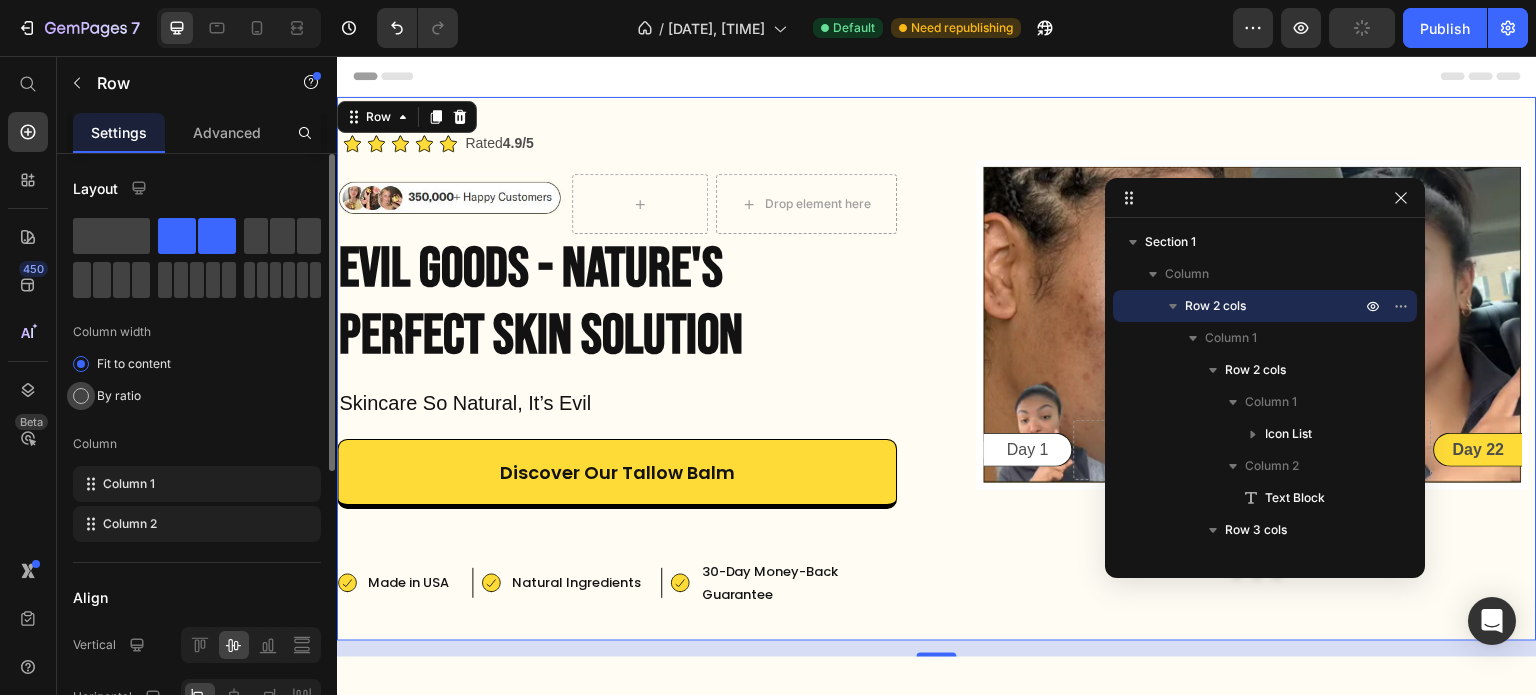 click on "By ratio" 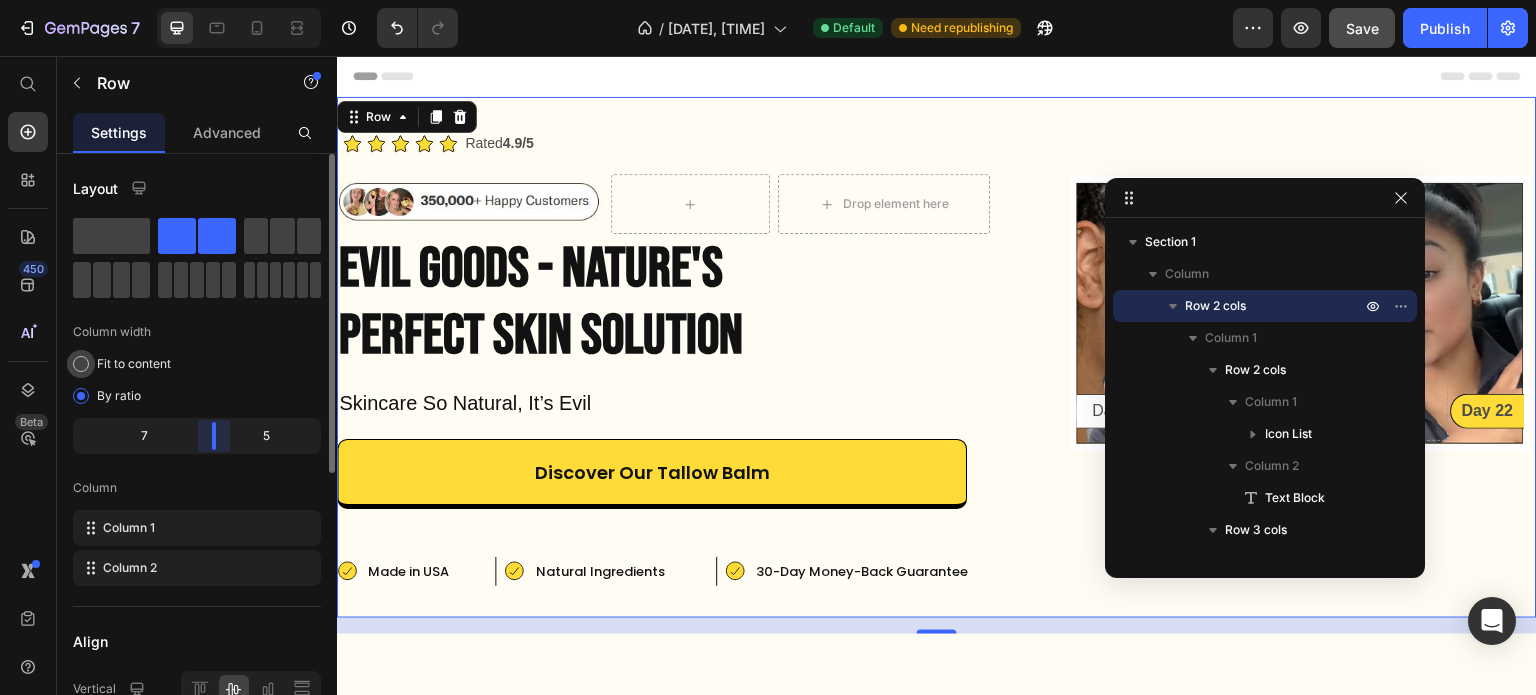 click on "Fit to content" 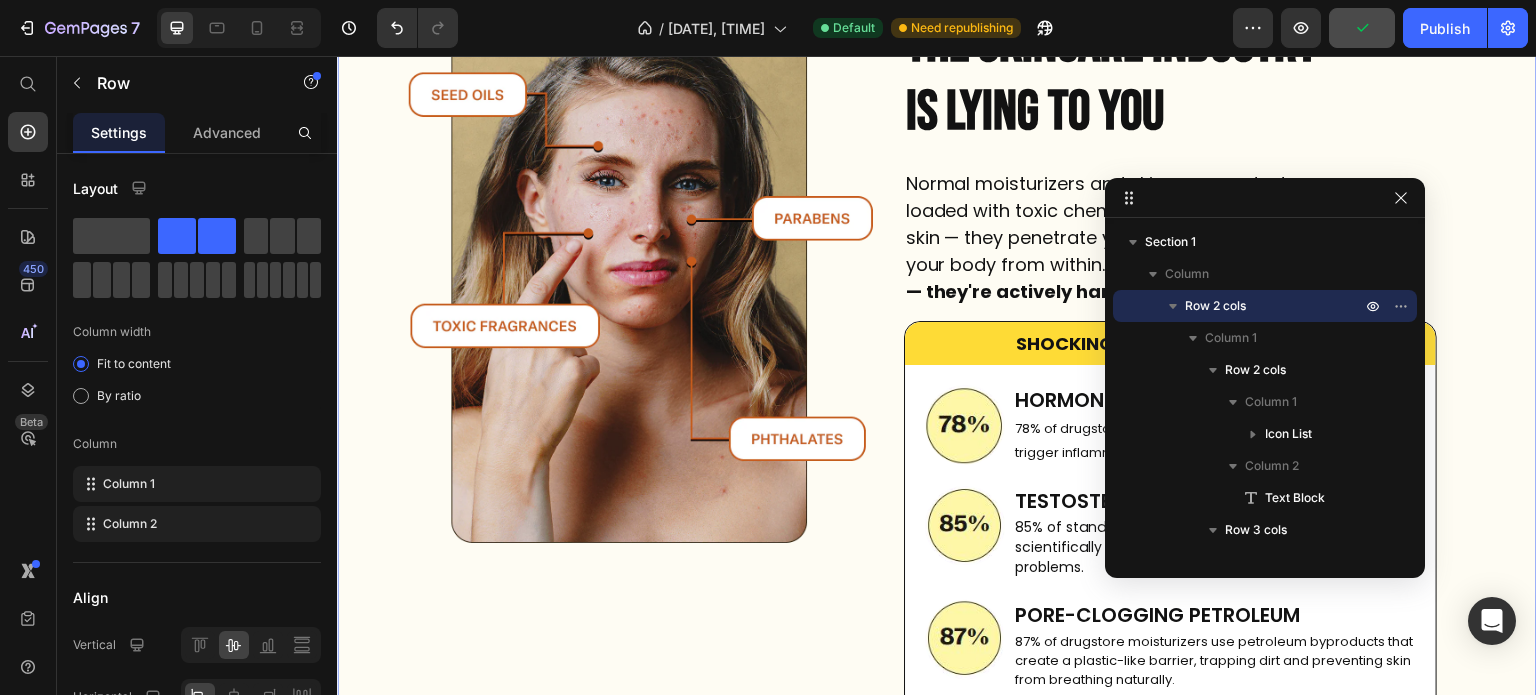 scroll, scrollTop: 744, scrollLeft: 0, axis: vertical 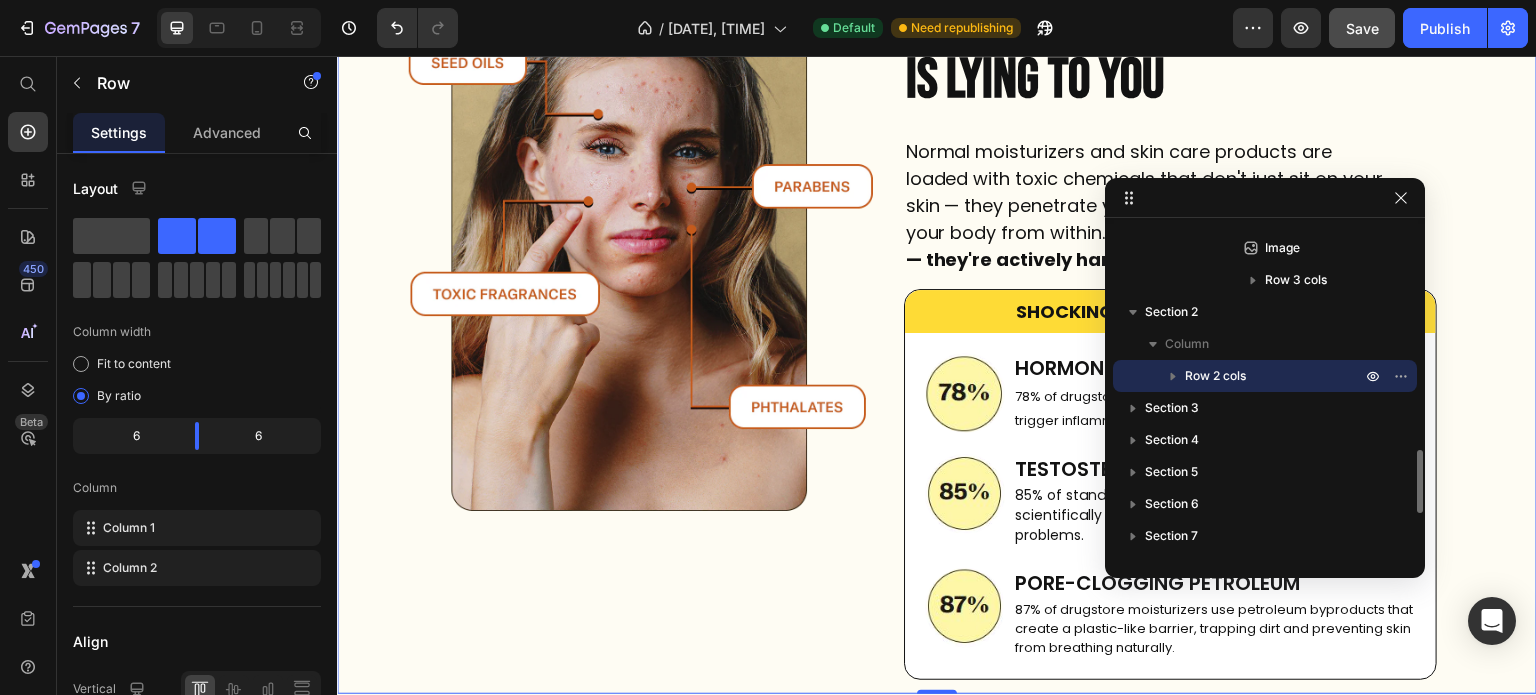 click on "Image" at bounding box center [629, 335] 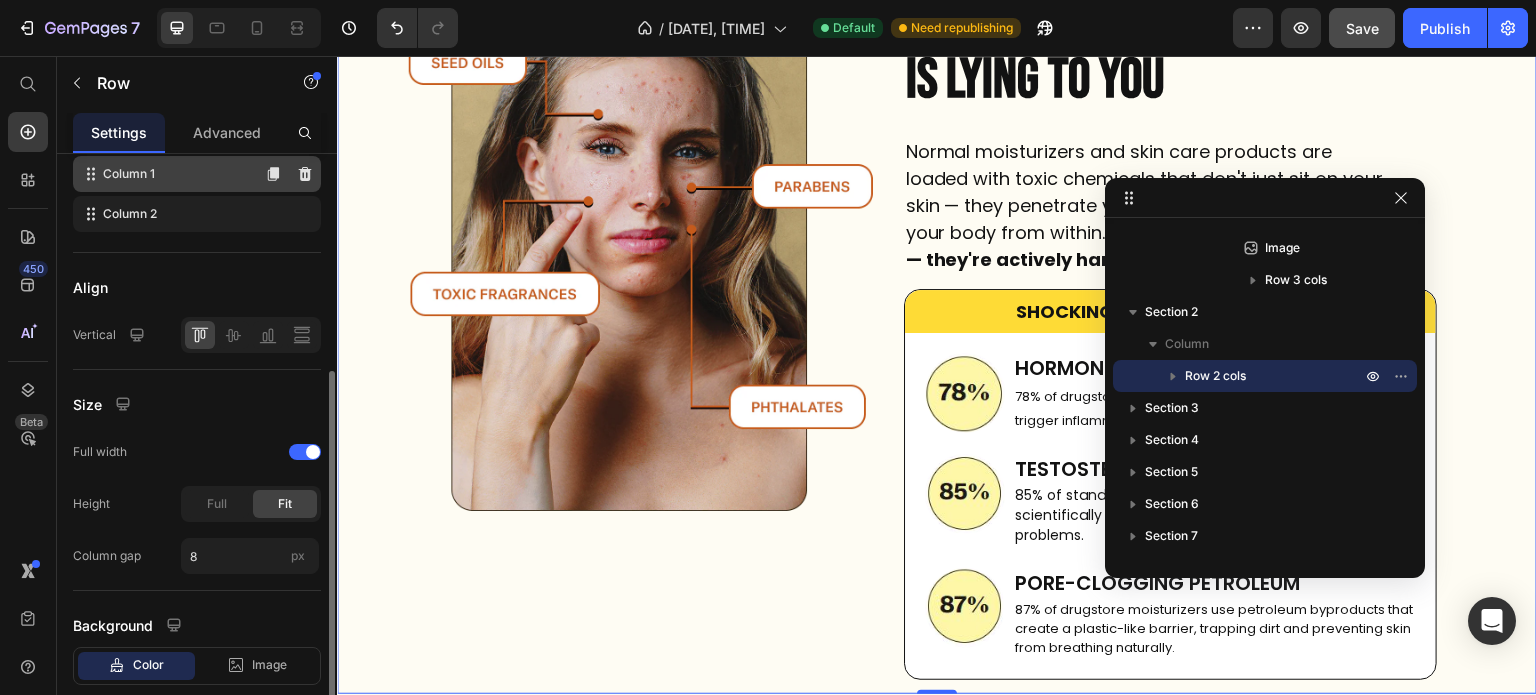 scroll, scrollTop: 468, scrollLeft: 0, axis: vertical 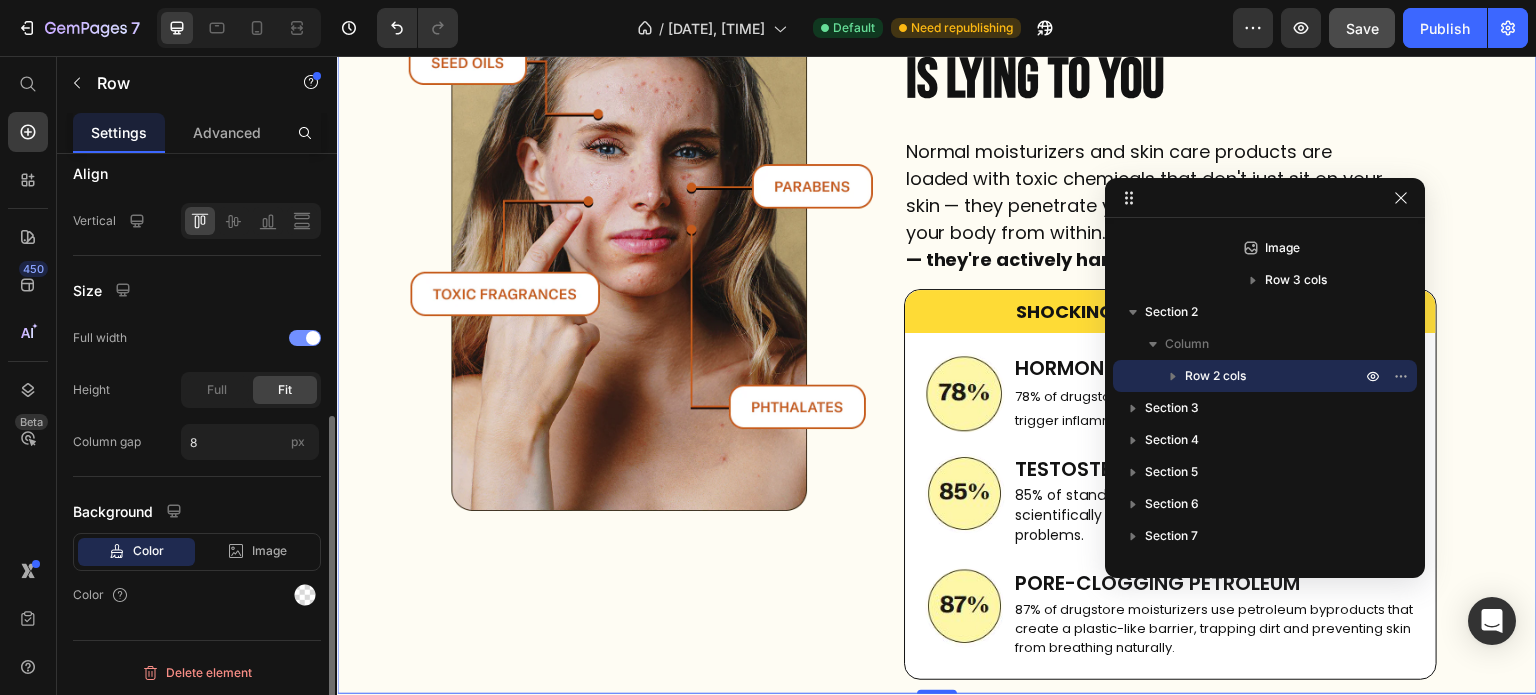 click at bounding box center (305, 338) 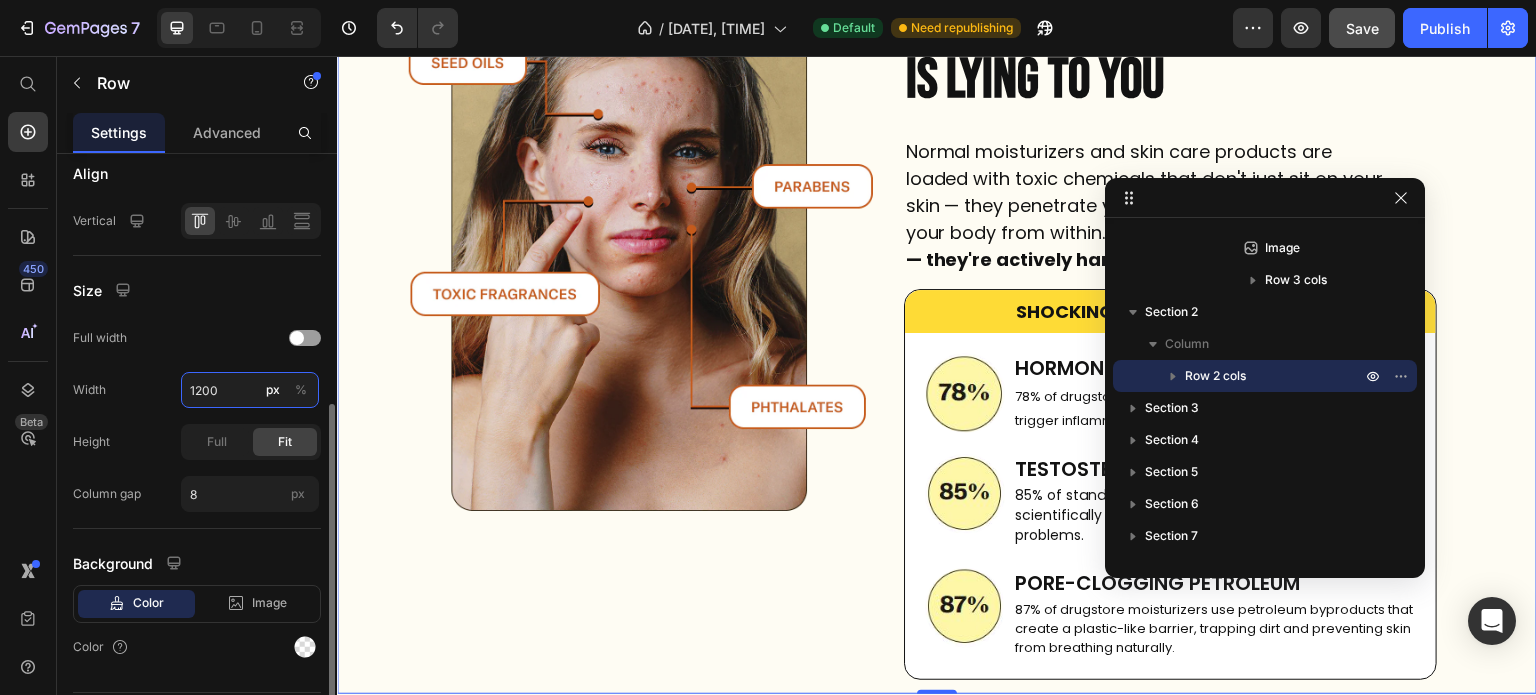 click on "1200" at bounding box center (250, 390) 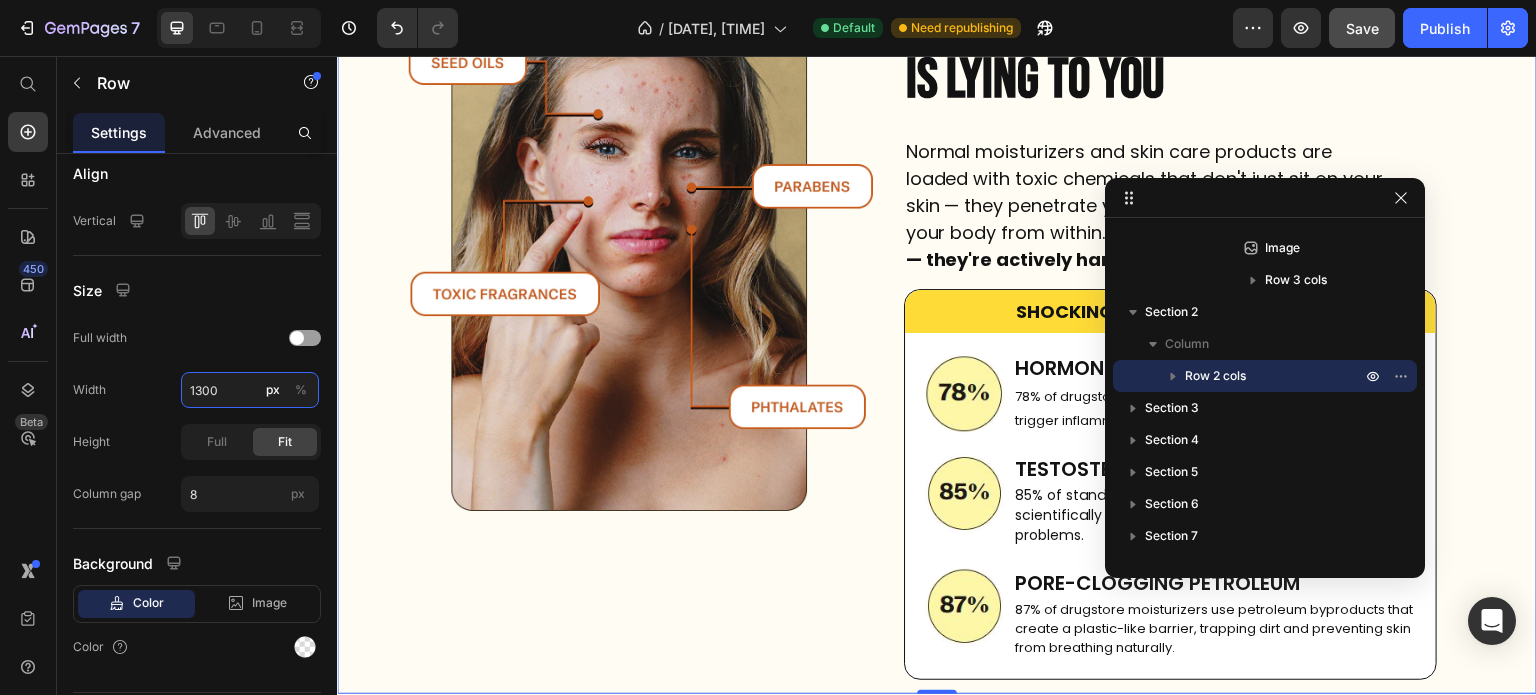 type on "1300" 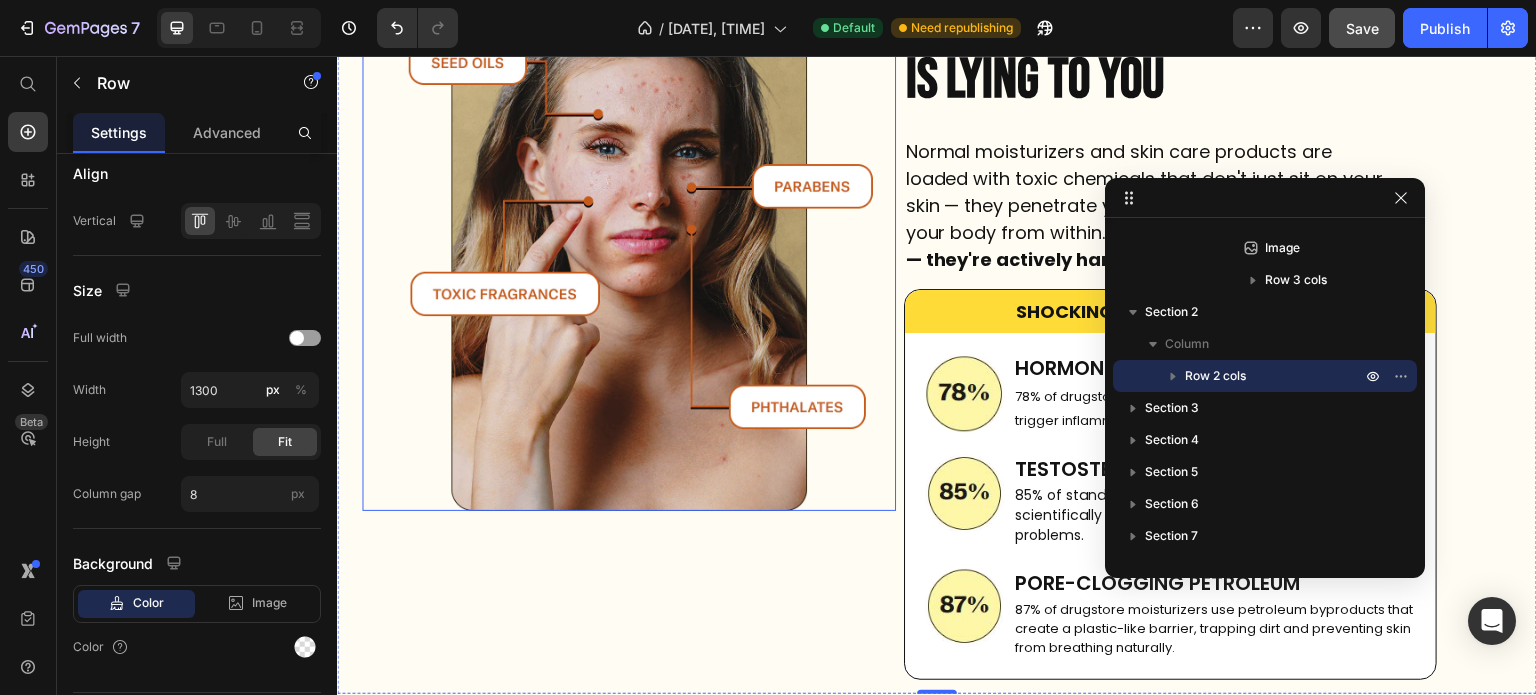 click at bounding box center (629, 244) 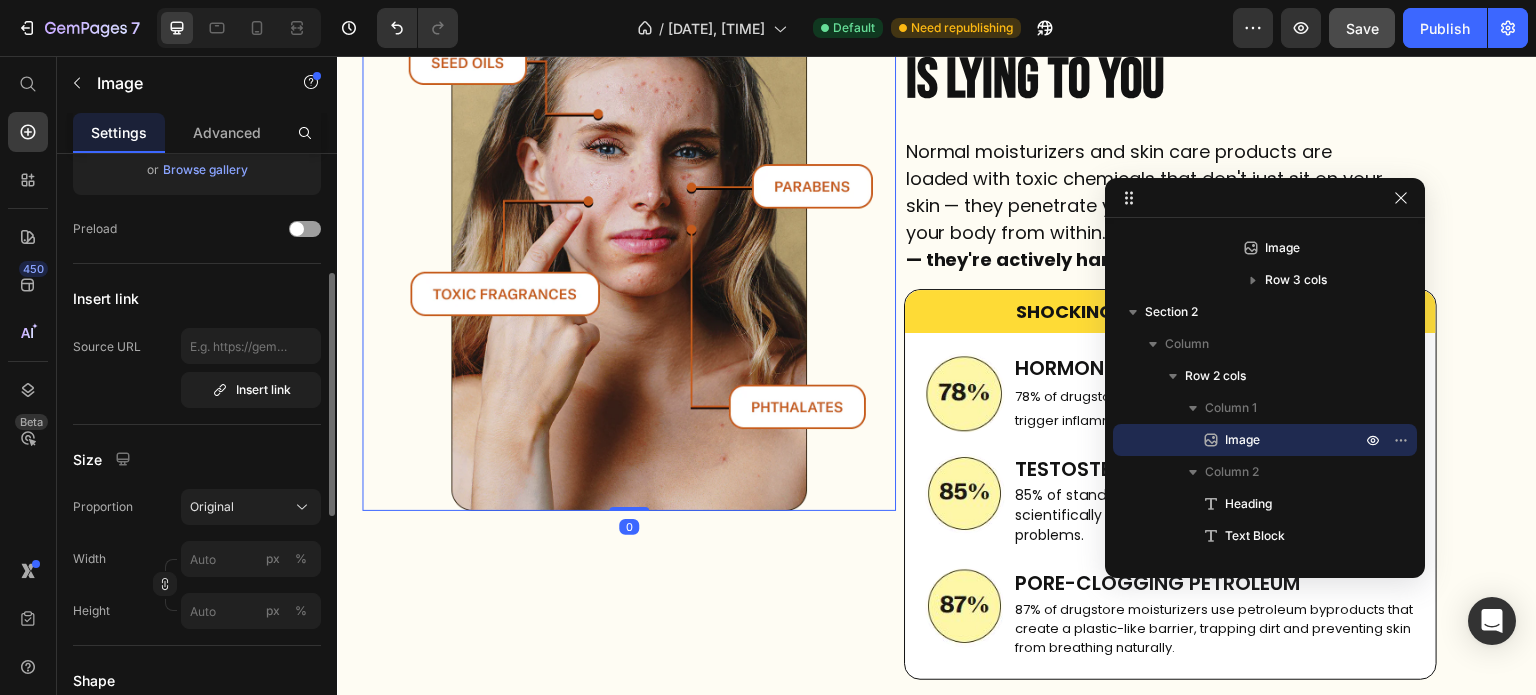 scroll, scrollTop: 293, scrollLeft: 0, axis: vertical 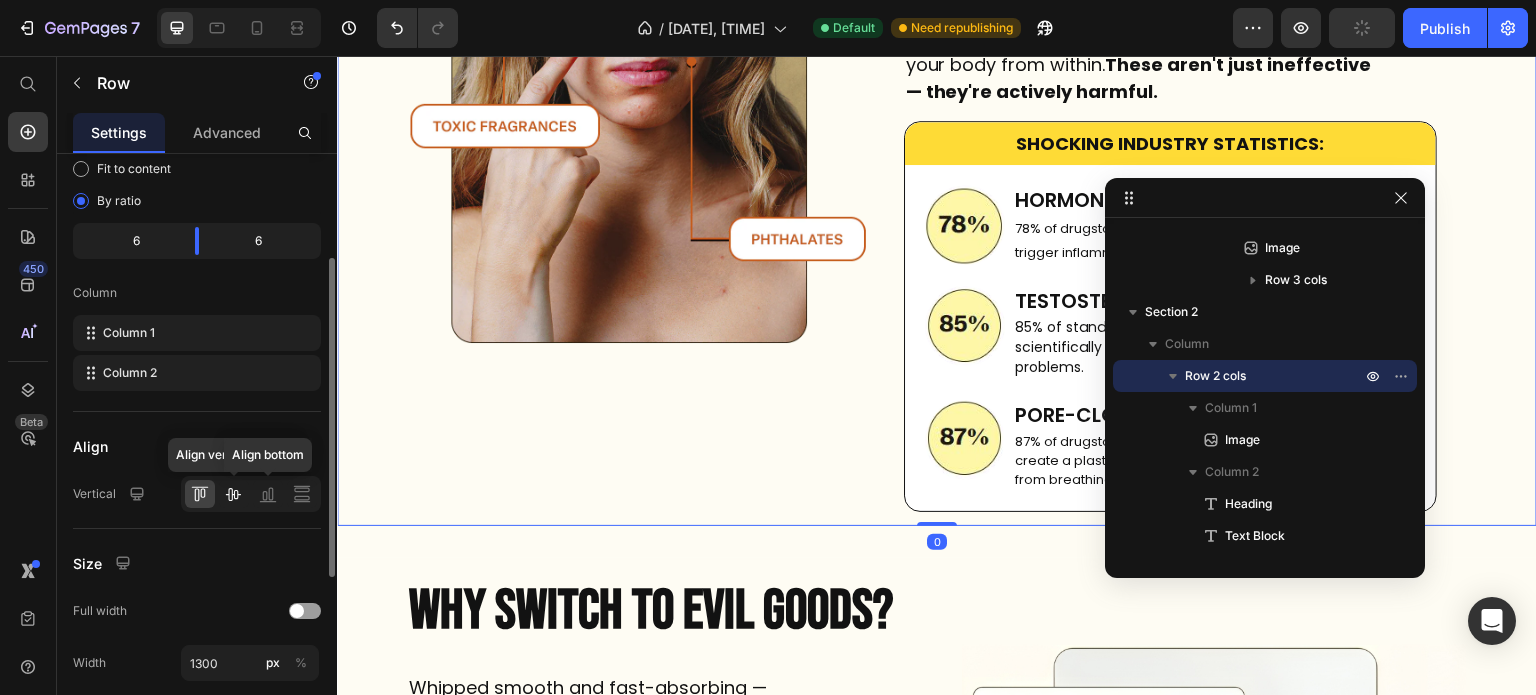 click 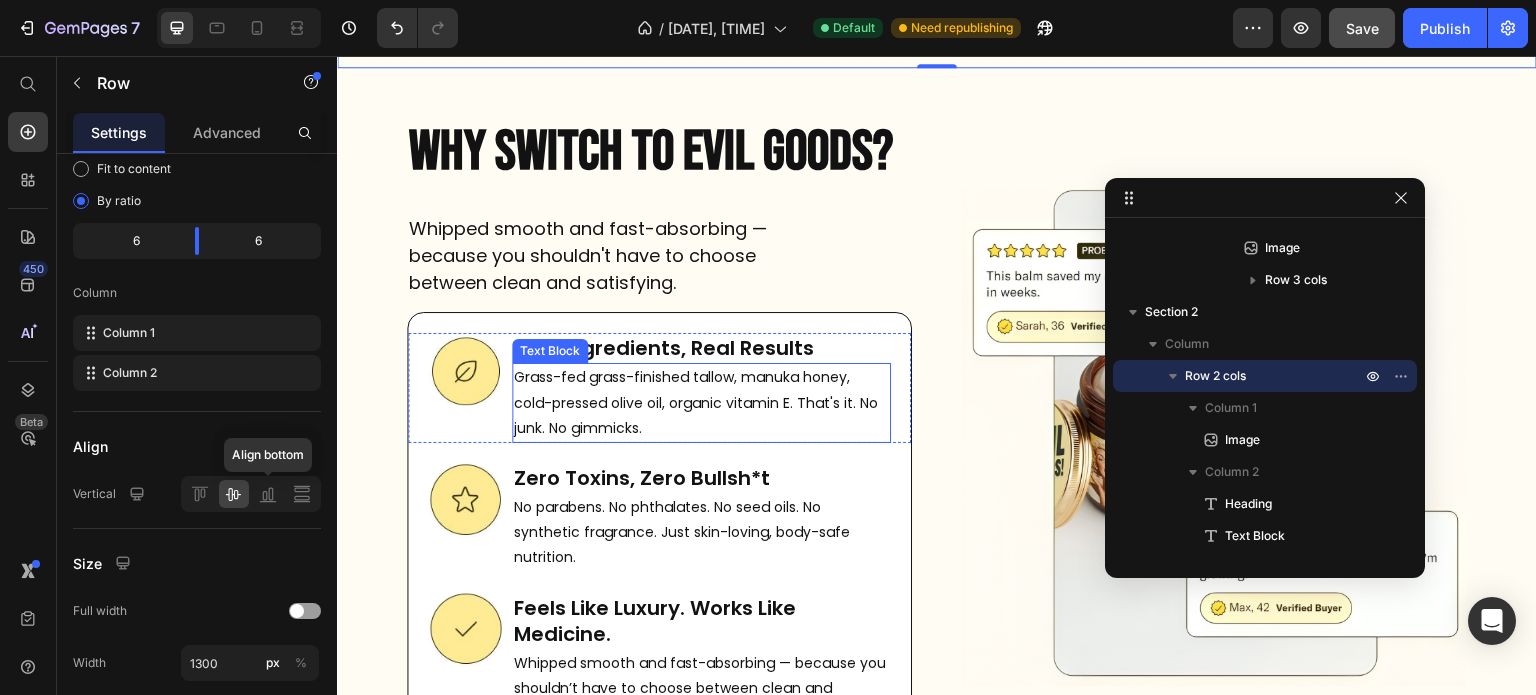 scroll, scrollTop: 1371, scrollLeft: 0, axis: vertical 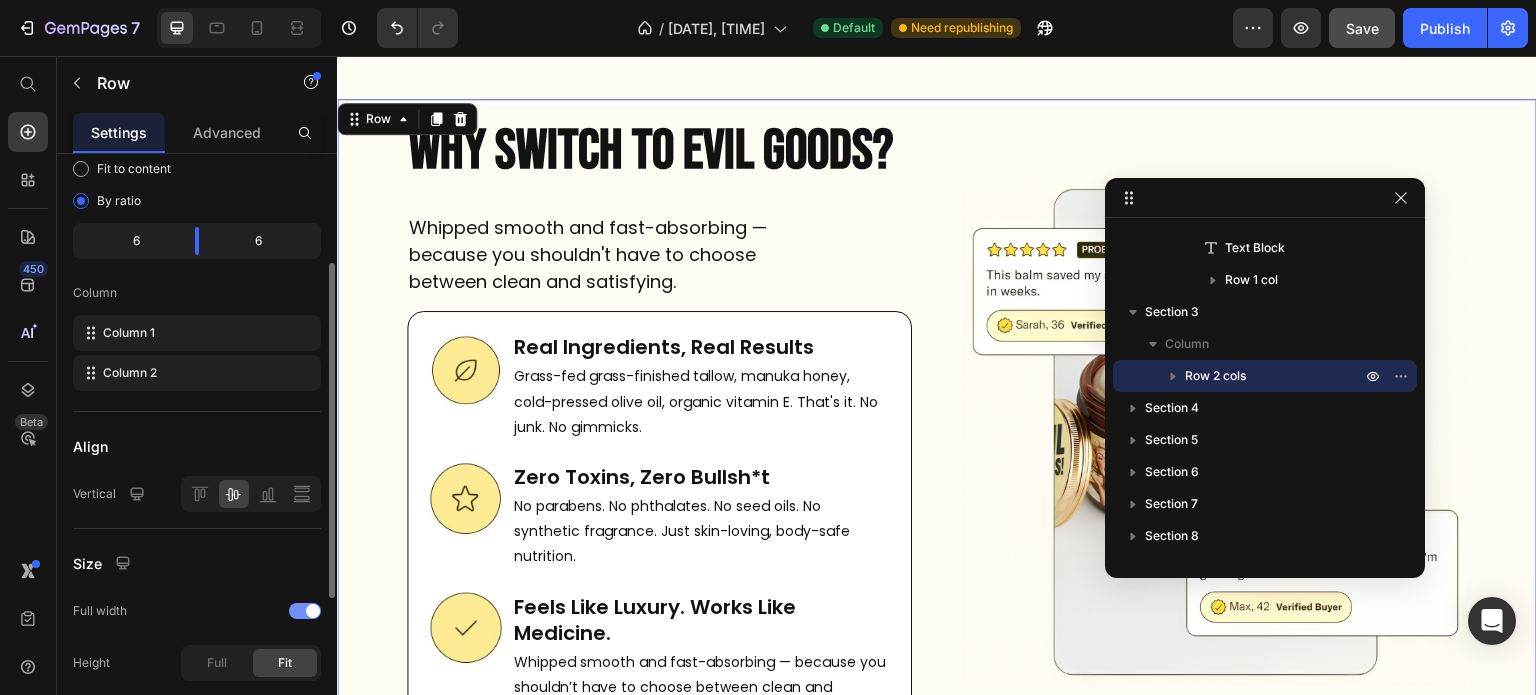 click at bounding box center [305, 611] 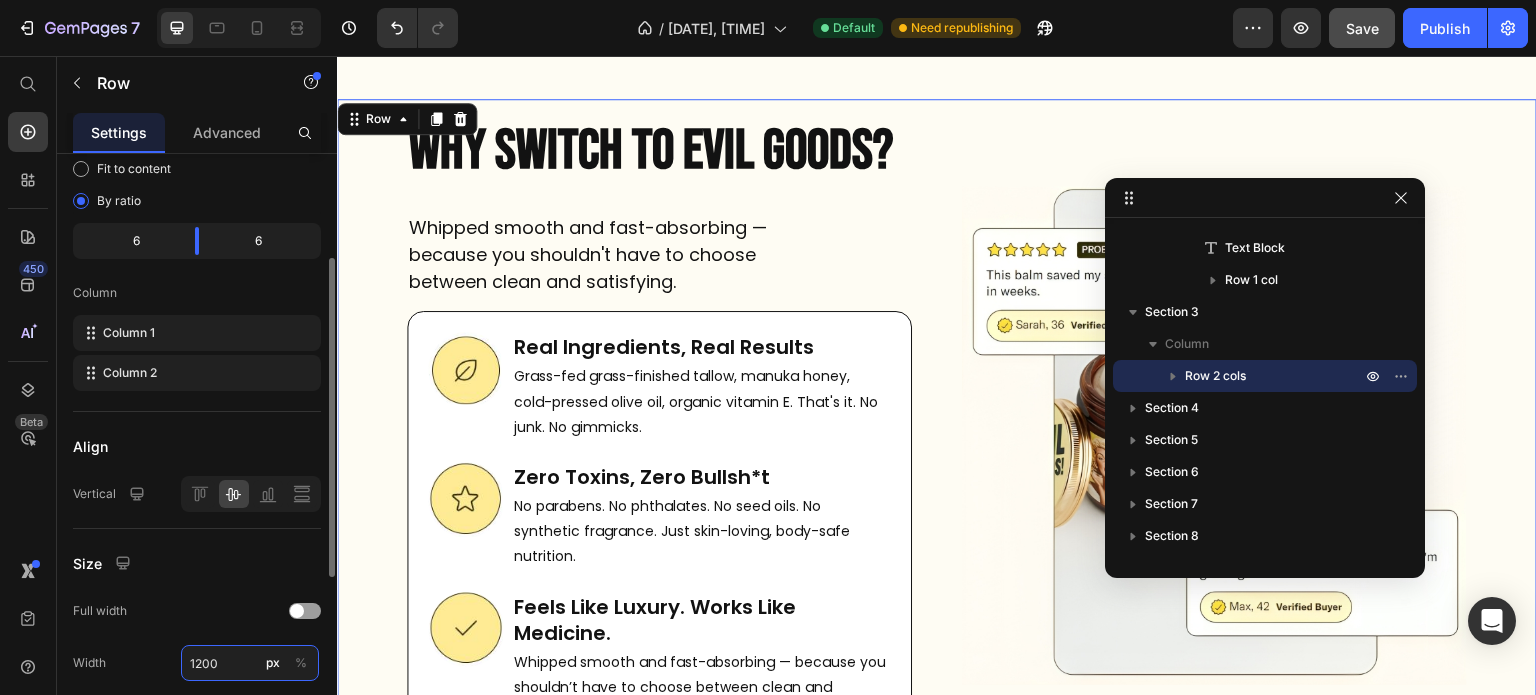 click on "1200" at bounding box center [250, 663] 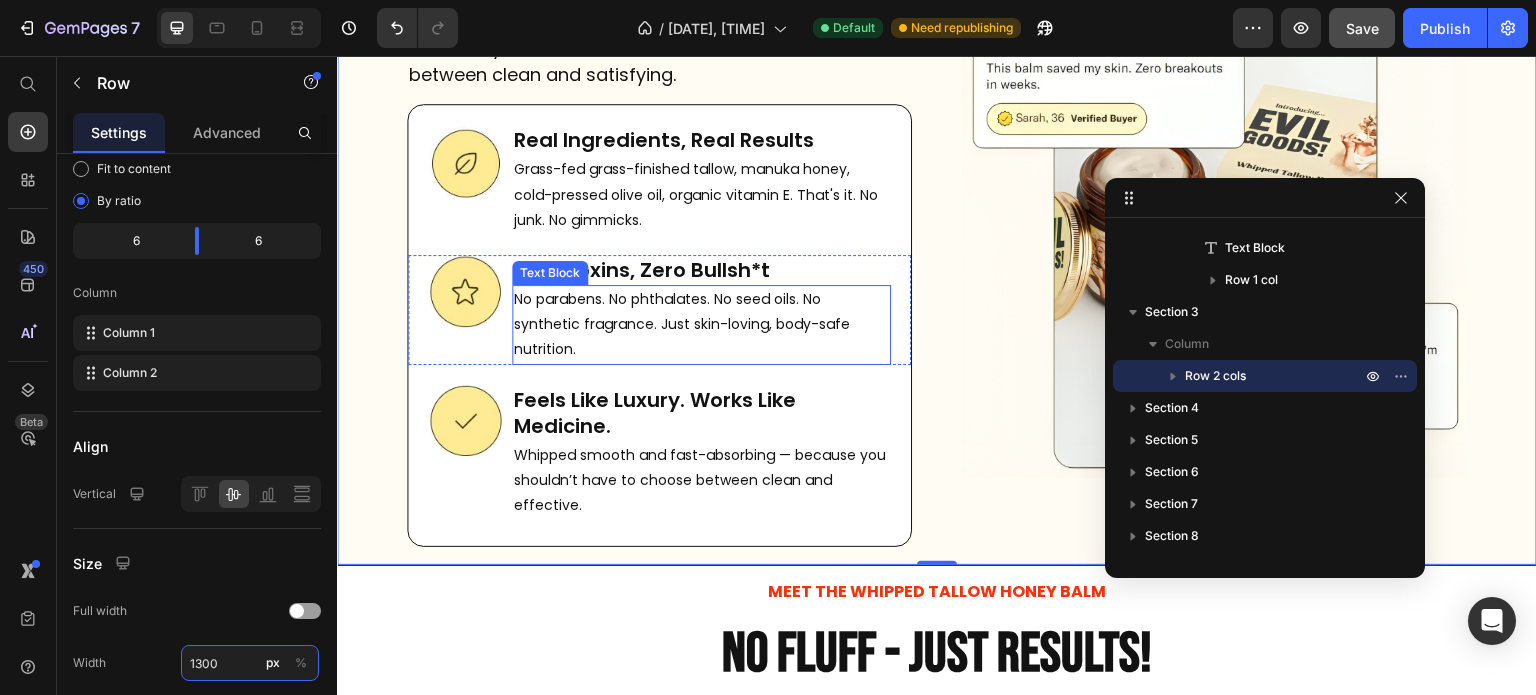 scroll, scrollTop: 1580, scrollLeft: 0, axis: vertical 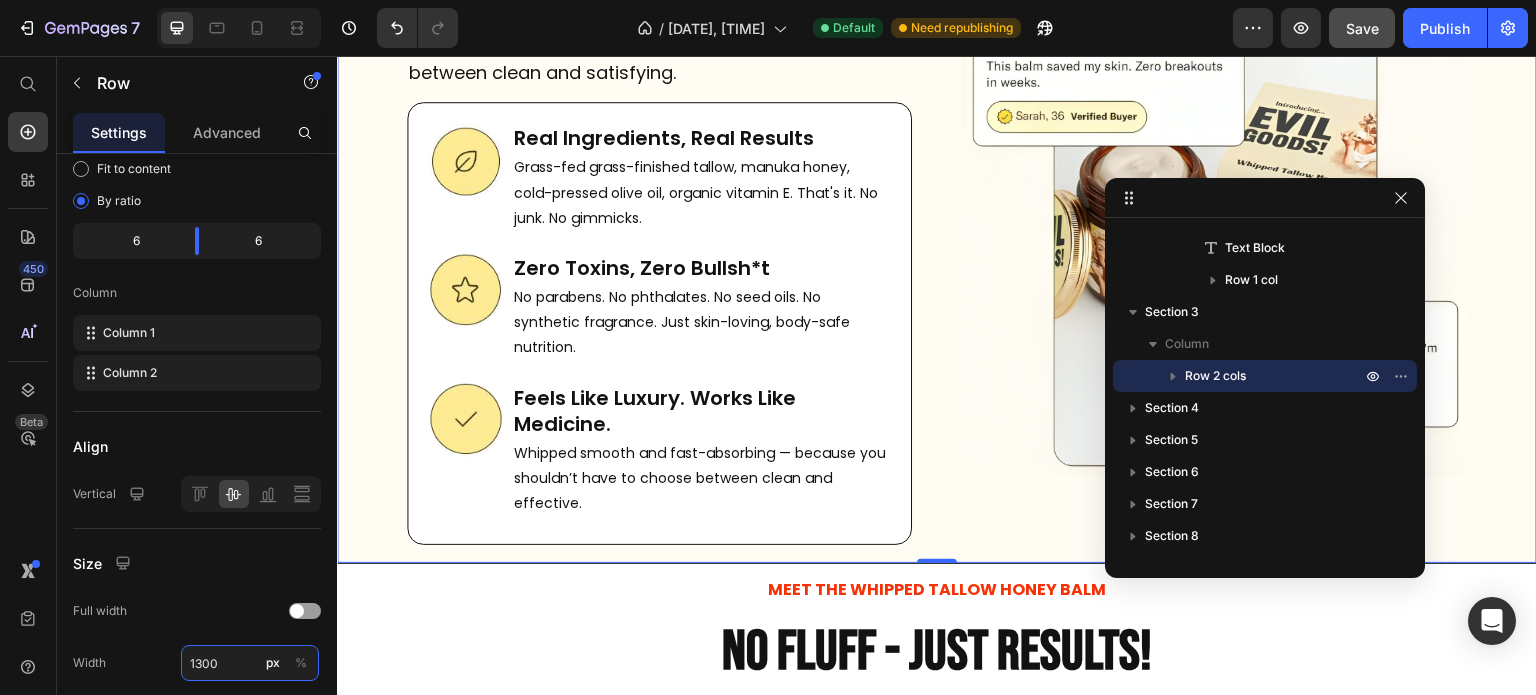 type on "1300" 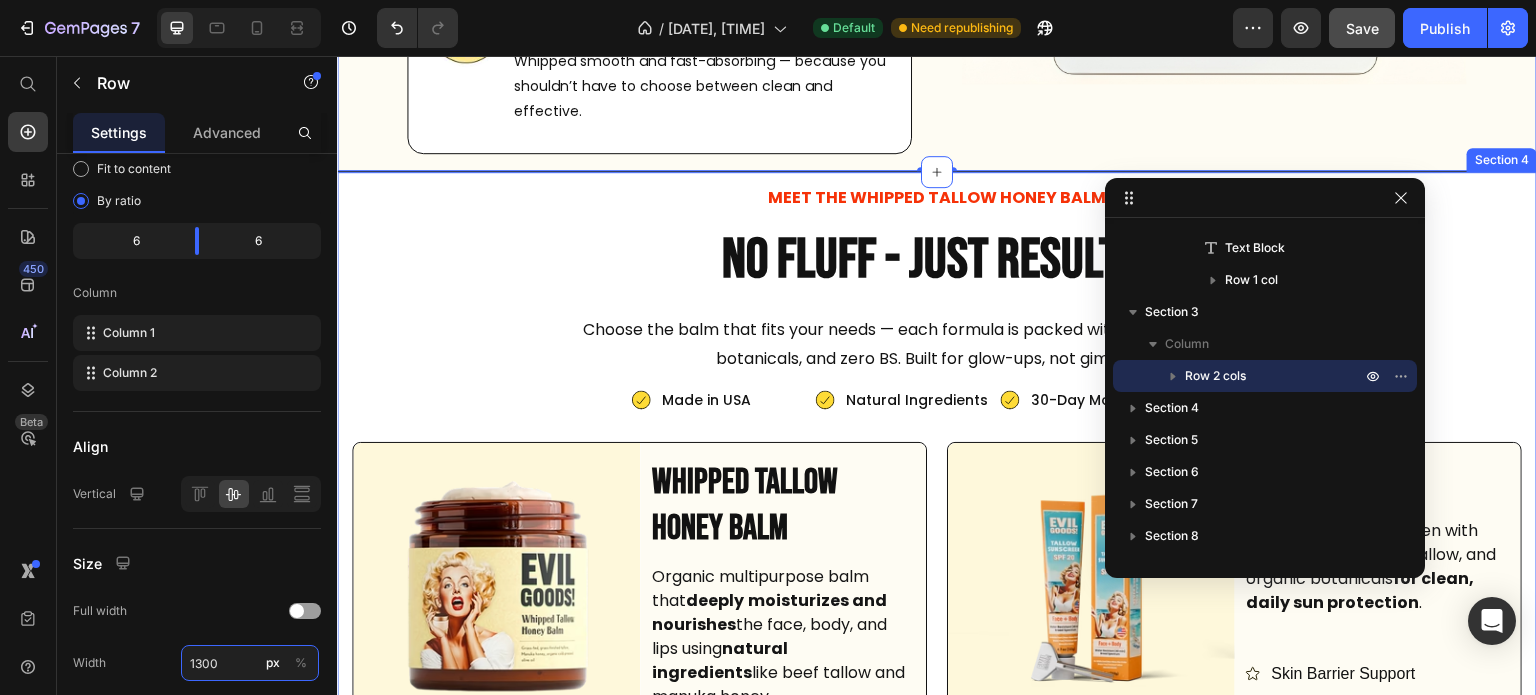 scroll, scrollTop: 2015, scrollLeft: 0, axis: vertical 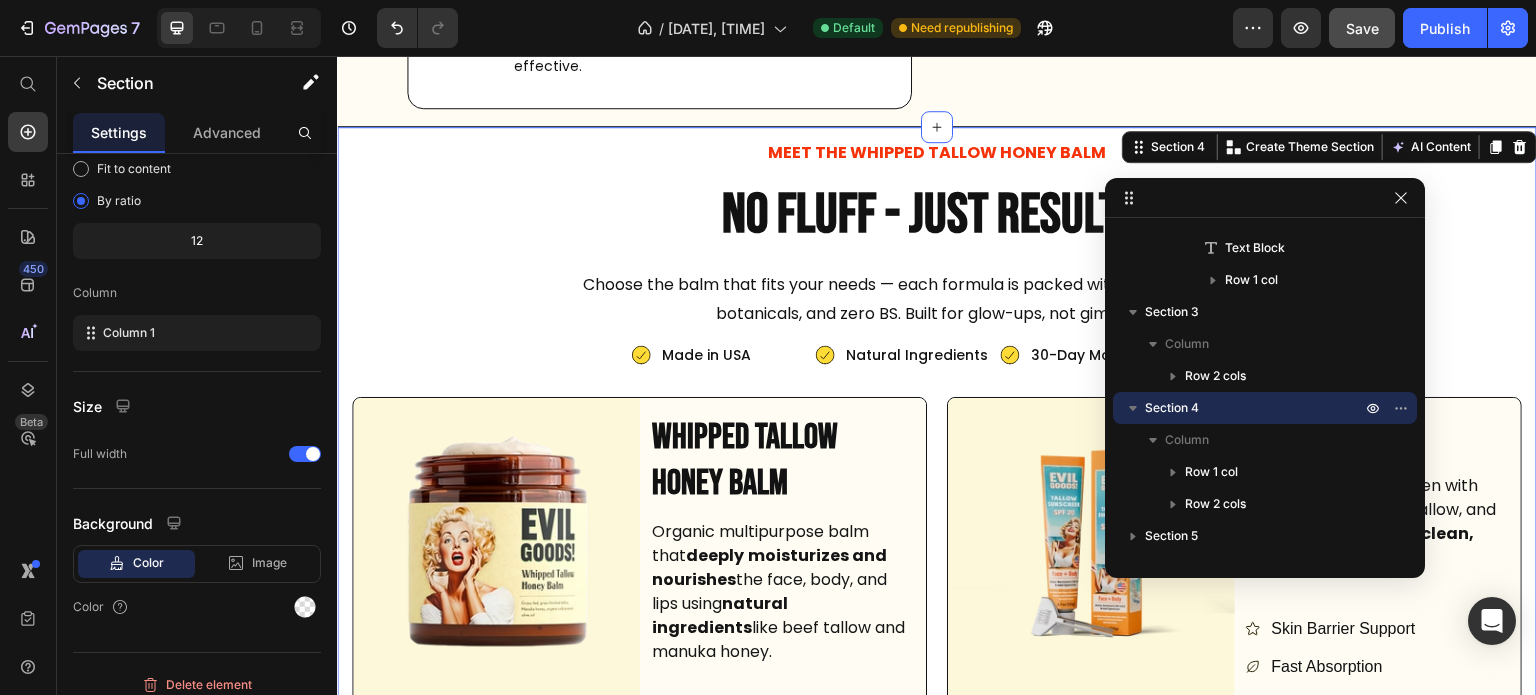 click on "MEET THE WHIPPED TALLOW HONEY BALM Text Block No fluff - Just results! Heading Choose the balm that fits your needs — each formula is packed with healing fats, soothing botanicals, and zero BS. Built for glow-ups, not gimmicks. Text Block
Made in USA Item List Row
Natural Ingredients Item List Row
30-Day Money-Back Guarantee Item List Row Row Image Row Whipped Tallow Honey Balm Heading Organic multipurpose balm that  deeply   moisturizes and nourishes  the face, body, and lips using  natural ingredients  like beef tallow and manuka honey. Text Block
Skin Barrier Support
Fast Absorption
Zero Toxins Item List Have you added products to your store? We couldn’t find any. Add products to Shopify   or pick another  product Product Row" at bounding box center (937, 608) 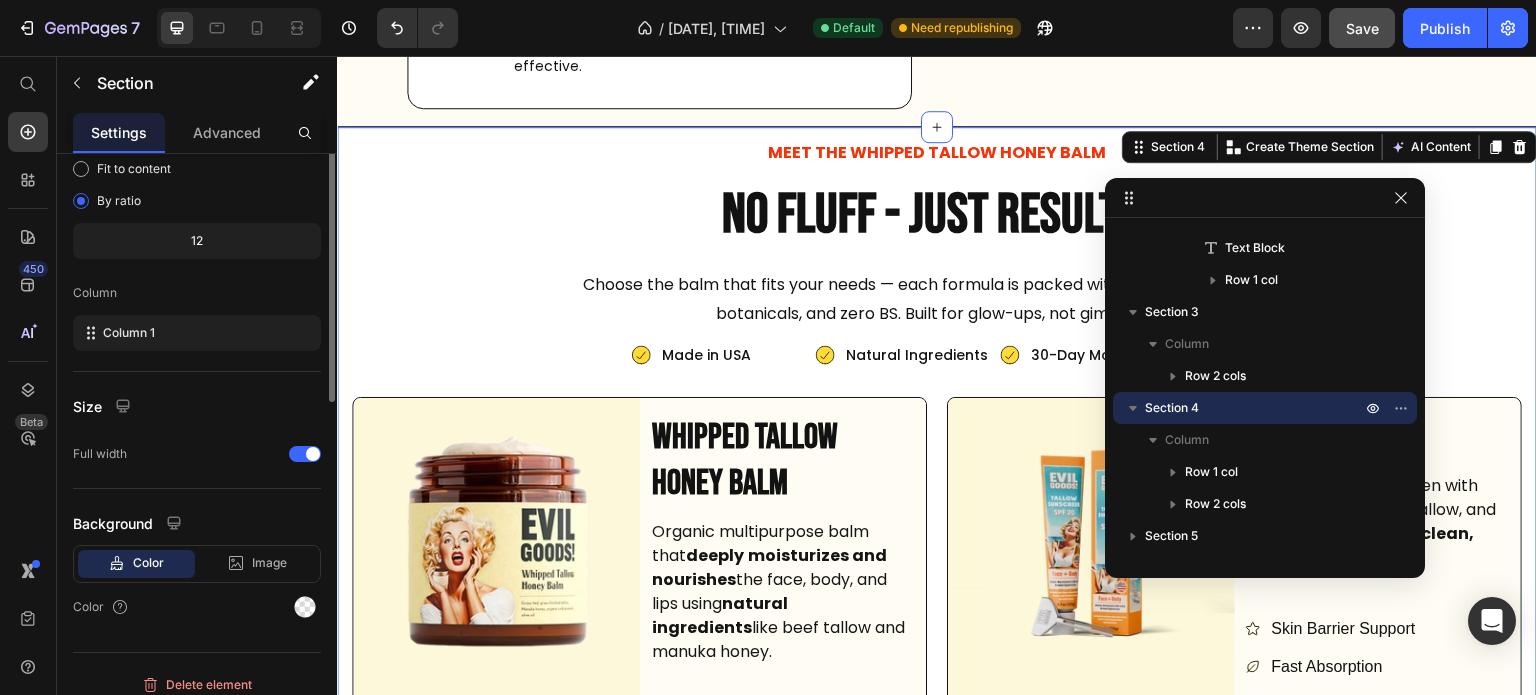 scroll, scrollTop: 0, scrollLeft: 0, axis: both 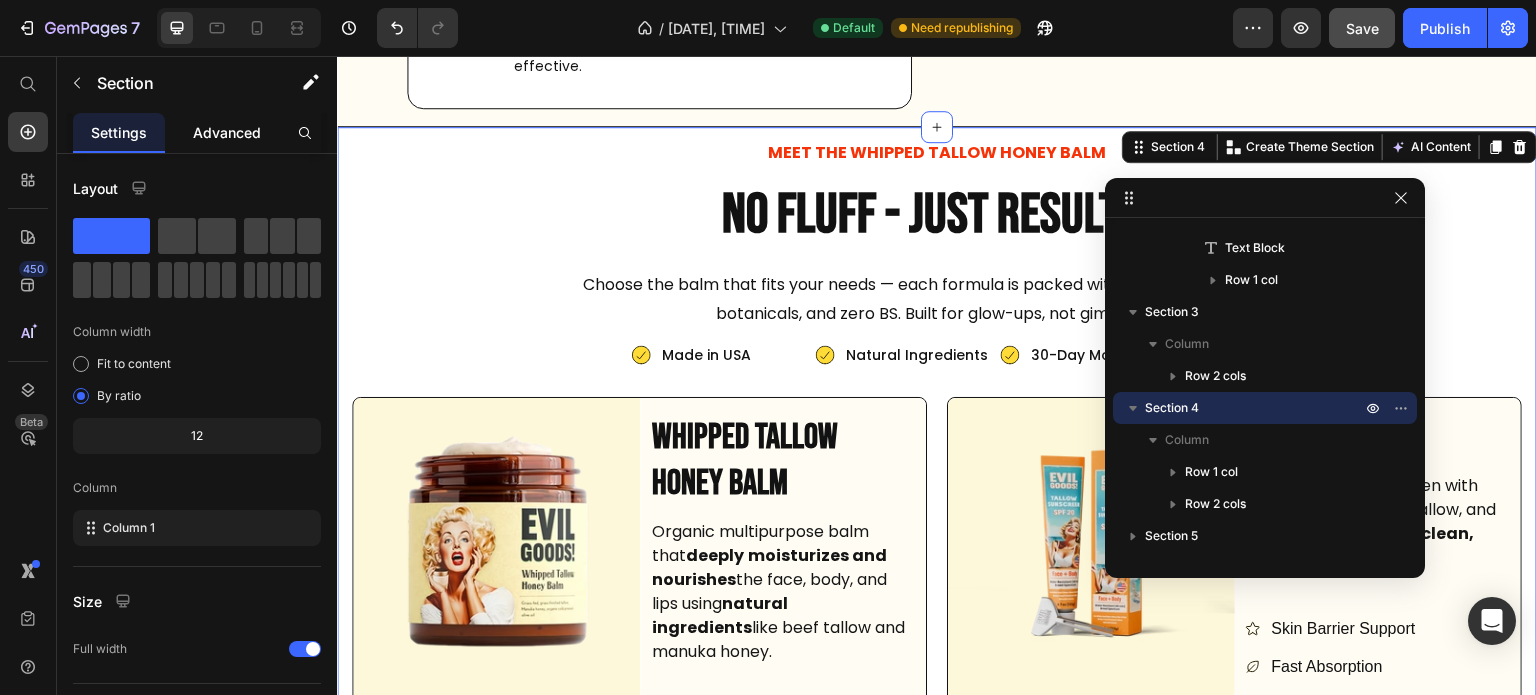 click on "Advanced" at bounding box center (227, 132) 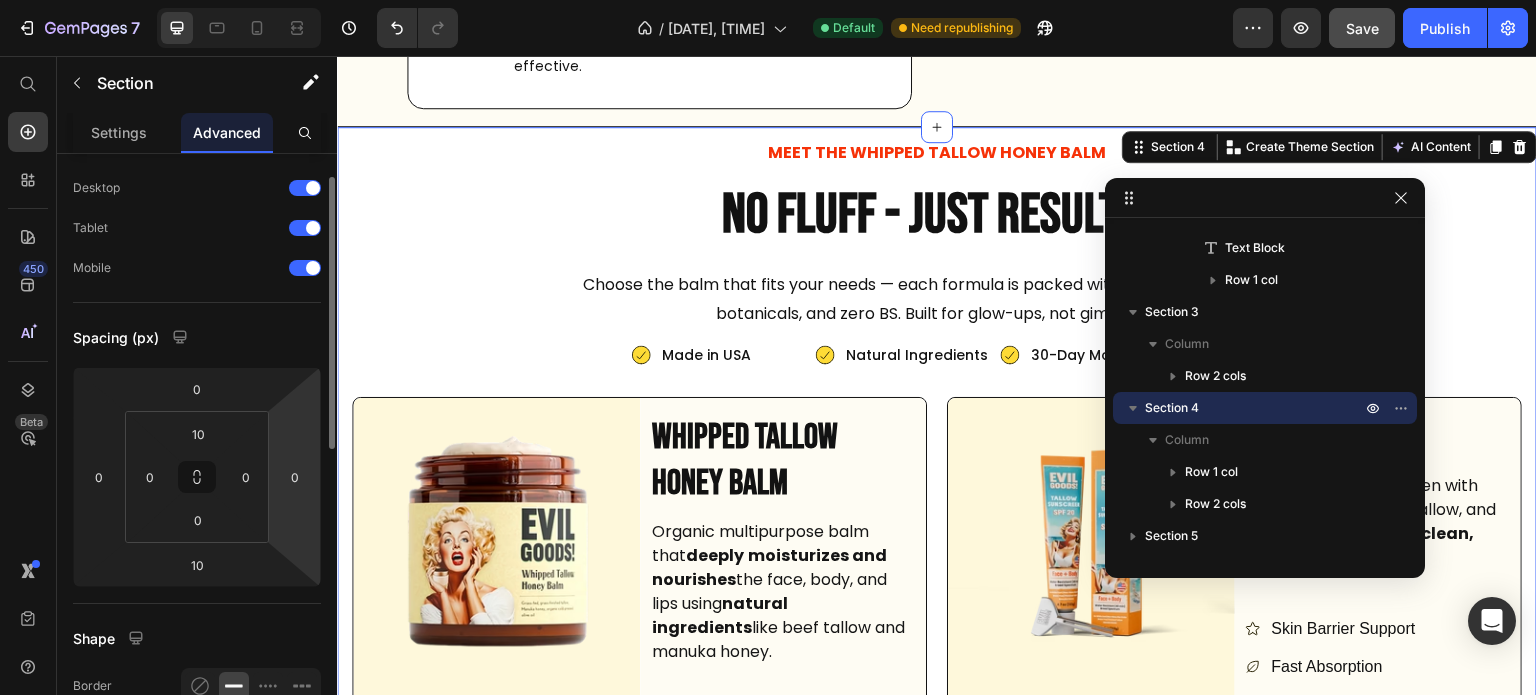scroll, scrollTop: 49, scrollLeft: 0, axis: vertical 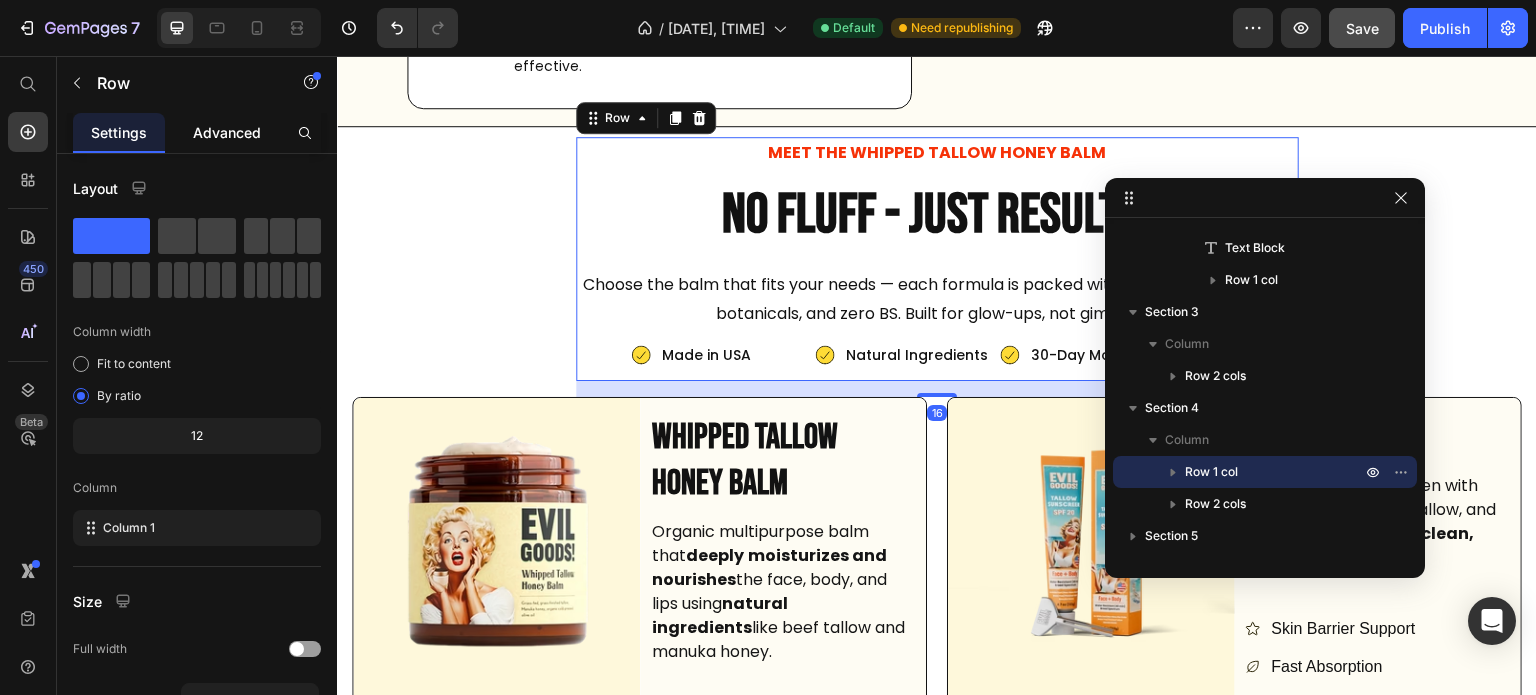 click on "Advanced" at bounding box center [227, 132] 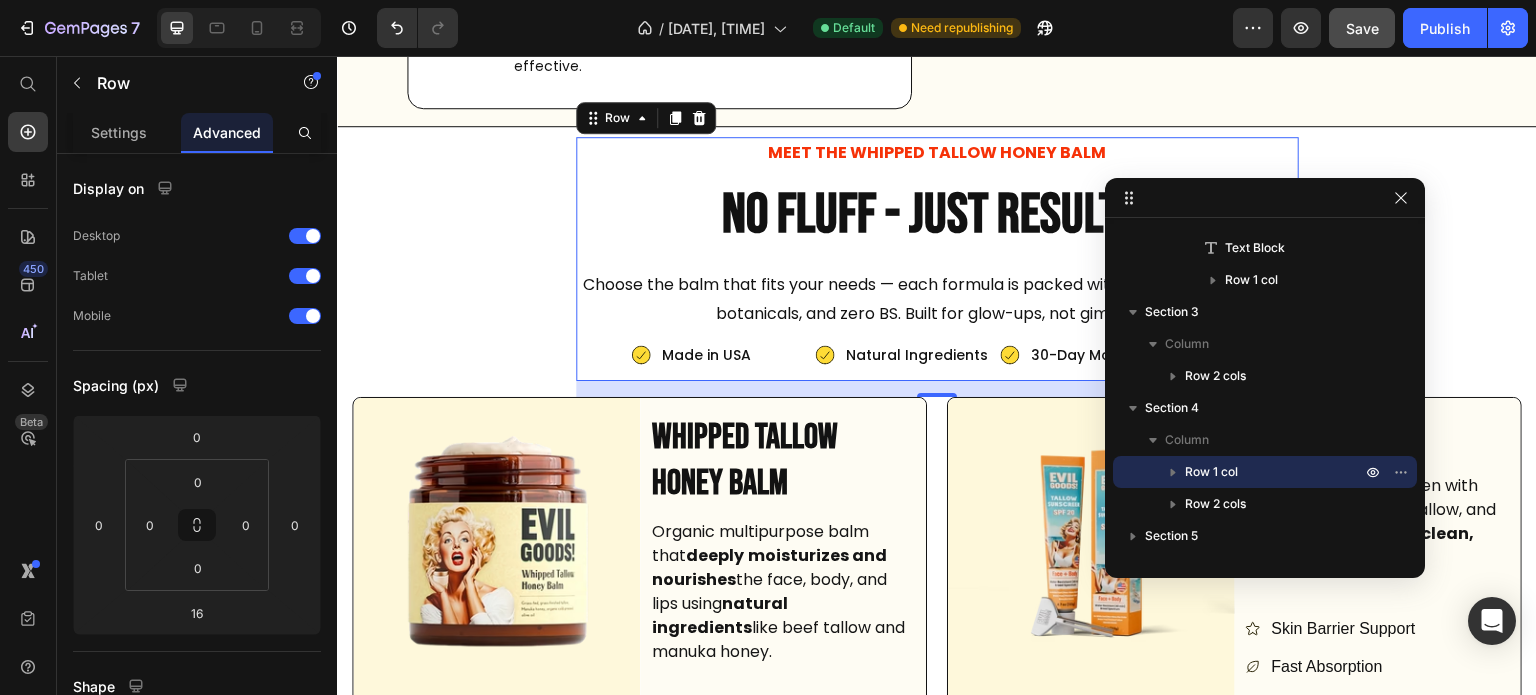 scroll, scrollTop: 2110, scrollLeft: 0, axis: vertical 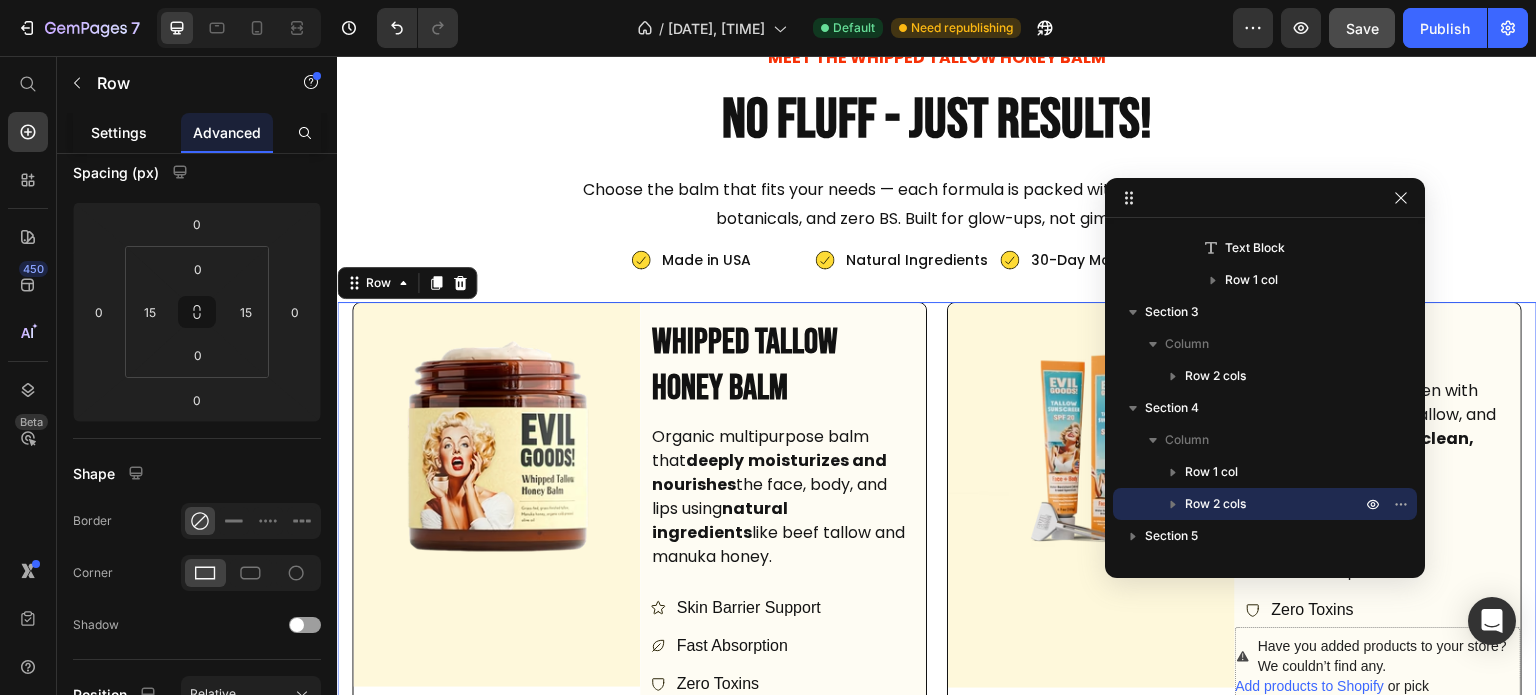 click on "Settings" at bounding box center [119, 132] 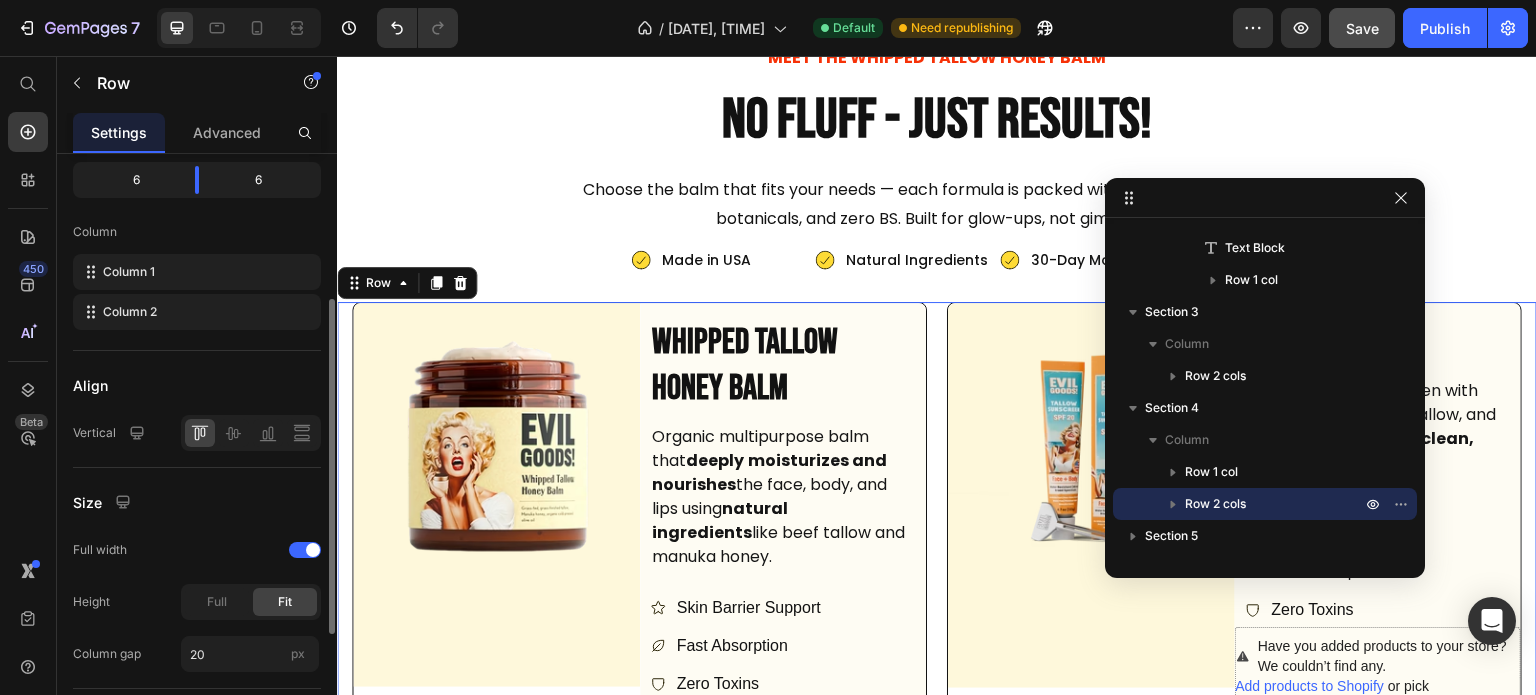 scroll, scrollTop: 260, scrollLeft: 0, axis: vertical 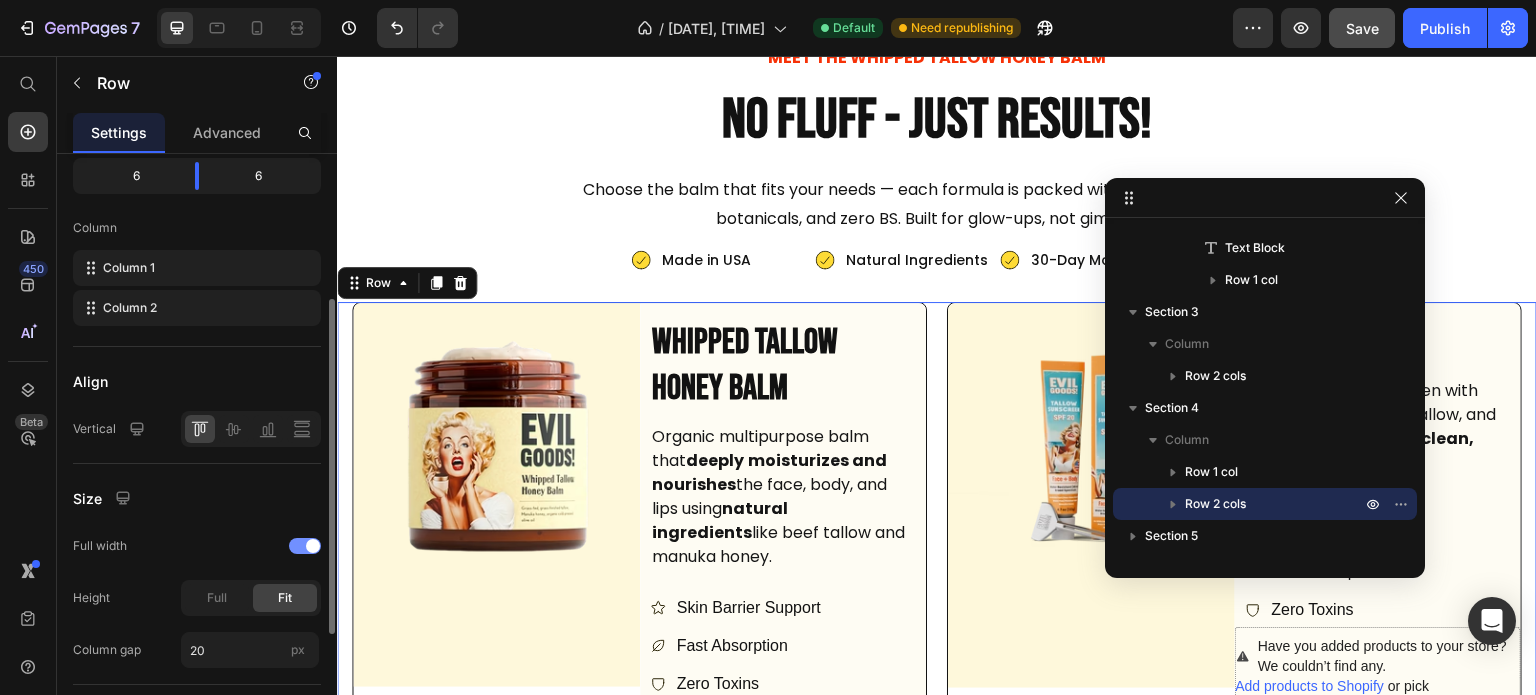 click at bounding box center [305, 546] 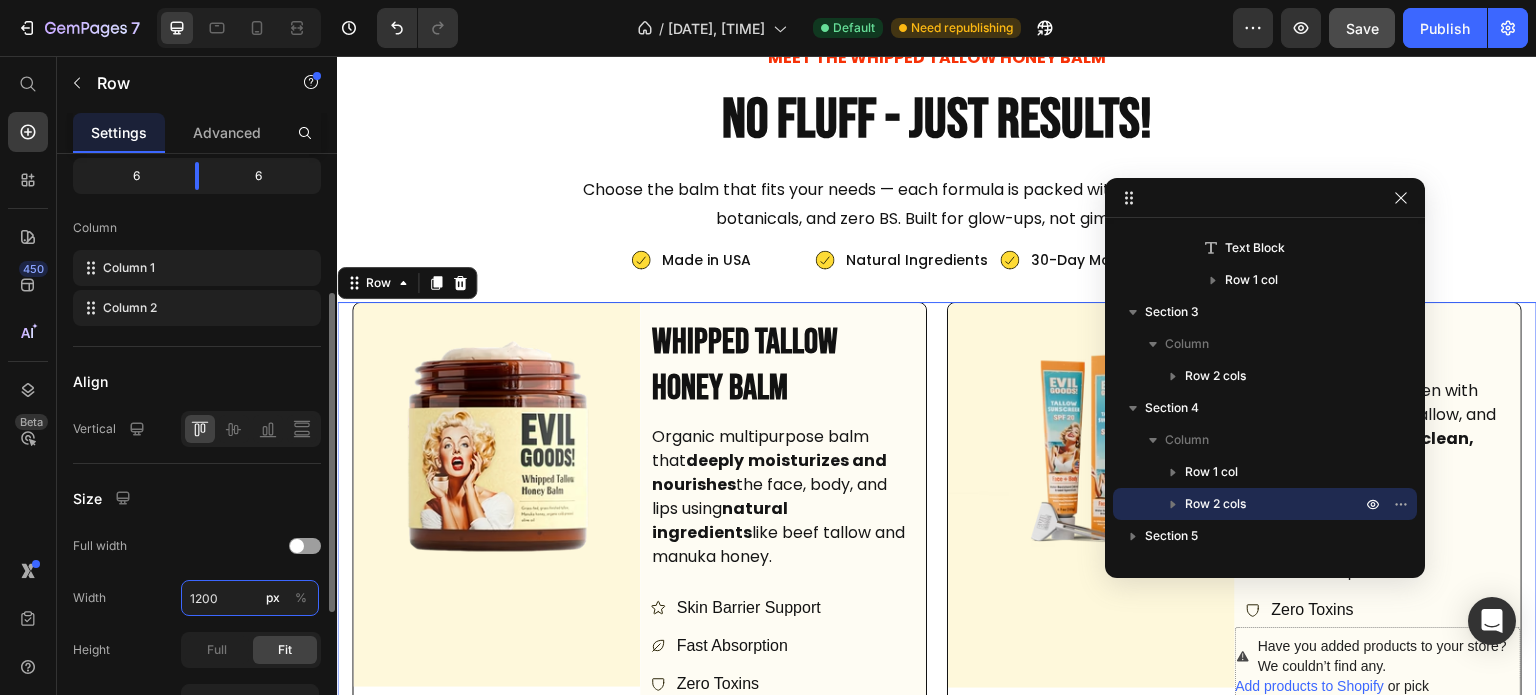 click on "1200" at bounding box center (250, 598) 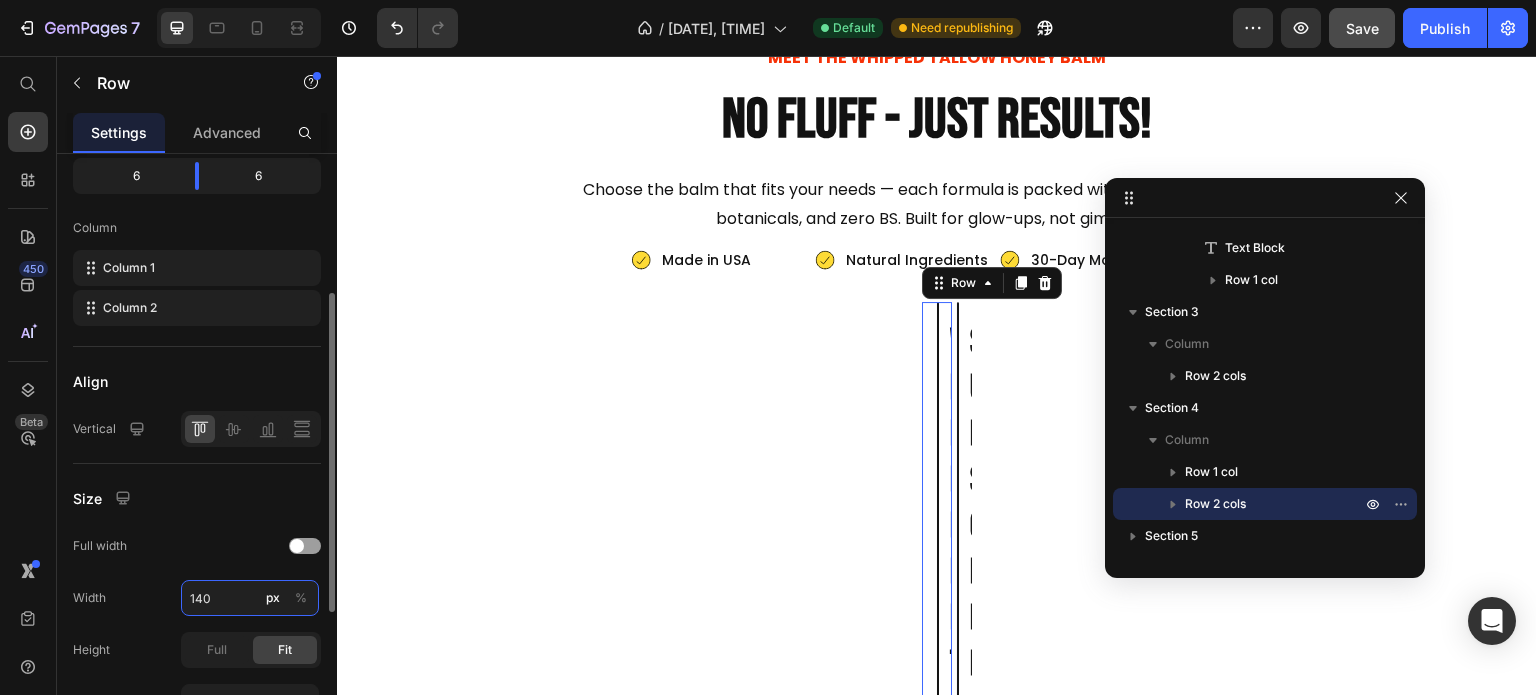 type on "1400" 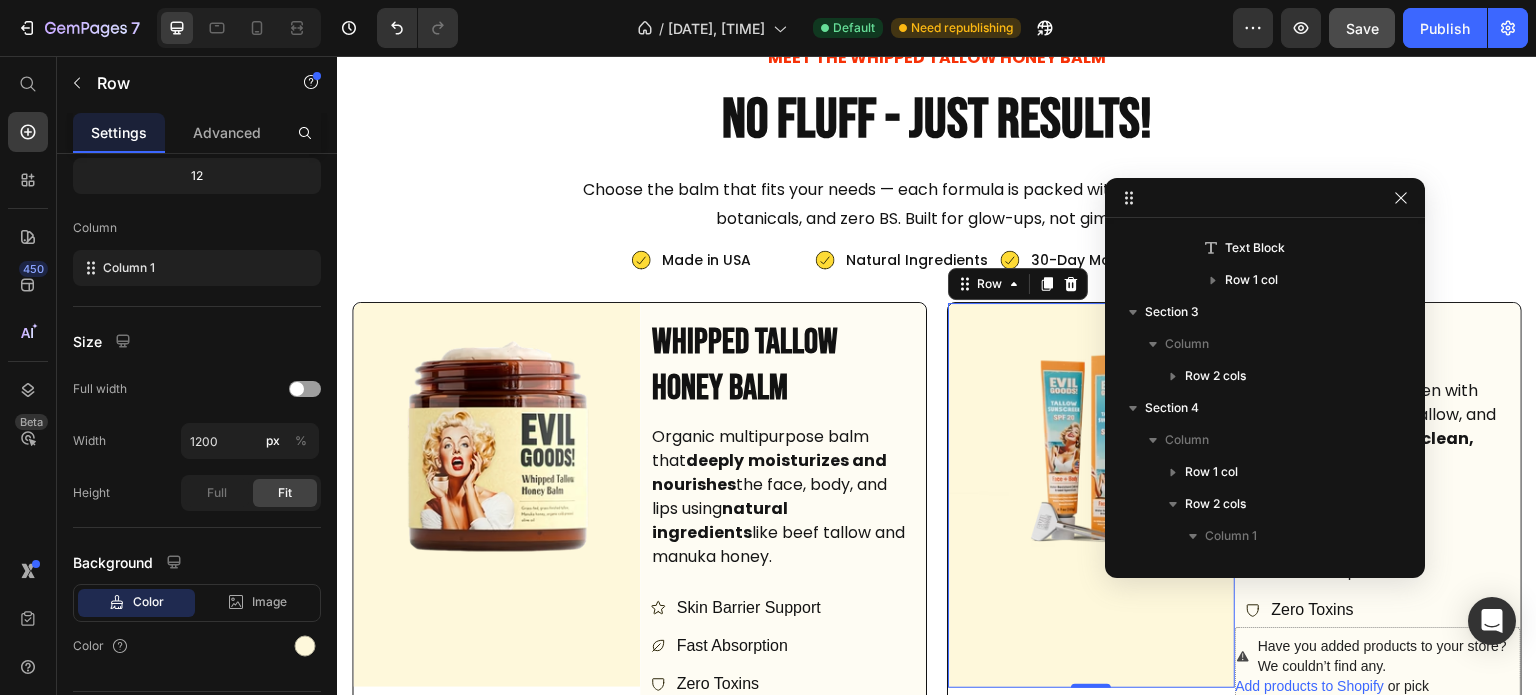 click on "Image Row   0" at bounding box center (1091, 495) 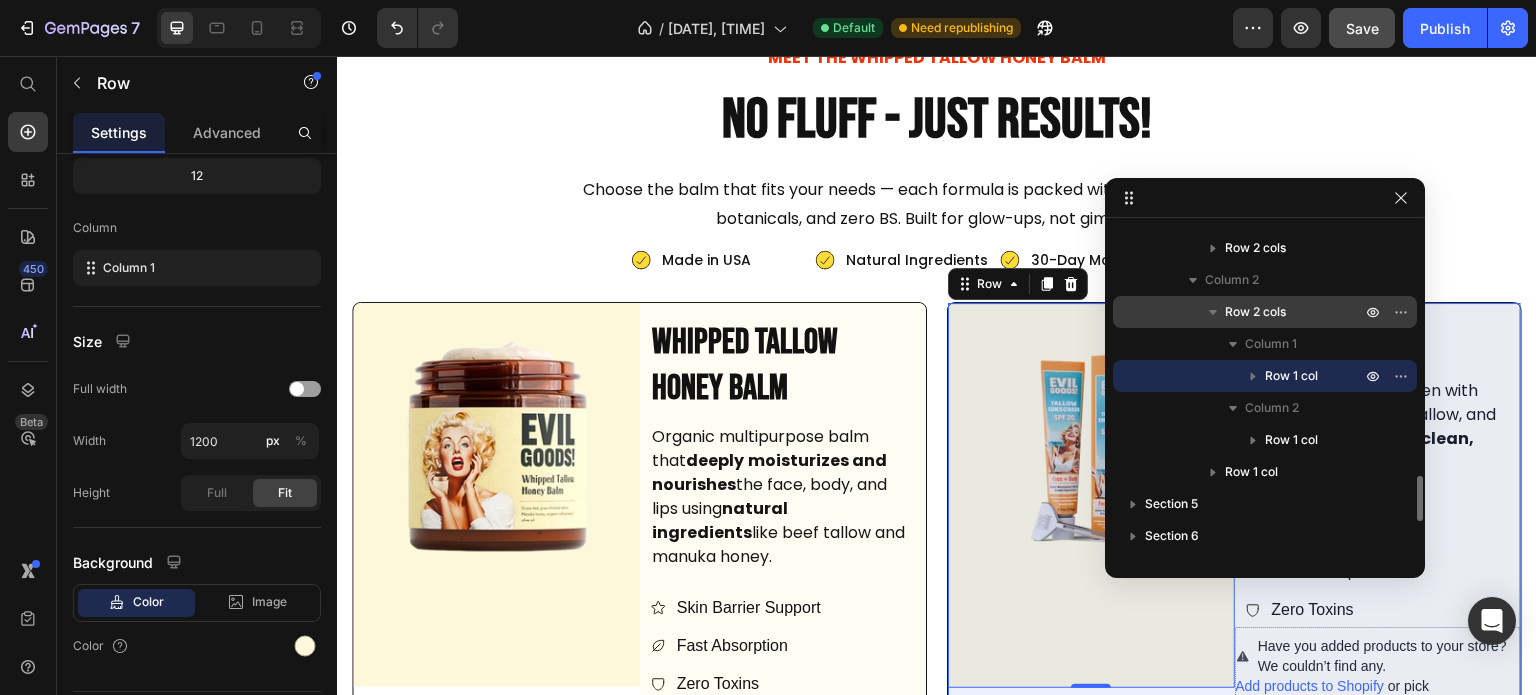 drag, startPoint x: 1184, startPoint y: 311, endPoint x: 281, endPoint y: 472, distance: 917.2404 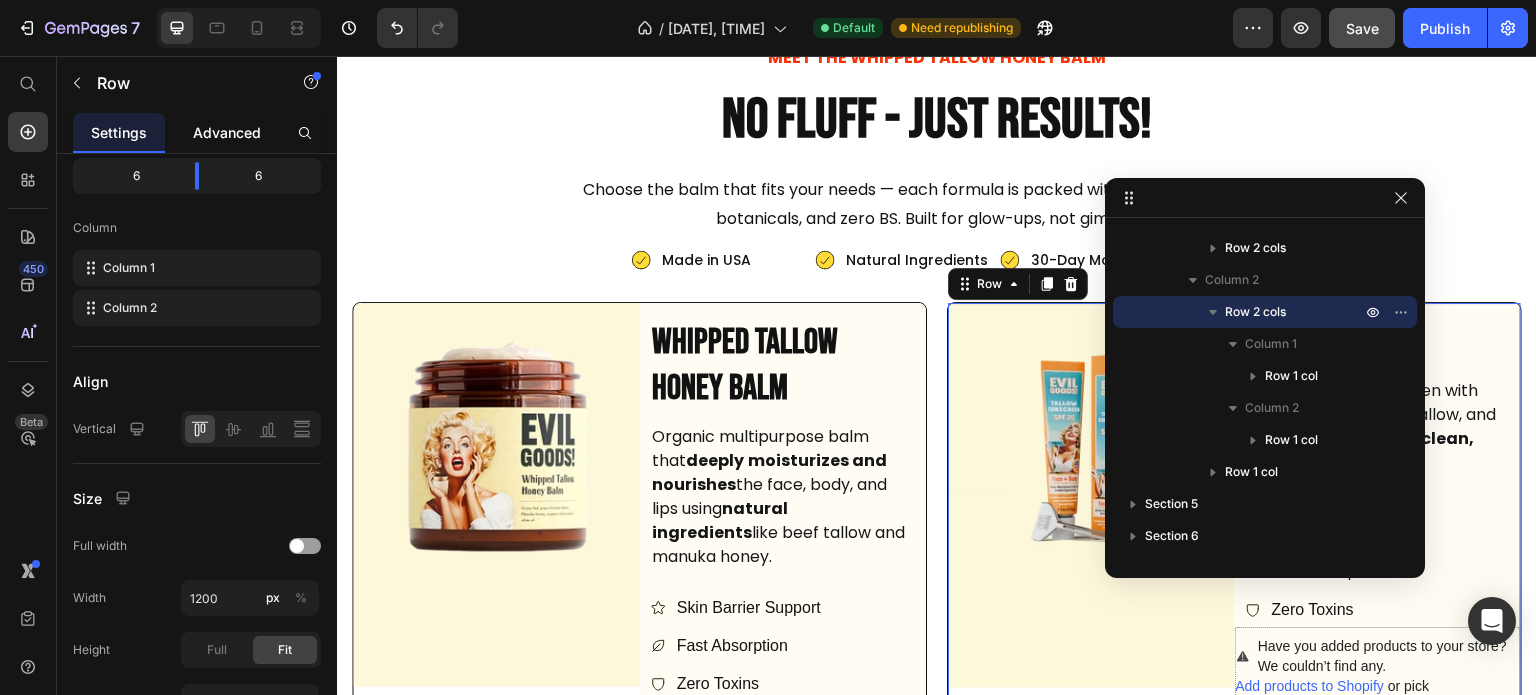 click on "Advanced" 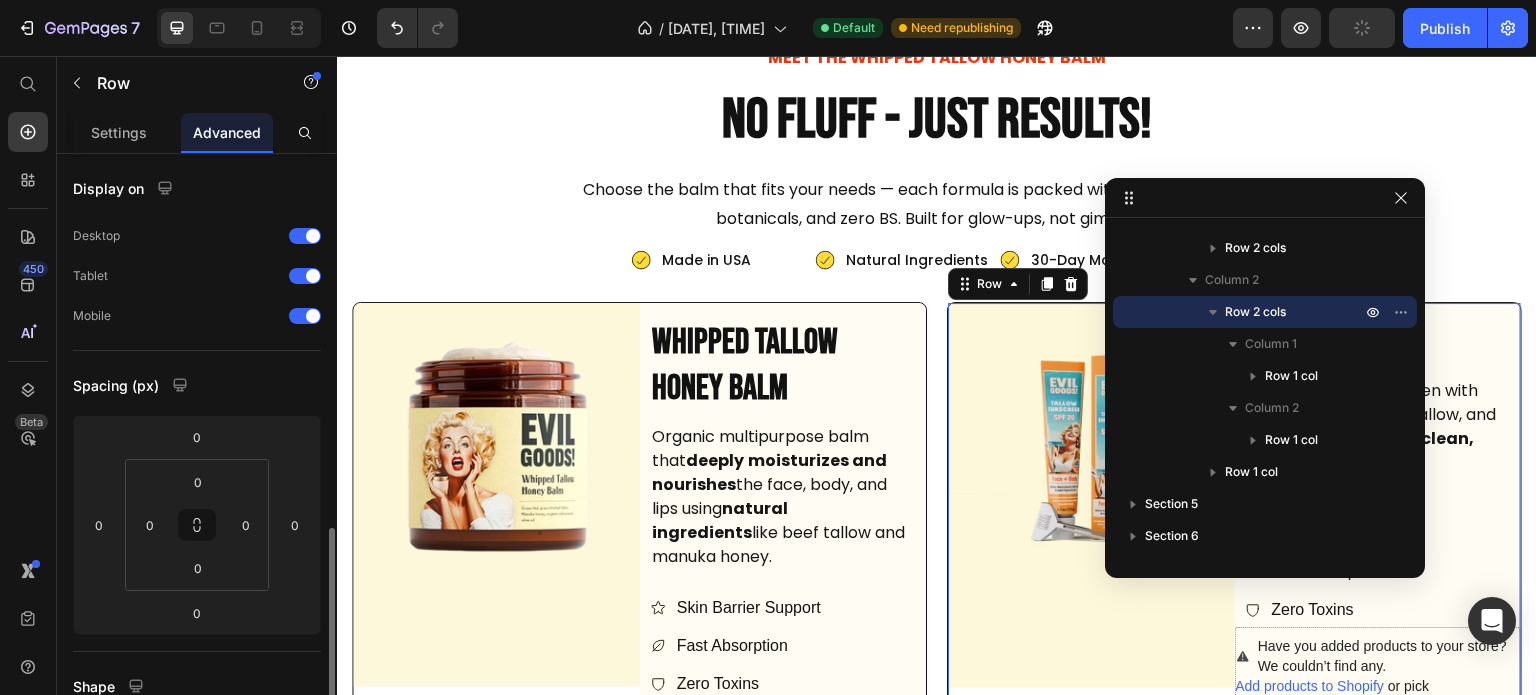 scroll, scrollTop: 263, scrollLeft: 0, axis: vertical 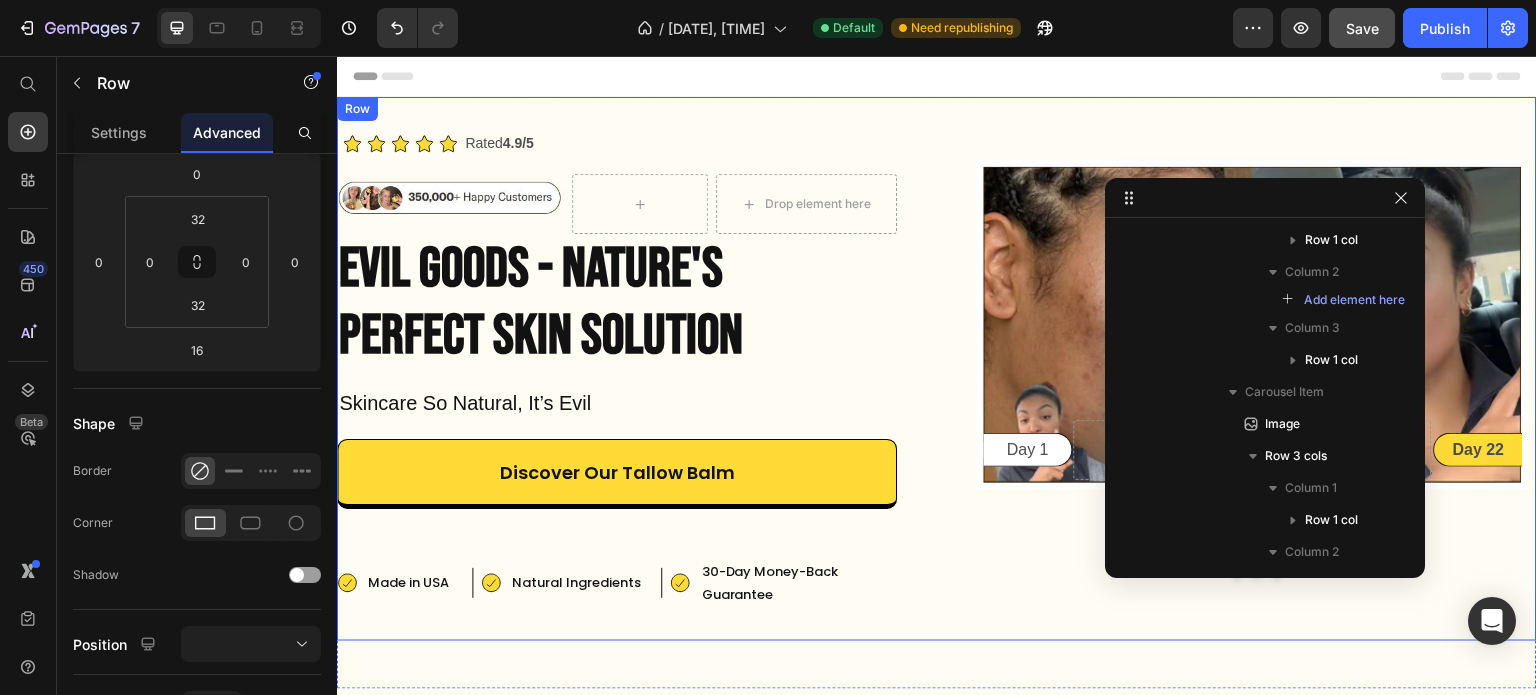 click on "Icon Icon Icon Icon Icon Icon List Rated 4.9/5 Text Block Row Image Drop element here Row Evil Goods - Nature's Perfect SKIN SOLUTION Heading Skincare So Natural, It’s Evil Text Block Discover Our Tallow Balm Button Made in USA Item List Natural Ingredients Item List Row 30-Day Money-Back Guarantee Item List Made in USA Item List Row Natural Ingredients Item List Row 30-Day Money-Back Guarantee Item List Row Image Day 1 Text Block Row Drop element here Day 22 Text Block Row Row Image Day 1 Text Block Row Drop element here Day 22 Text Block Row Row Image Day 1 Text Block Row Drop element here Day 22 Text Block Row Row Carousel Row" at bounding box center [937, 369] 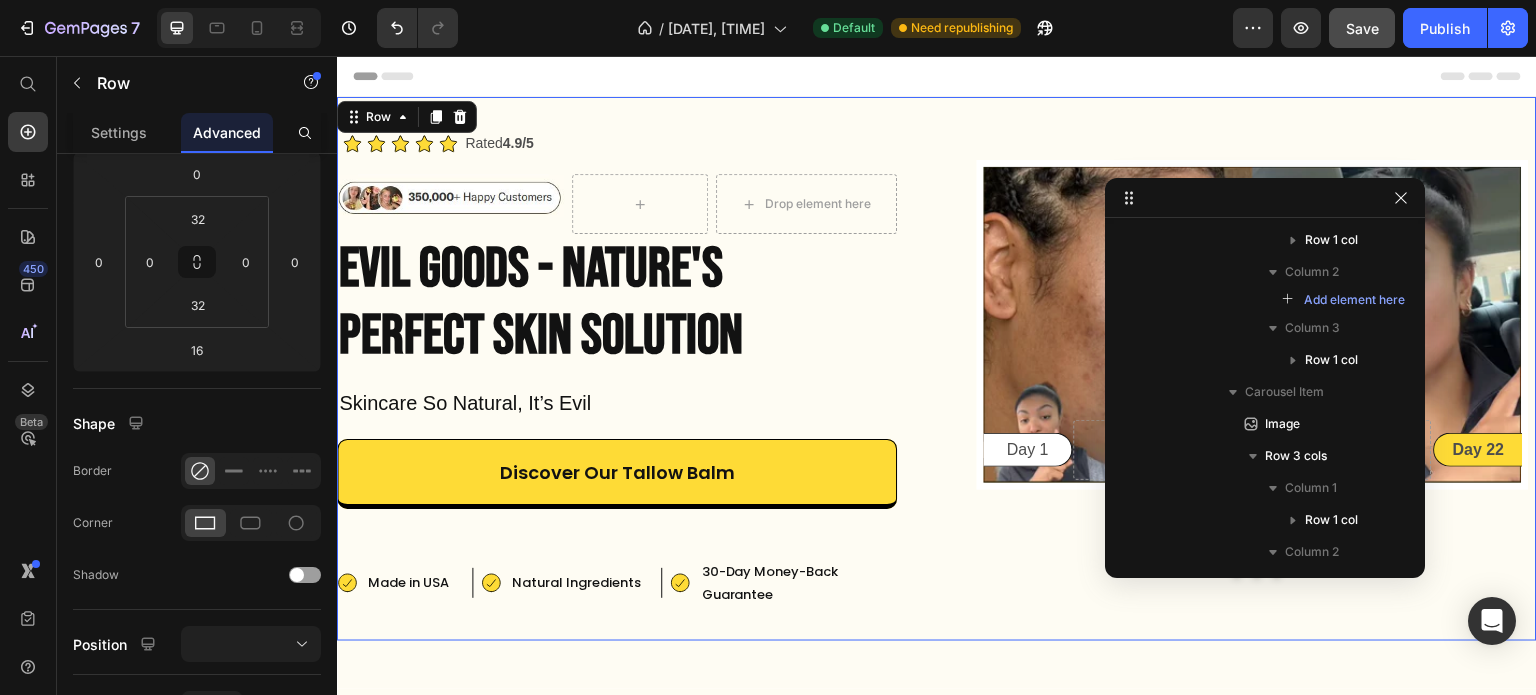 scroll, scrollTop: 0, scrollLeft: 0, axis: both 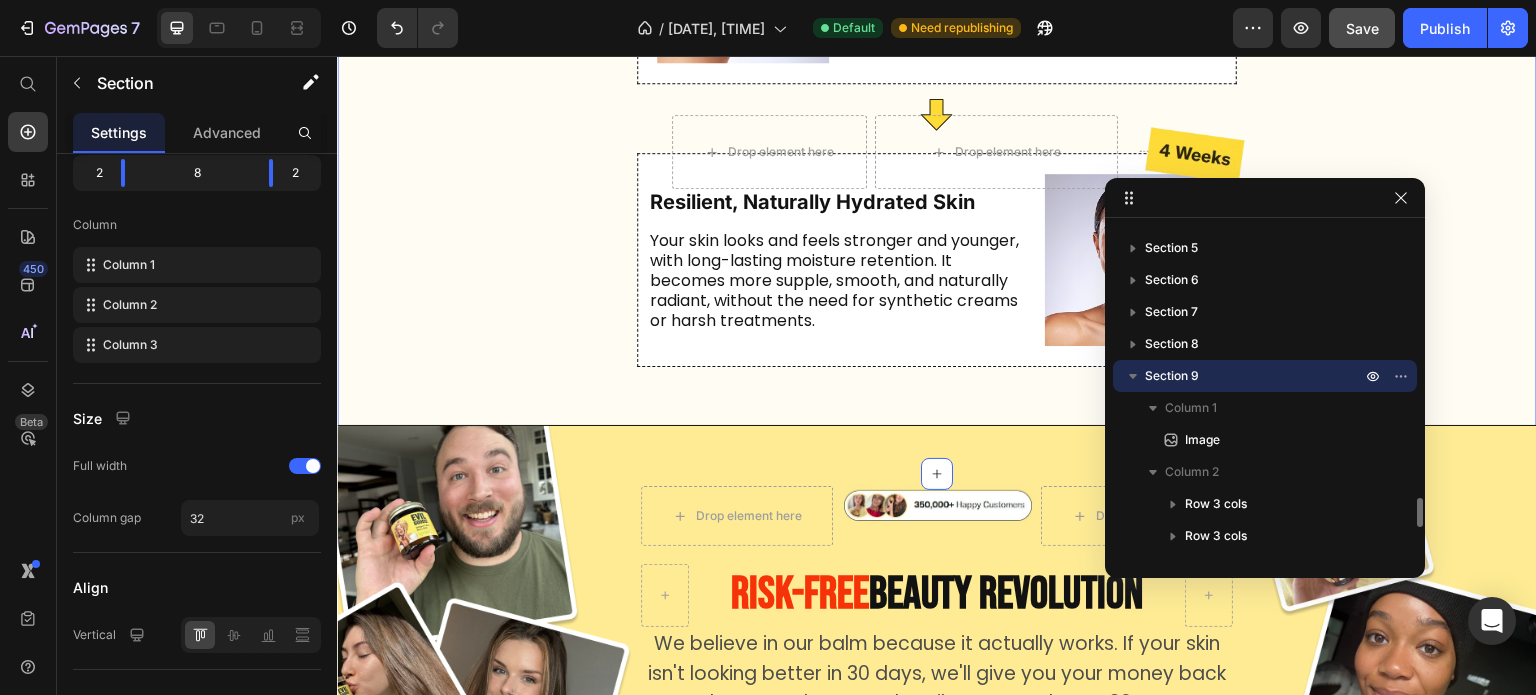 click on "Image
Drop element here Your body's favorite 30-second ritual Text Block
Drop element here Row
Drop element here Here’s What Happens to Your Skin Once You Start Using Our Tallow Balm Heading
Drop element here Row
Drop element here See what happens when you ditch the chemicals and let nature take over. With grass-fed tallow, Manuka honey, and zero toxins, stronger, smoother, and actually healthier — week by week. Text Block
Drop element here Row Image
Drop element here
Drop element here Row Image Deep Hydration & Calming Irritation Heading Your skin will feel more nourished as the natural fats in beef tallow start to restore moisture. Dryness, irritation, and redness begin to subside, especially if your skin has been exposed to harsh skincare products. Text Block Row Row
Icon
Drop element here Row" at bounding box center [937, -377] 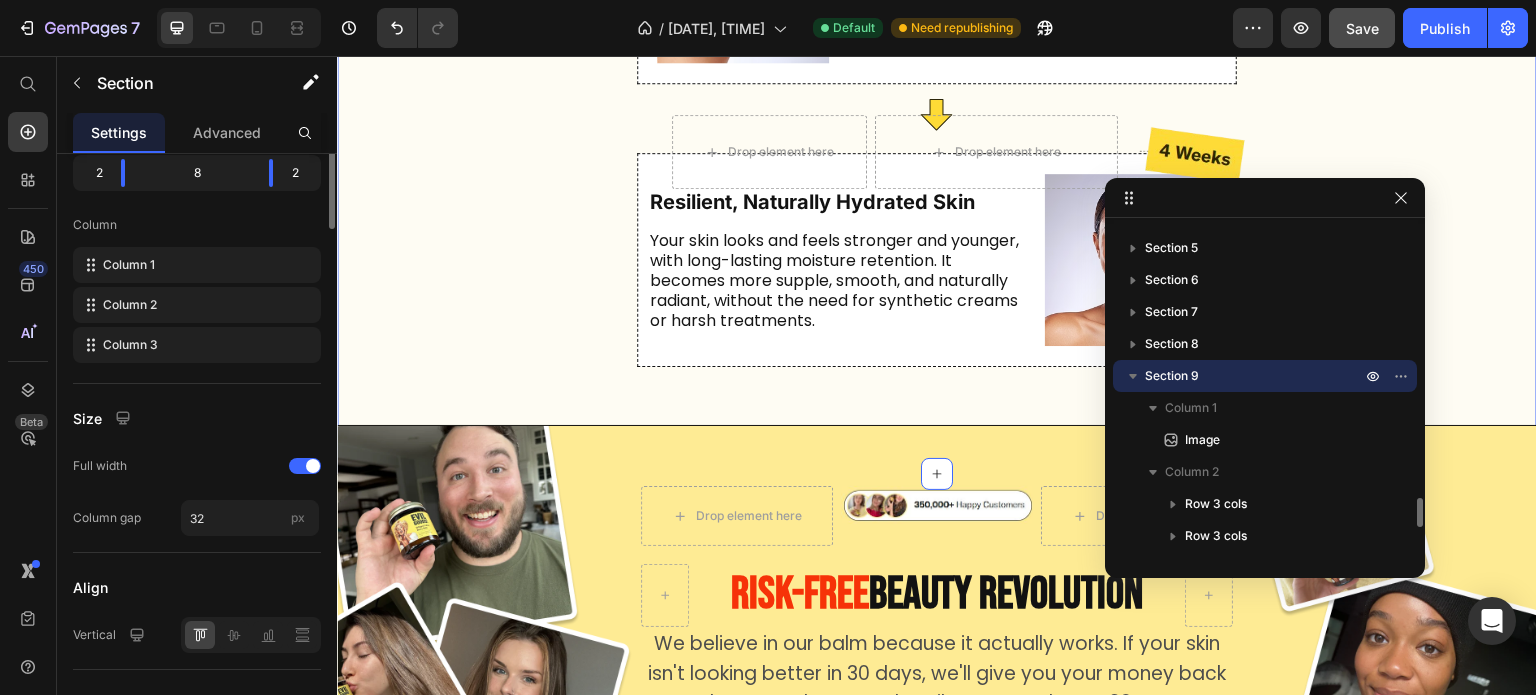 scroll, scrollTop: 0, scrollLeft: 0, axis: both 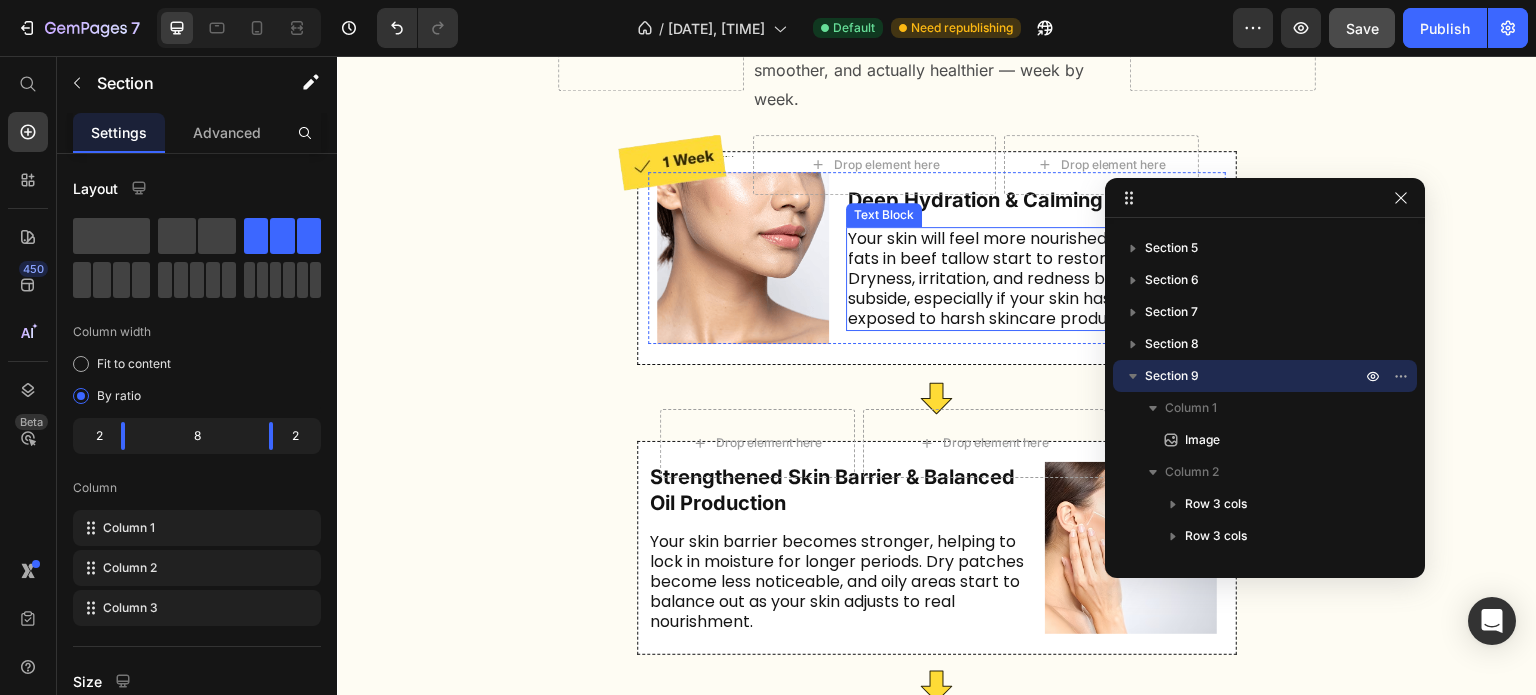 click on "Your skin will feel more nourished as the natural fats in beef tallow start to restore moisture. Dryness, irritation, and redness begin to subside, especially if your skin has been exposed to harsh skincare products." at bounding box center (1036, 279) 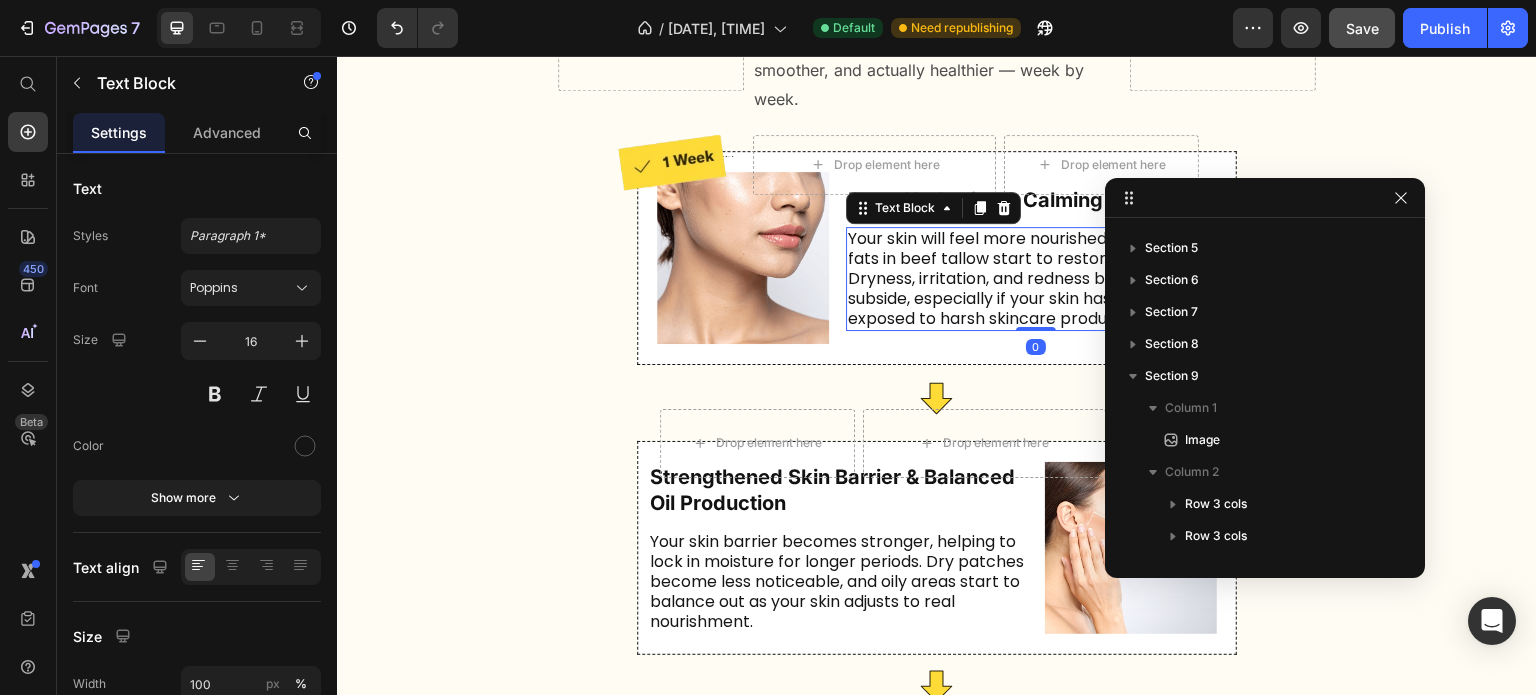 scroll, scrollTop: 3602, scrollLeft: 0, axis: vertical 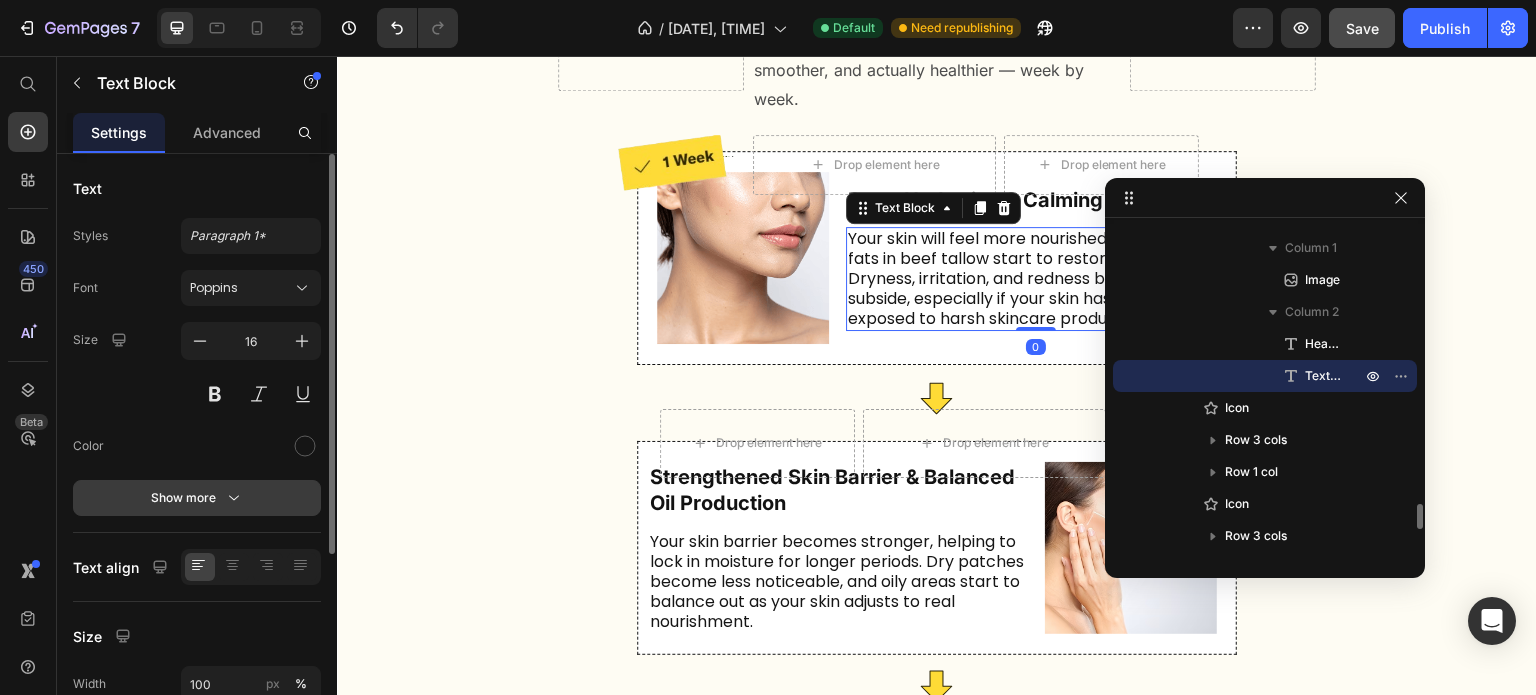 click on "Show more" at bounding box center [197, 498] 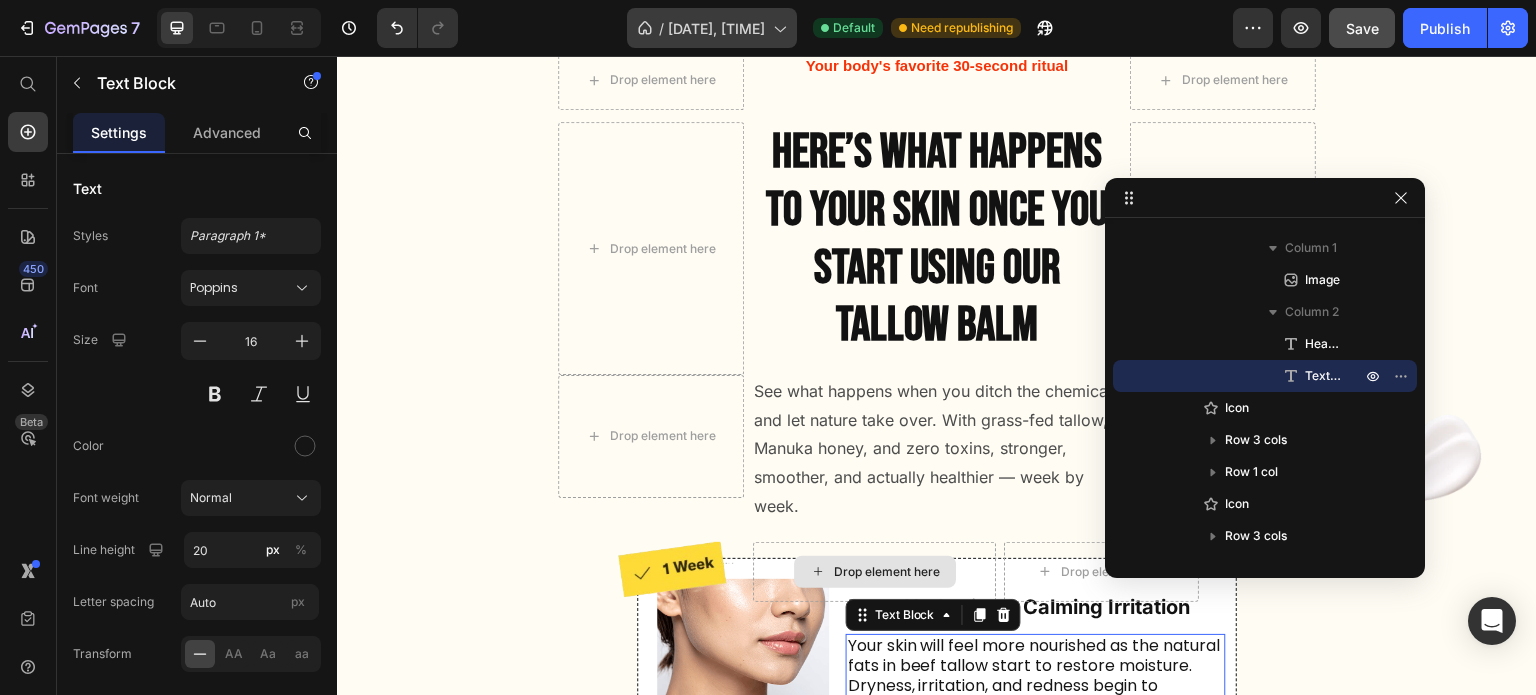 scroll, scrollTop: 5541, scrollLeft: 0, axis: vertical 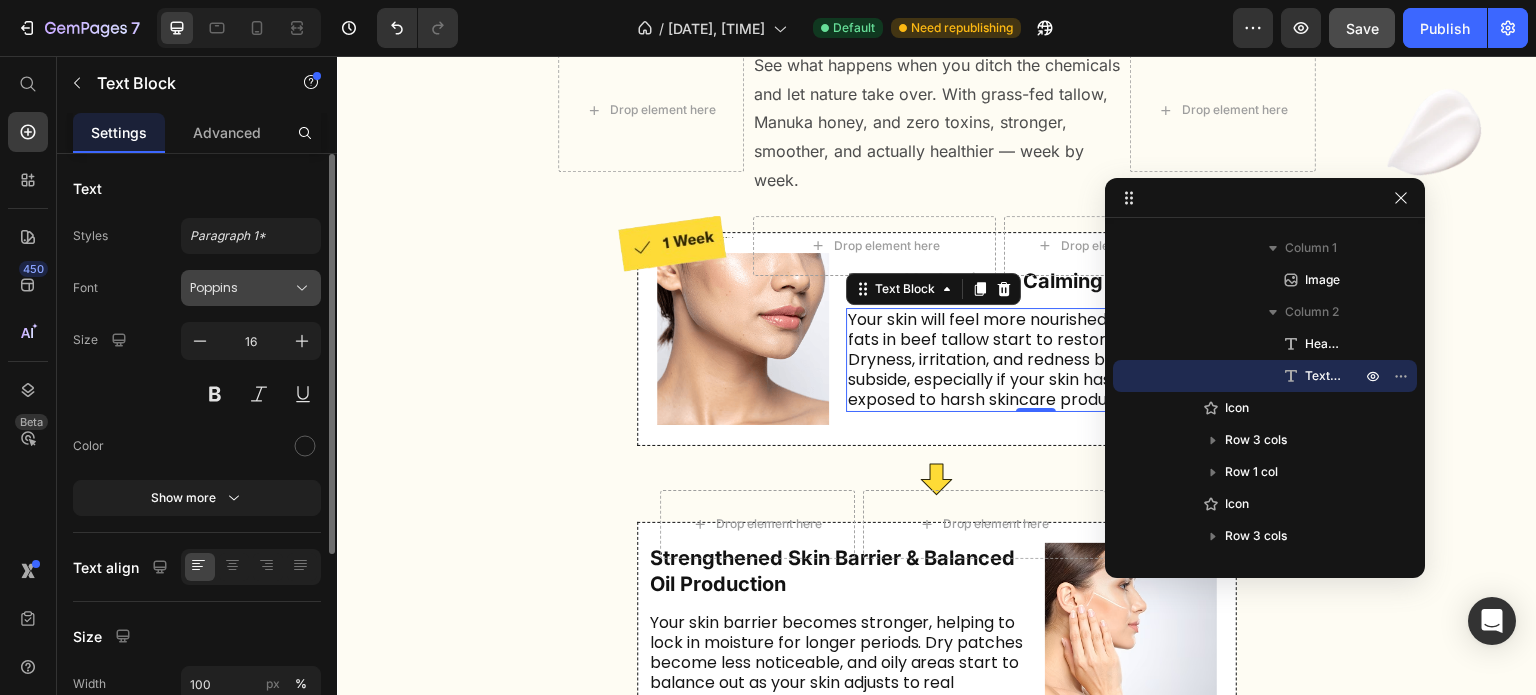 click 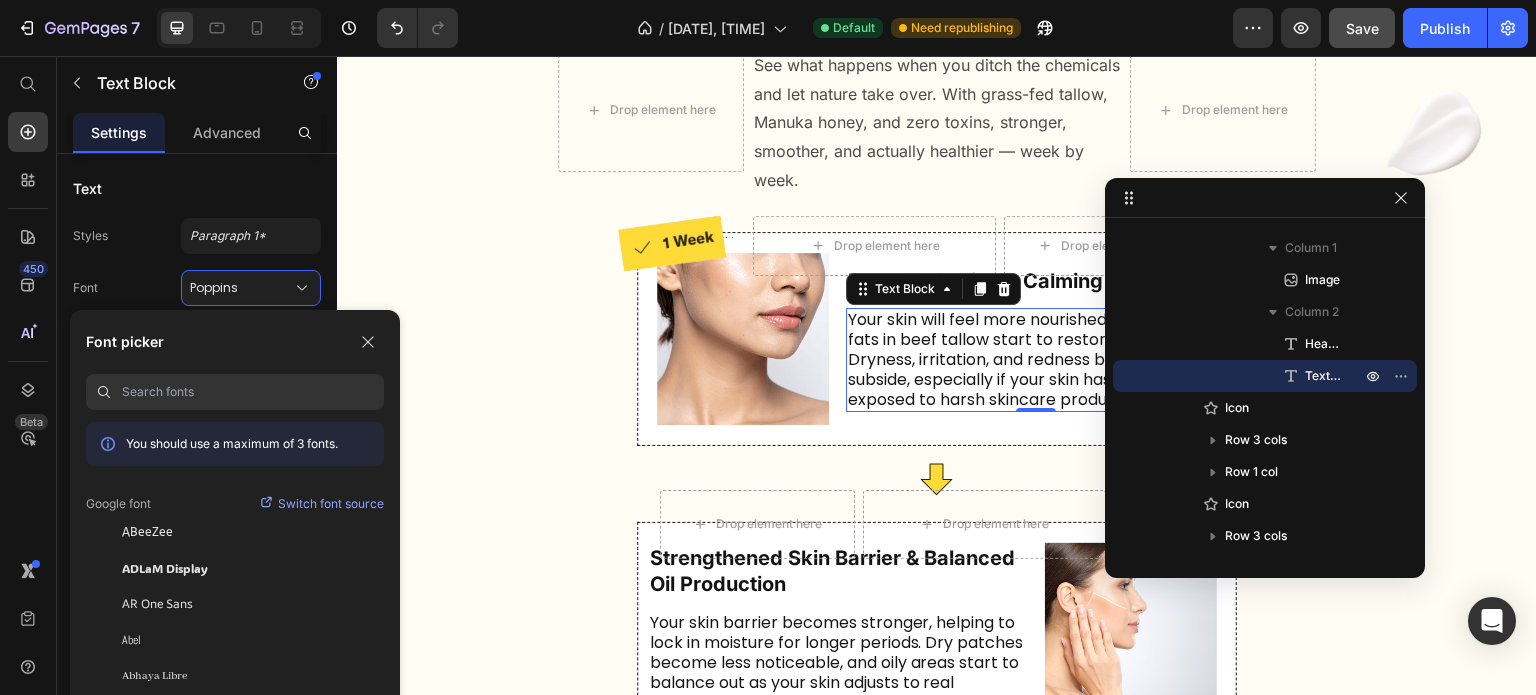 click at bounding box center [253, 392] 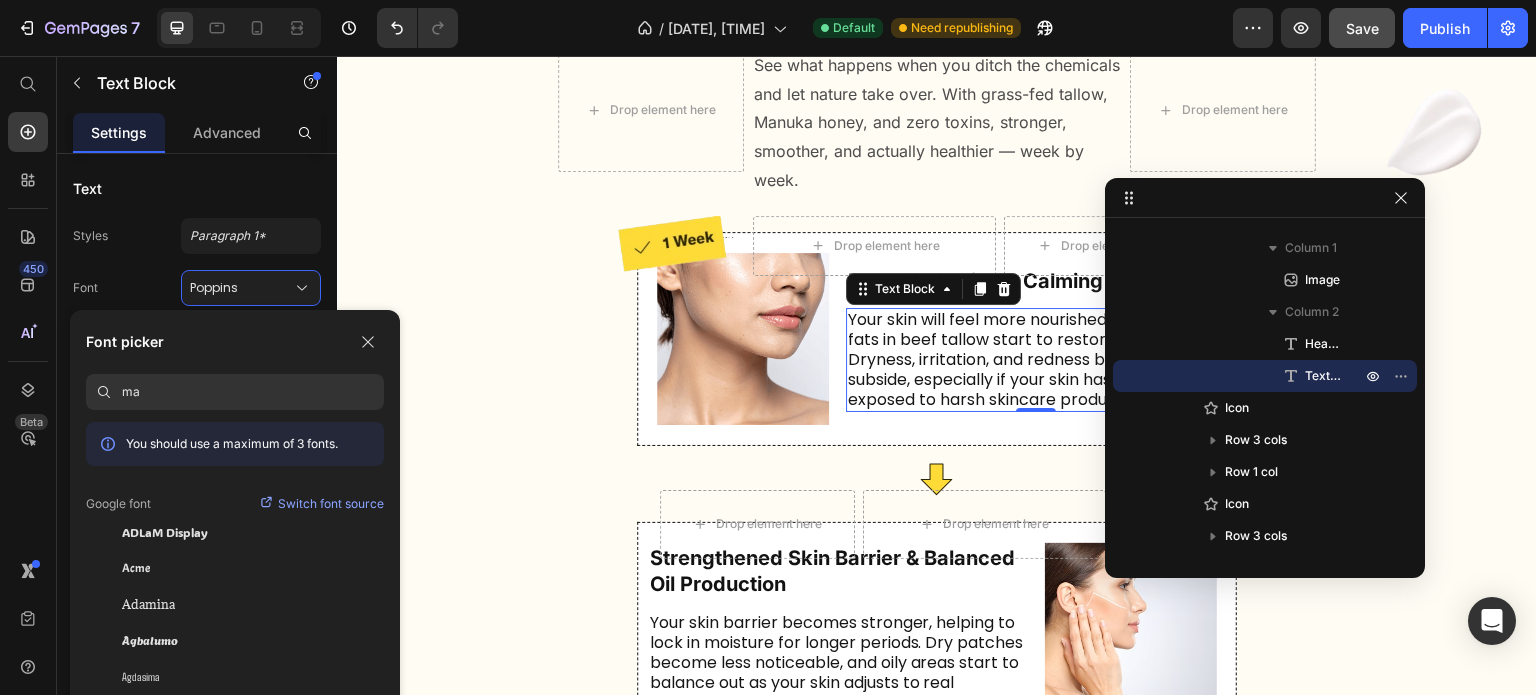 type on "m" 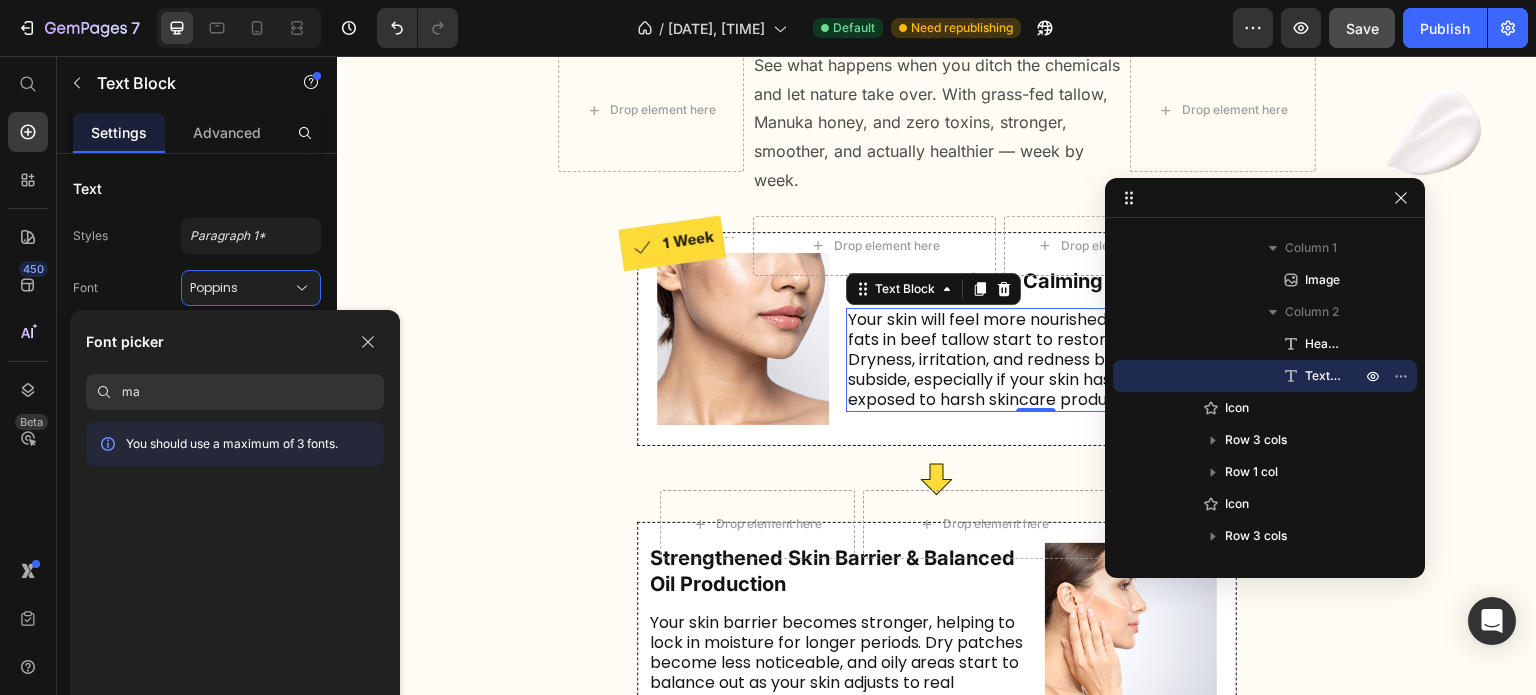 type on "m" 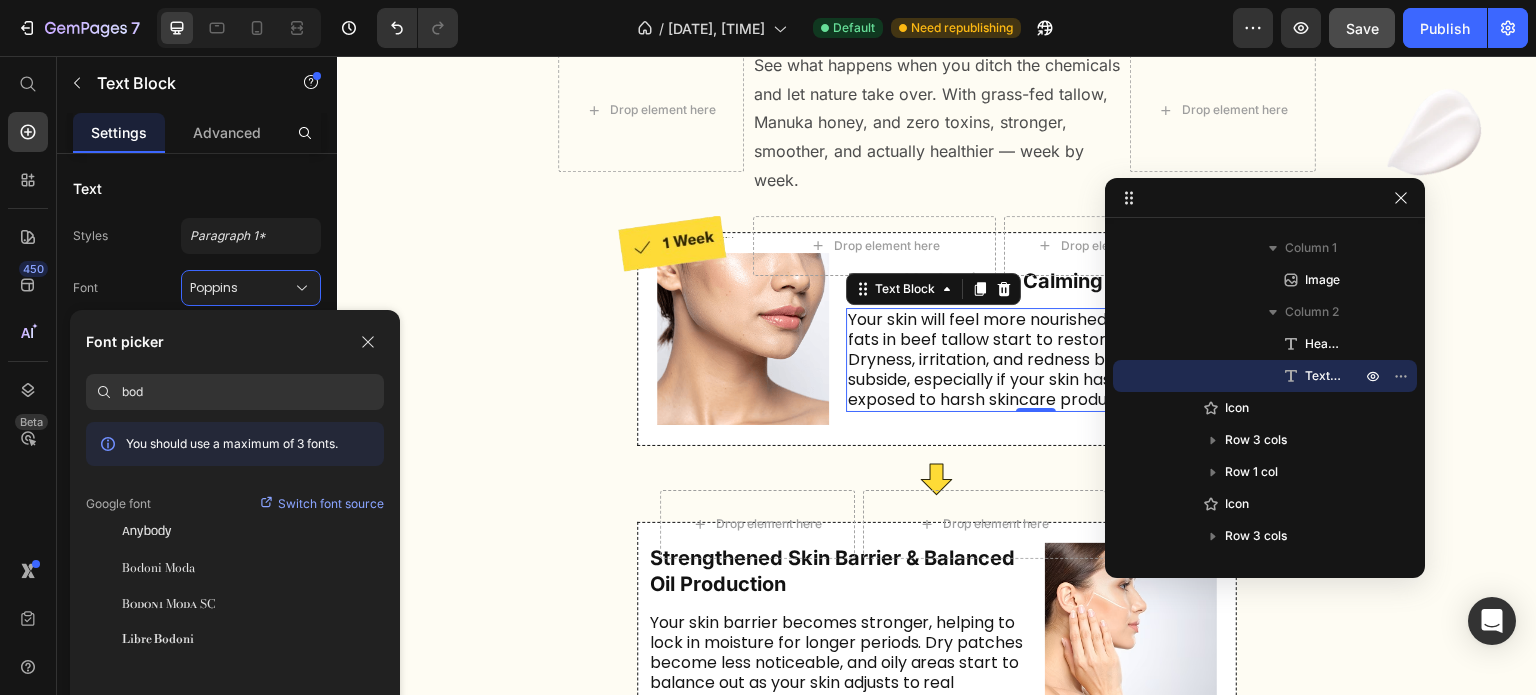 type on "body" 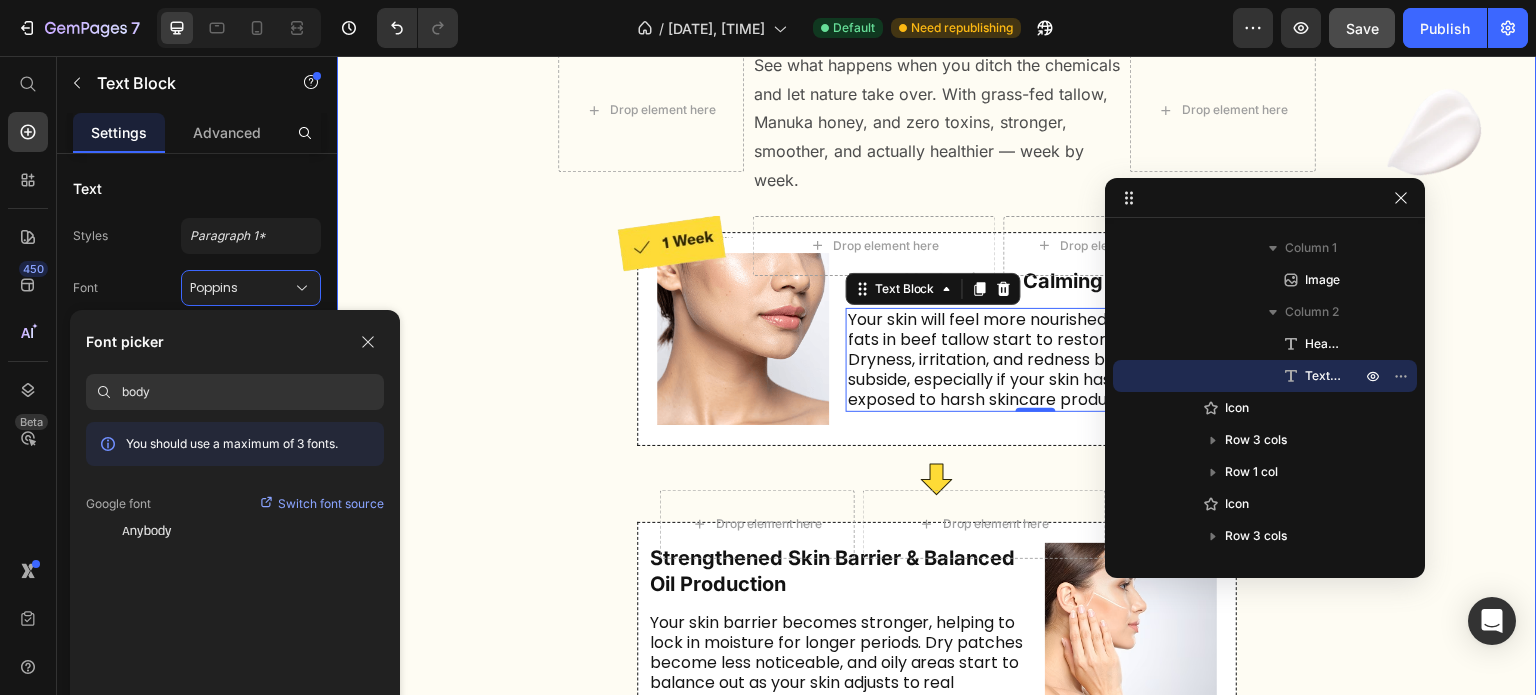 scroll, scrollTop: 3058, scrollLeft: 0, axis: vertical 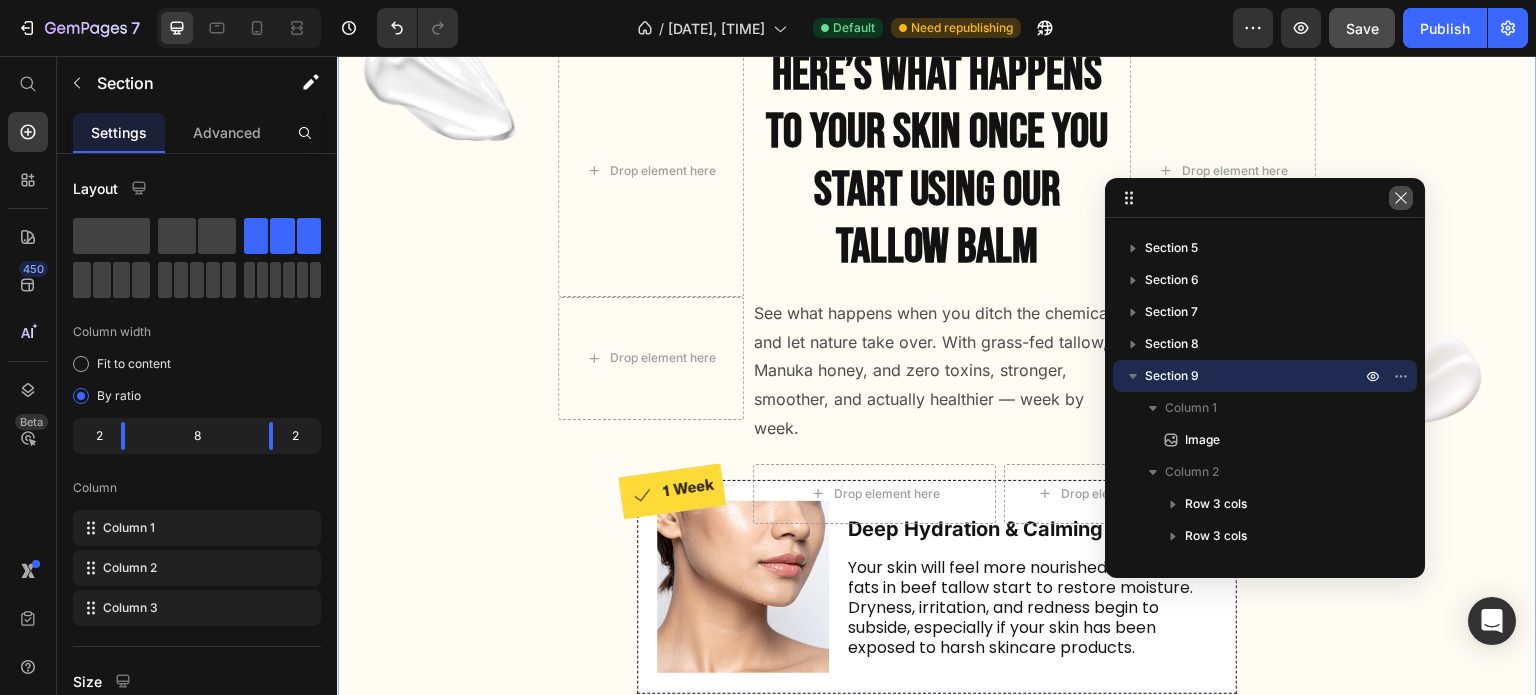 click at bounding box center [1401, 198] 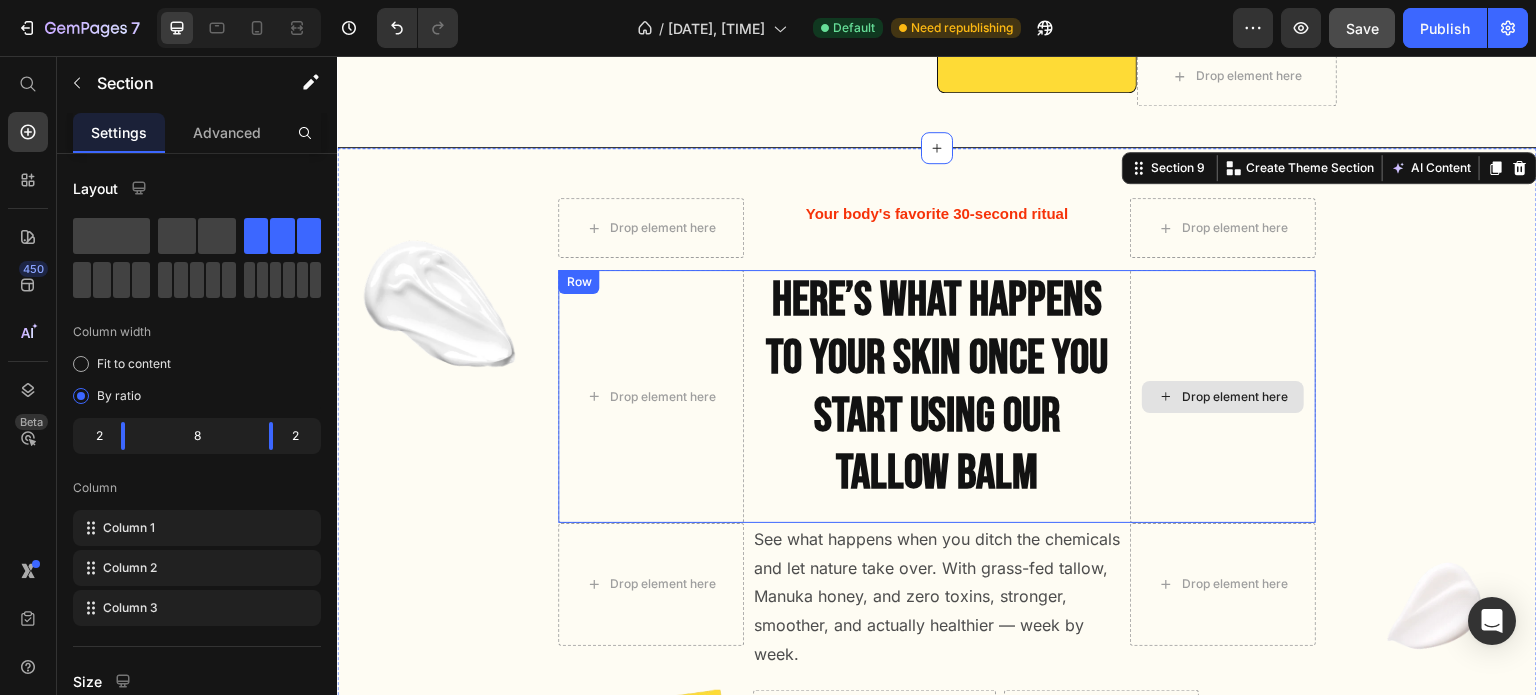 scroll, scrollTop: 5387, scrollLeft: 0, axis: vertical 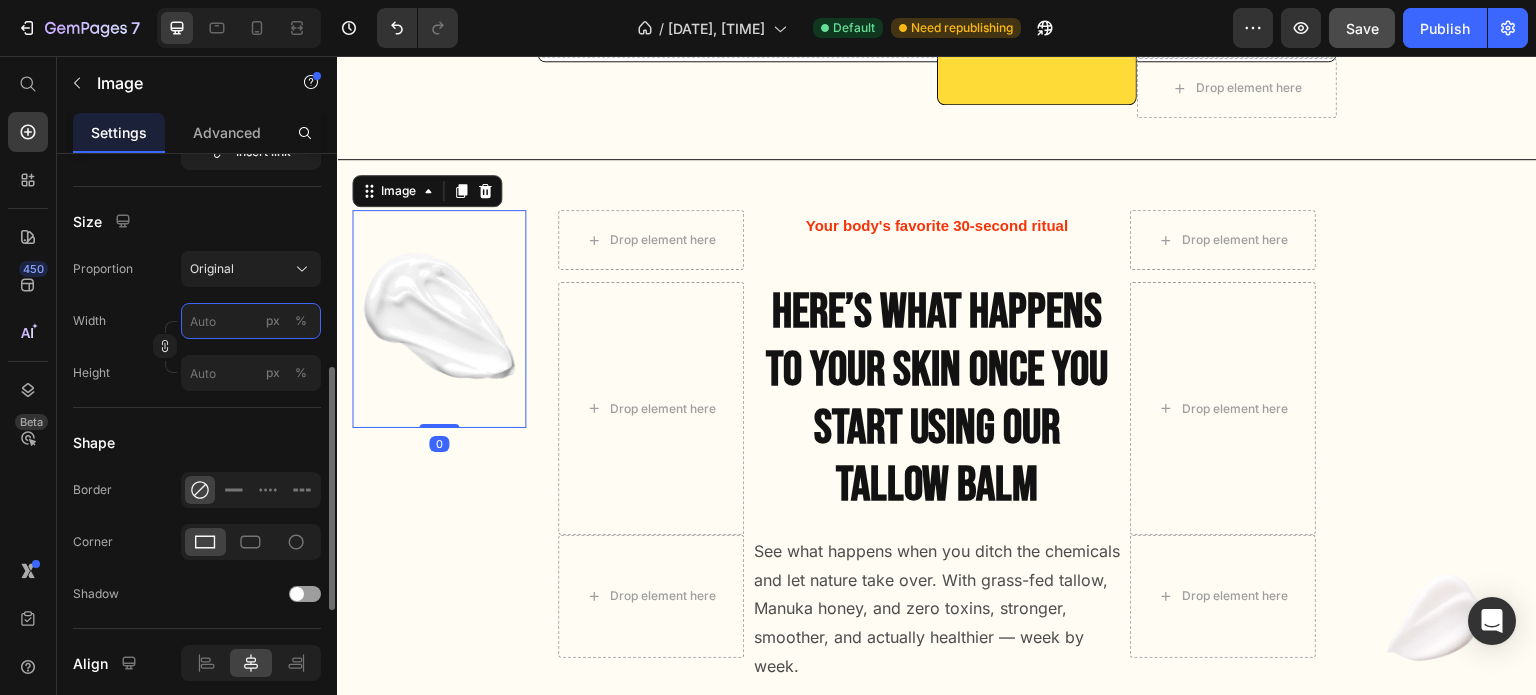 click on "px %" at bounding box center [251, 321] 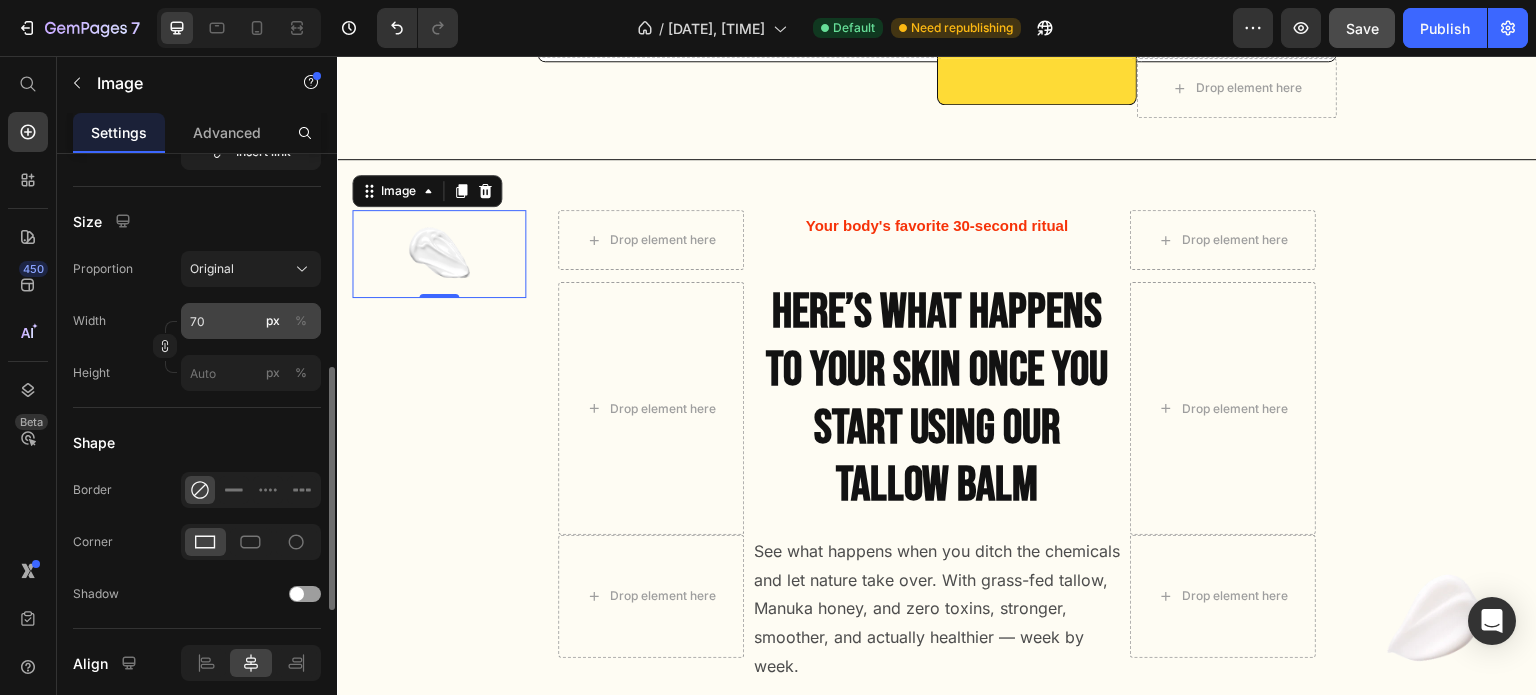 click on "%" at bounding box center [301, 321] 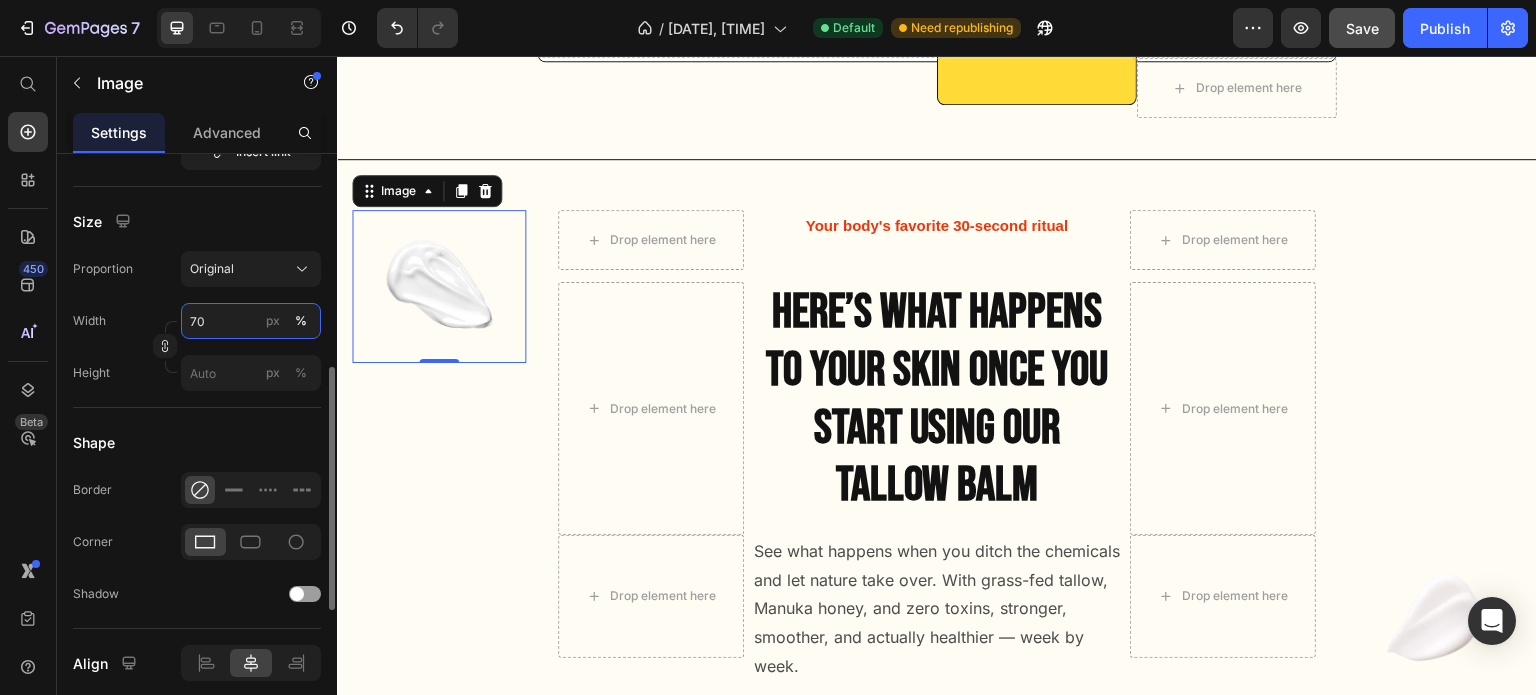 click on "70" at bounding box center [251, 321] 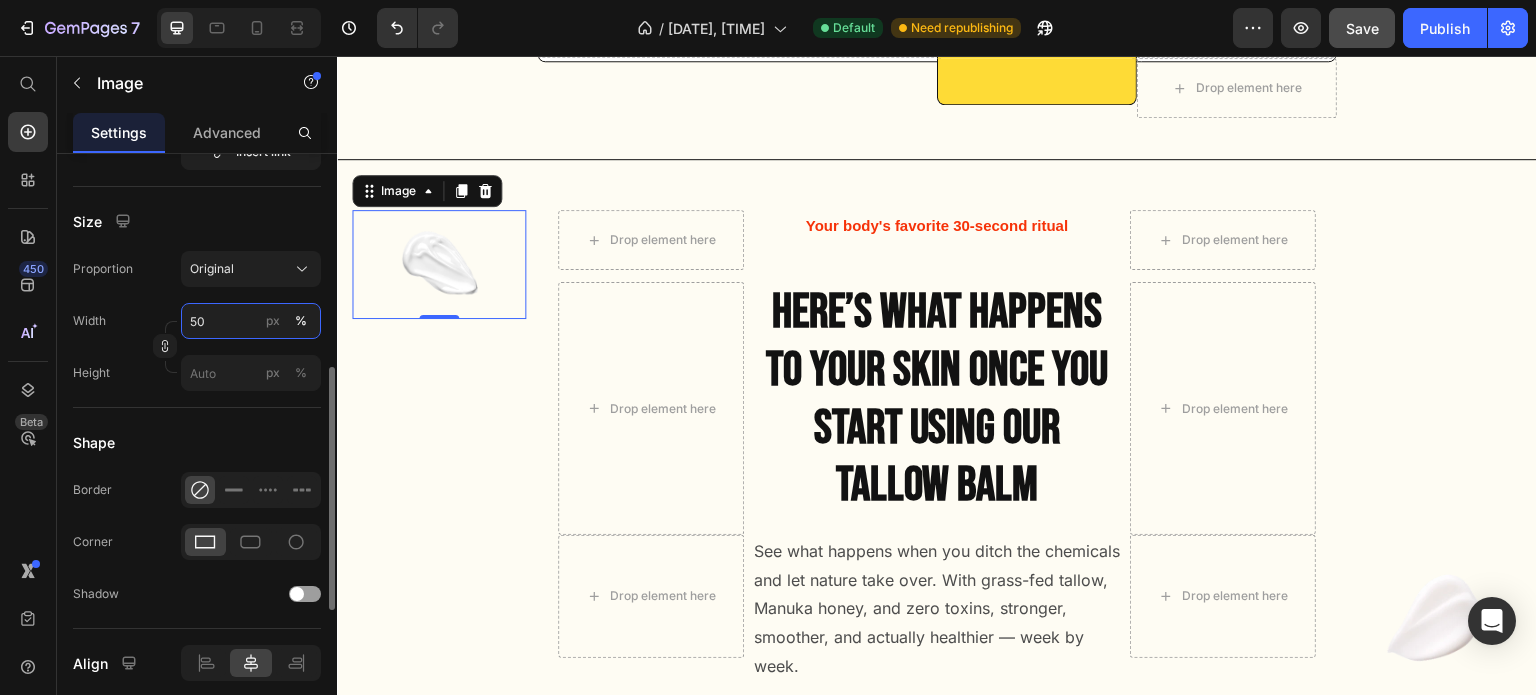 click on "50" at bounding box center [251, 321] 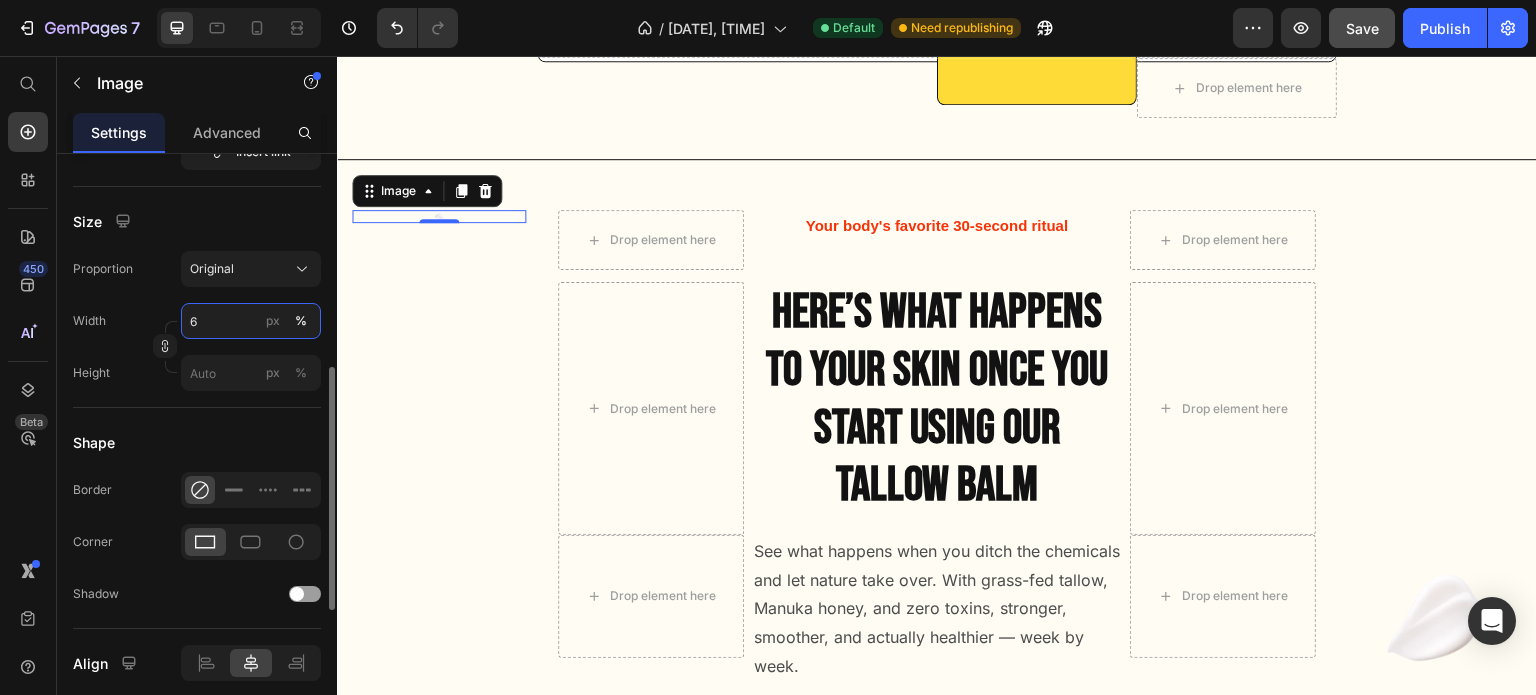type on "60" 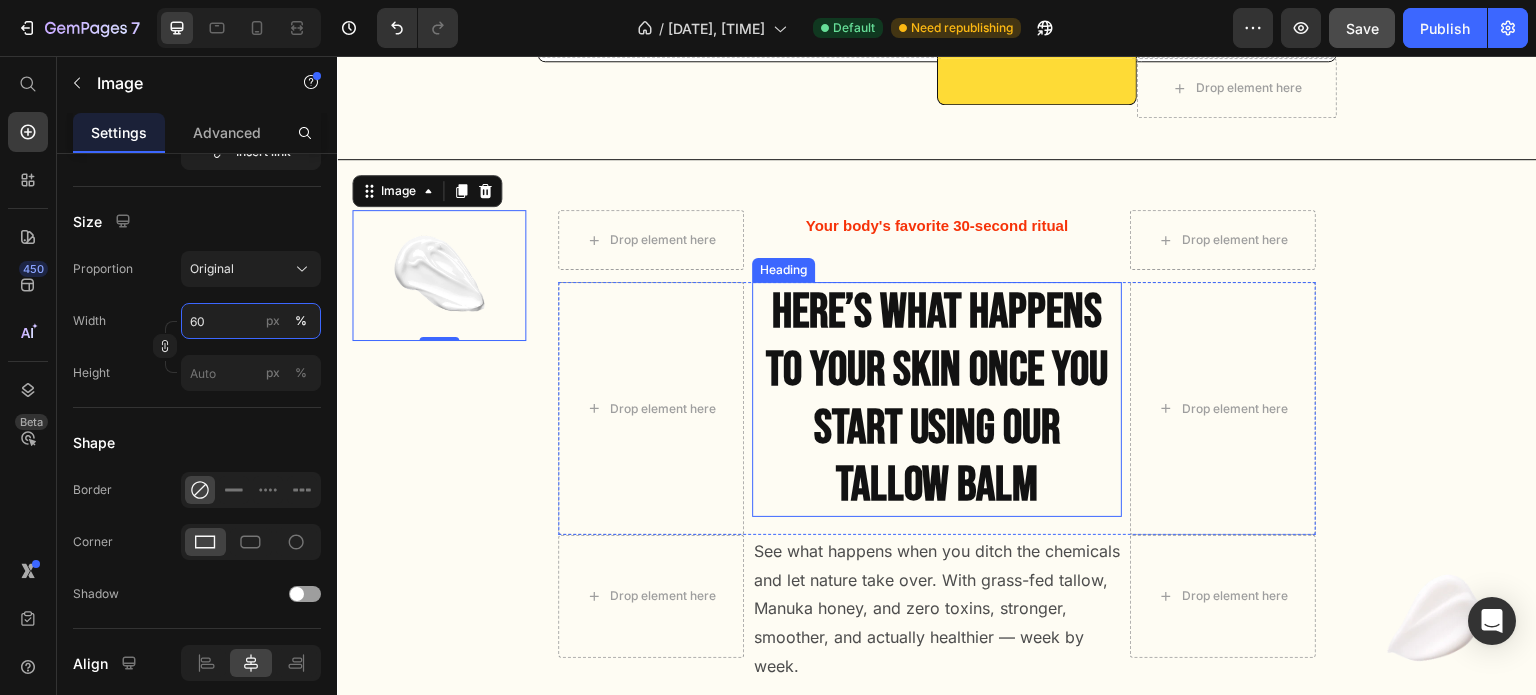 scroll, scrollTop: 5595, scrollLeft: 0, axis: vertical 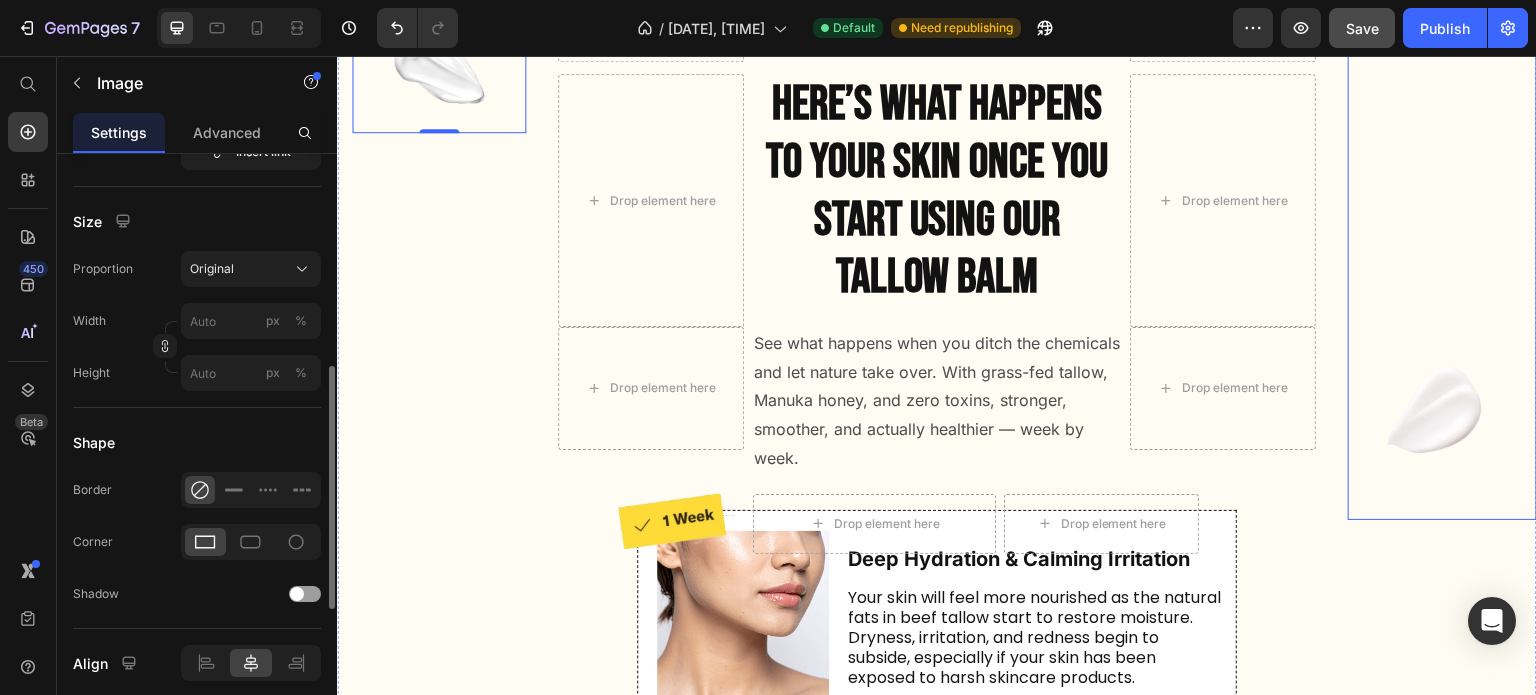 click at bounding box center [1442, 260] 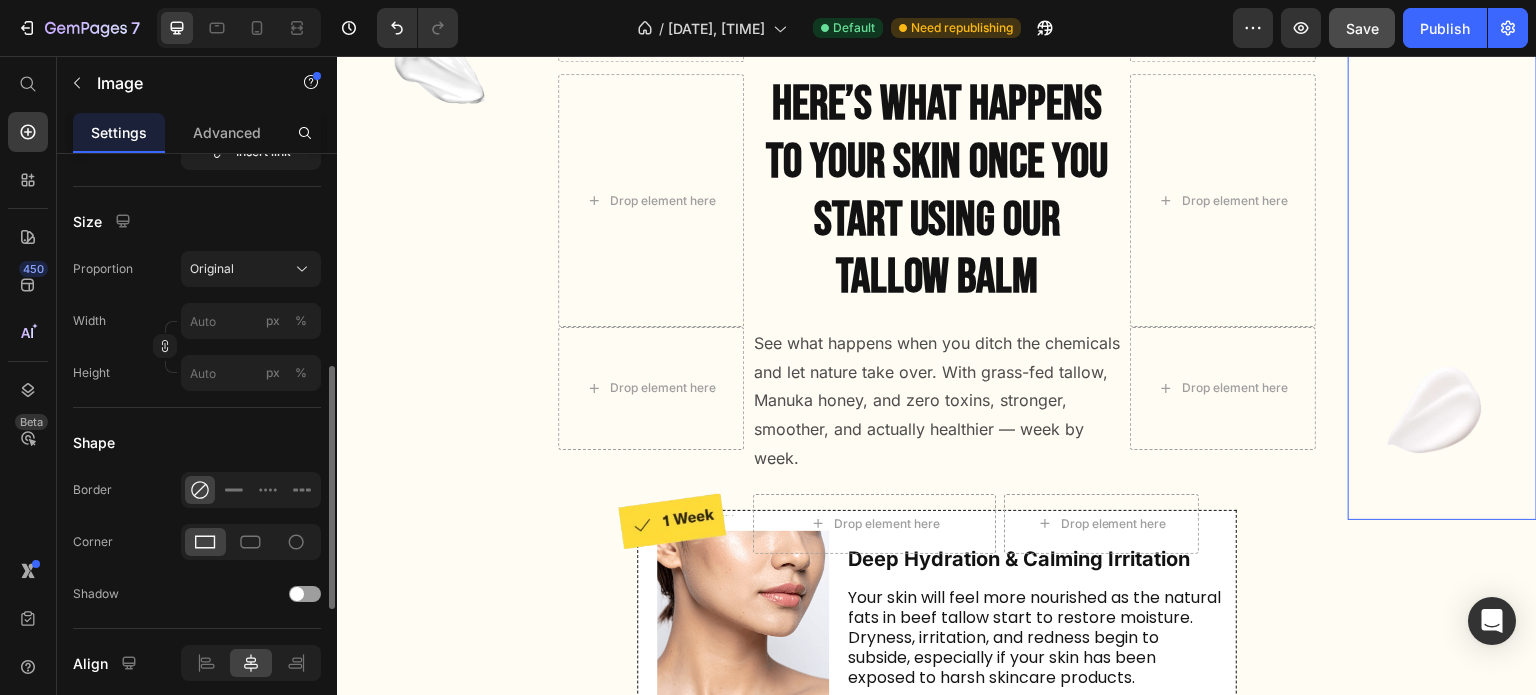 scroll, scrollTop: 524, scrollLeft: 0, axis: vertical 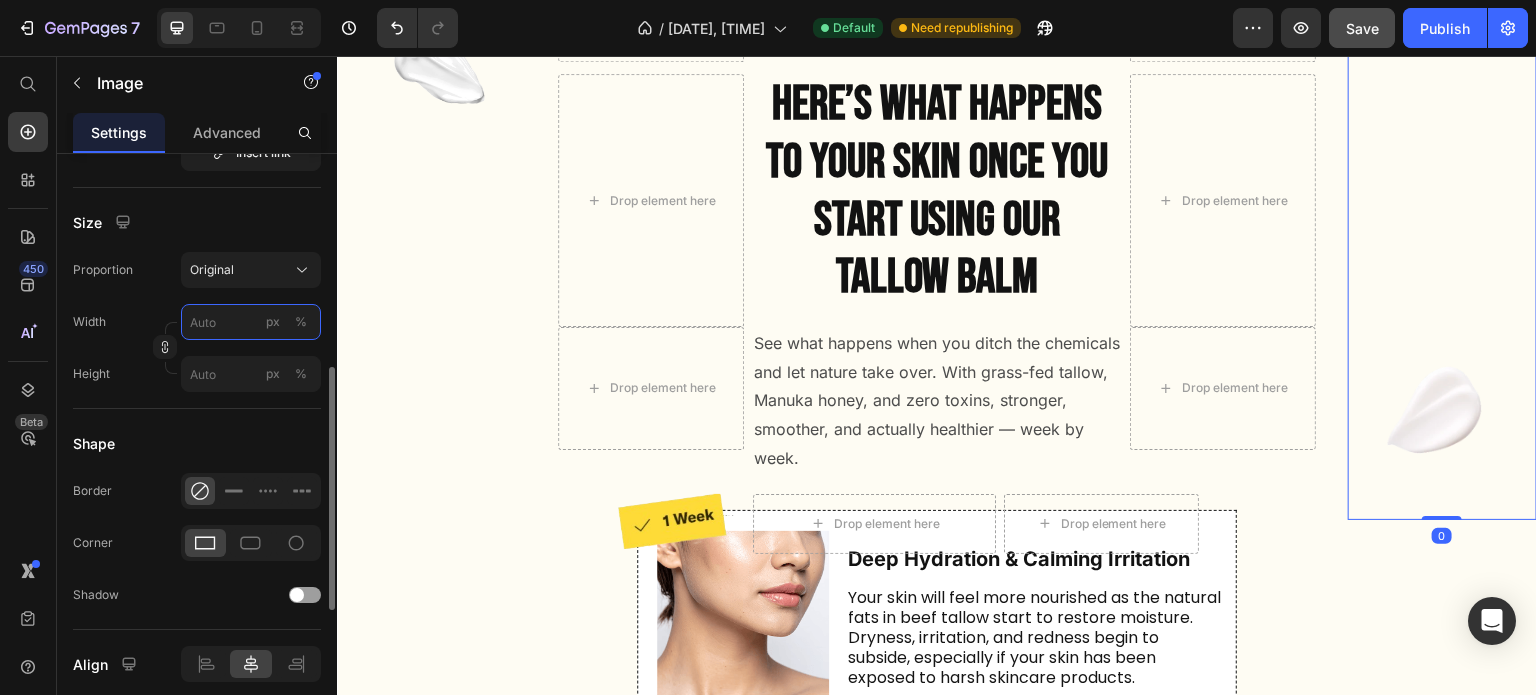 click on "px %" at bounding box center [251, 322] 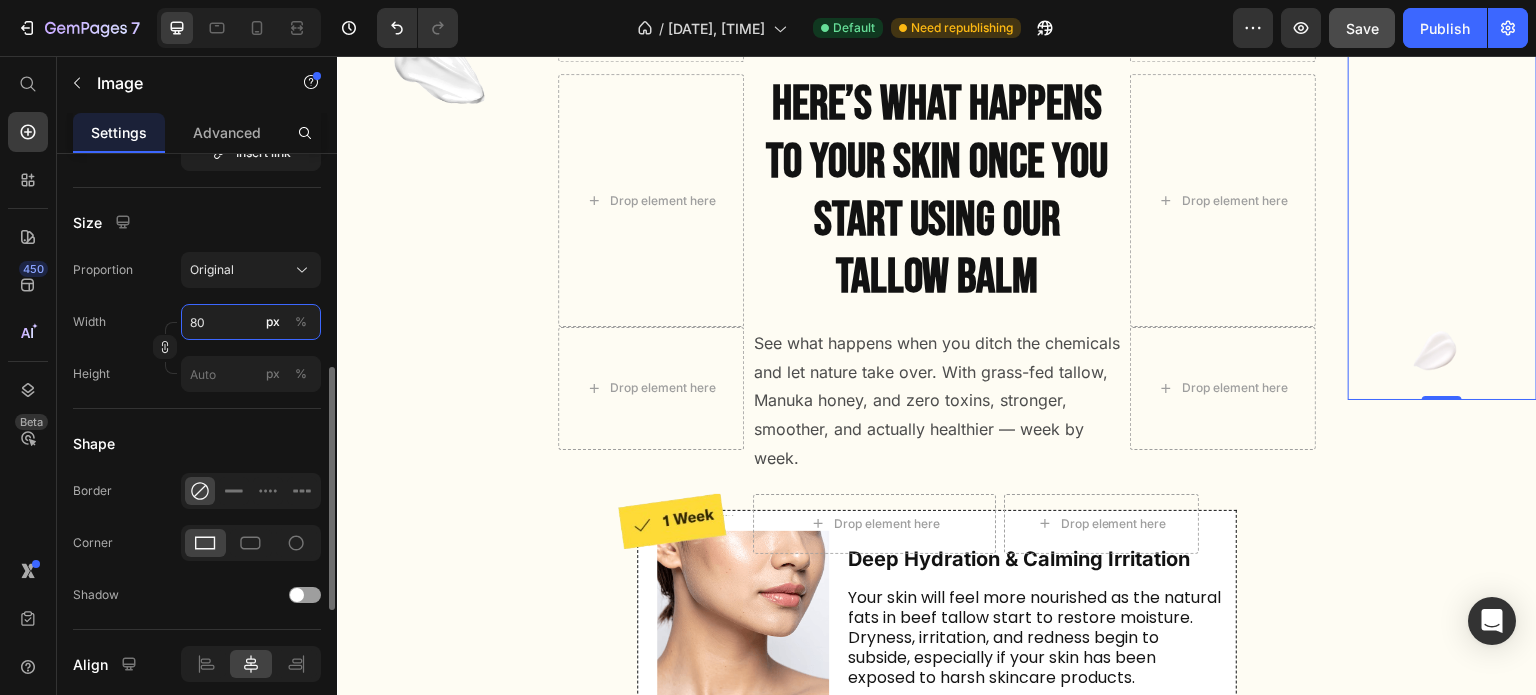 type on "80" 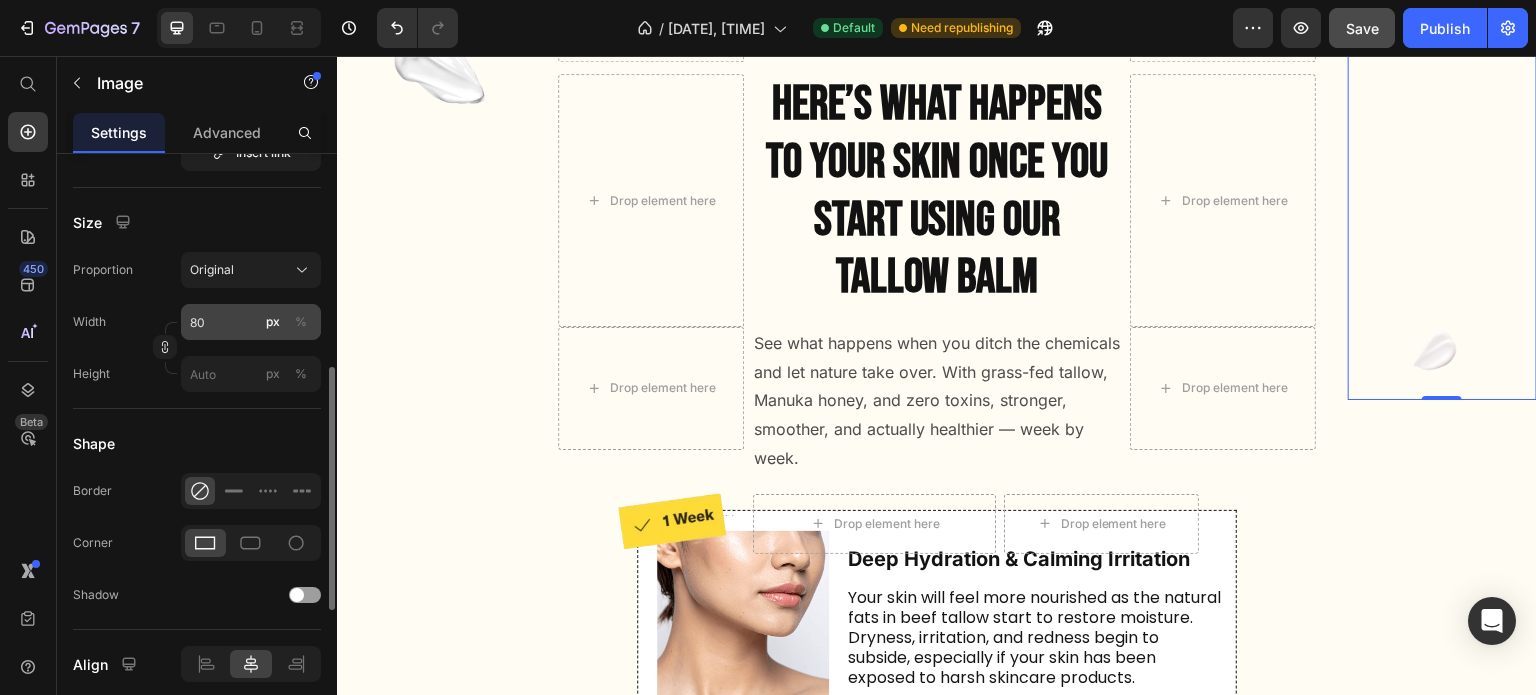 click on "%" at bounding box center [301, 322] 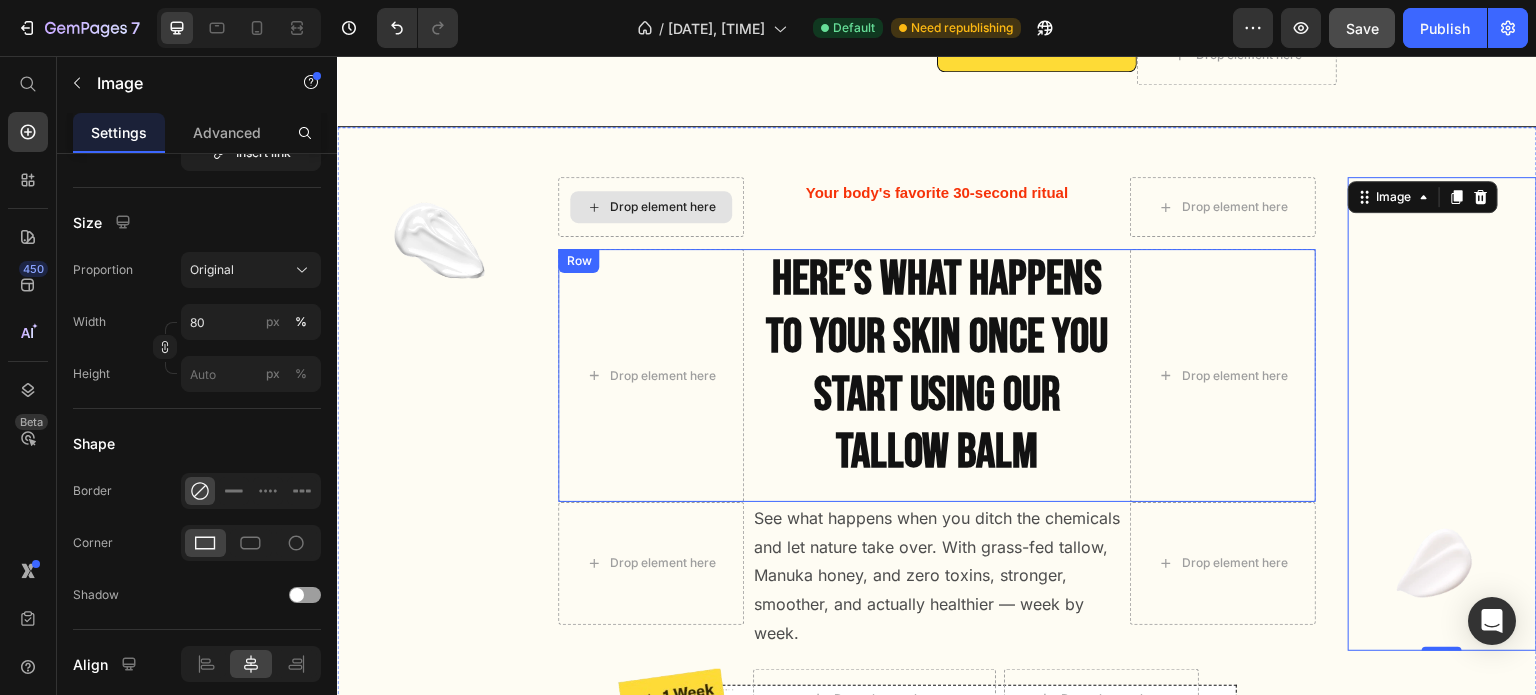 scroll, scrollTop: 5369, scrollLeft: 0, axis: vertical 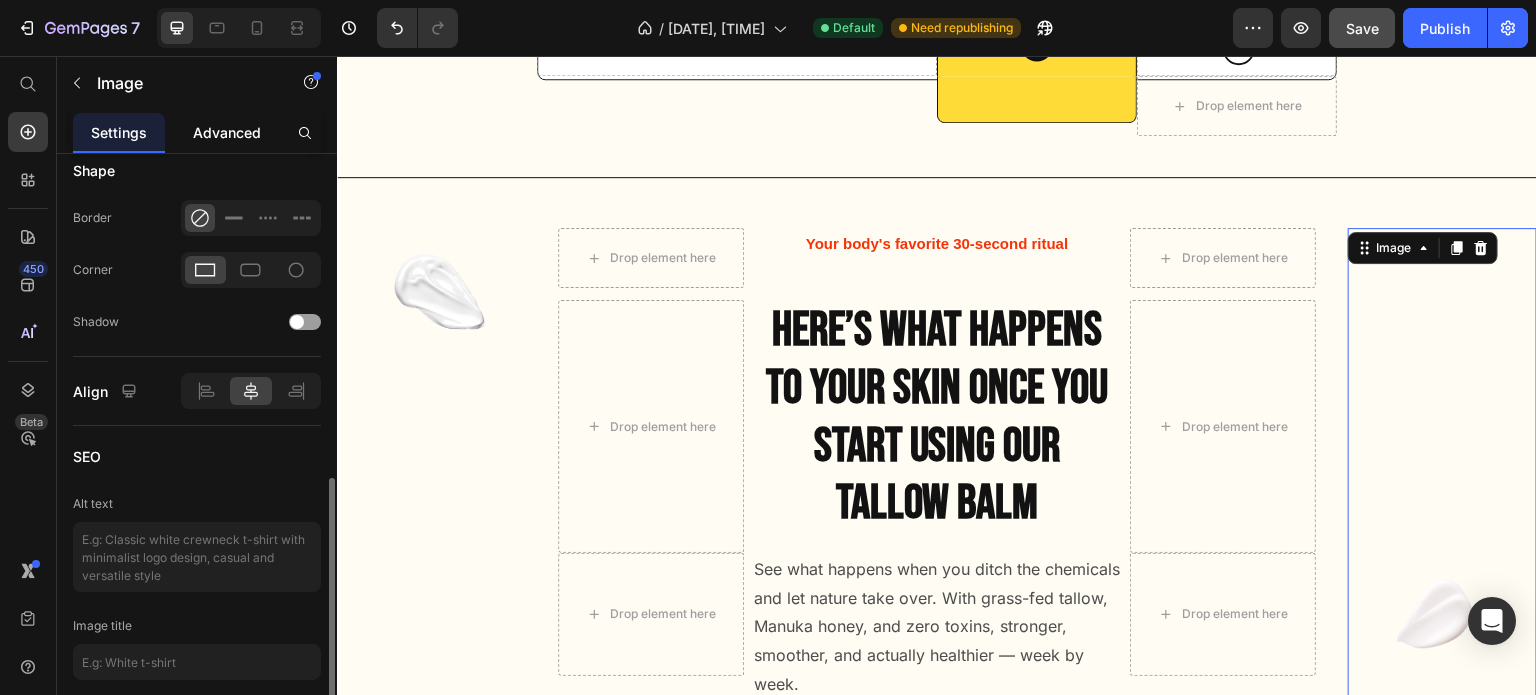 click on "Advanced" at bounding box center [227, 132] 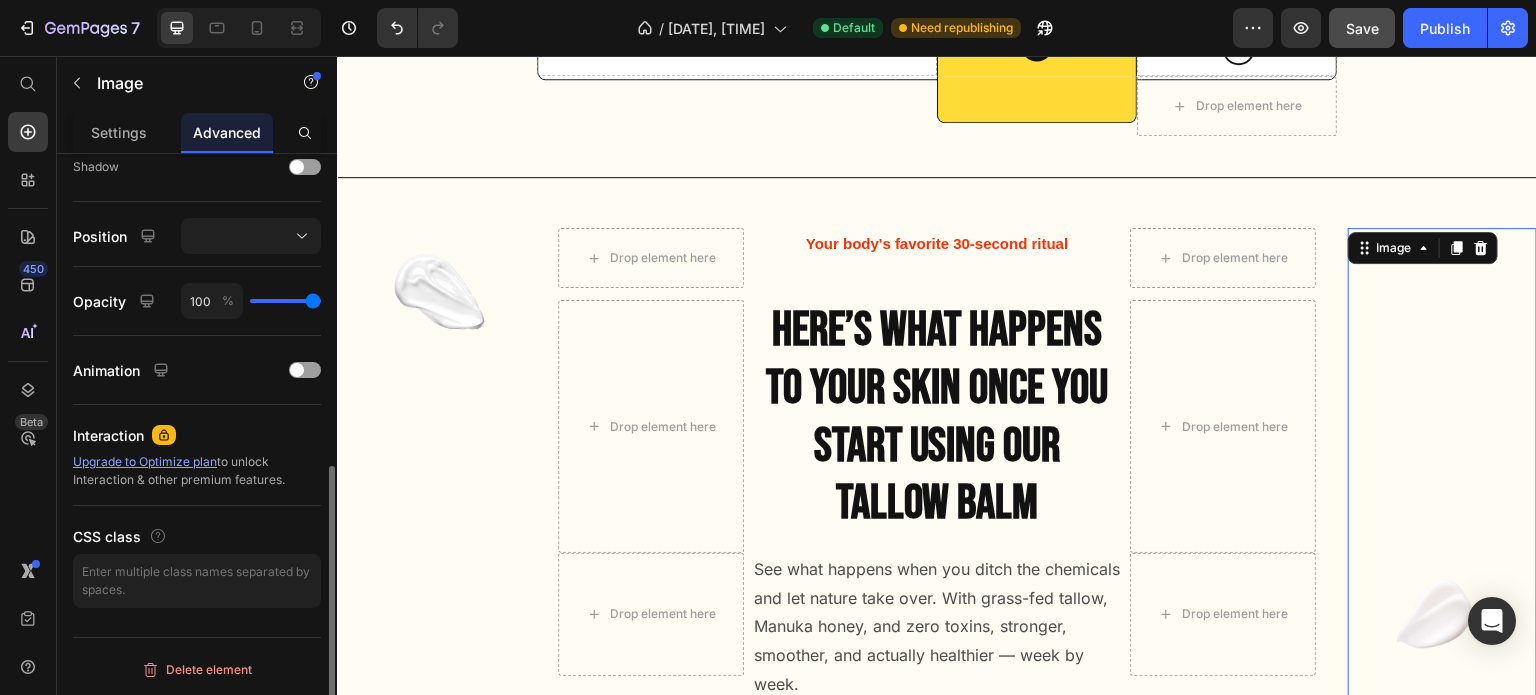 scroll, scrollTop: 0, scrollLeft: 0, axis: both 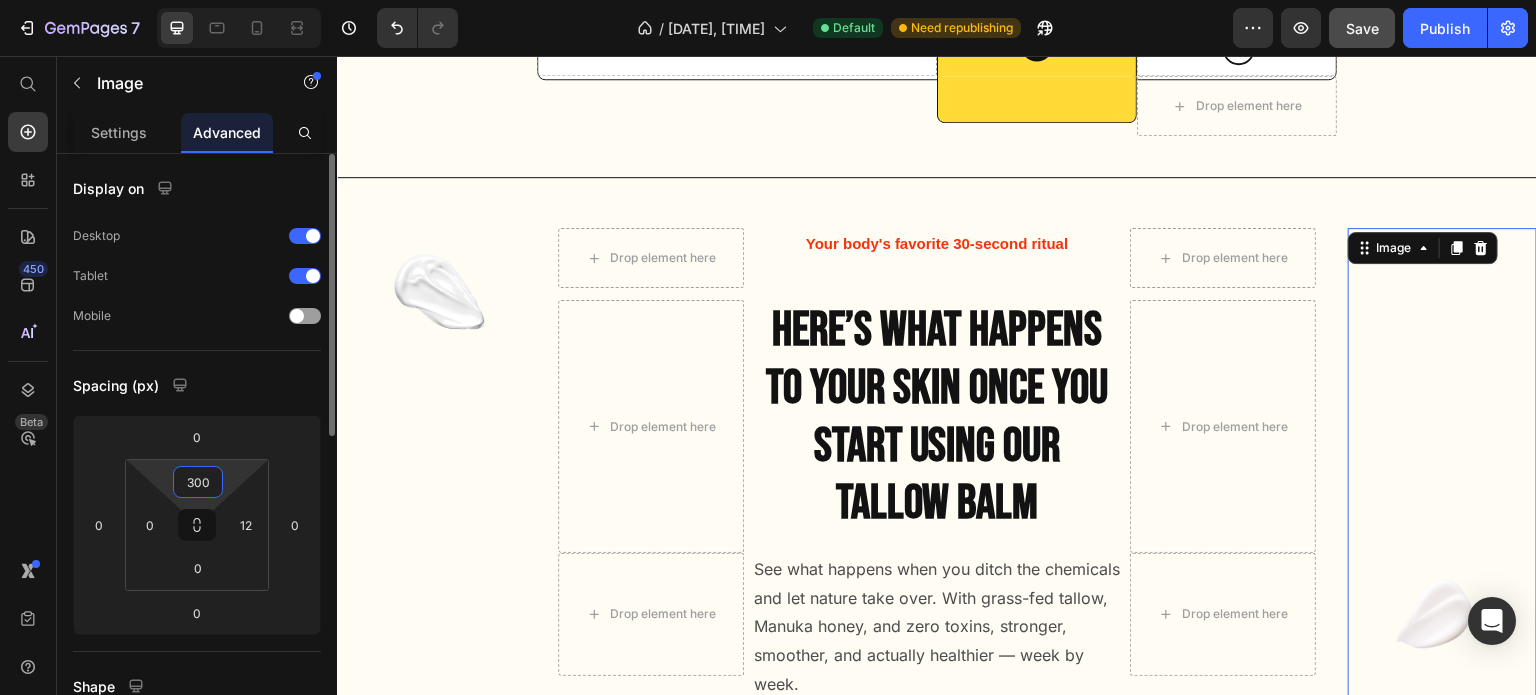 click on "300" at bounding box center (198, 482) 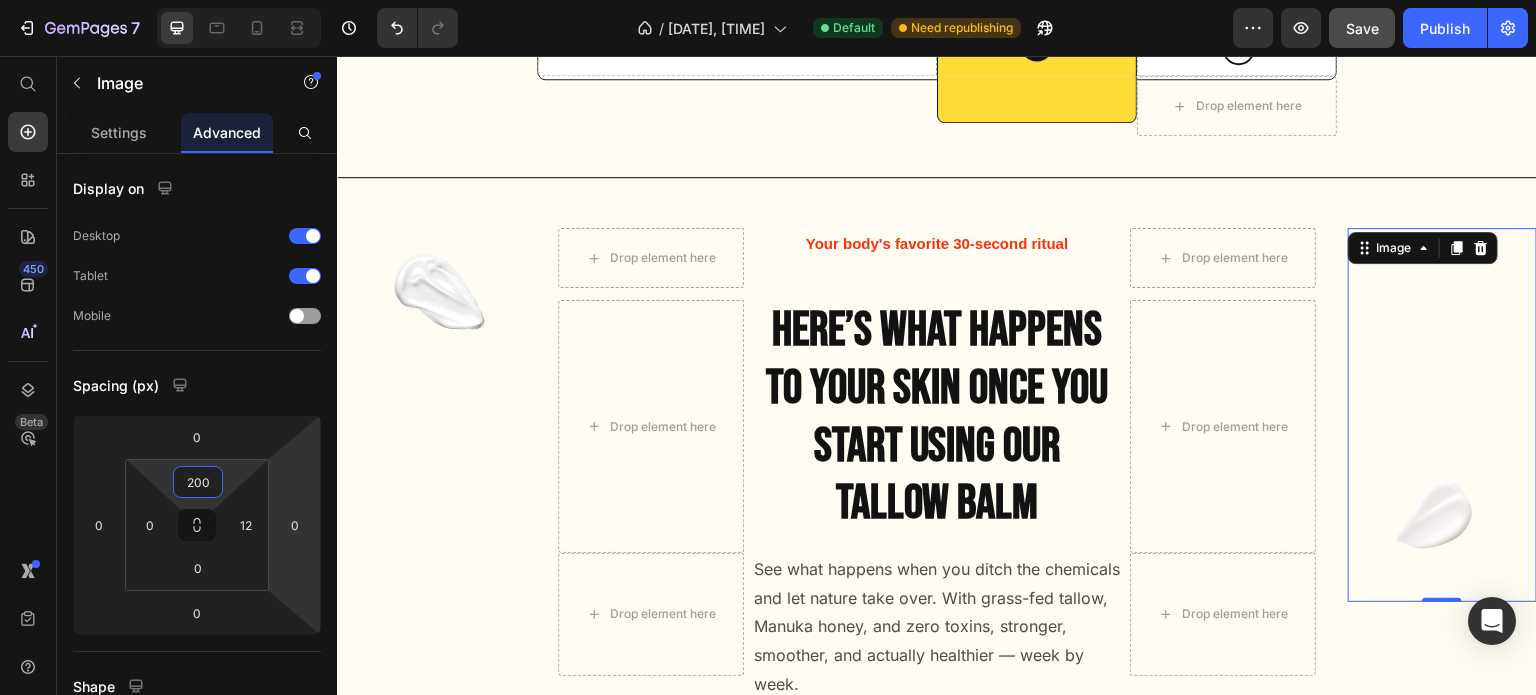 type on "200" 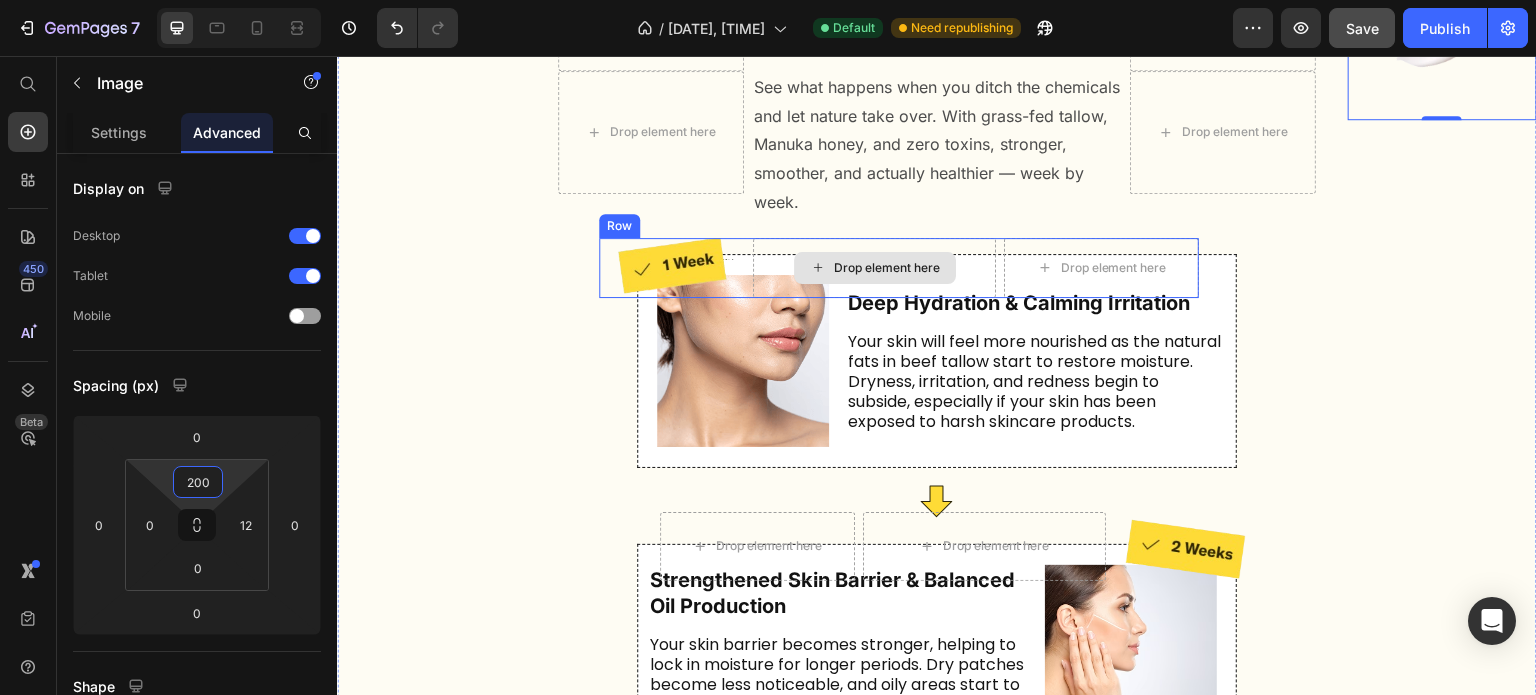 scroll, scrollTop: 5852, scrollLeft: 0, axis: vertical 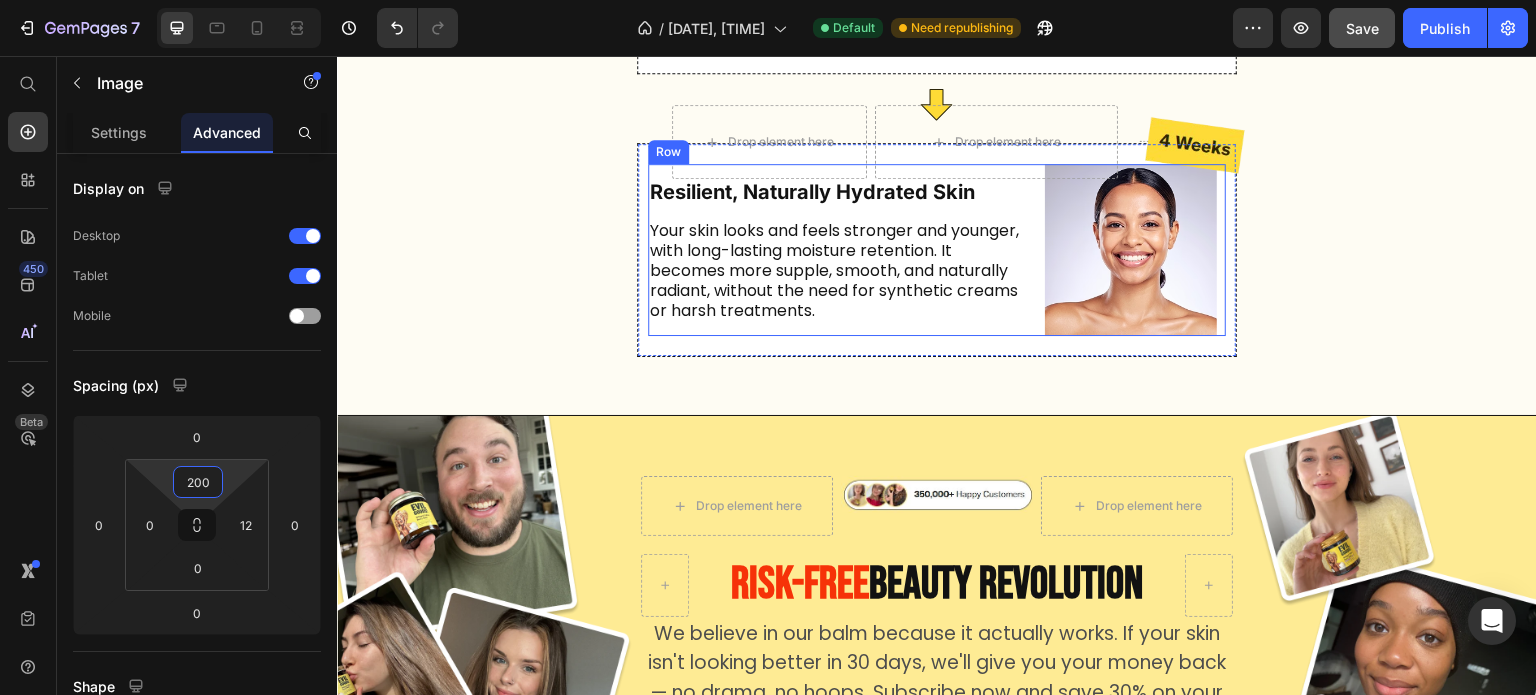click on "Resilient, Naturally Hydrated Skin Heading Your skin looks and feels stronger and younger, with long-lasting moisture retention. It becomes more supple, smooth, and naturally radiant, without the need for synthetic creams or harsh treatments. Text Block" at bounding box center (838, 250) 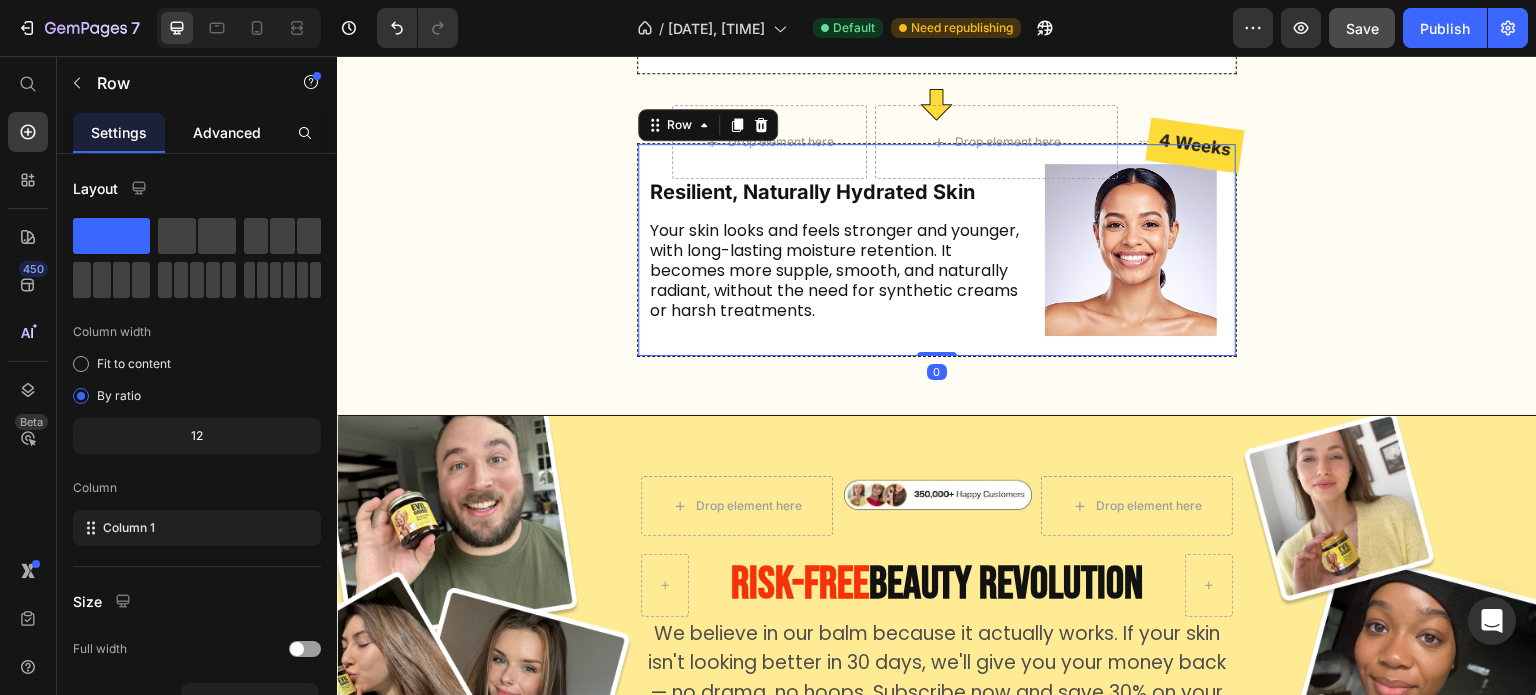 click on "Advanced" 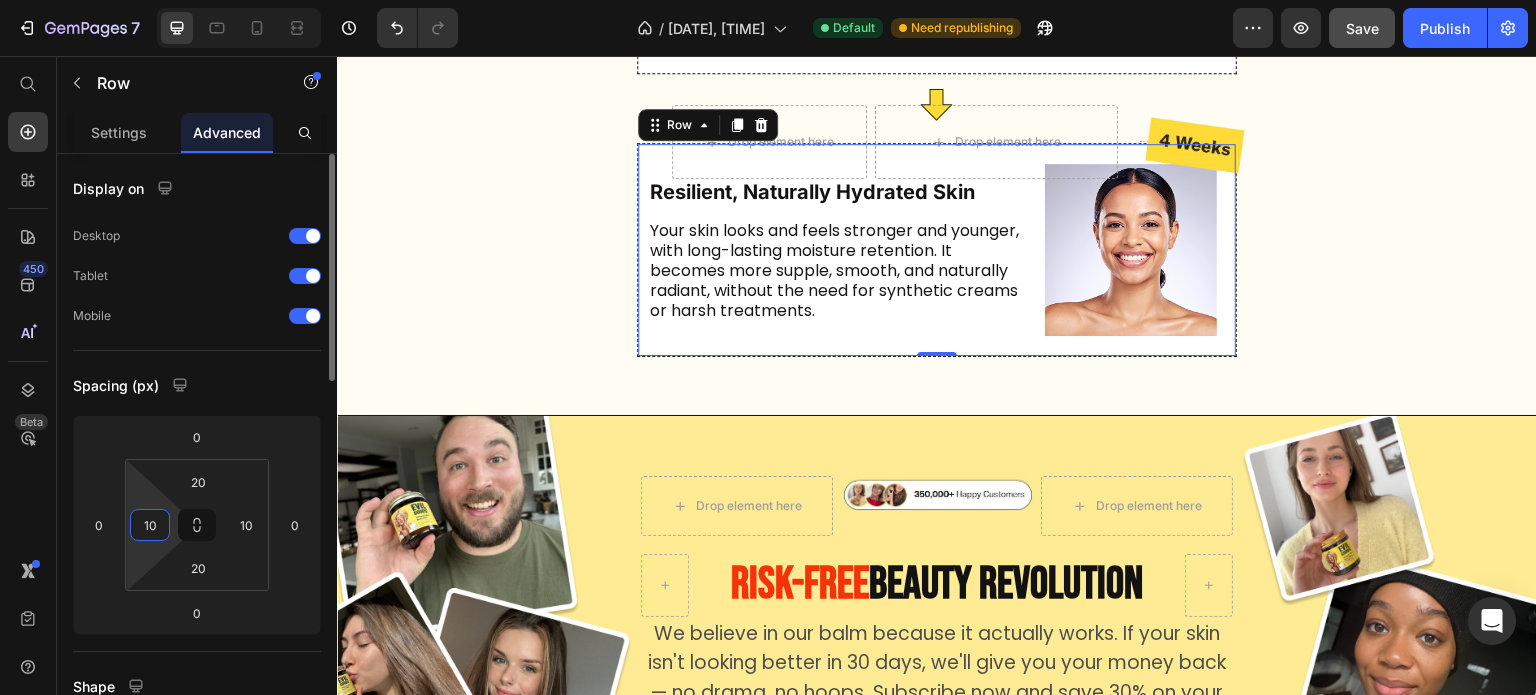 click on "10" at bounding box center [150, 525] 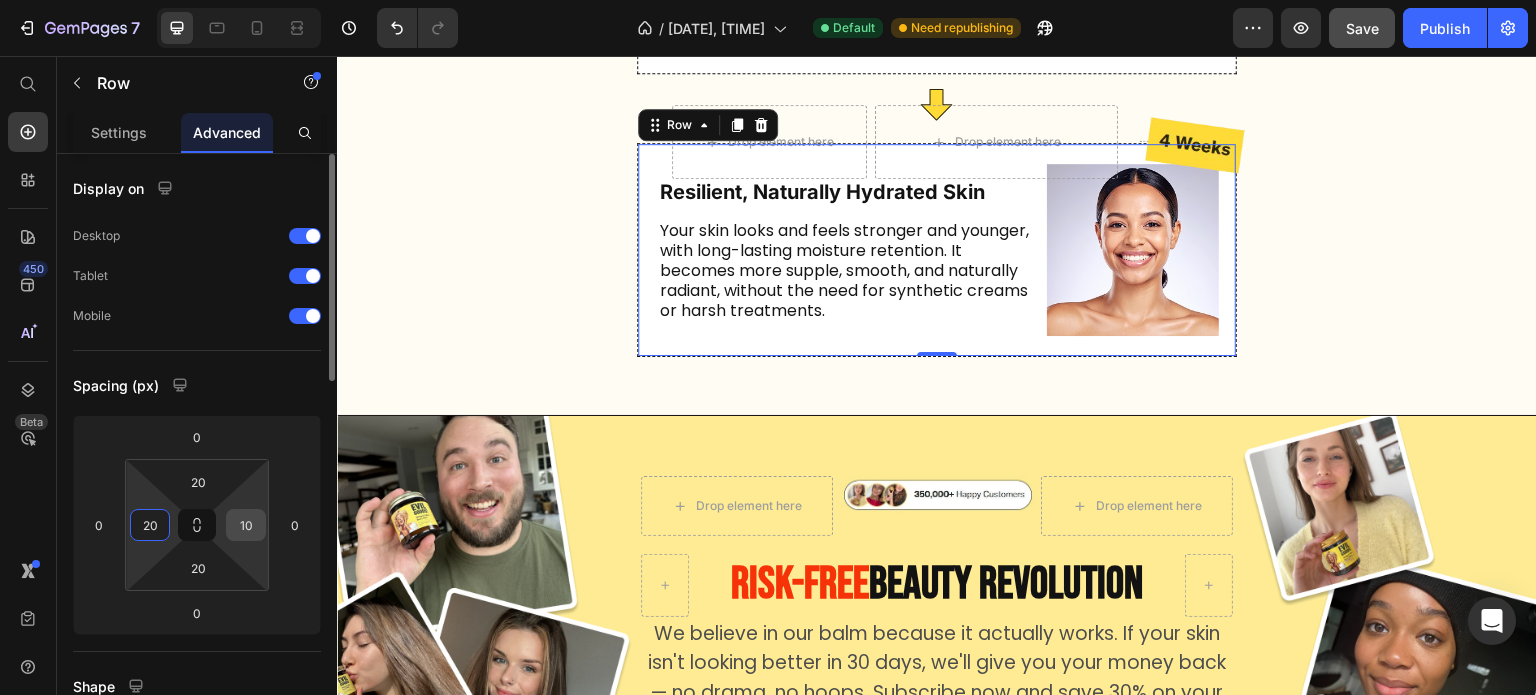 type on "20" 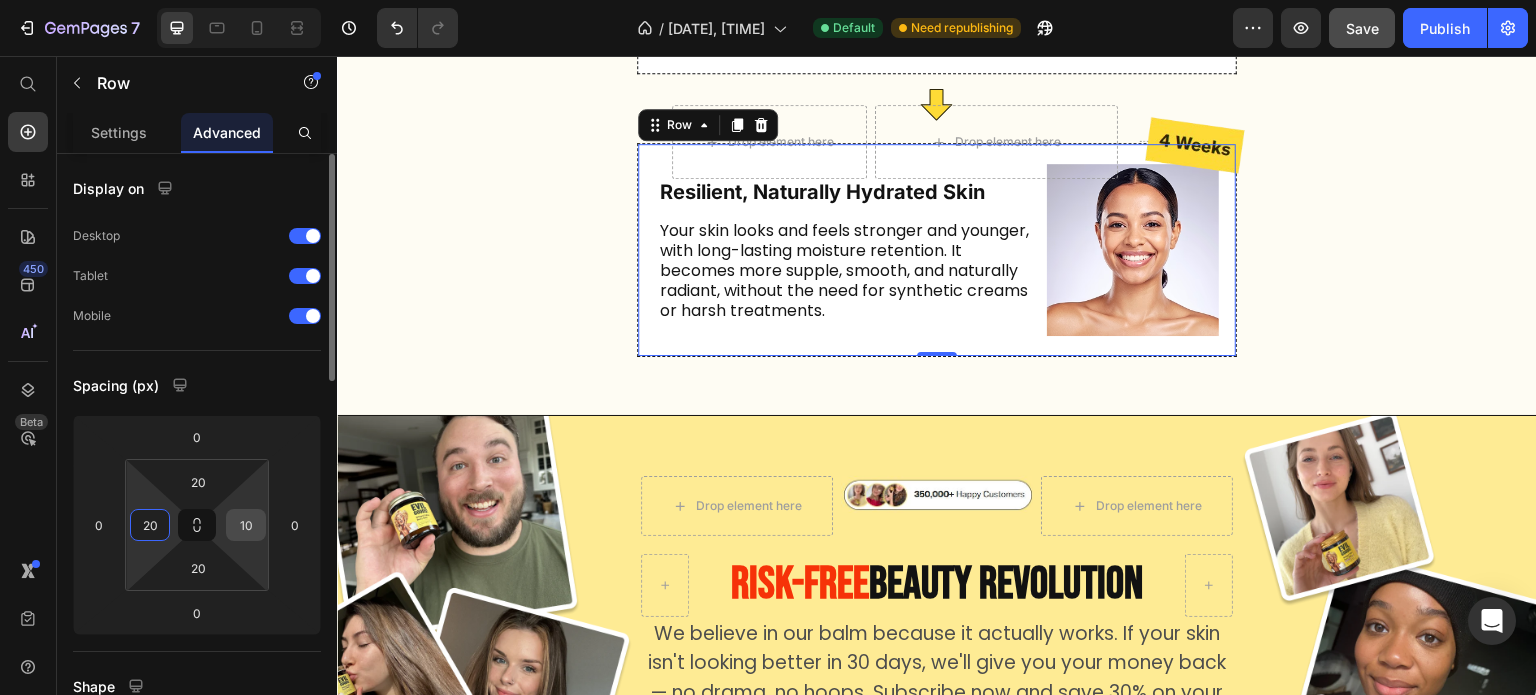 click on "10" at bounding box center (246, 525) 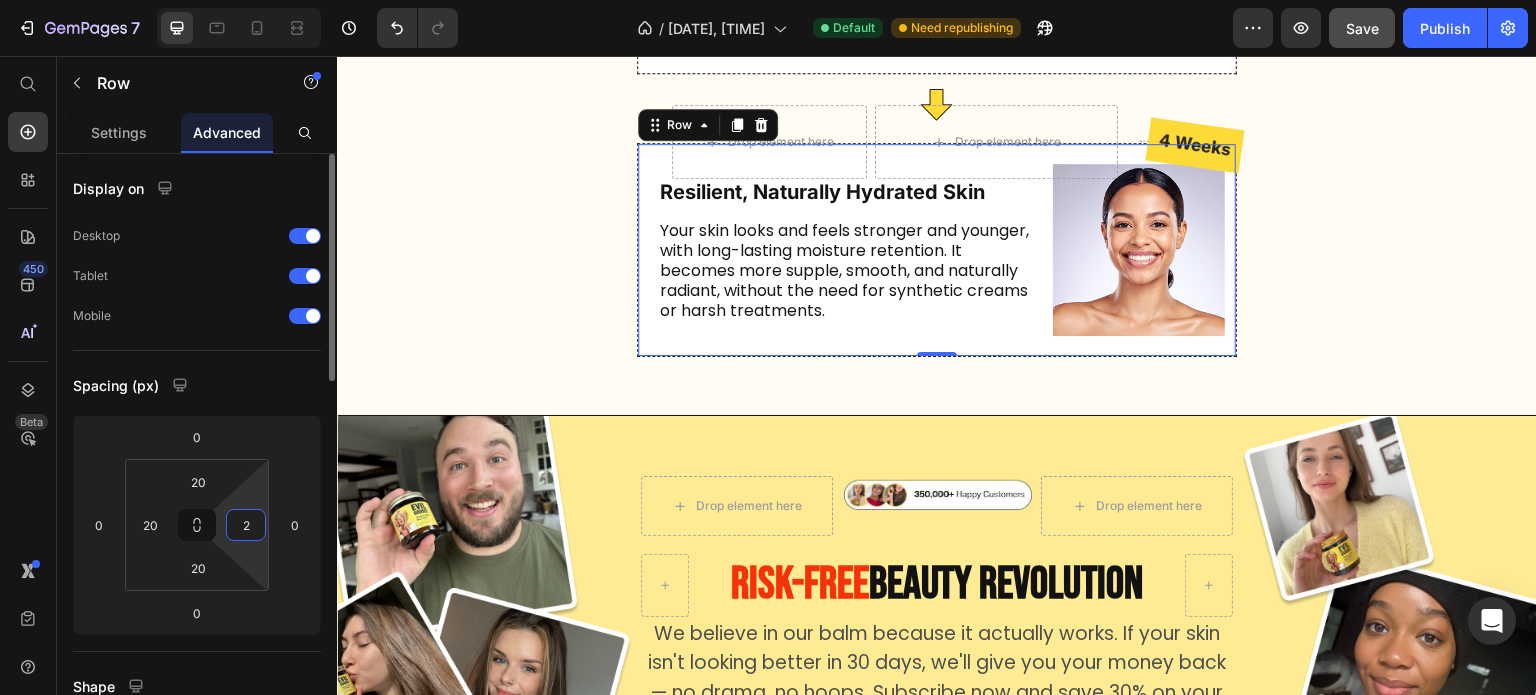click on "2" at bounding box center (246, 525) 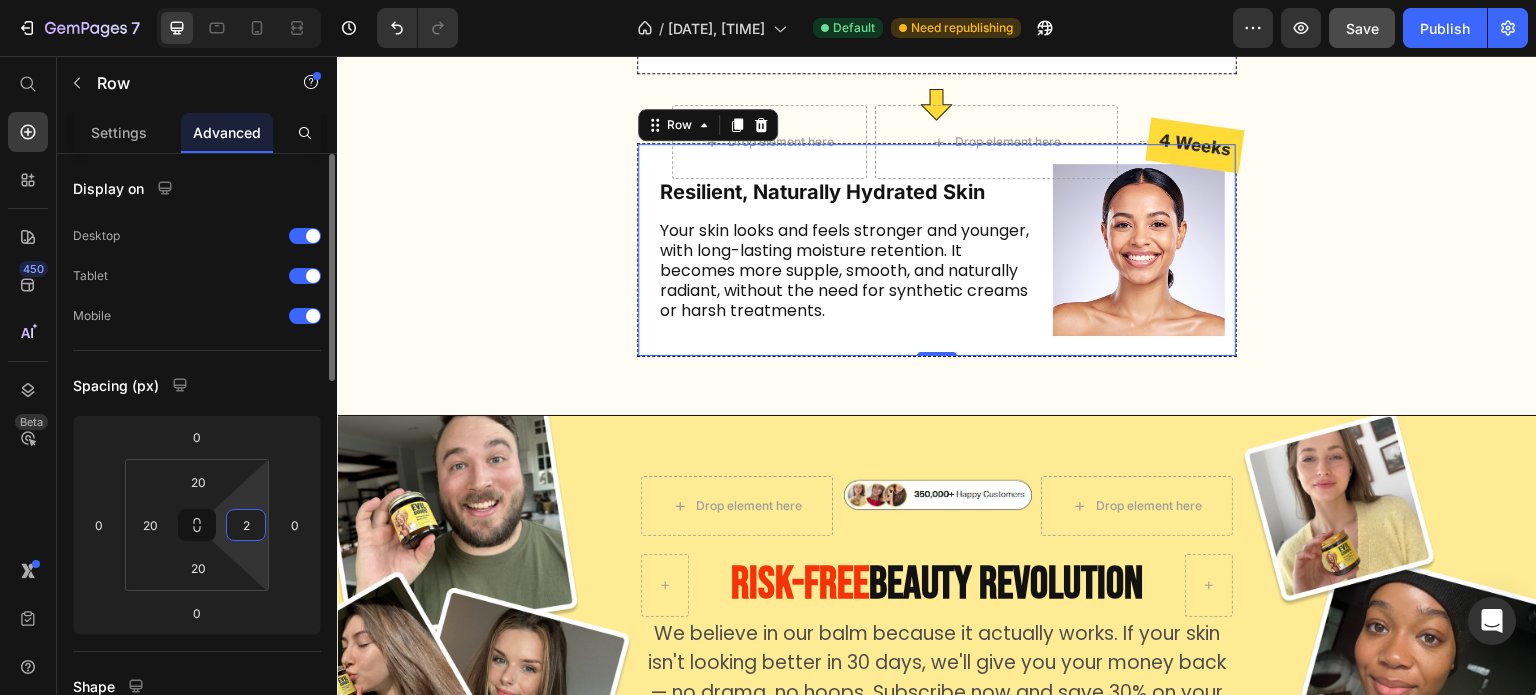 type on "20" 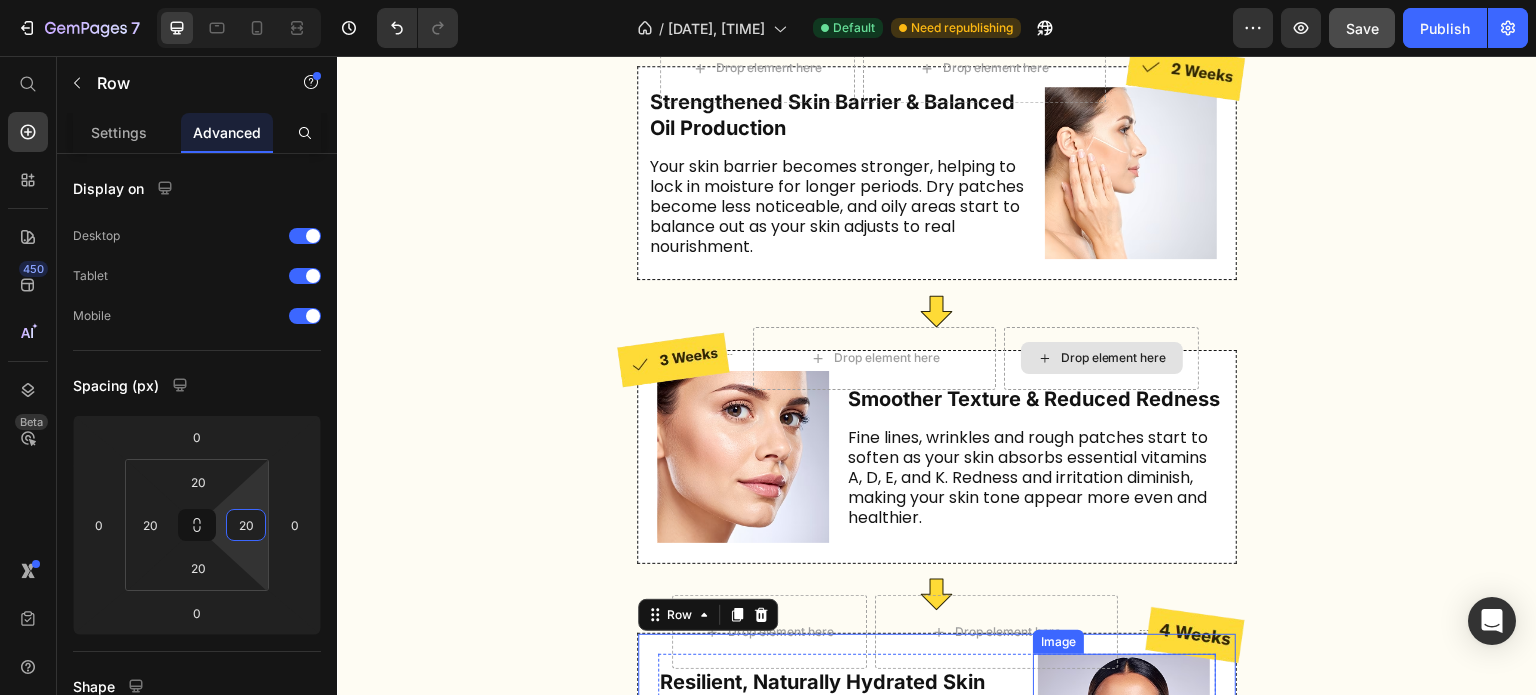 scroll, scrollTop: 6325, scrollLeft: 0, axis: vertical 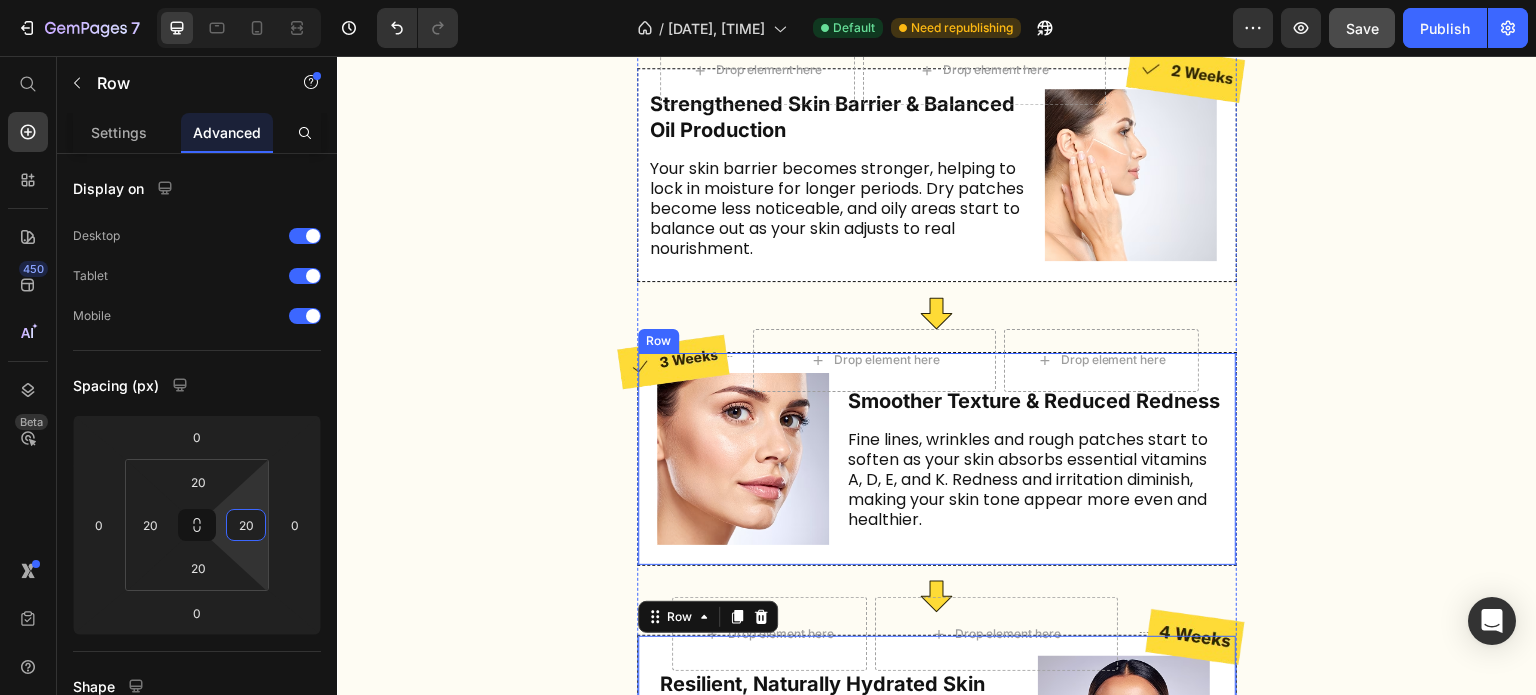 click on "Image Smoother Texture & Reduced Redness Heading Fine lines, wrinkles and rough patches start to soften as your skin absorbs essential vitamins A, D, E, and K. Redness and irritation diminish, making your skin tone appear more even and healthier. Text Block Row Row" at bounding box center [937, 459] 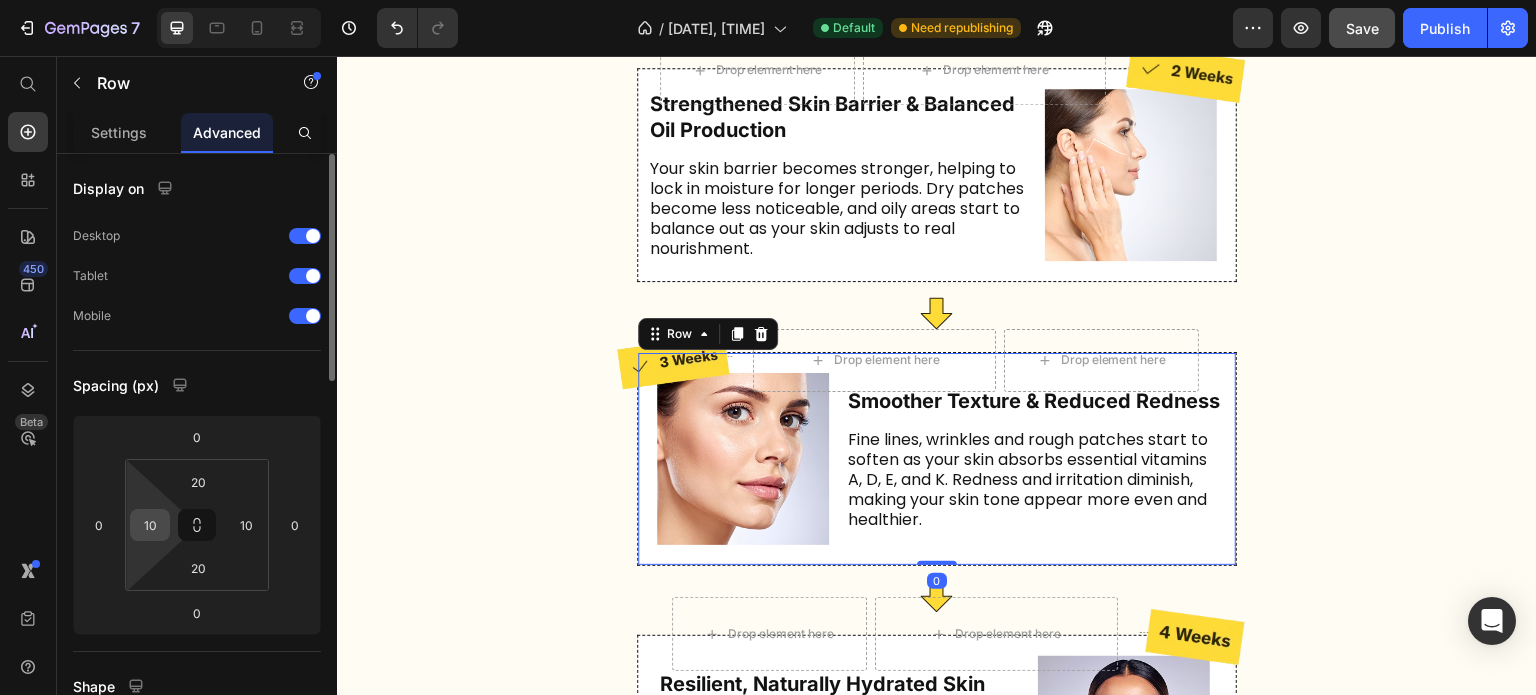 click on "10" at bounding box center (150, 525) 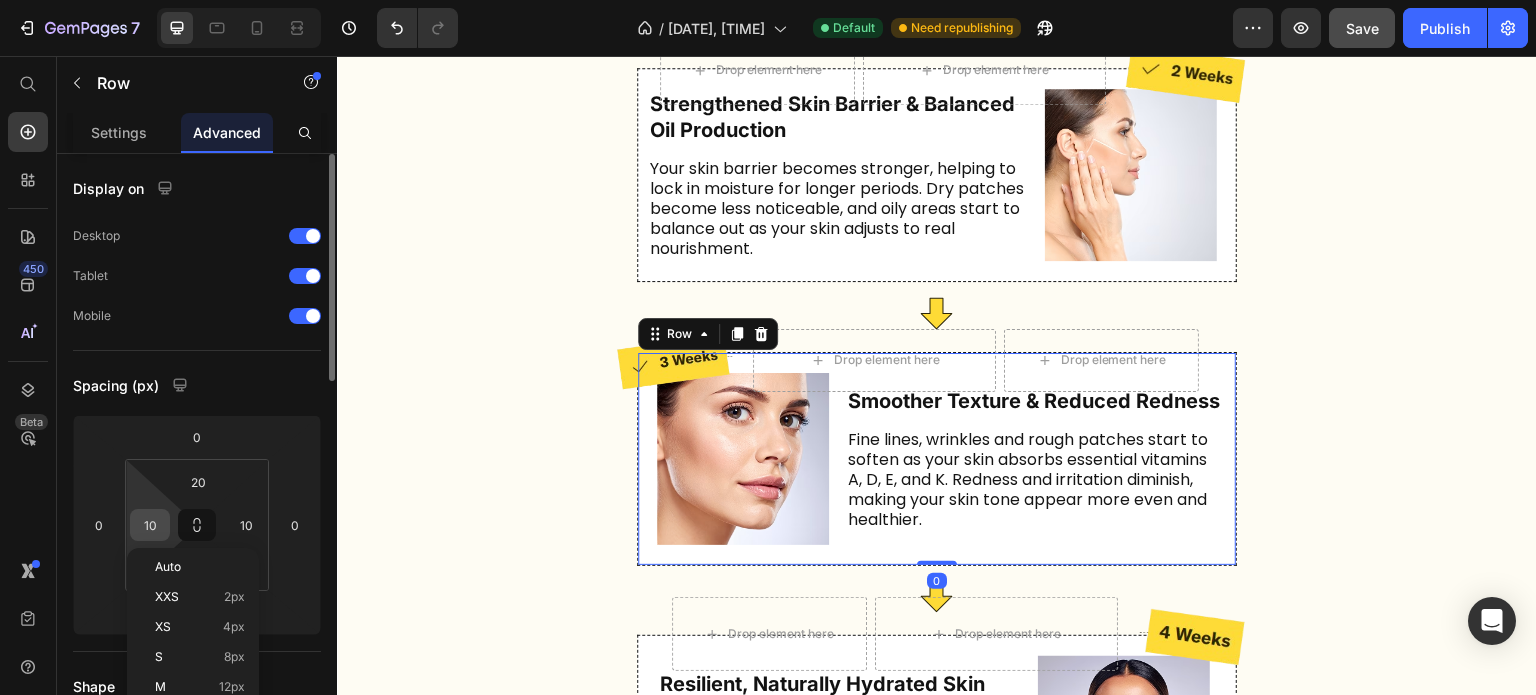 click on "10" at bounding box center [150, 525] 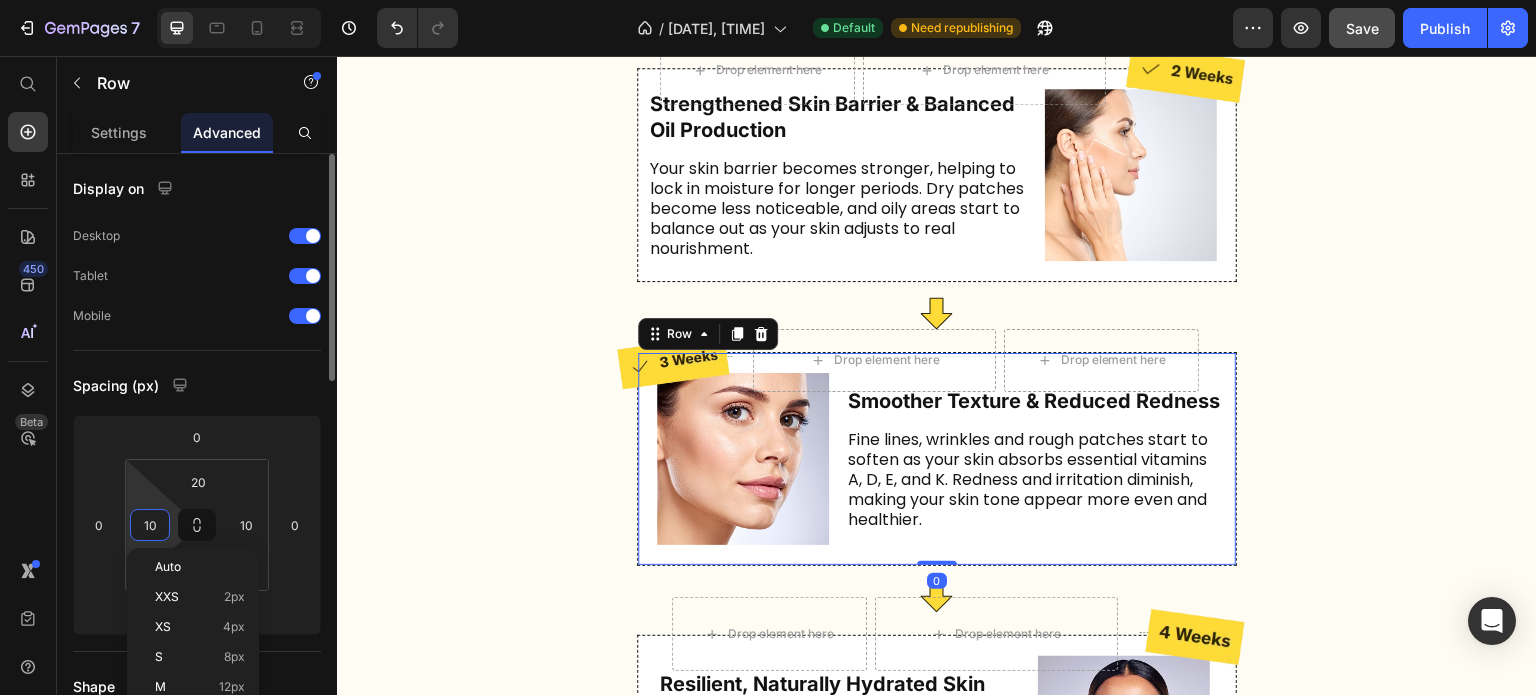 click on "10" at bounding box center [150, 525] 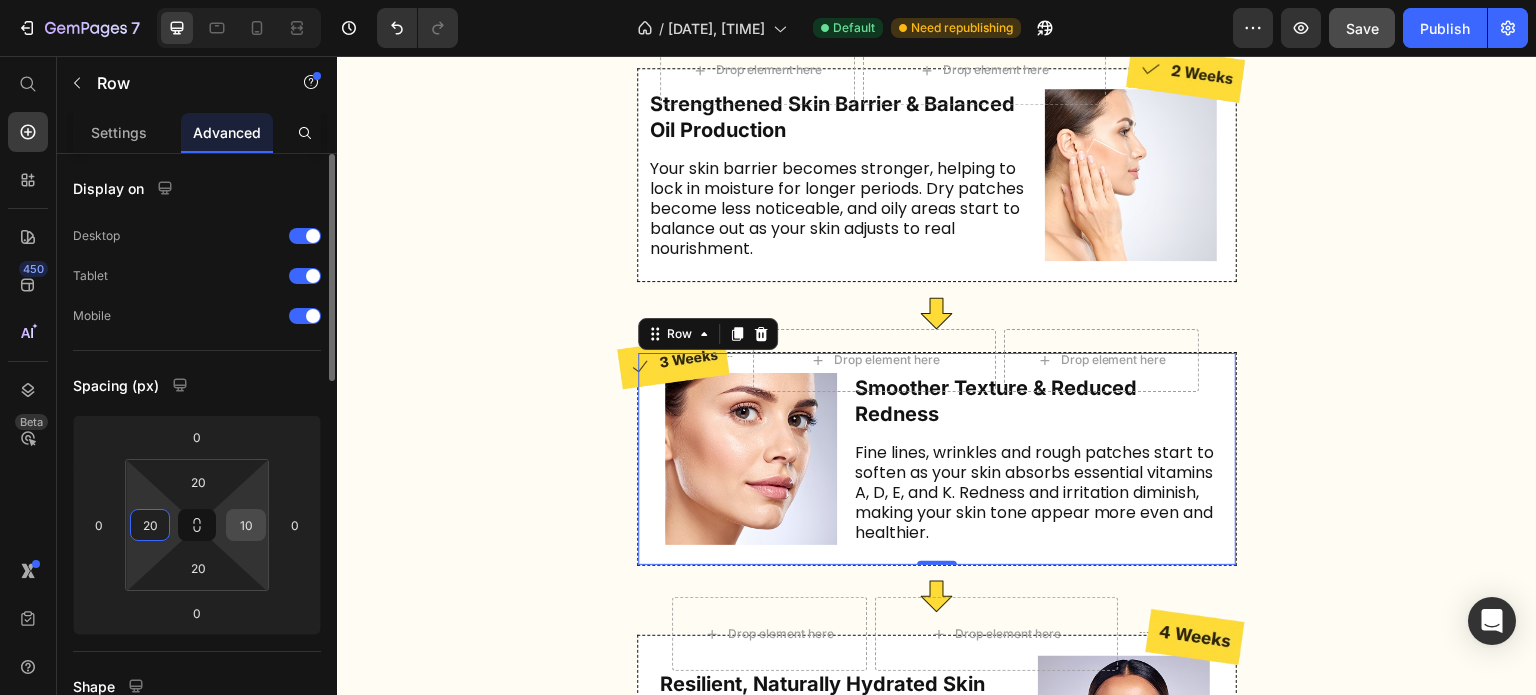 type on "20" 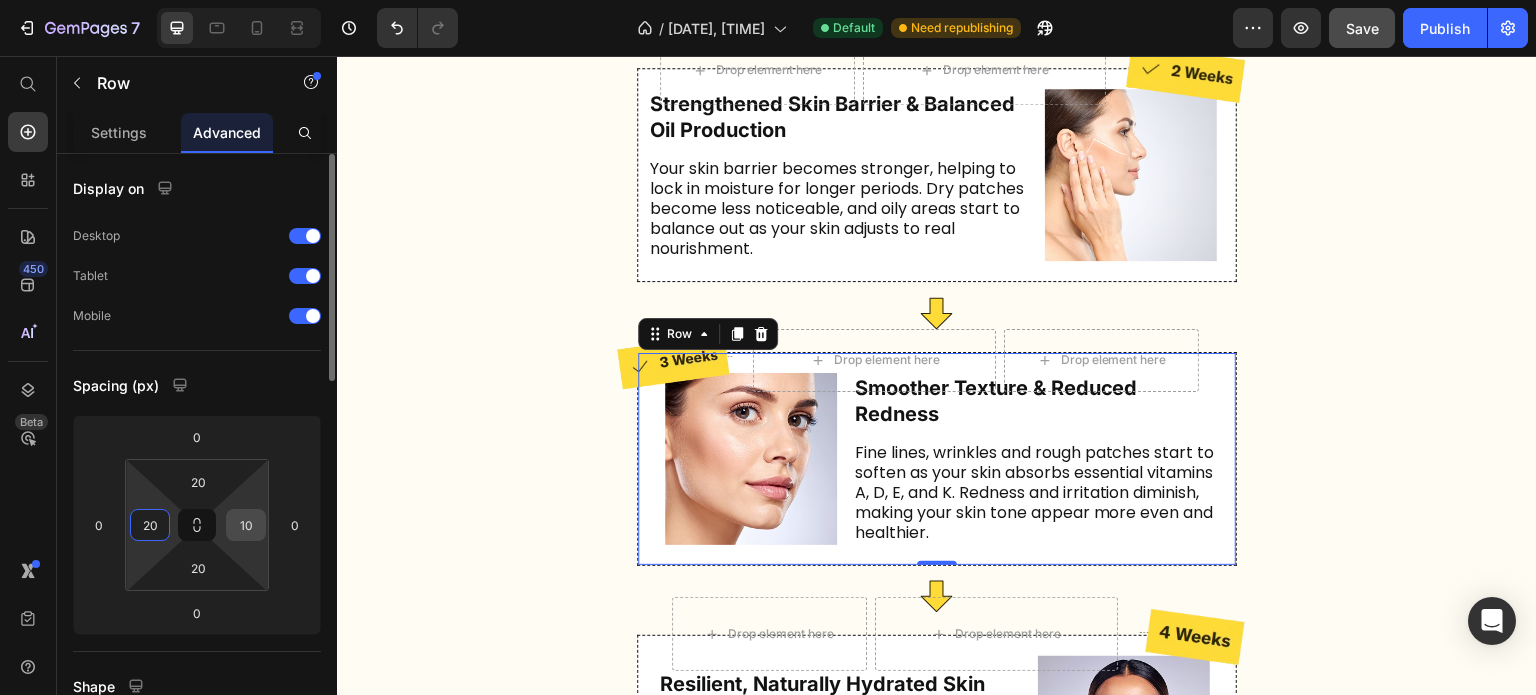 click on "10" at bounding box center [246, 525] 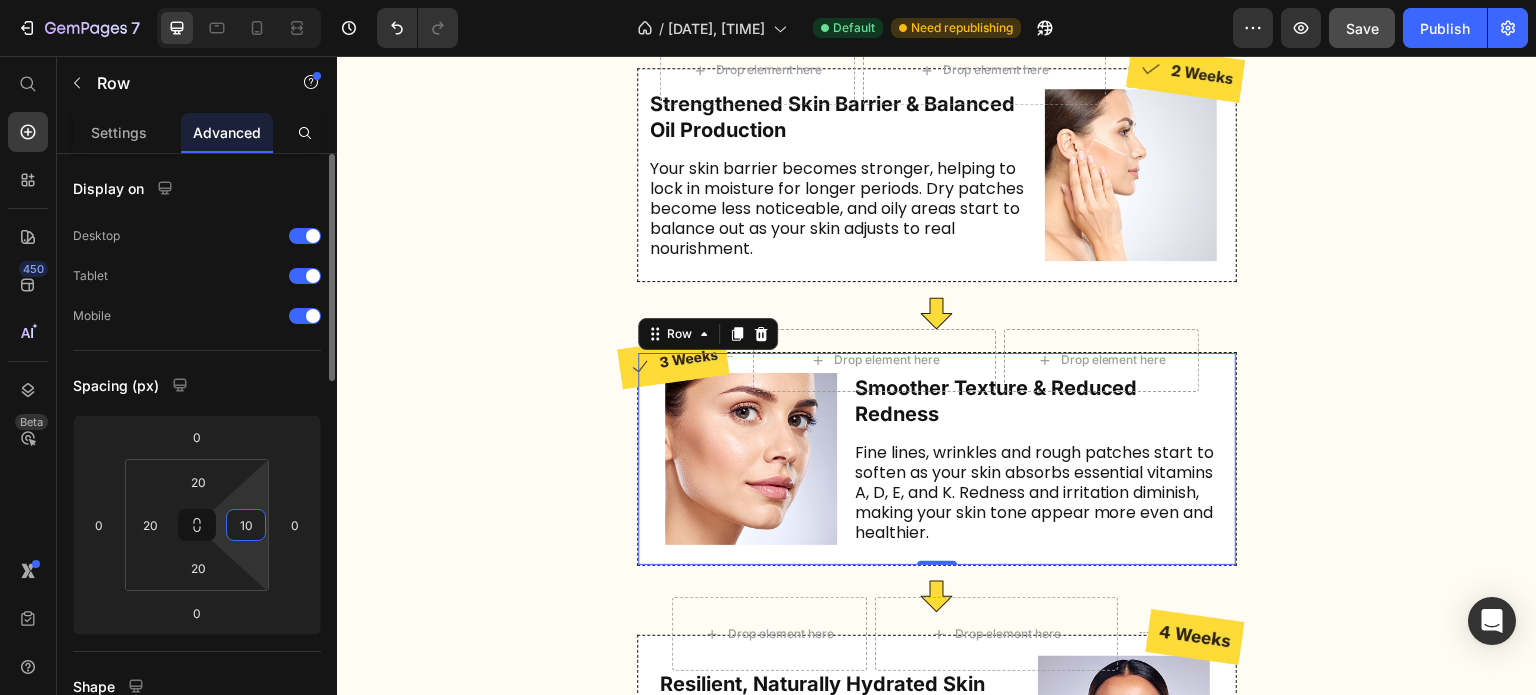 click on "10" at bounding box center (246, 525) 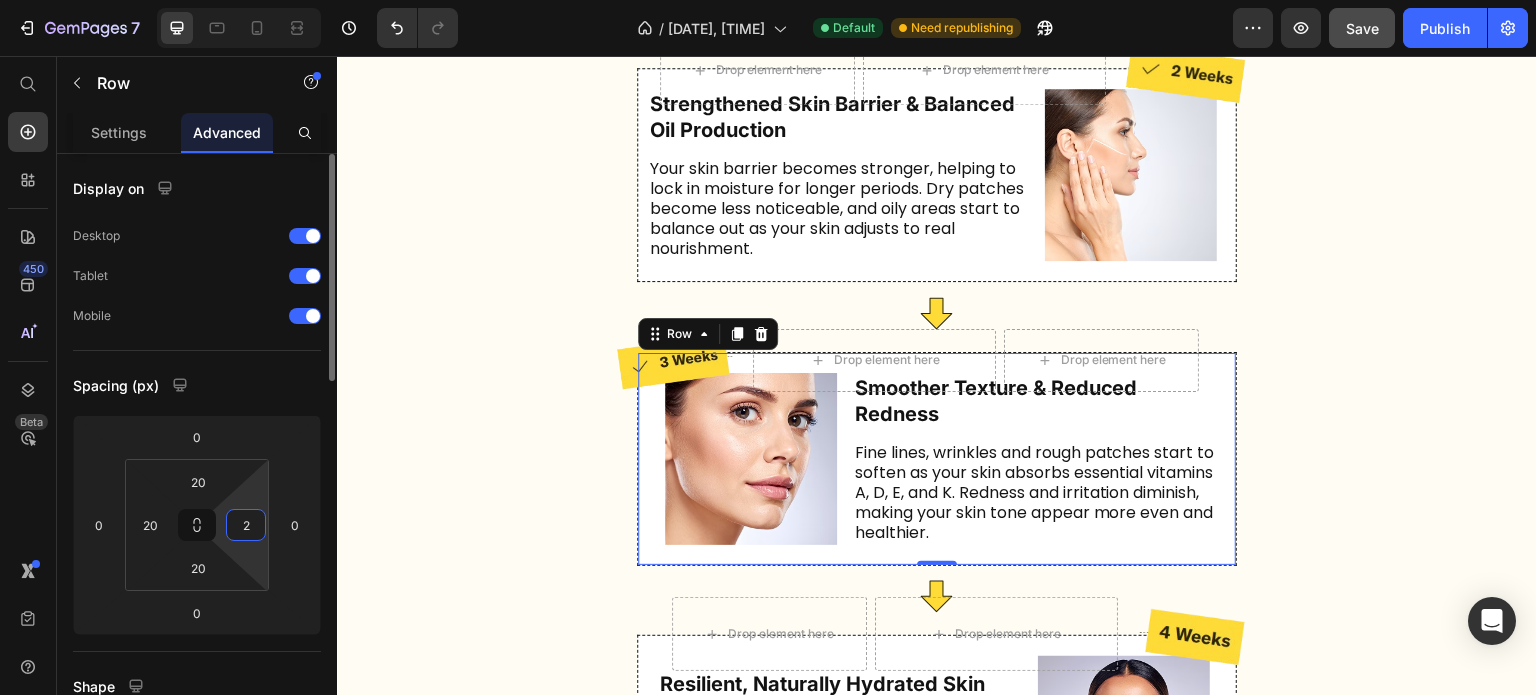 click on "2" at bounding box center [246, 525] 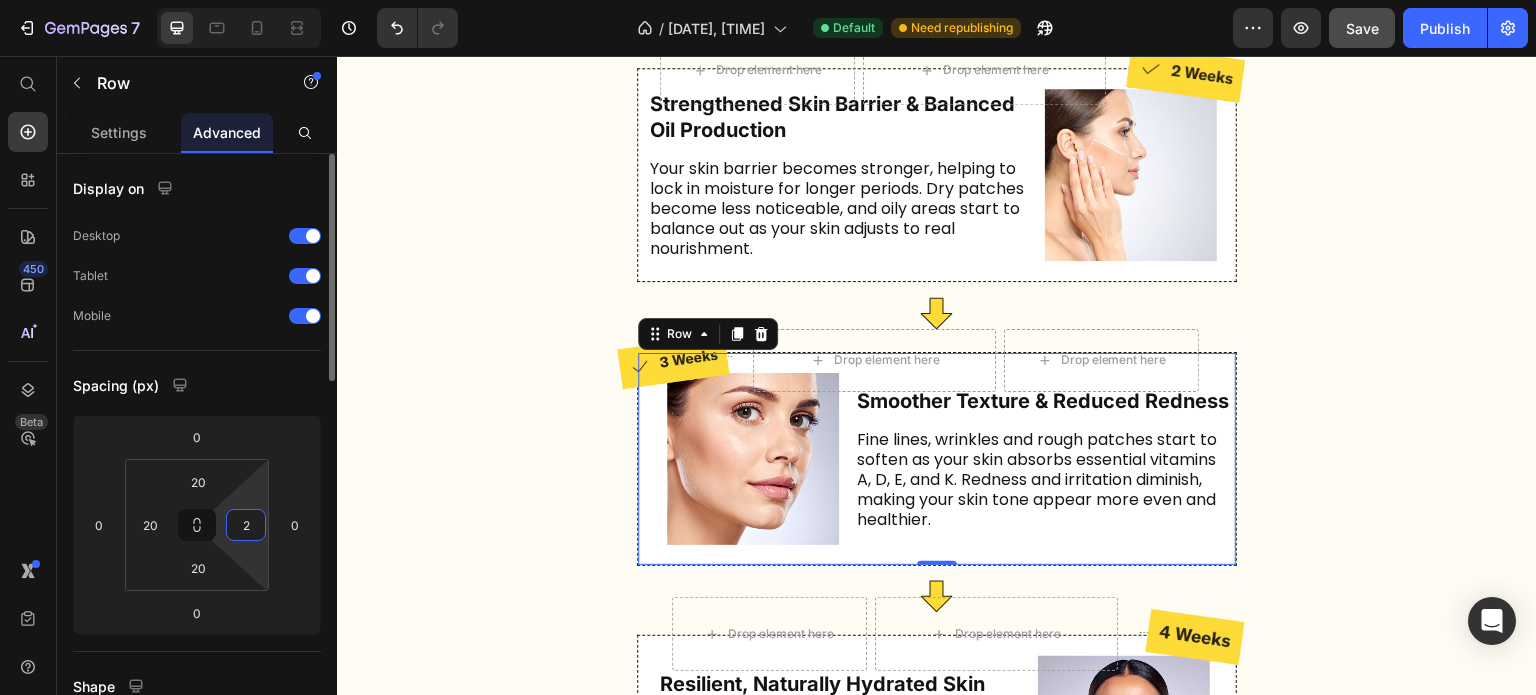 type on "20" 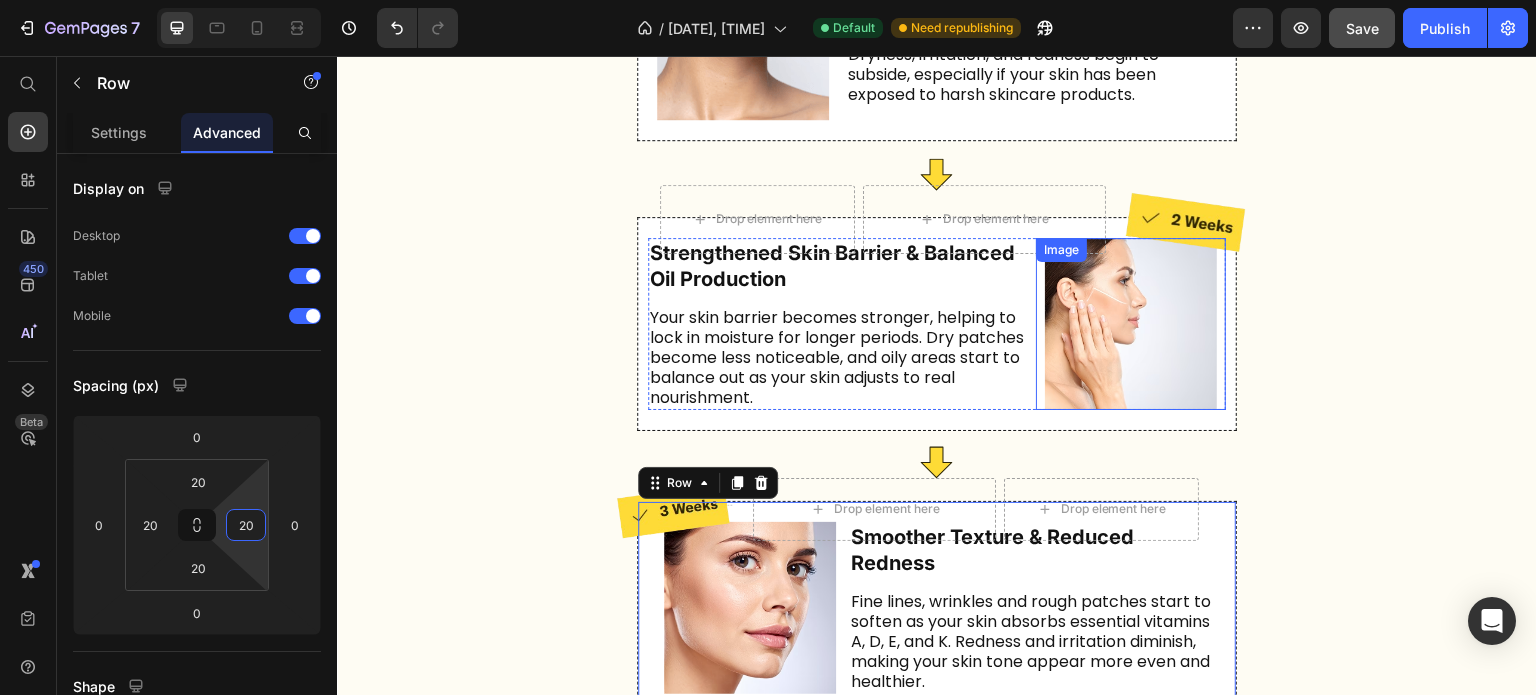 scroll, scrollTop: 6173, scrollLeft: 0, axis: vertical 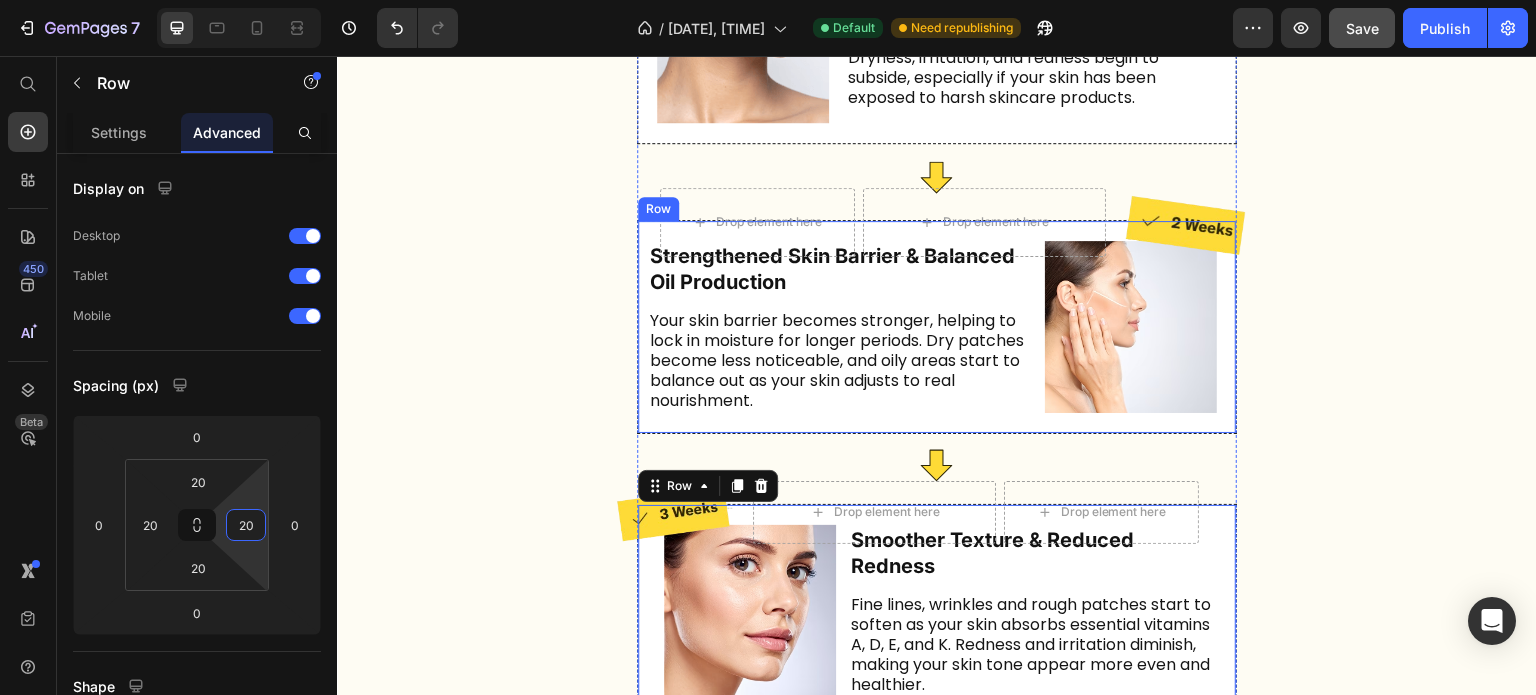 click on "Image Strengthened Skin Barrier & Balanced Oil Production Heading Your skin barrier becomes stronger, helping to lock in moisture for longer periods. Dry patches become less noticeable, and oily areas start to balance out as your skin adjusts to real nourishment. Text Block Row Row" at bounding box center (937, 327) 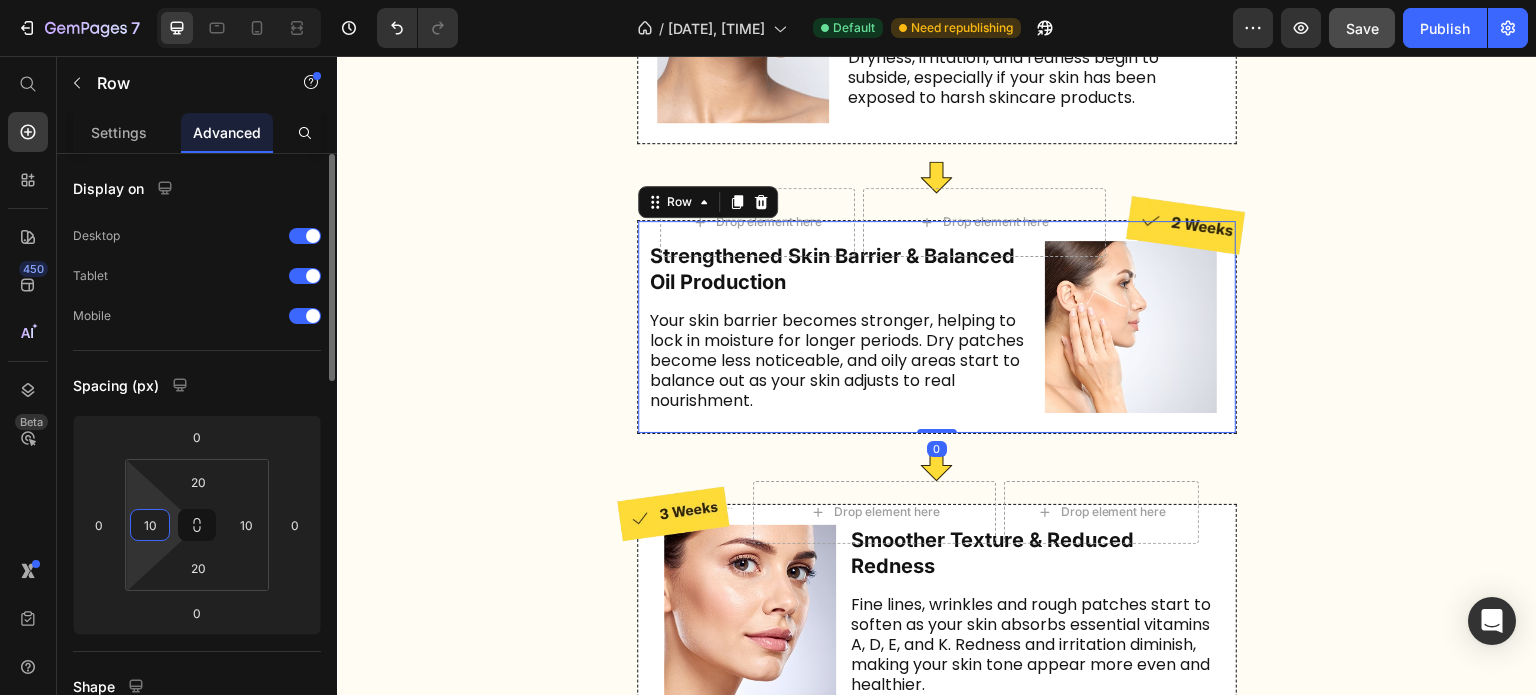 click on "10" at bounding box center [150, 525] 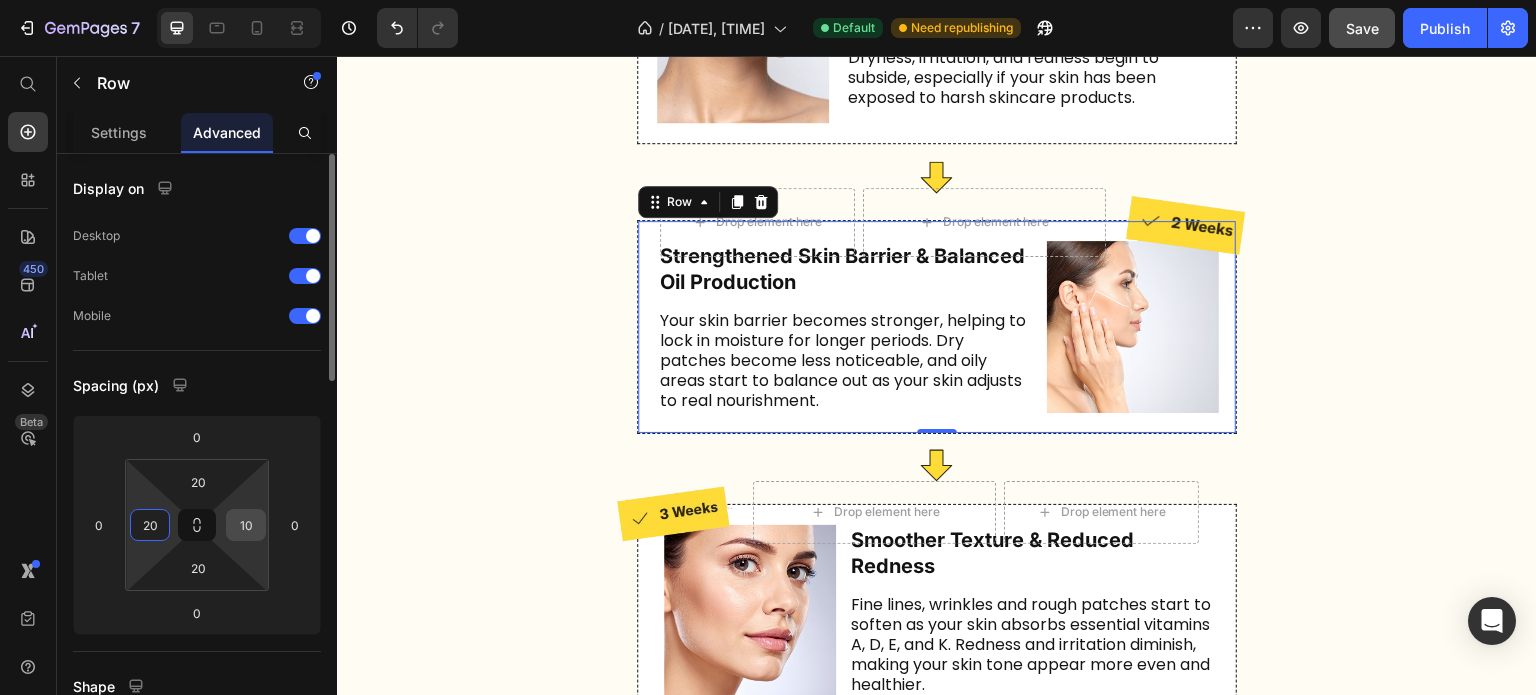 type on "20" 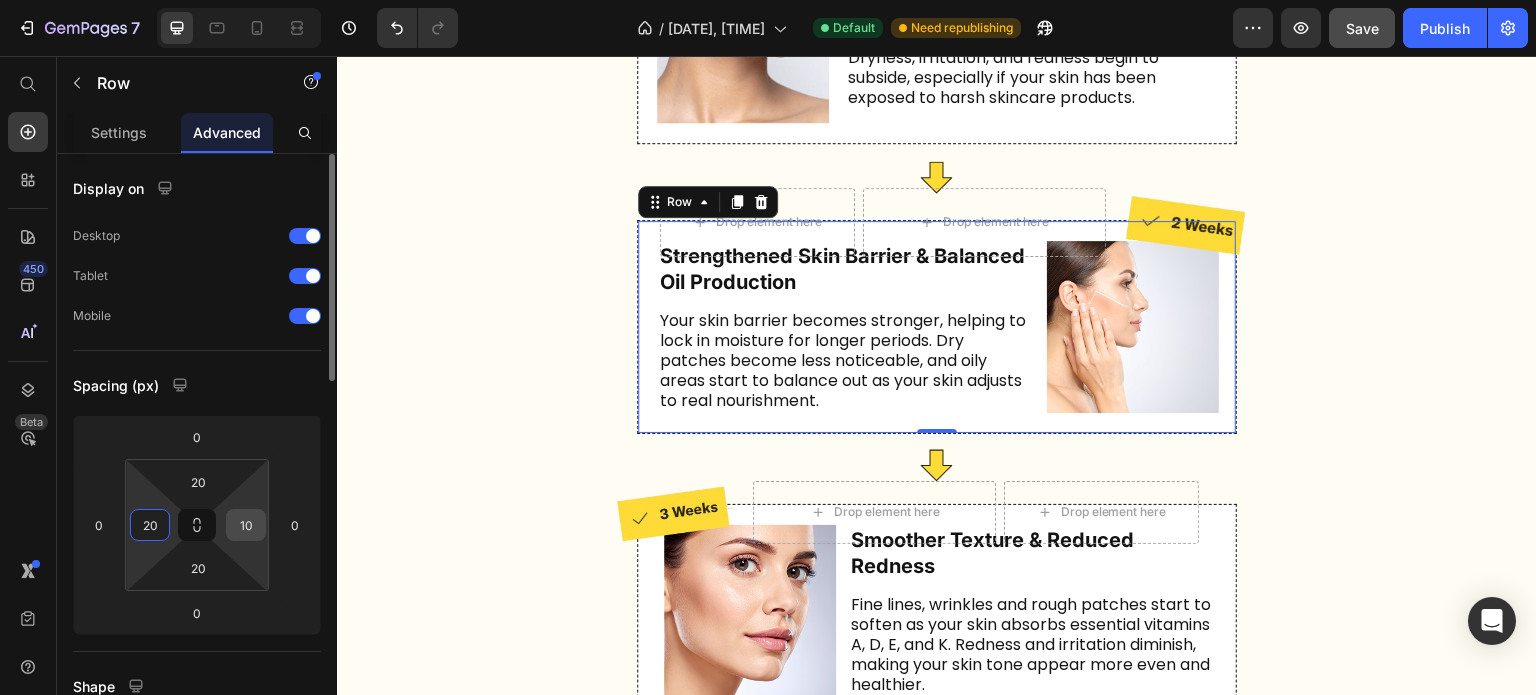 click on "10" at bounding box center [246, 525] 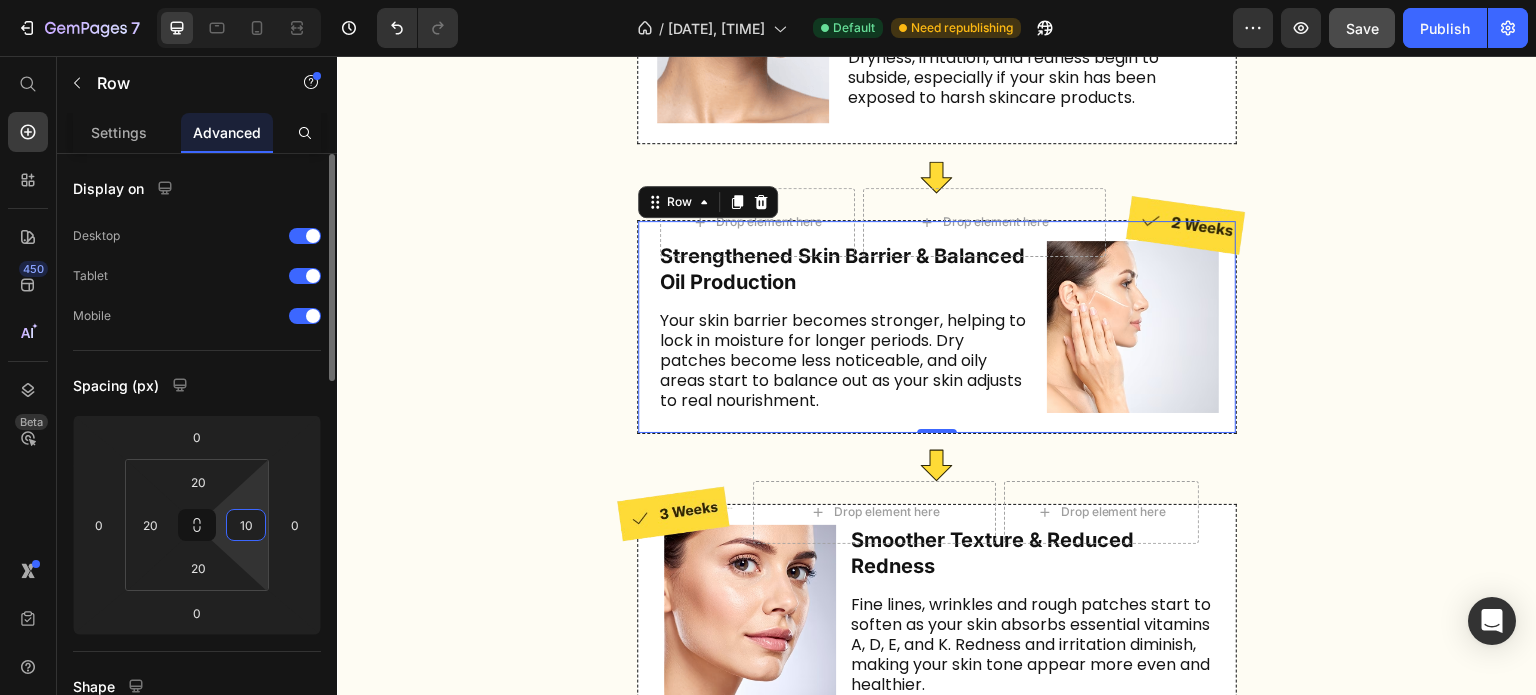click on "10" at bounding box center [246, 525] 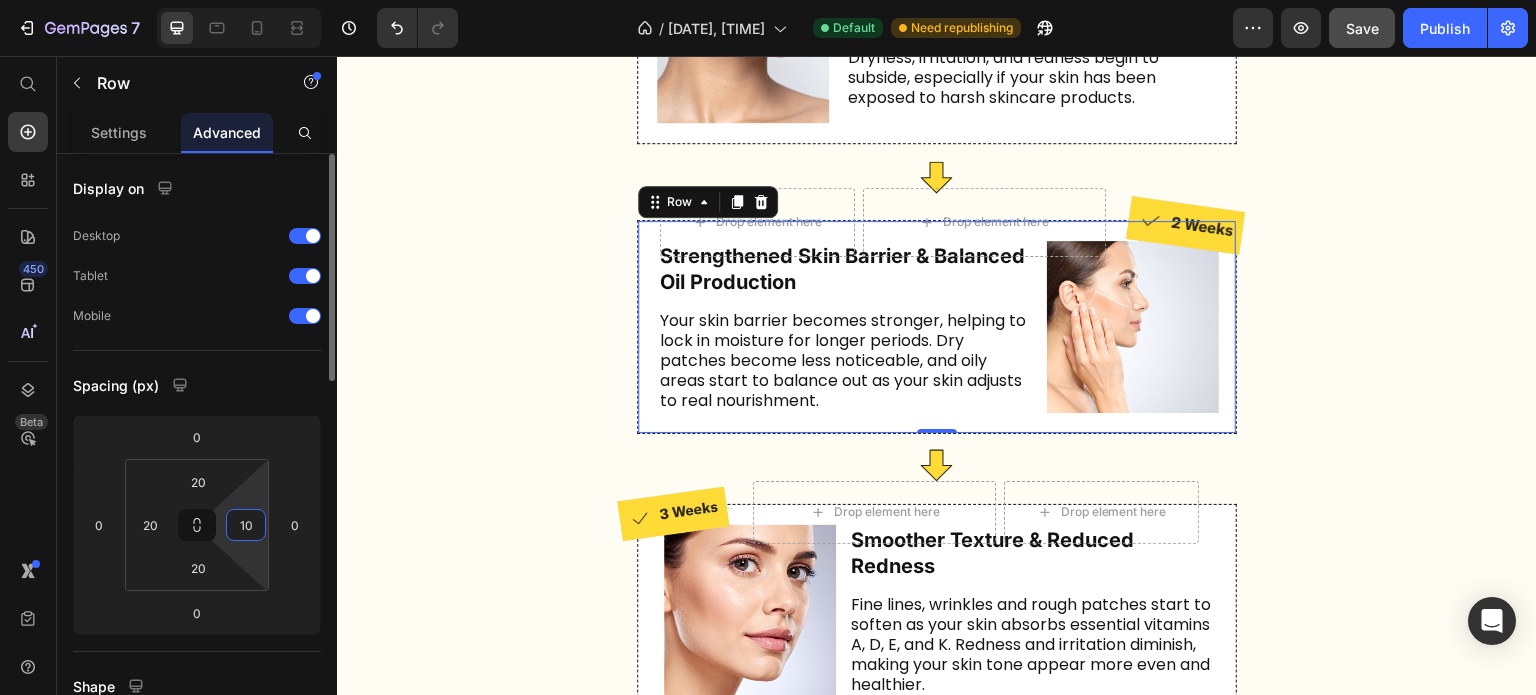click on "10" at bounding box center [246, 525] 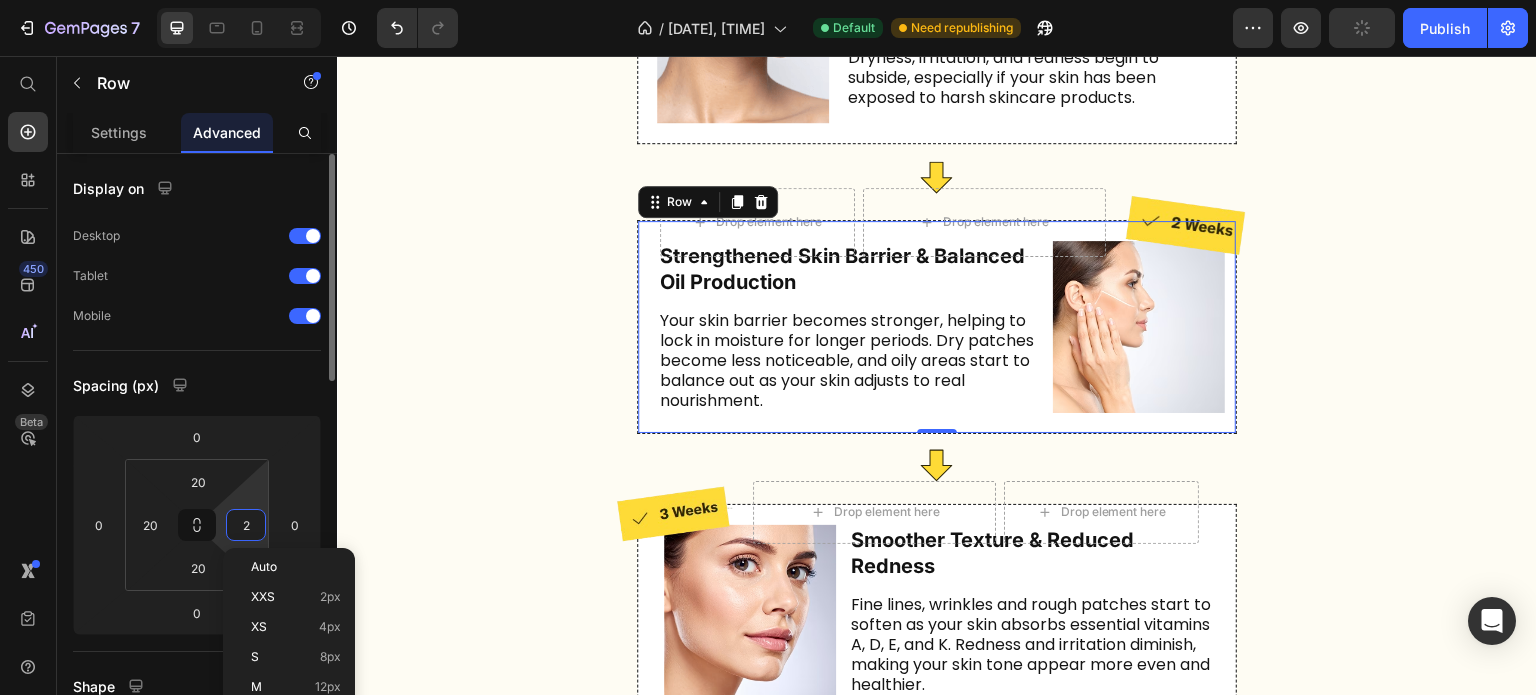 type on "20" 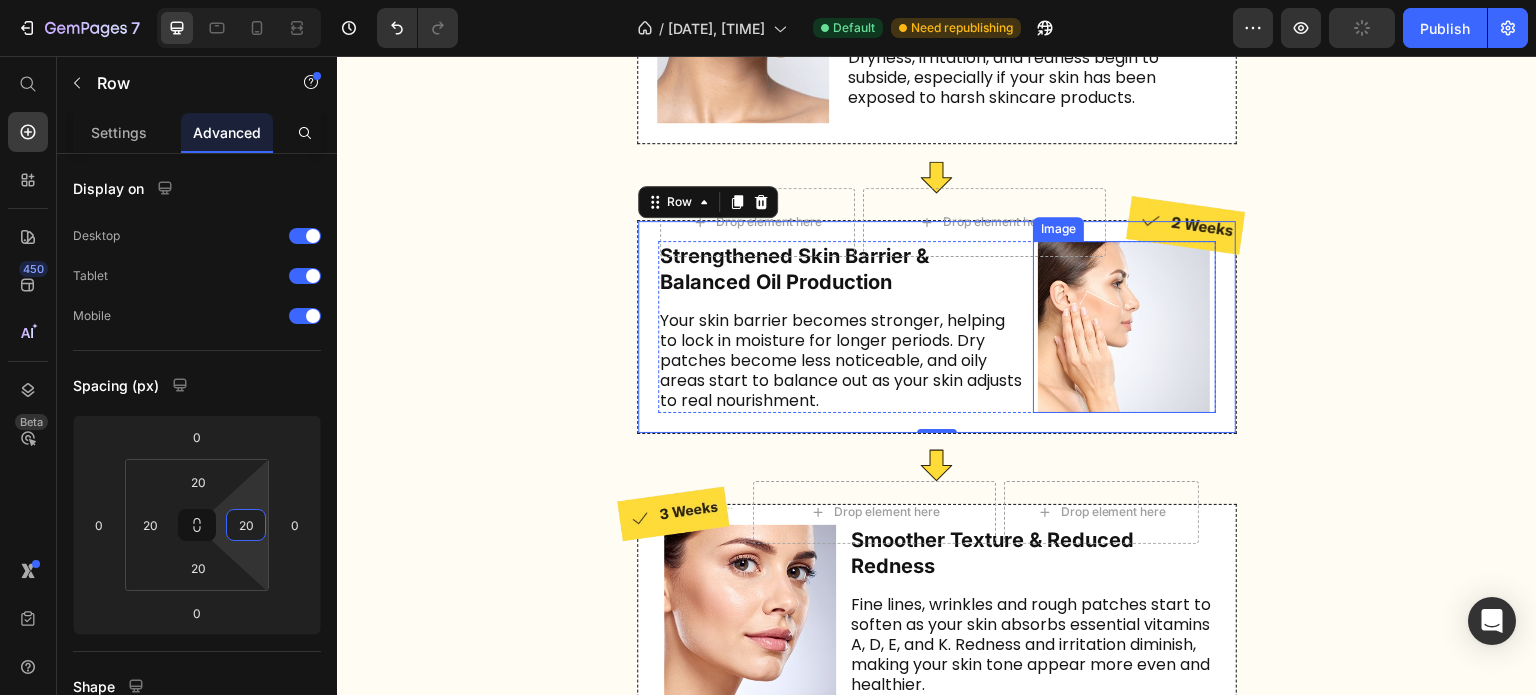 scroll, scrollTop: 5991, scrollLeft: 0, axis: vertical 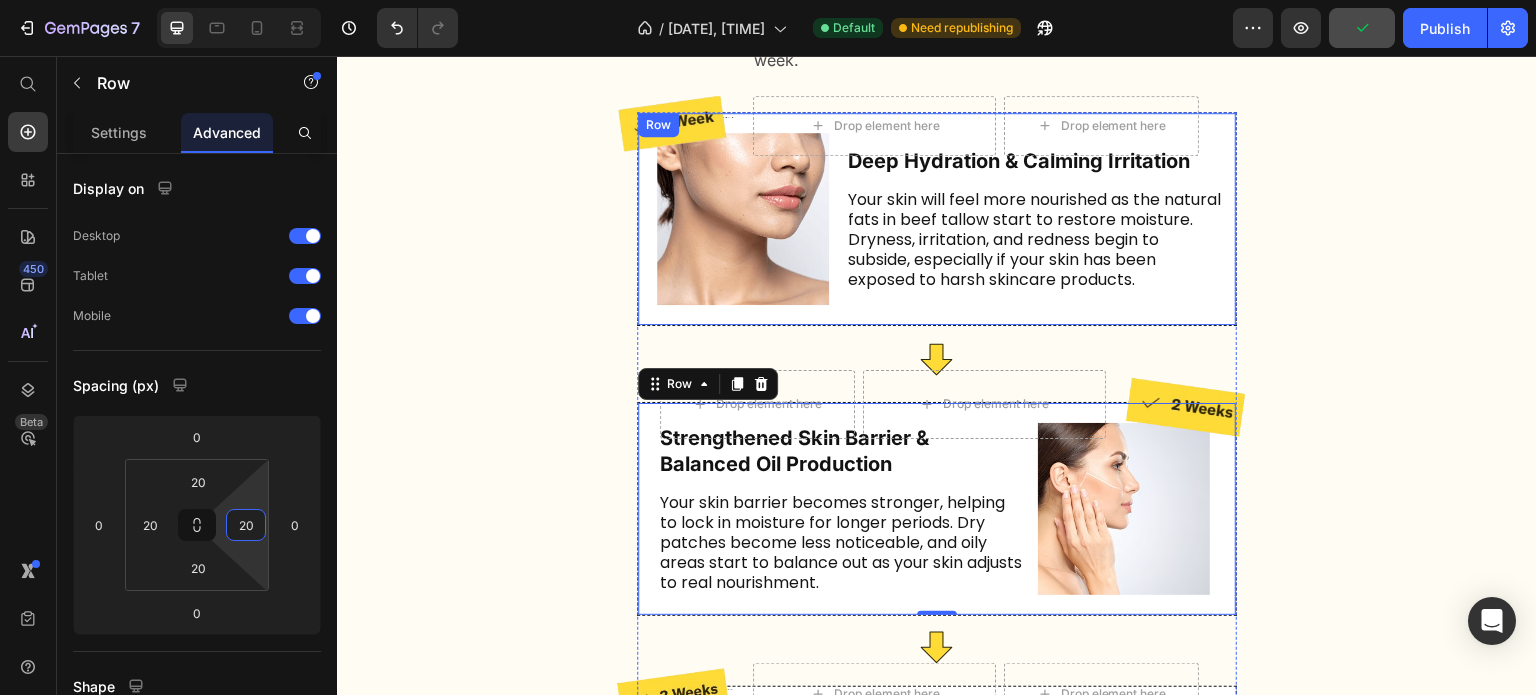 click on "Image Deep Hydration & Calming Irritation Heading Your skin will feel more nourished as the natural fats in beef tallow start to restore moisture. Dryness, irritation, and redness begin to subside, especially if your skin has been exposed to harsh skincare products. Text Block Row Row" at bounding box center [937, 219] 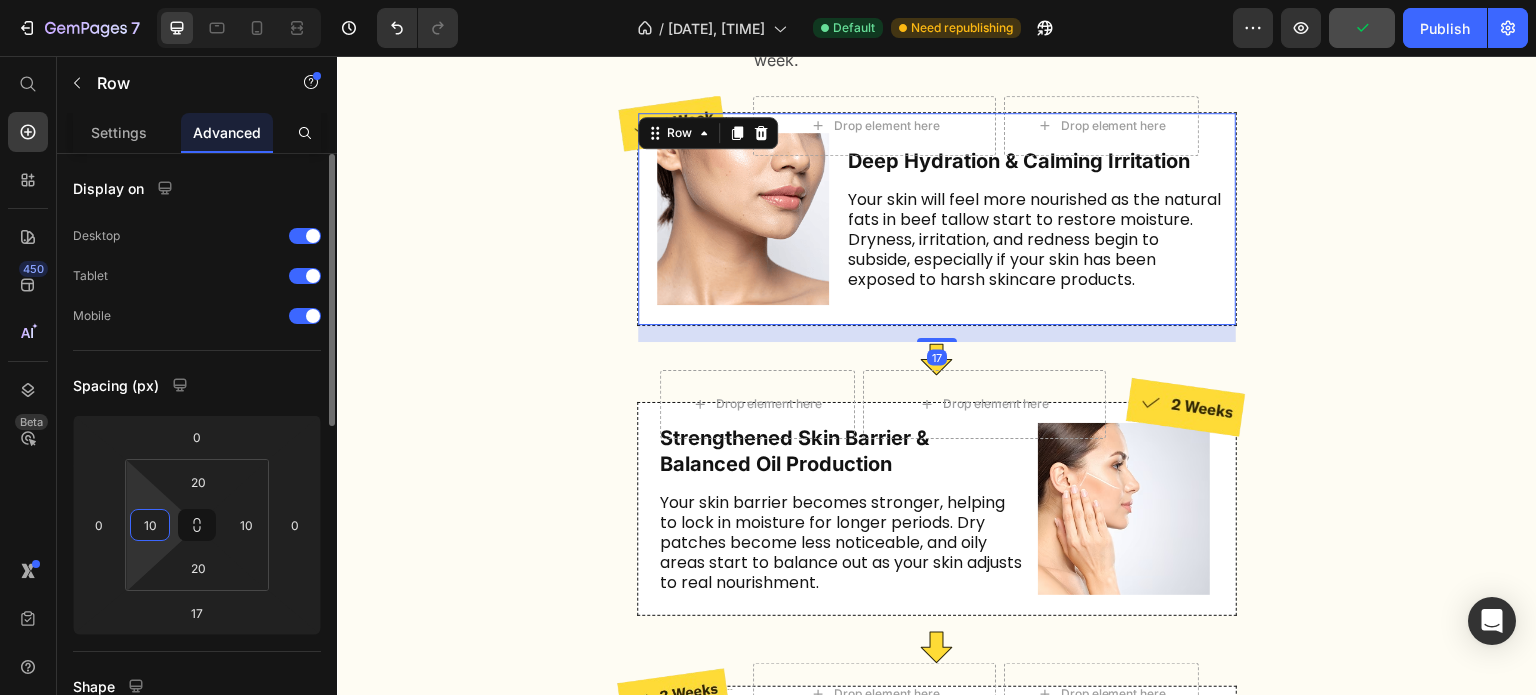 click on "10" at bounding box center (150, 525) 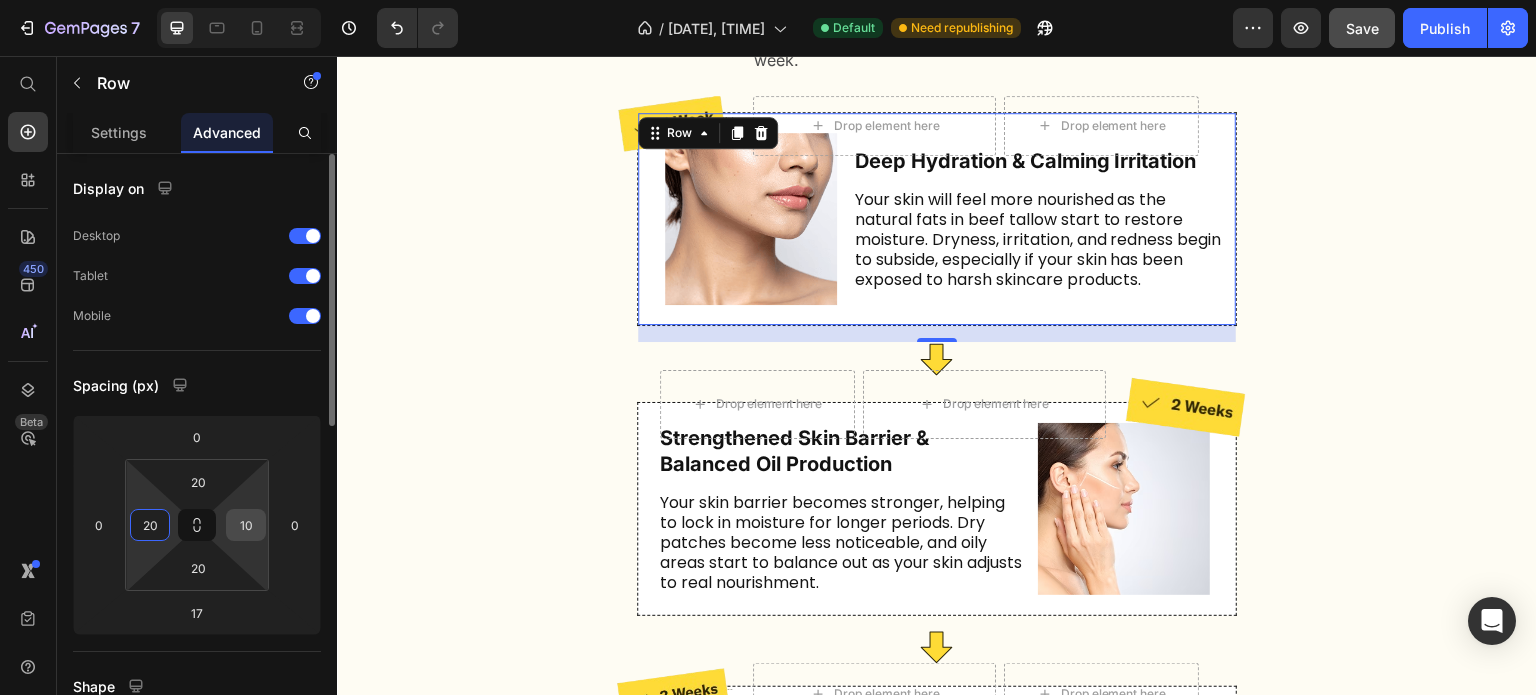 type on "20" 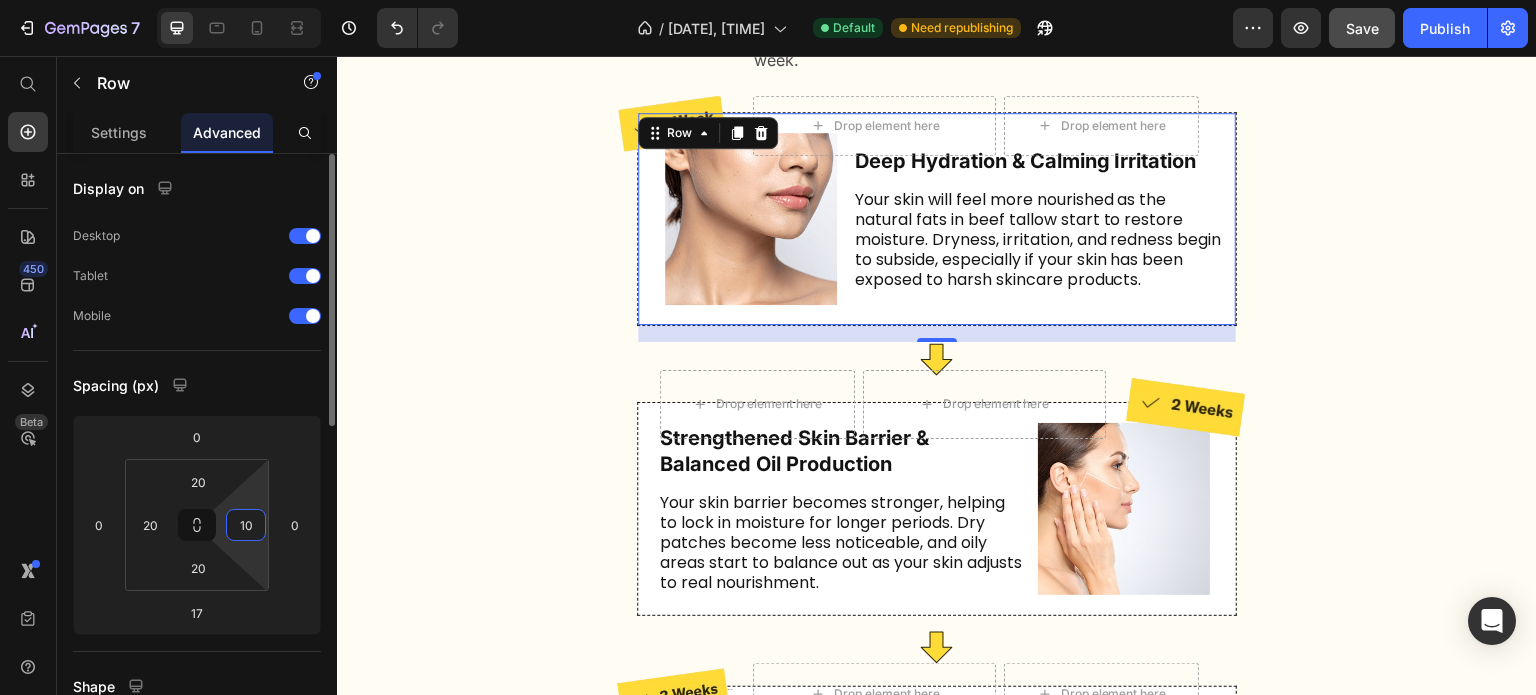 click on "10" at bounding box center (246, 525) 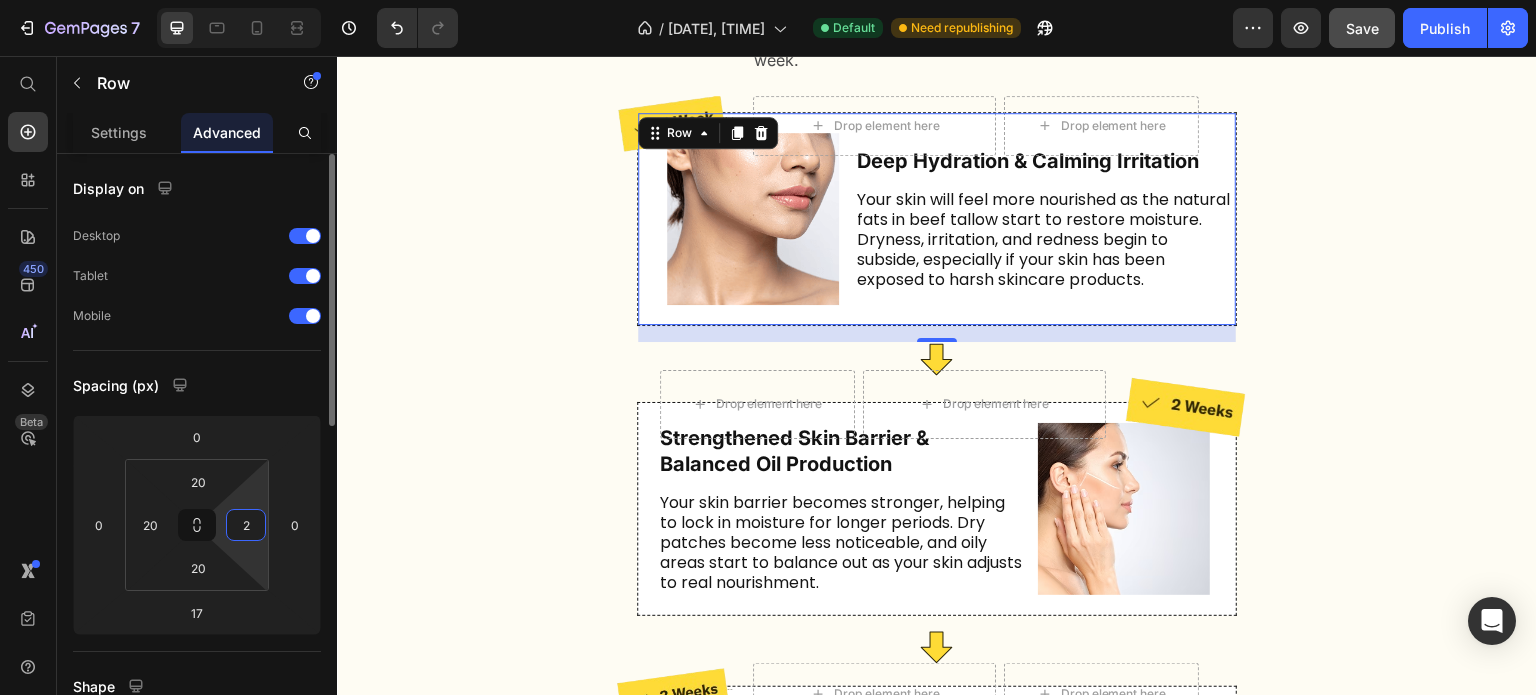 click on "2" at bounding box center (246, 525) 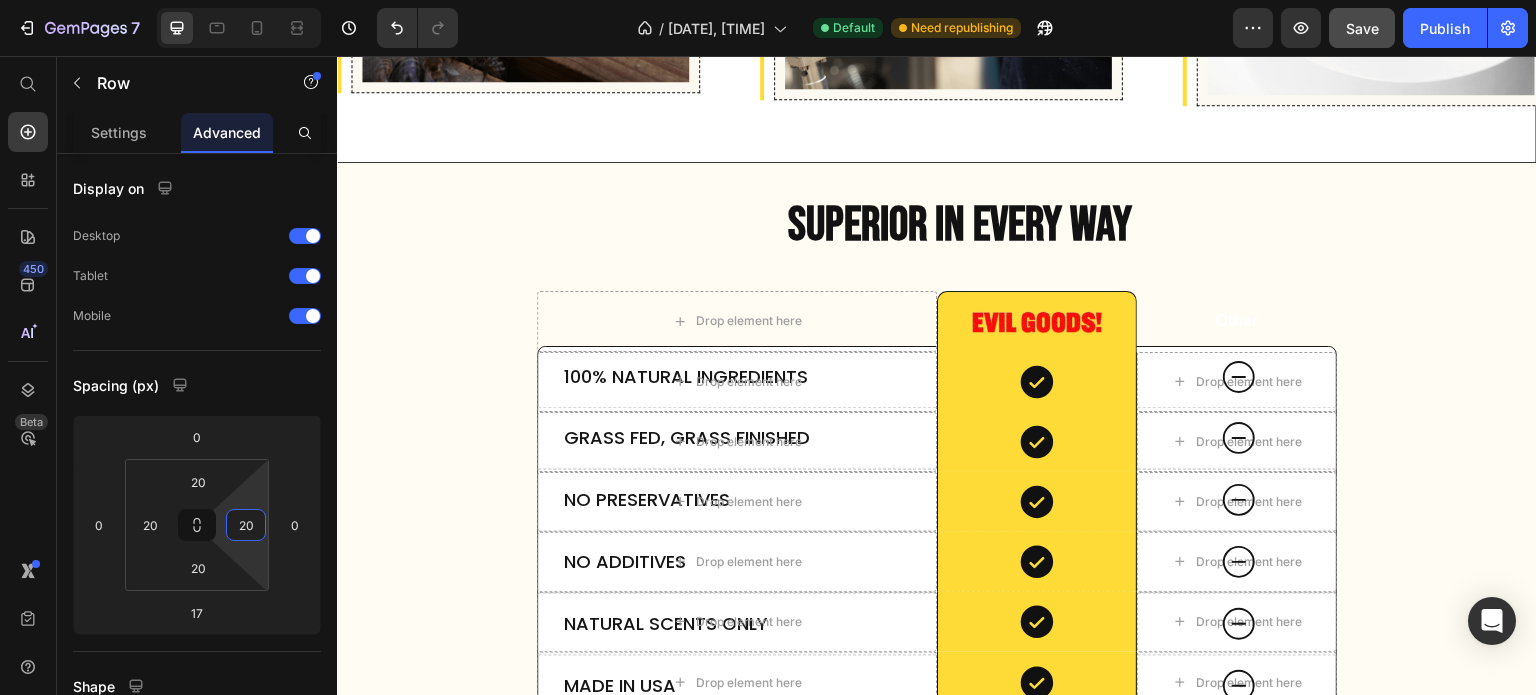 scroll, scrollTop: 4730, scrollLeft: 0, axis: vertical 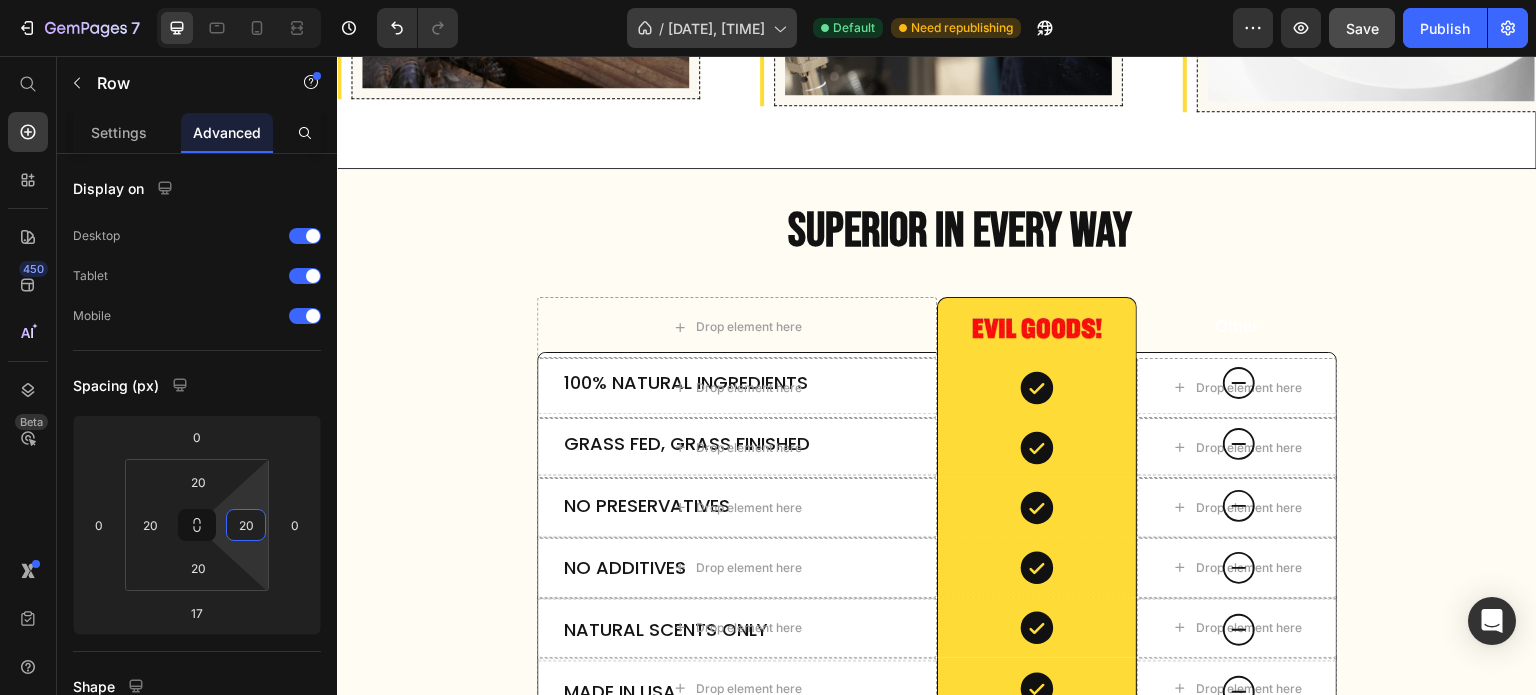 type on "20" 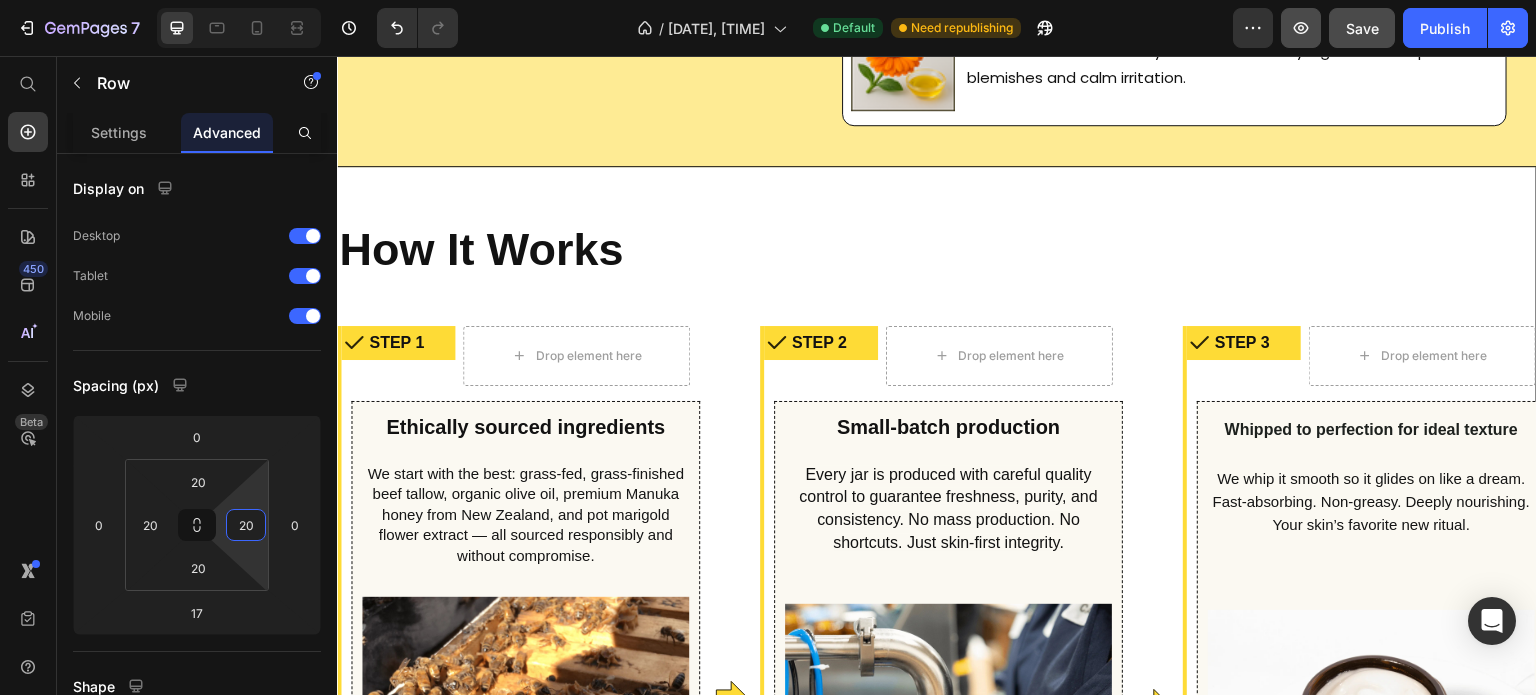 scroll, scrollTop: 3893, scrollLeft: 0, axis: vertical 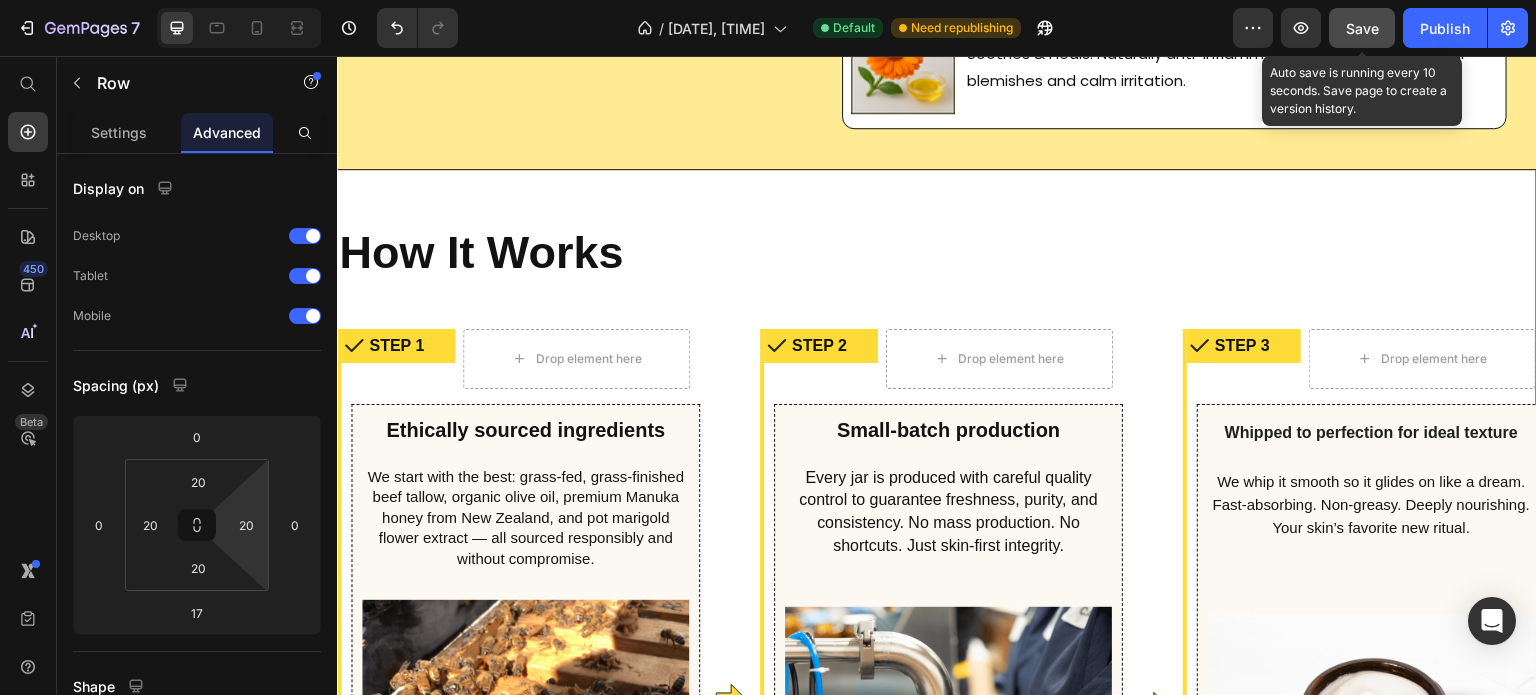 click on "Save" at bounding box center (1362, 28) 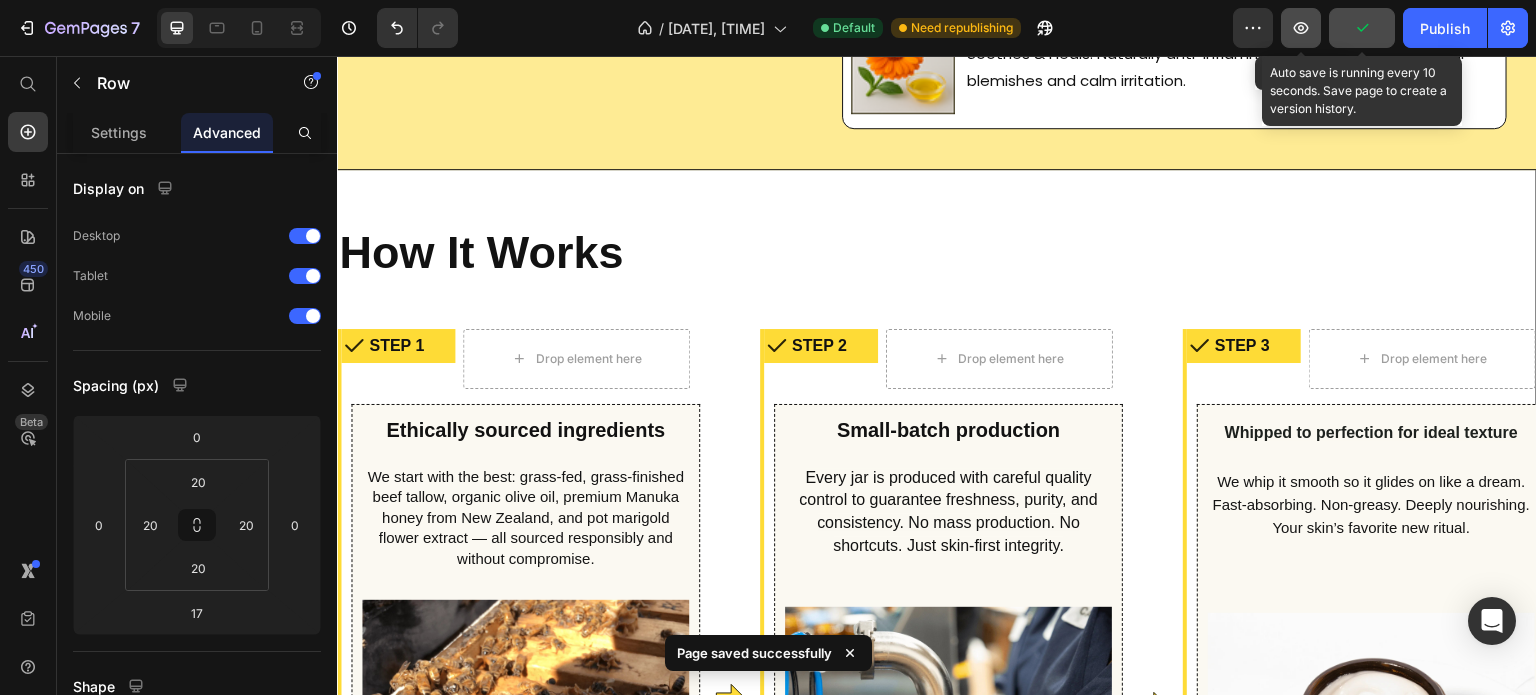 click 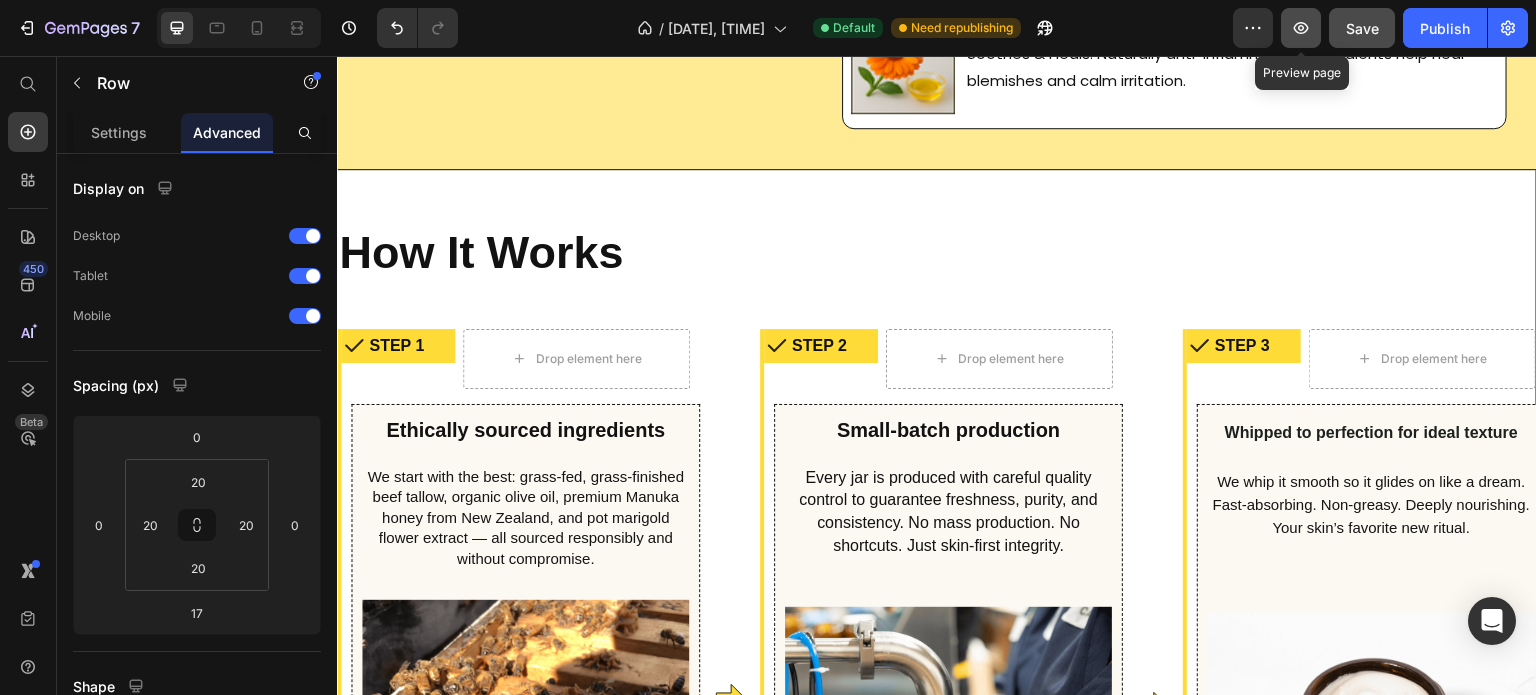 click 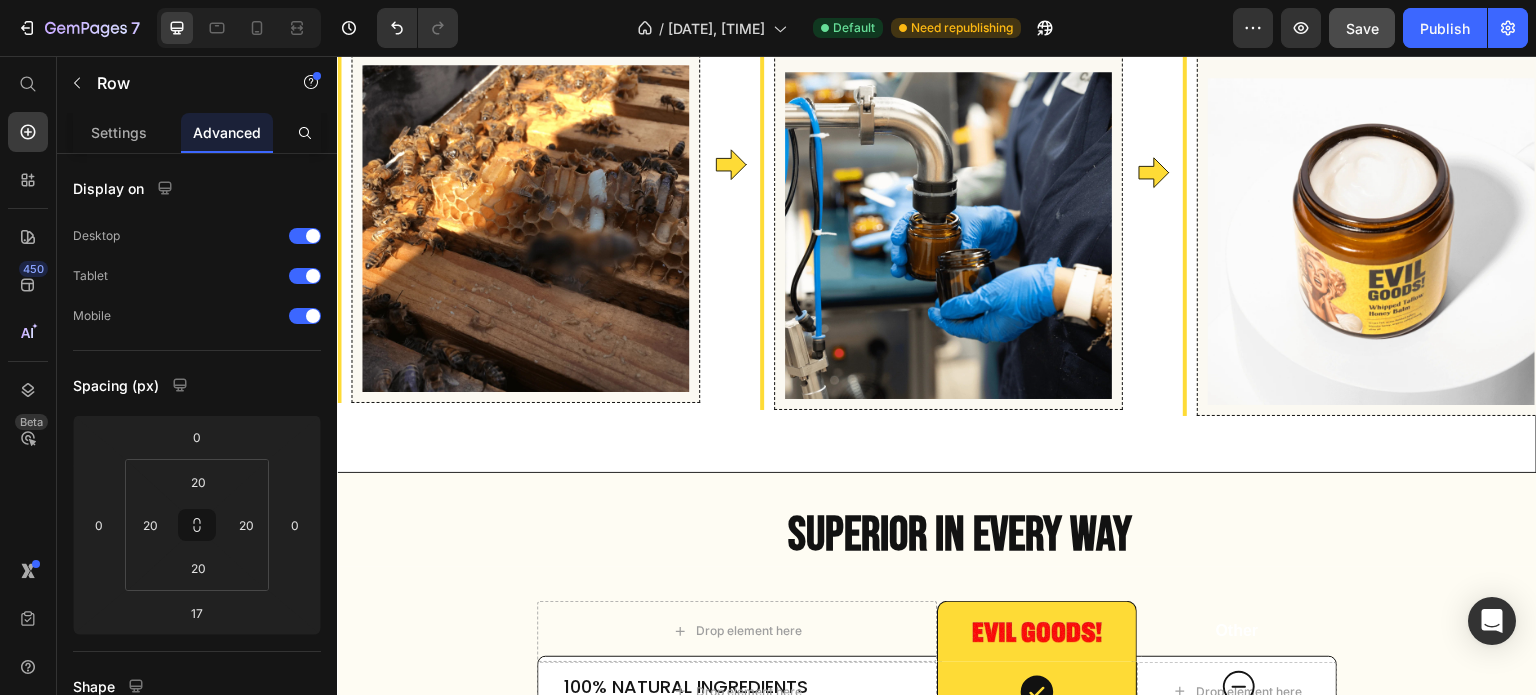 scroll, scrollTop: 4661, scrollLeft: 0, axis: vertical 